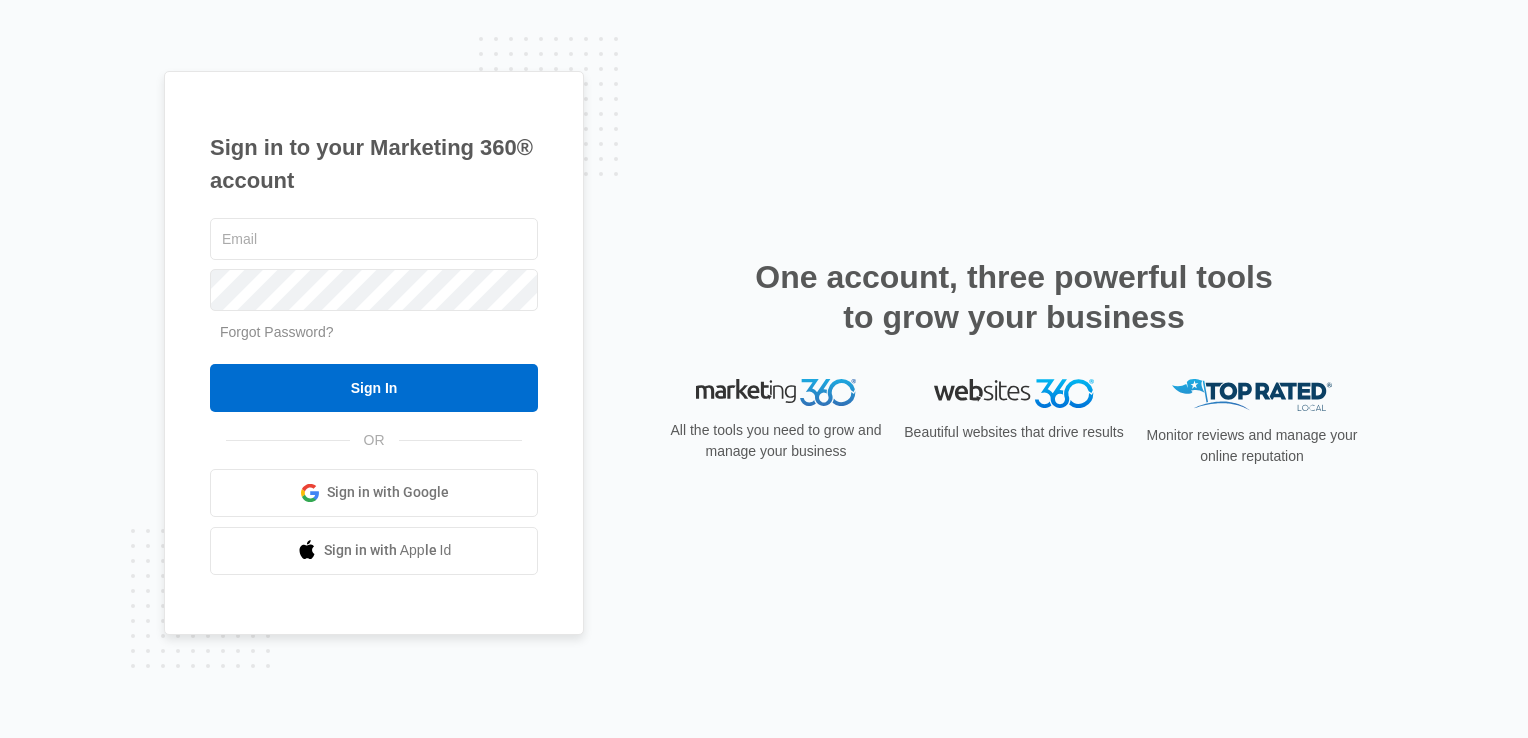 scroll, scrollTop: 0, scrollLeft: 0, axis: both 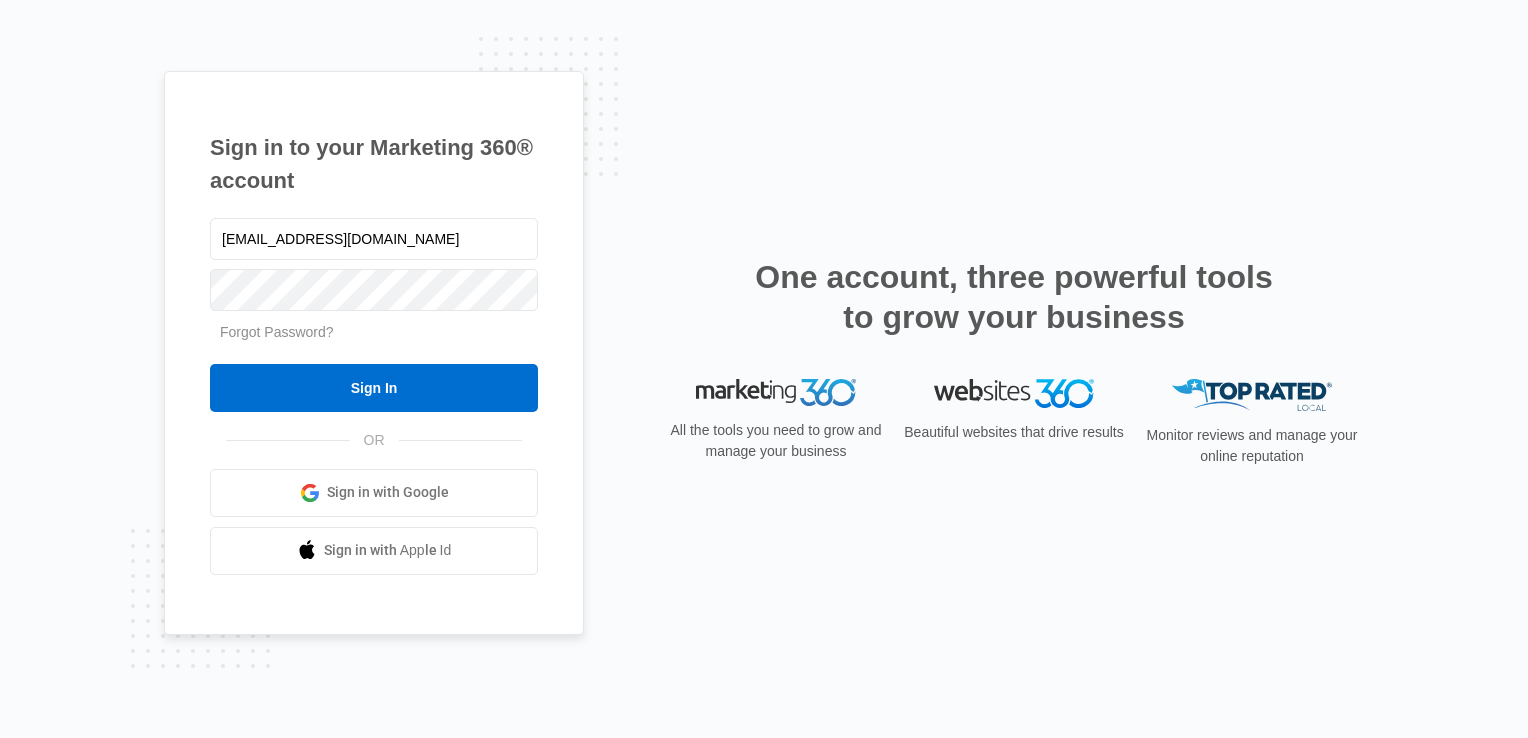 type on "[EMAIL_ADDRESS][DOMAIN_NAME]" 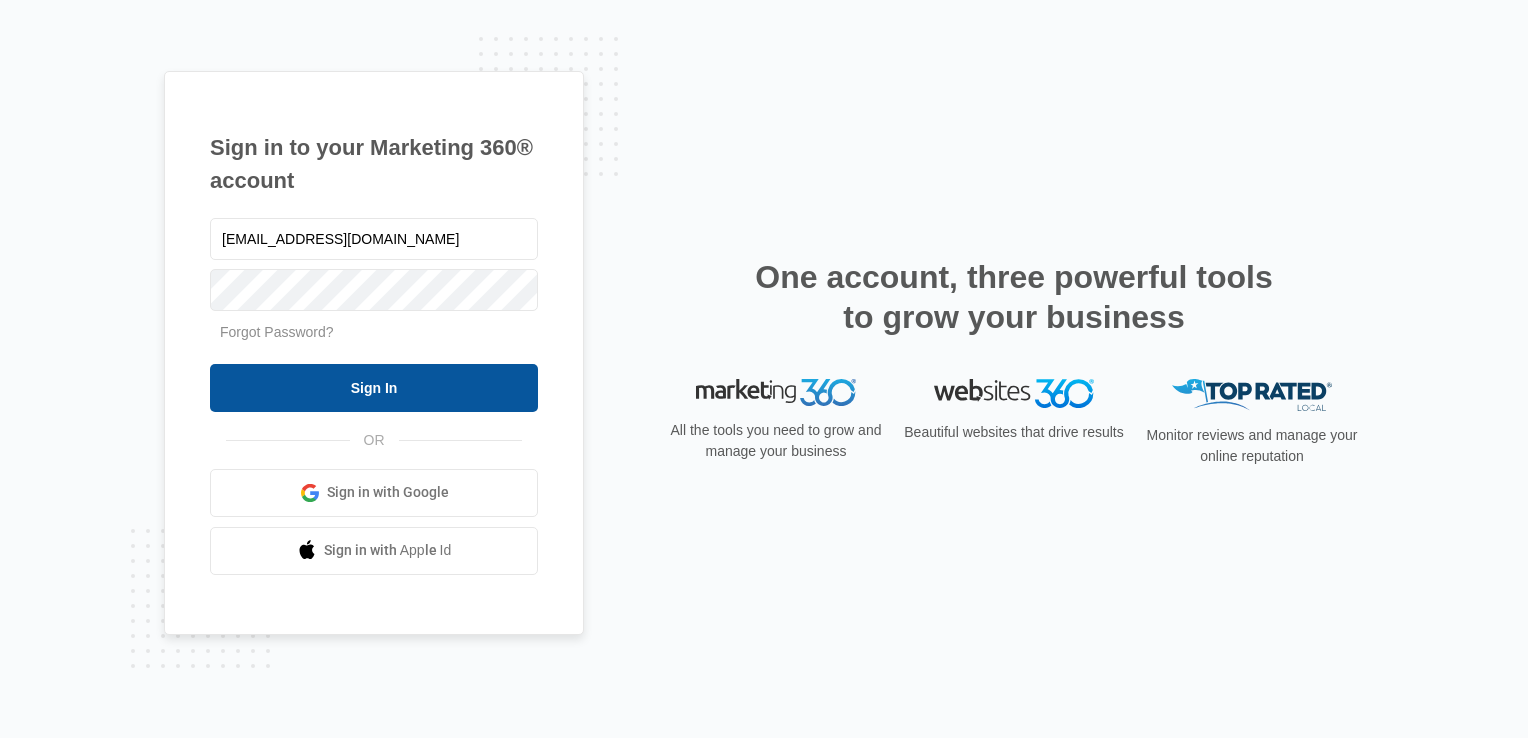 click on "Sign In" 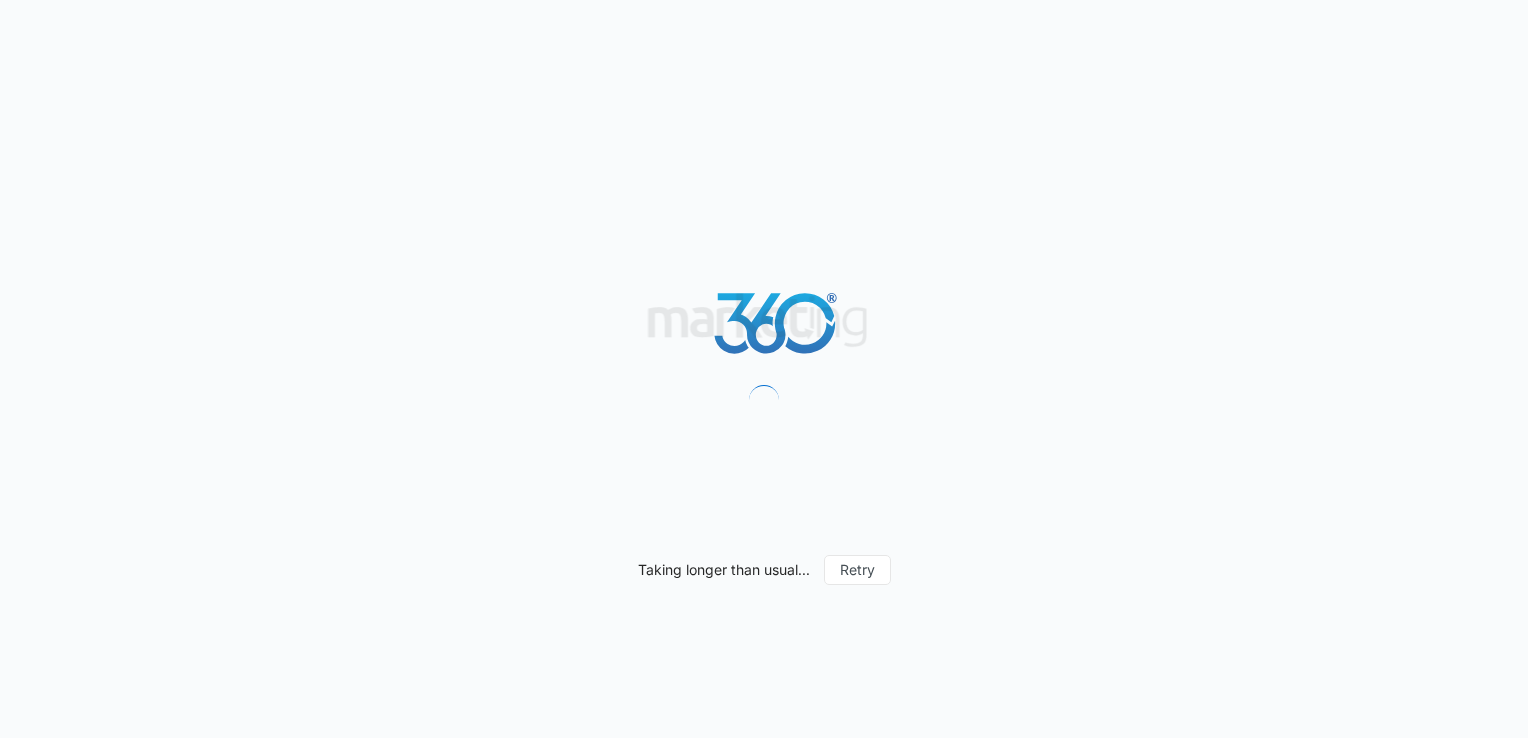 scroll, scrollTop: 0, scrollLeft: 0, axis: both 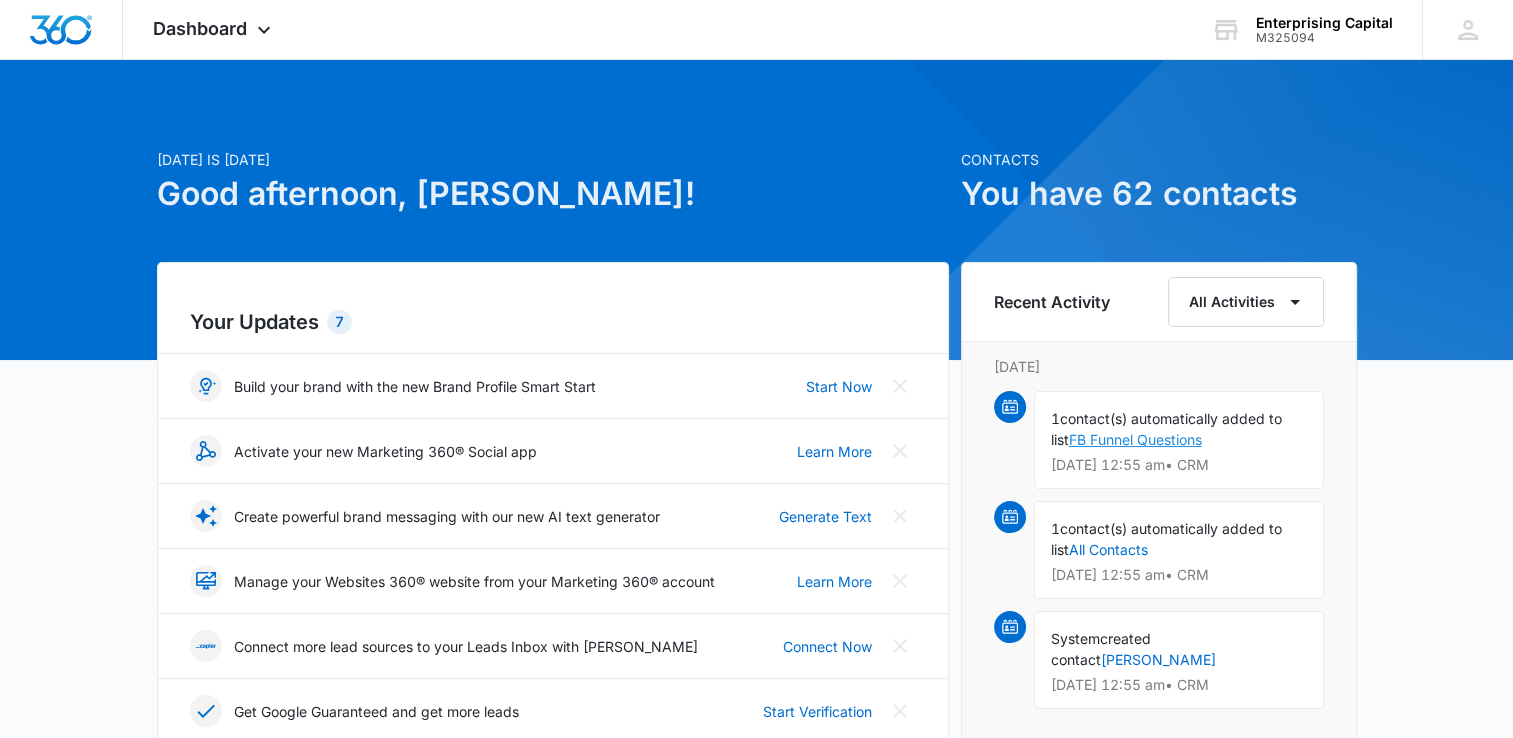 click on "FB Funnel Questions" at bounding box center [1135, 439] 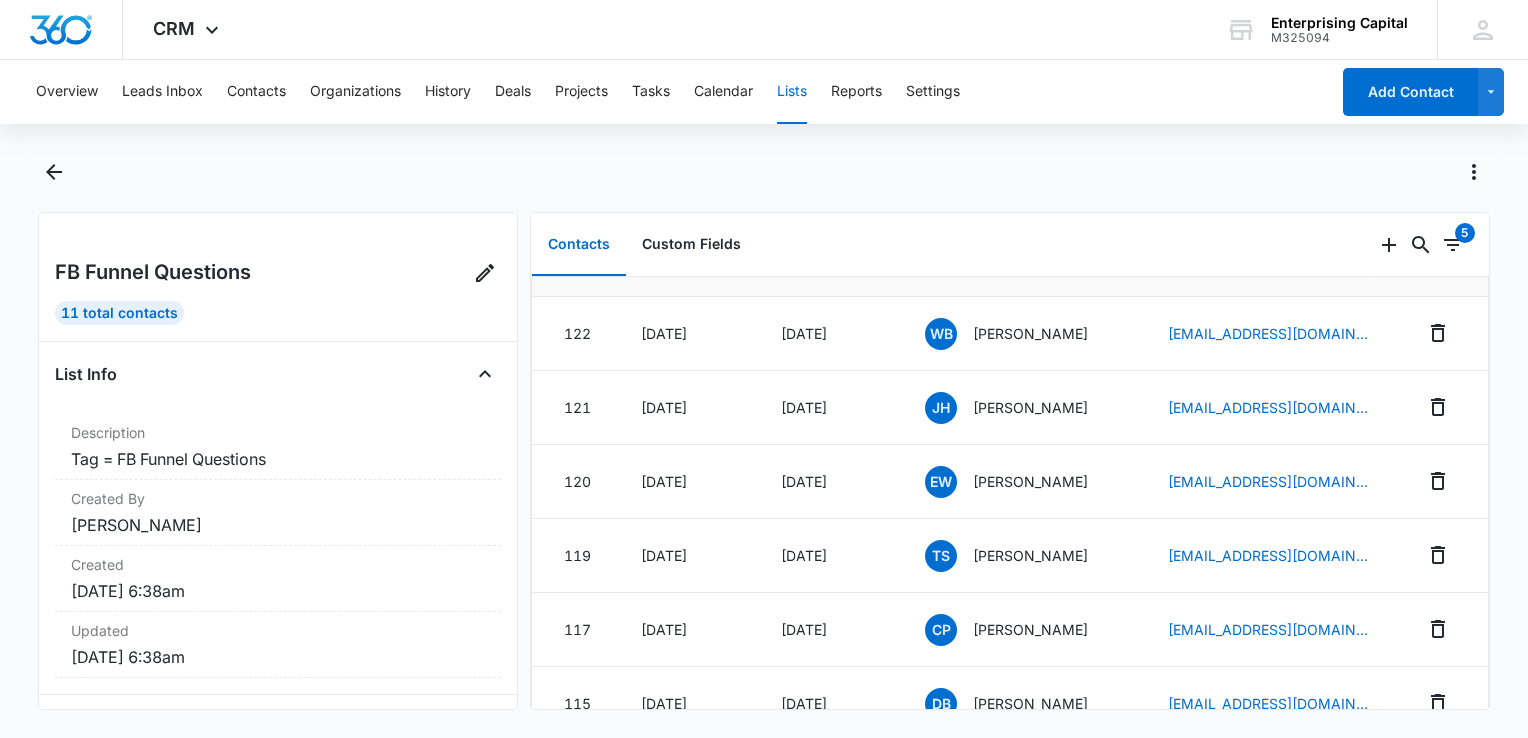 scroll, scrollTop: 47, scrollLeft: 0, axis: vertical 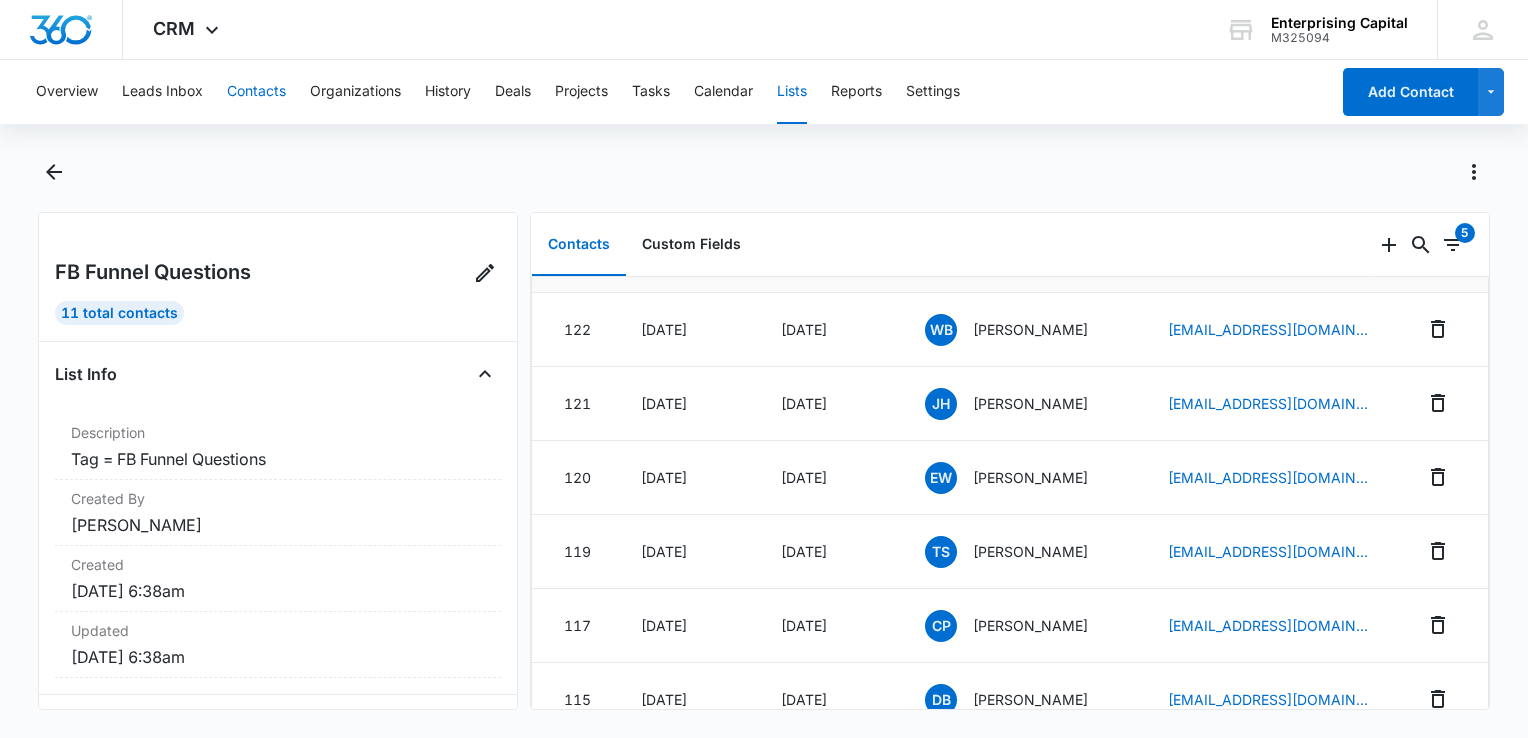 click on "Contacts" at bounding box center [256, 92] 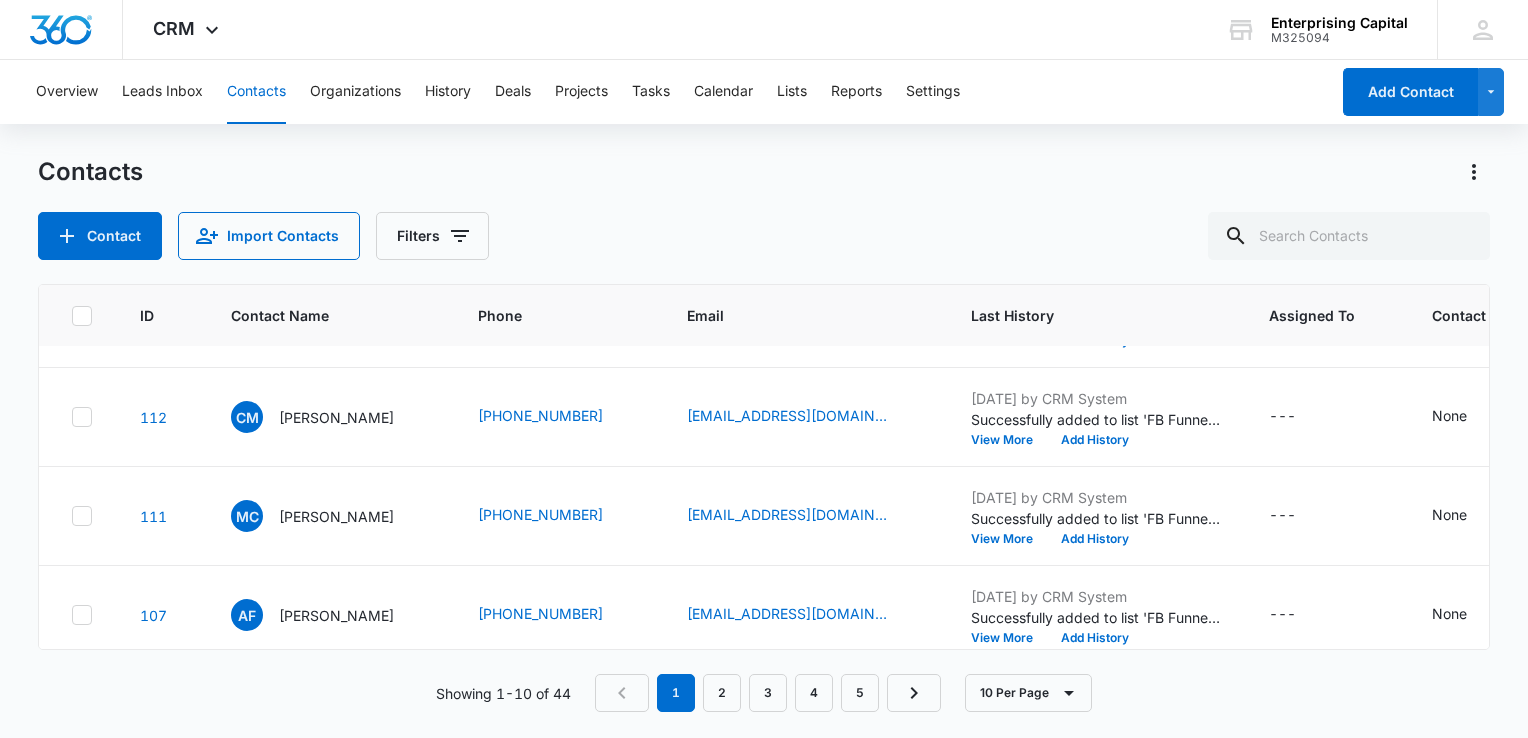 scroll, scrollTop: 699, scrollLeft: 0, axis: vertical 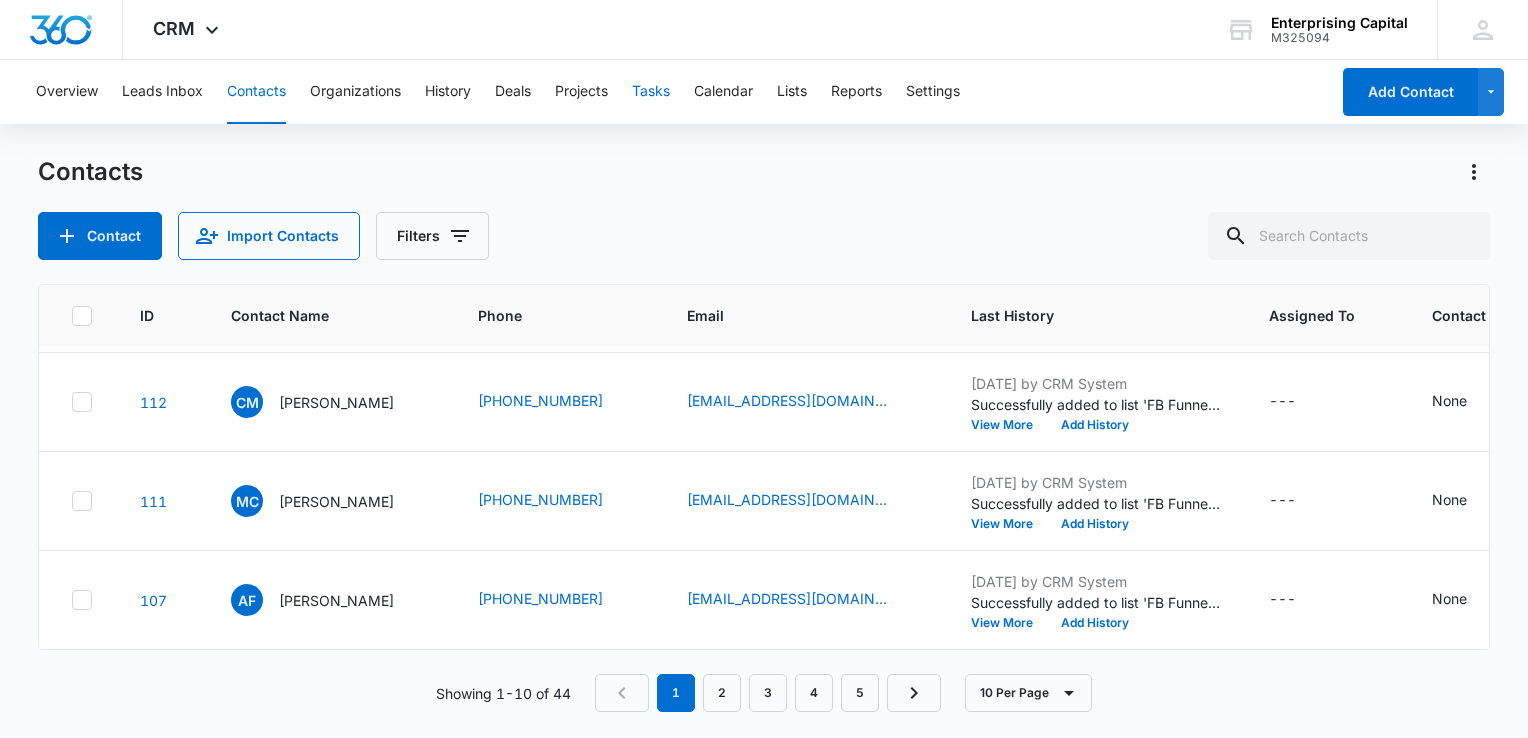 click on "Tasks" at bounding box center (651, 92) 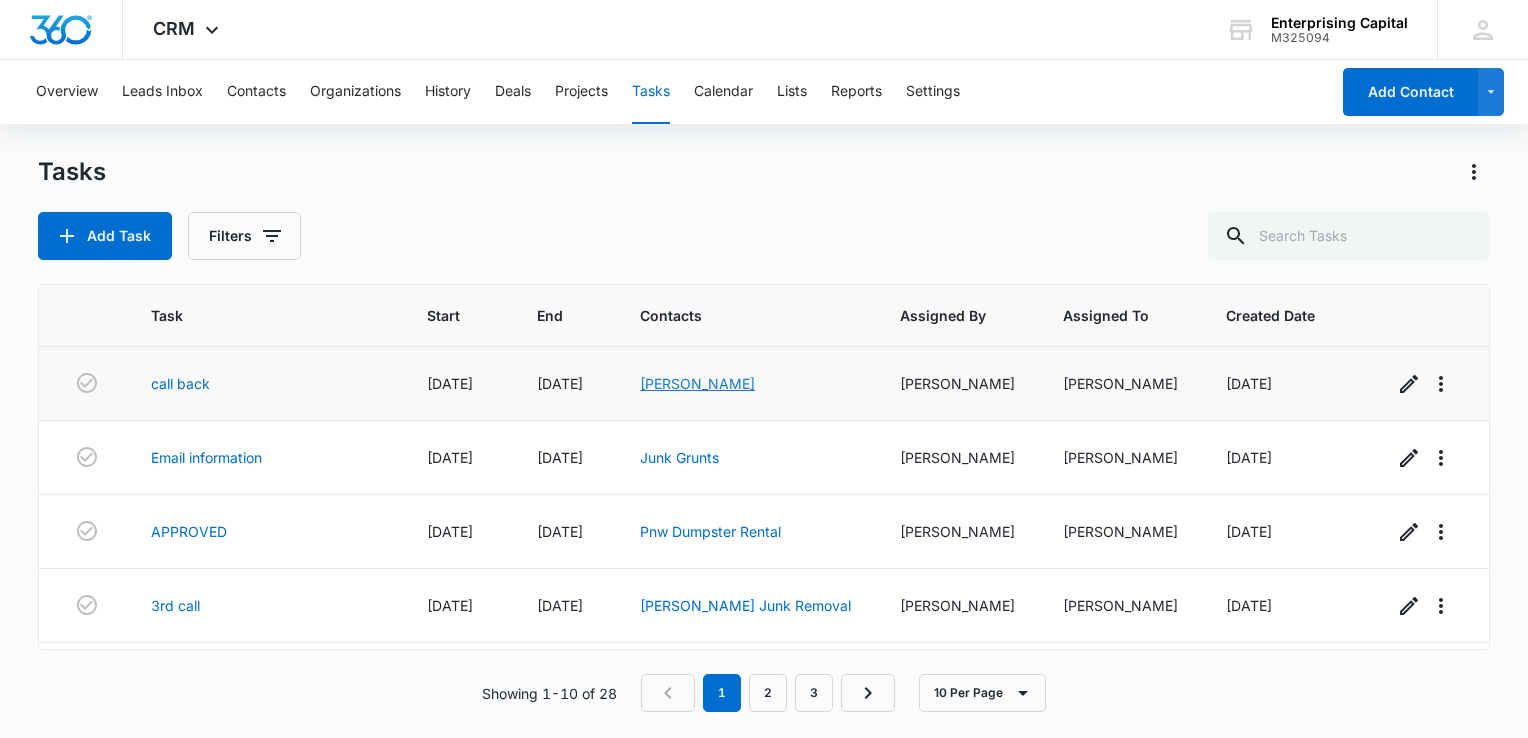 click on "Grayson Pike" at bounding box center (697, 383) 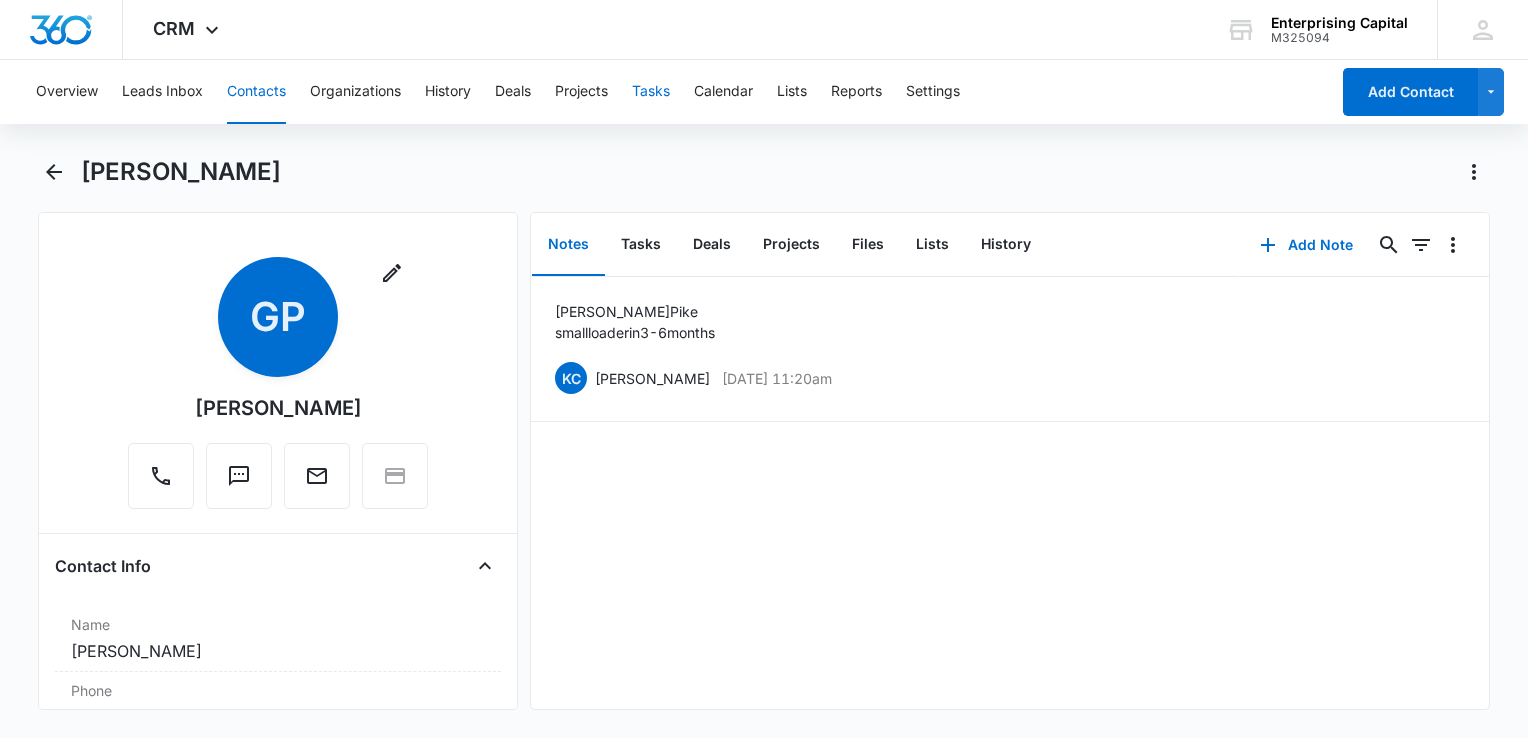 click on "Tasks" at bounding box center (651, 92) 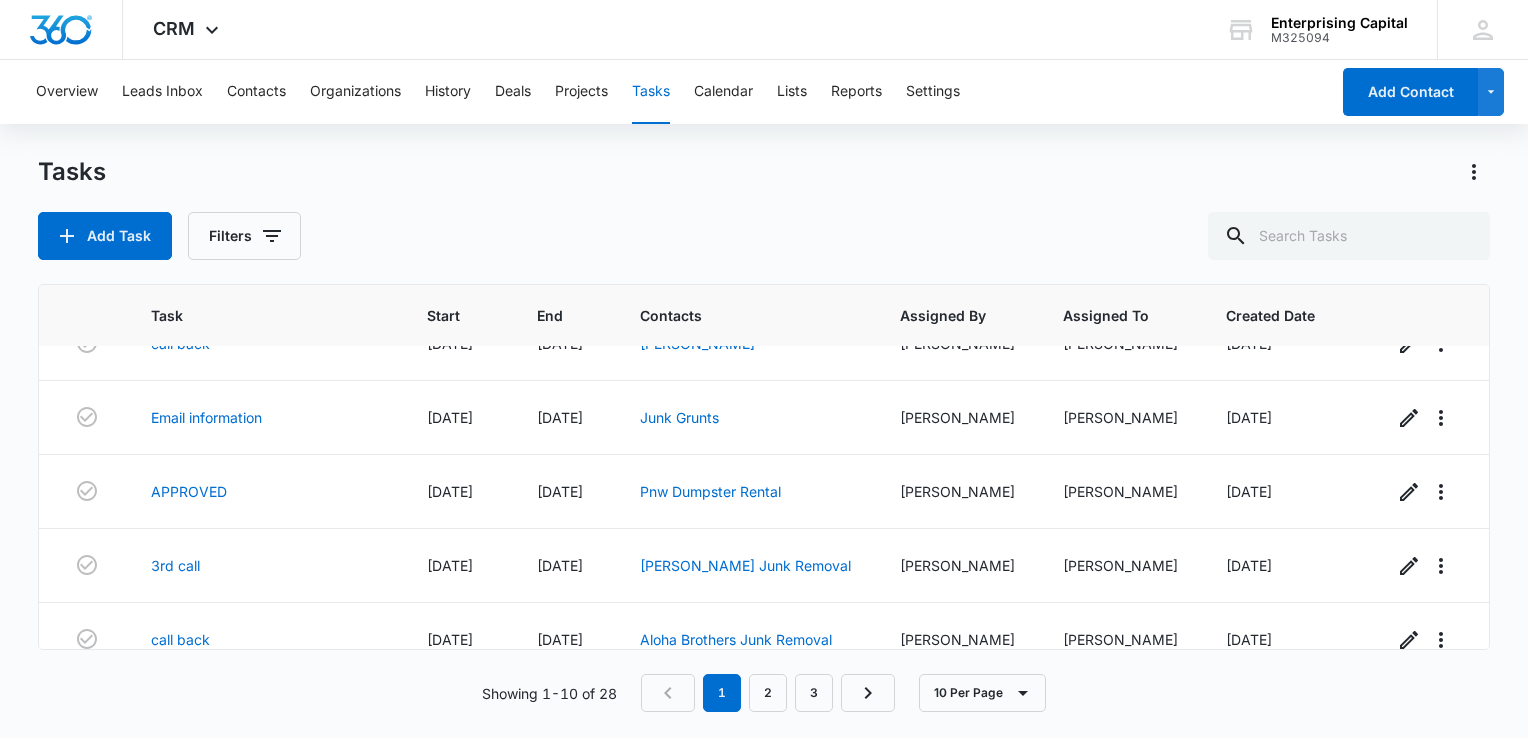 scroll, scrollTop: 46, scrollLeft: 0, axis: vertical 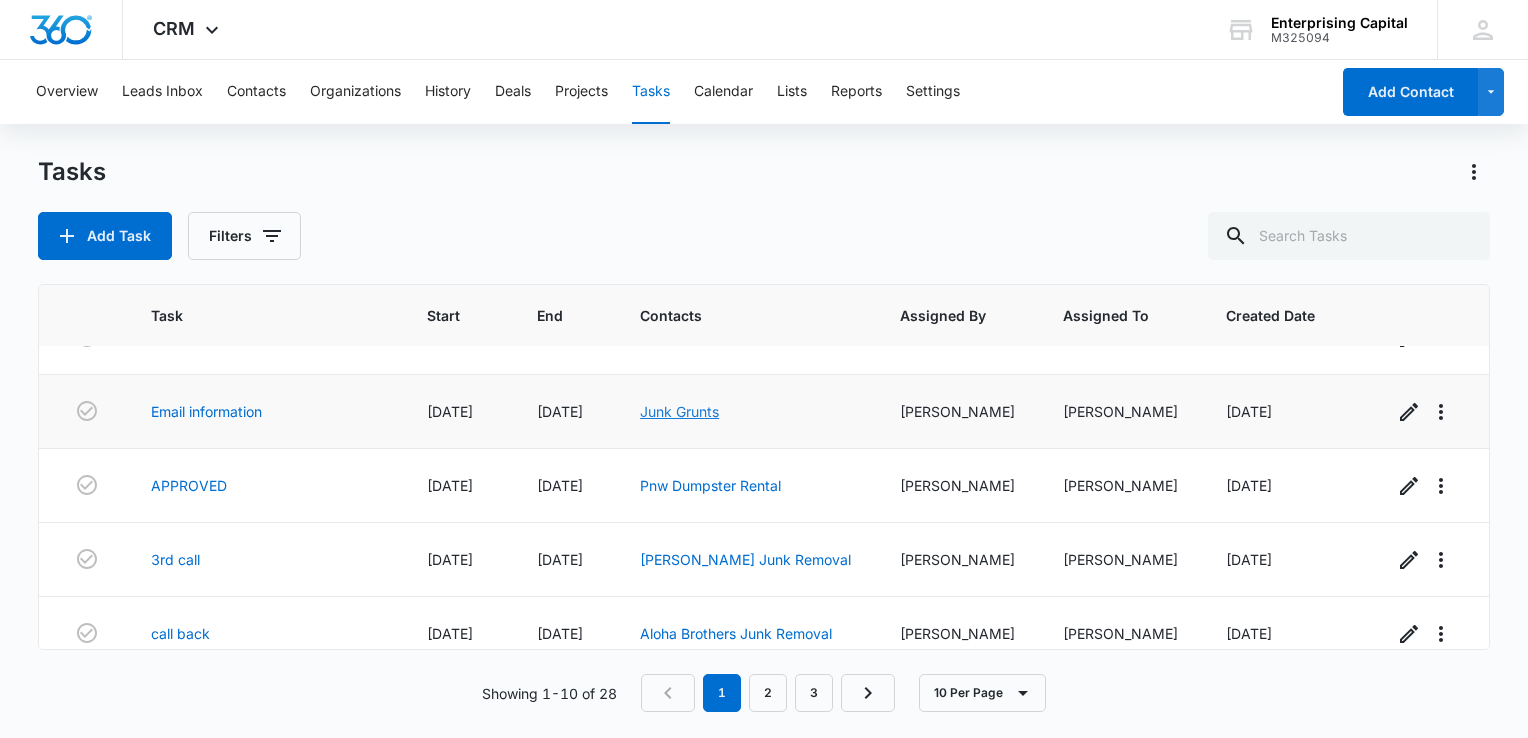 click on "Junk Grunts" at bounding box center [679, 411] 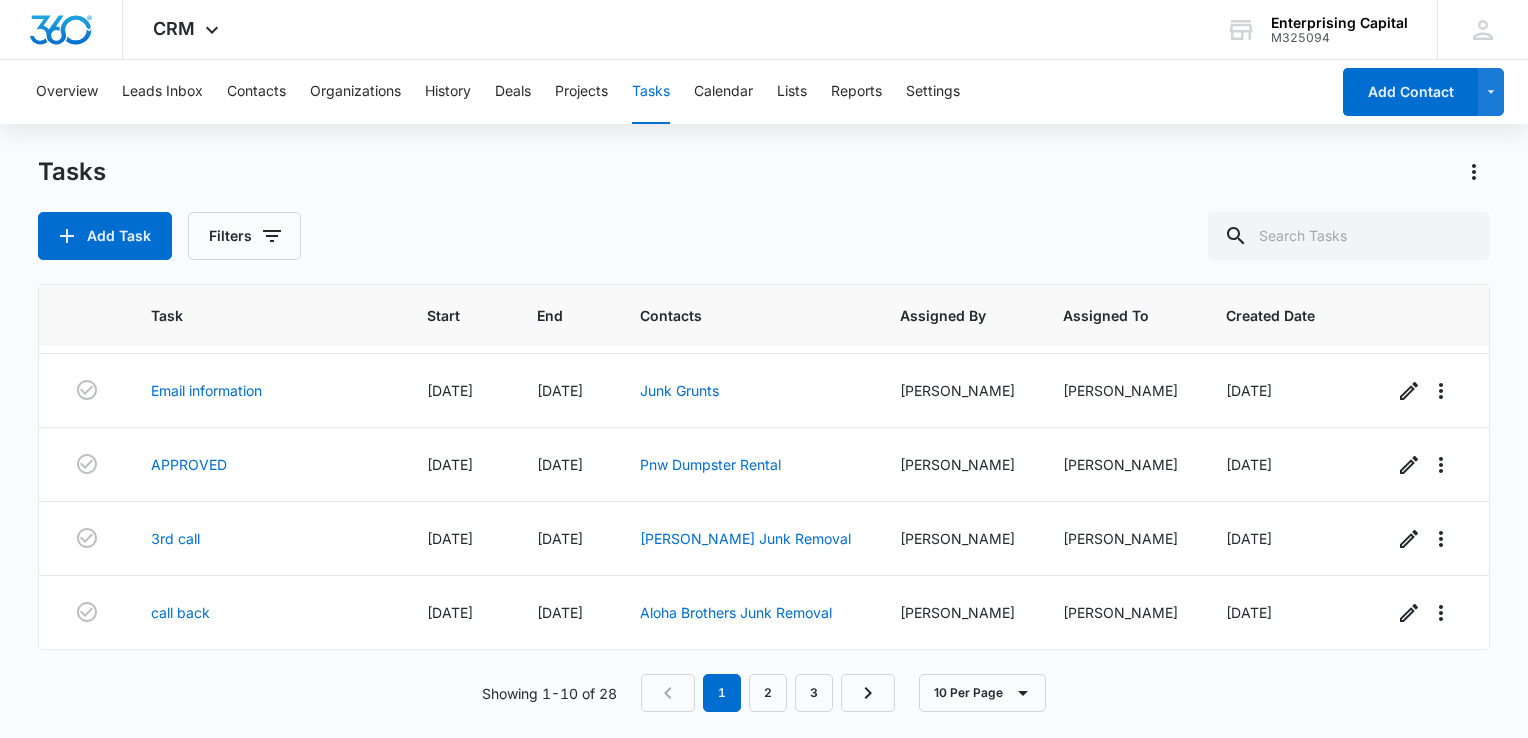 scroll, scrollTop: 87, scrollLeft: 0, axis: vertical 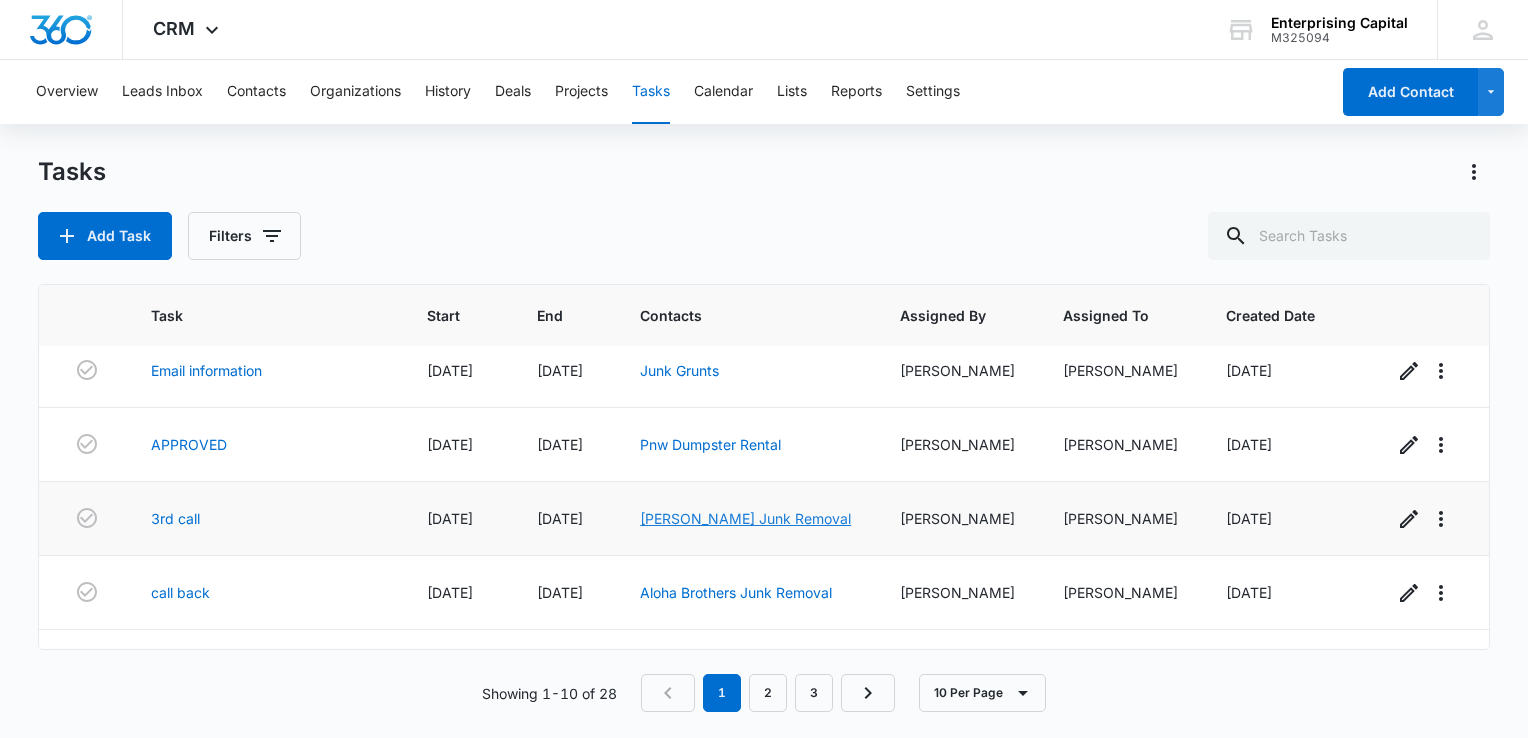 click on "Heavy D Junk Removal" at bounding box center (745, 518) 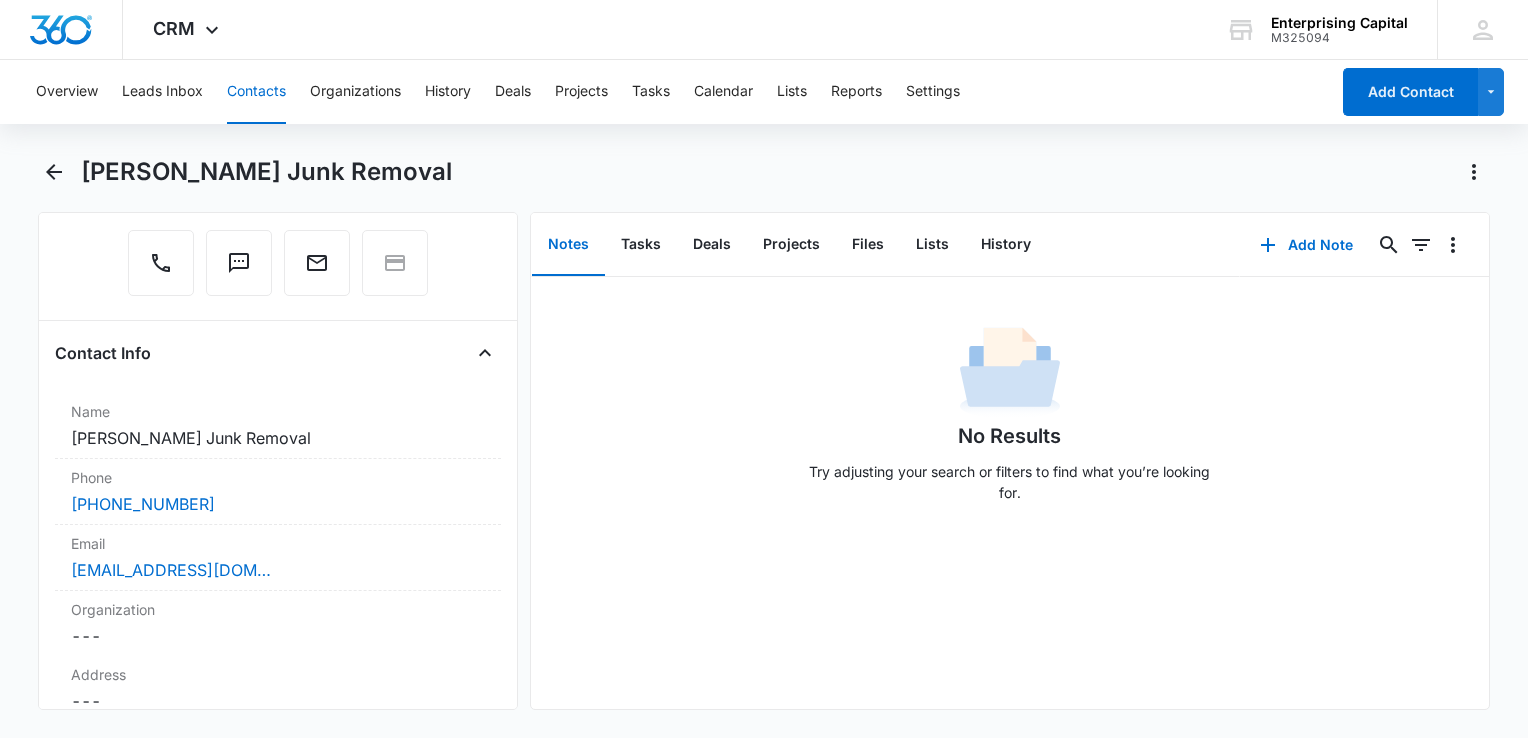 scroll, scrollTop: 0, scrollLeft: 0, axis: both 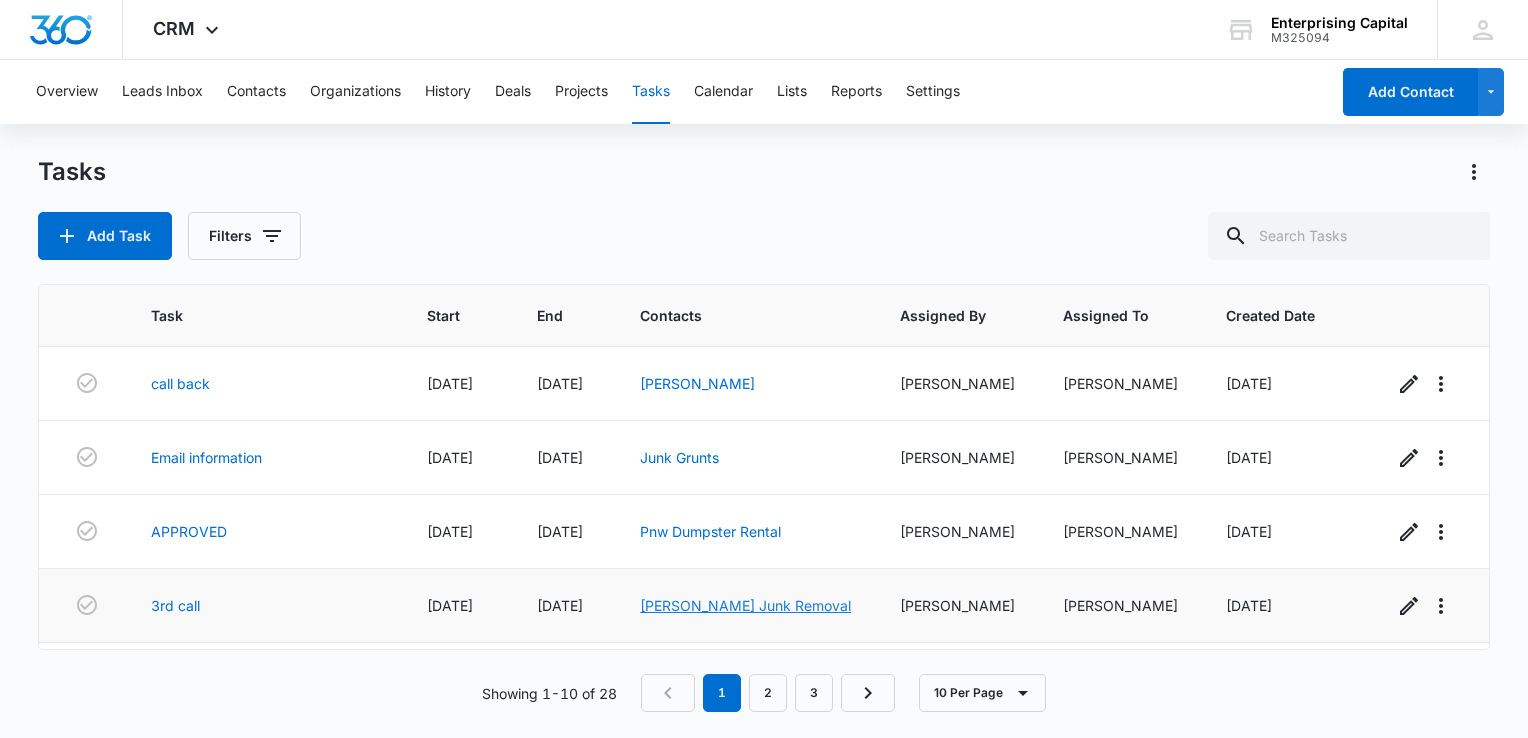 click on "Heavy D Junk Removal" at bounding box center (745, 605) 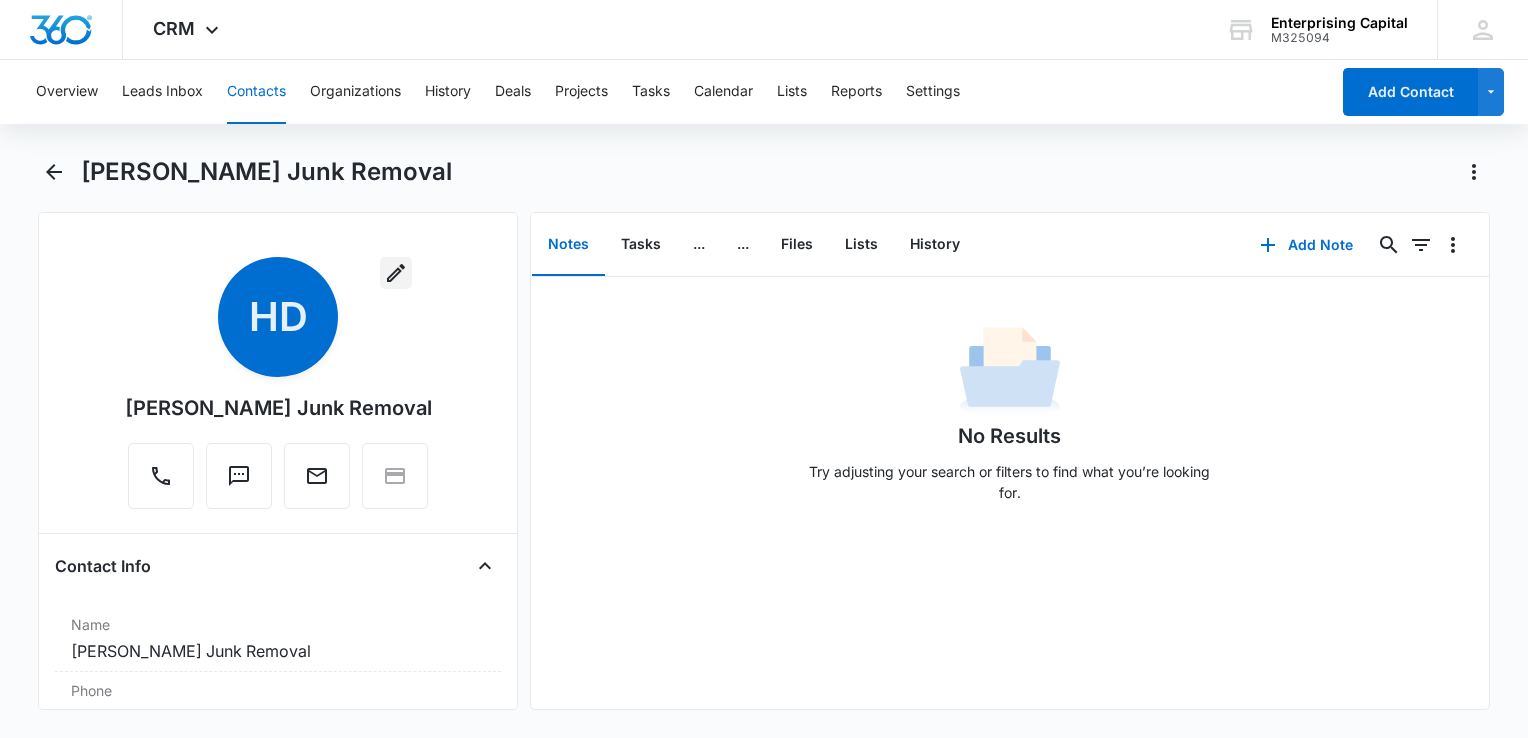 click 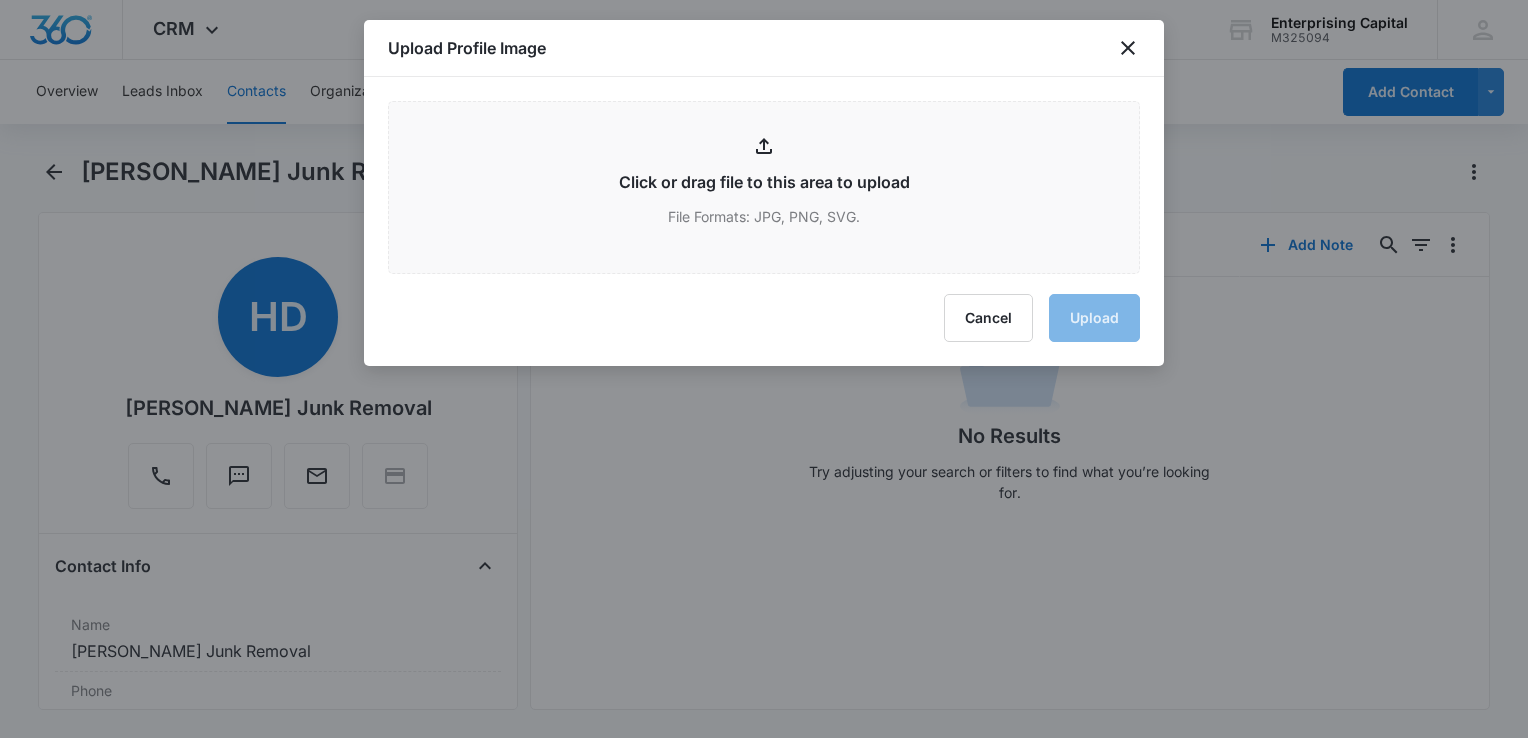 click on "Upload Profile Image" at bounding box center [764, 48] 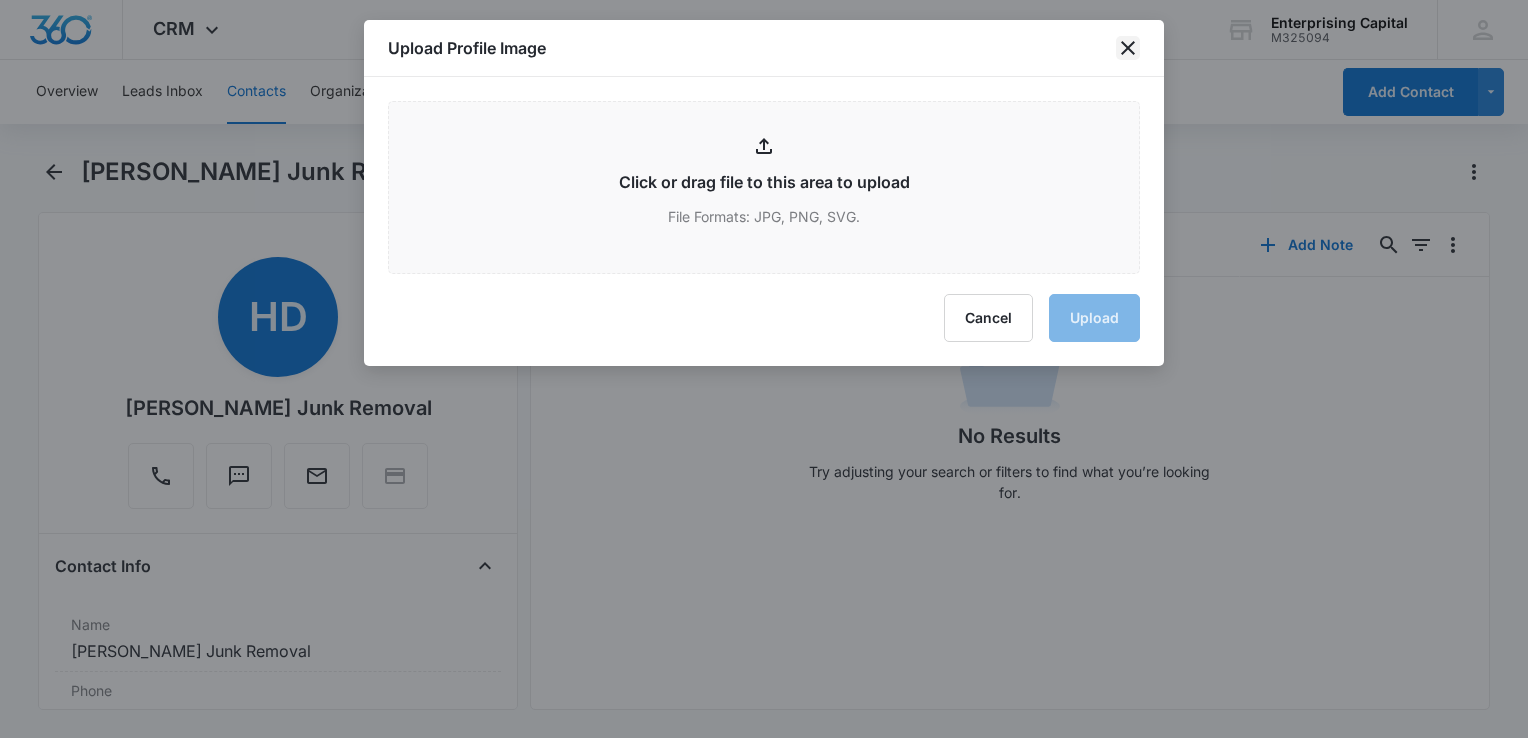 click 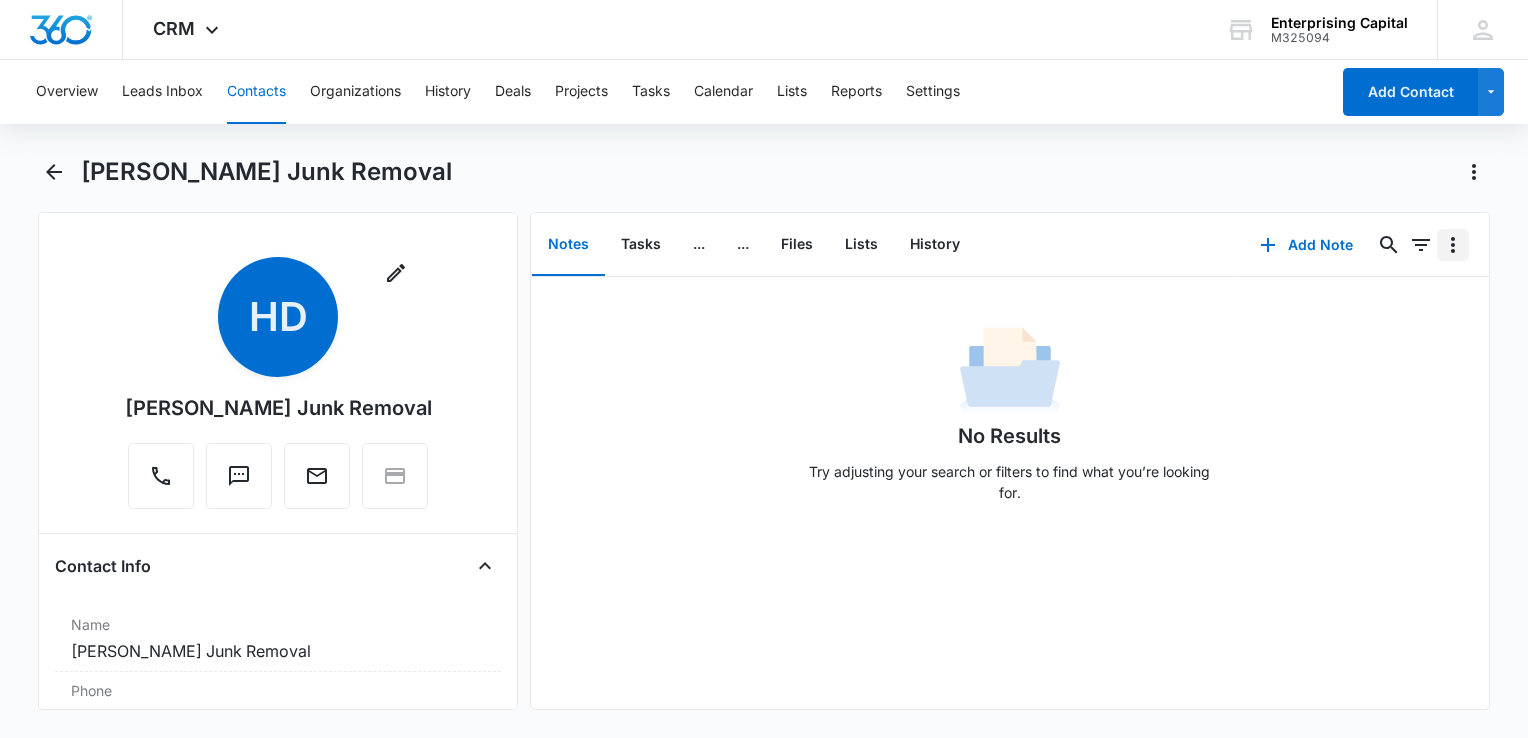 click 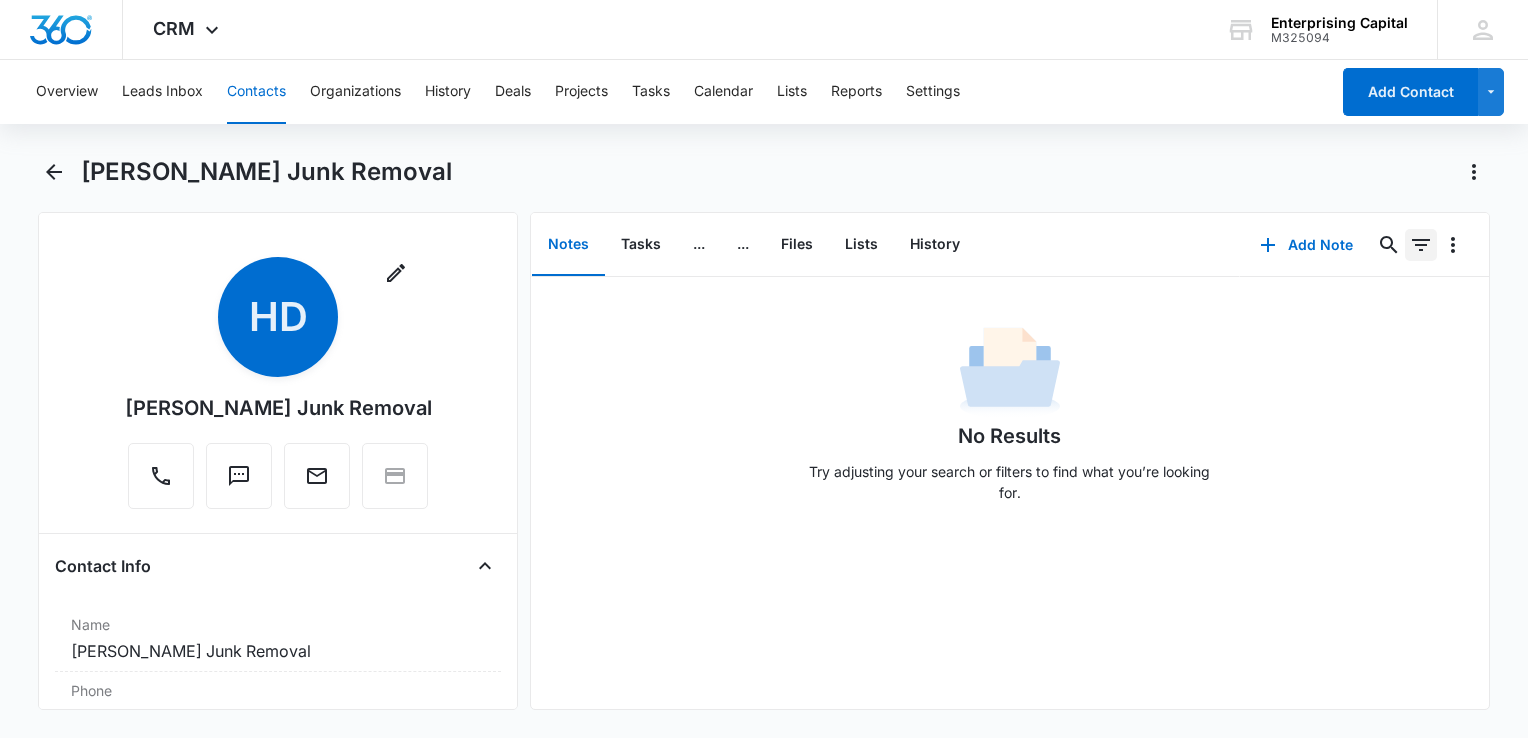 click 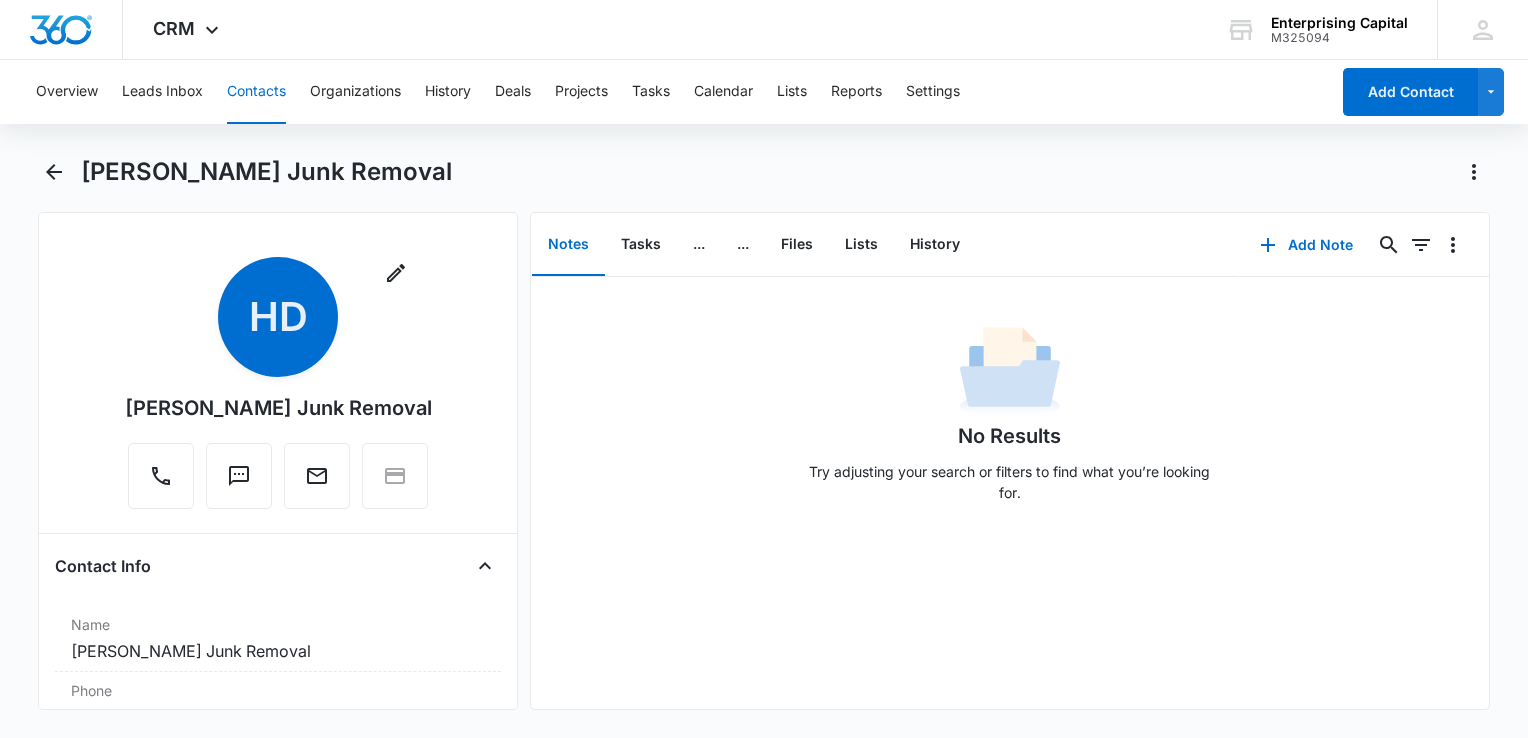 click on "Heavy D Junk Removal Remove HD Heavy D Junk Removal Contact Info Name Cancel Save Changes Heavy D Junk Removal Phone Cancel Save Changes (507) 384-1232 Email Cancel Save Changes HeavyDsJunkRemoval@gmail.com Organization Cancel Save Changes --- Address Cancel Save Changes --- Details Source Cancel Save Changes Manual Contact Type Cancel Save Changes None Contact Status Cancel Save Changes None Assigned To Cancel Save Changes Kevin Cunningham Tags Cancel Save Changes --- Next Contact Date Cancel Save Changes --- Color Tag Current Color: Cancel Save Changes Payments ID ID 47 Created Mar 26, 2025 at 10:11am Additional Contact Info Best Way To Contact Cancel Save Changes --- Other Phone Cancel Save Changes --- Notes Cancel Save Changes --- Quick Lead Details How can we help?  Cancel Save Changes --- Which service are you interested in? Cancel Save Changes --- Which state do you live in? Cancel Save Changes --- Special Notes Cancel Save Changes --- How long have you been in business? Cancel Save Changes --- Cancel" at bounding box center (764, 445) 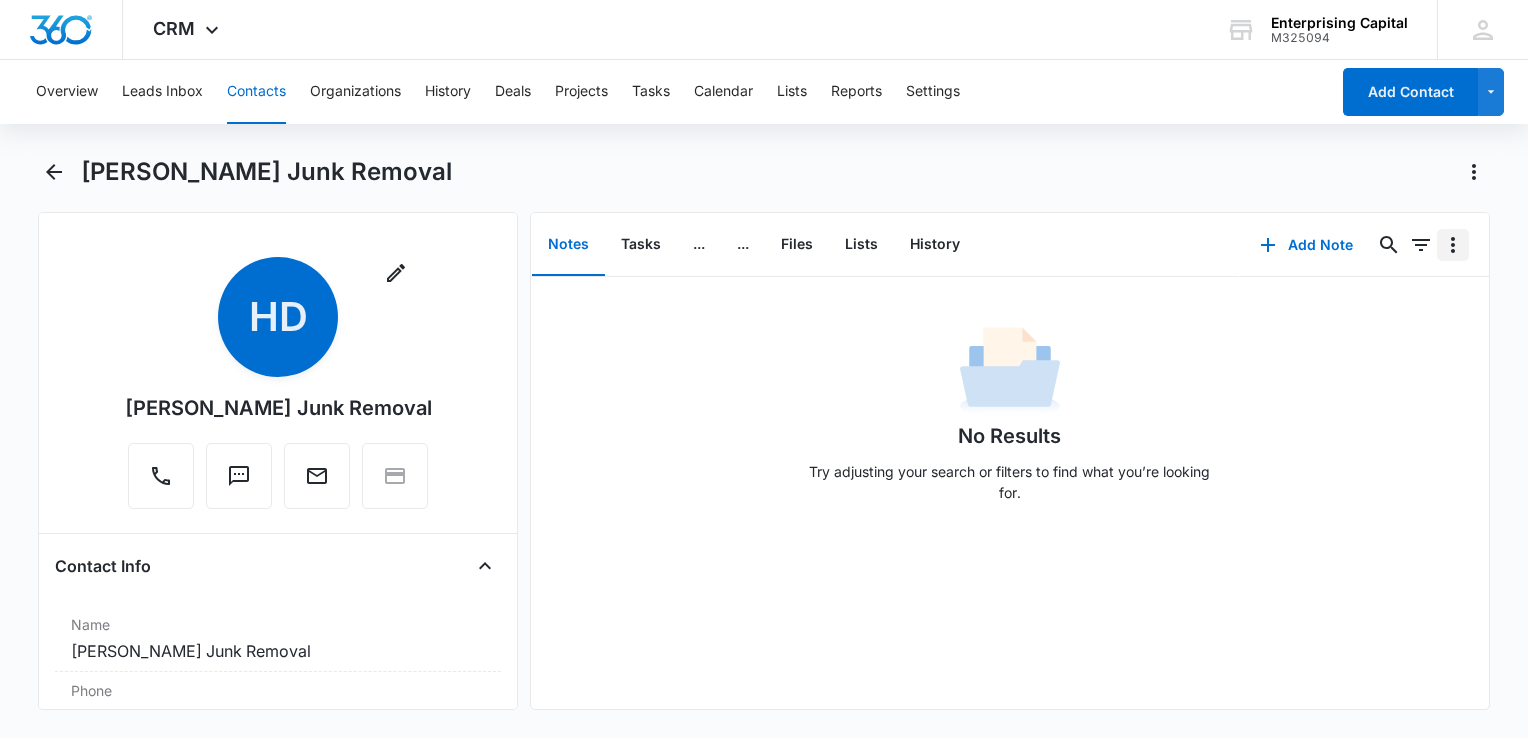 click 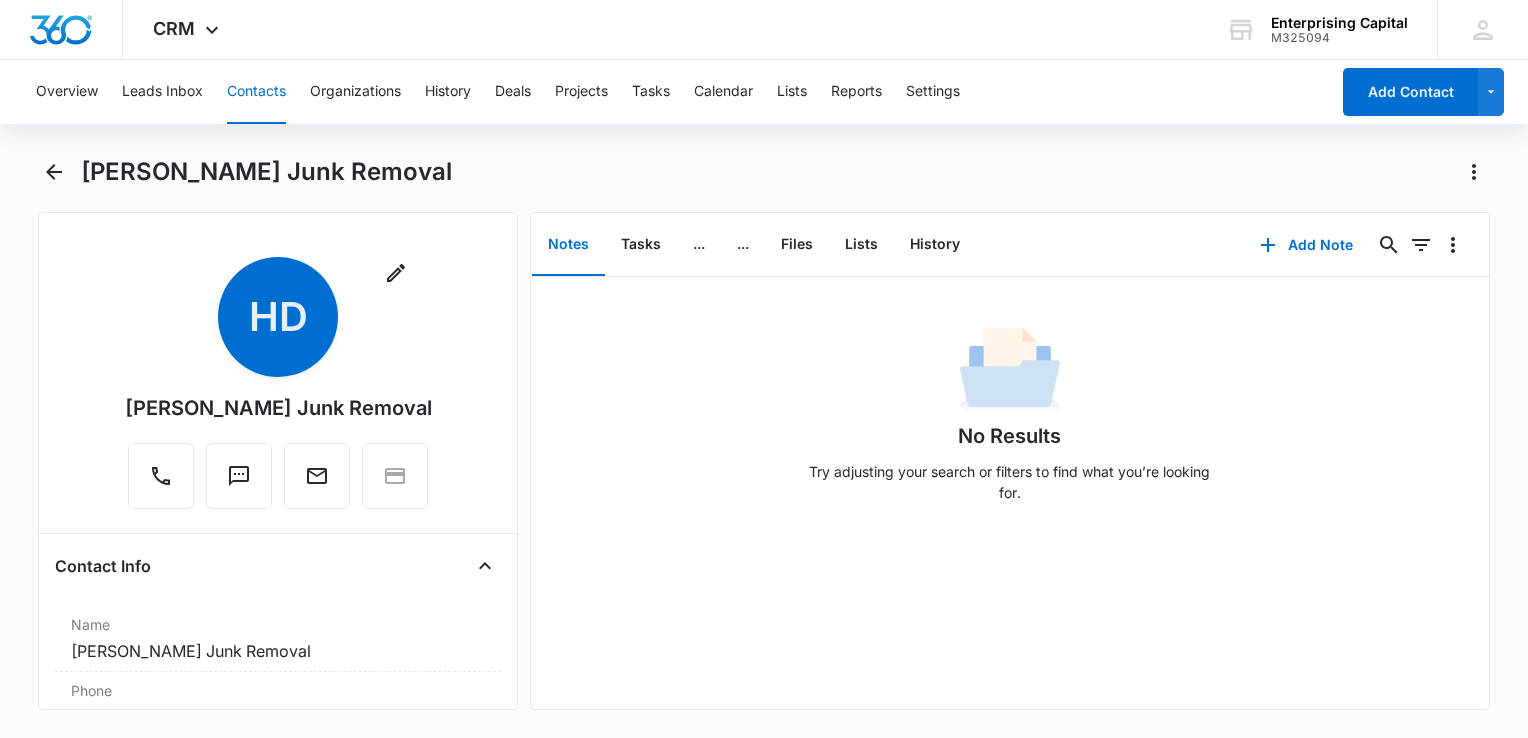 click on "No Results Try adjusting your search or filters to find what you’re looking for." at bounding box center (1010, 420) 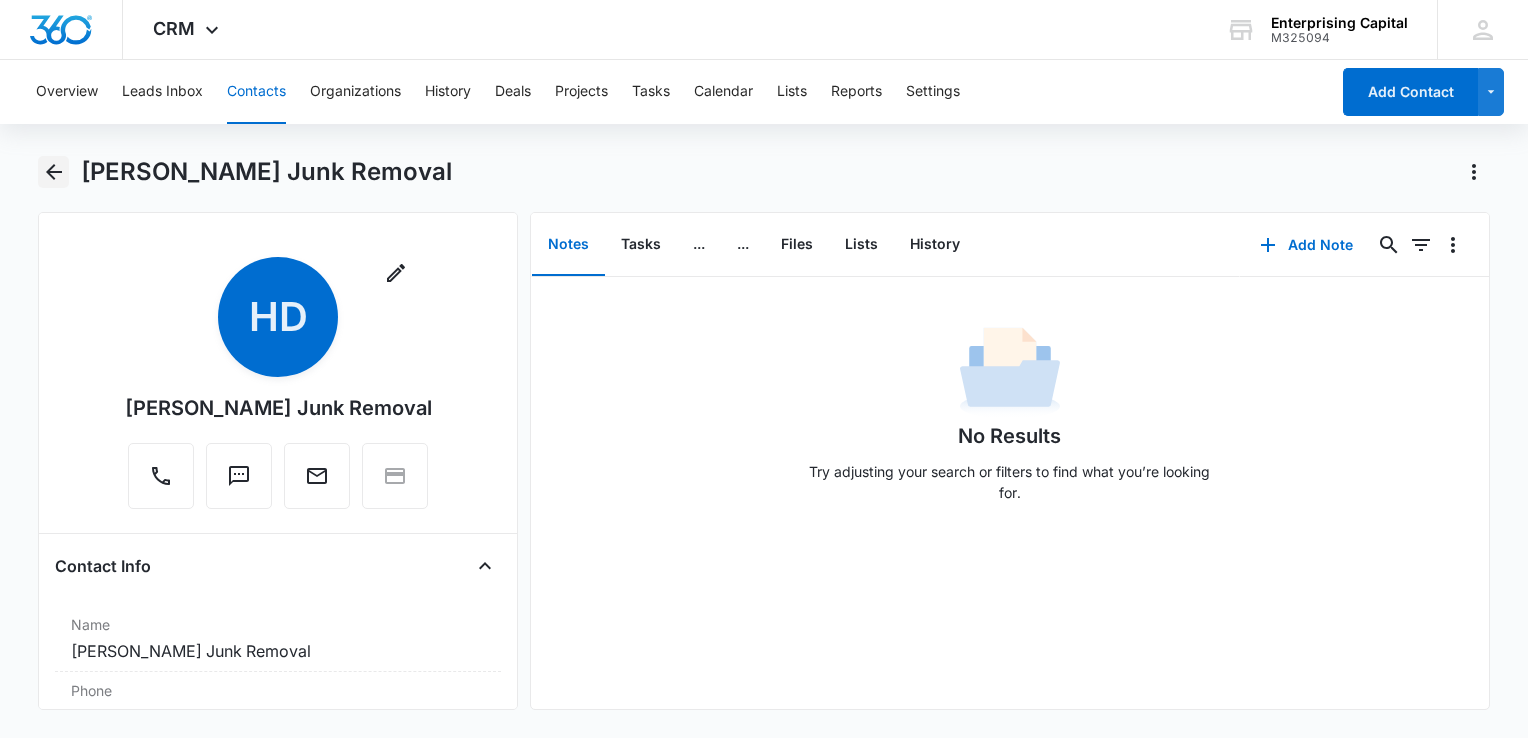 click 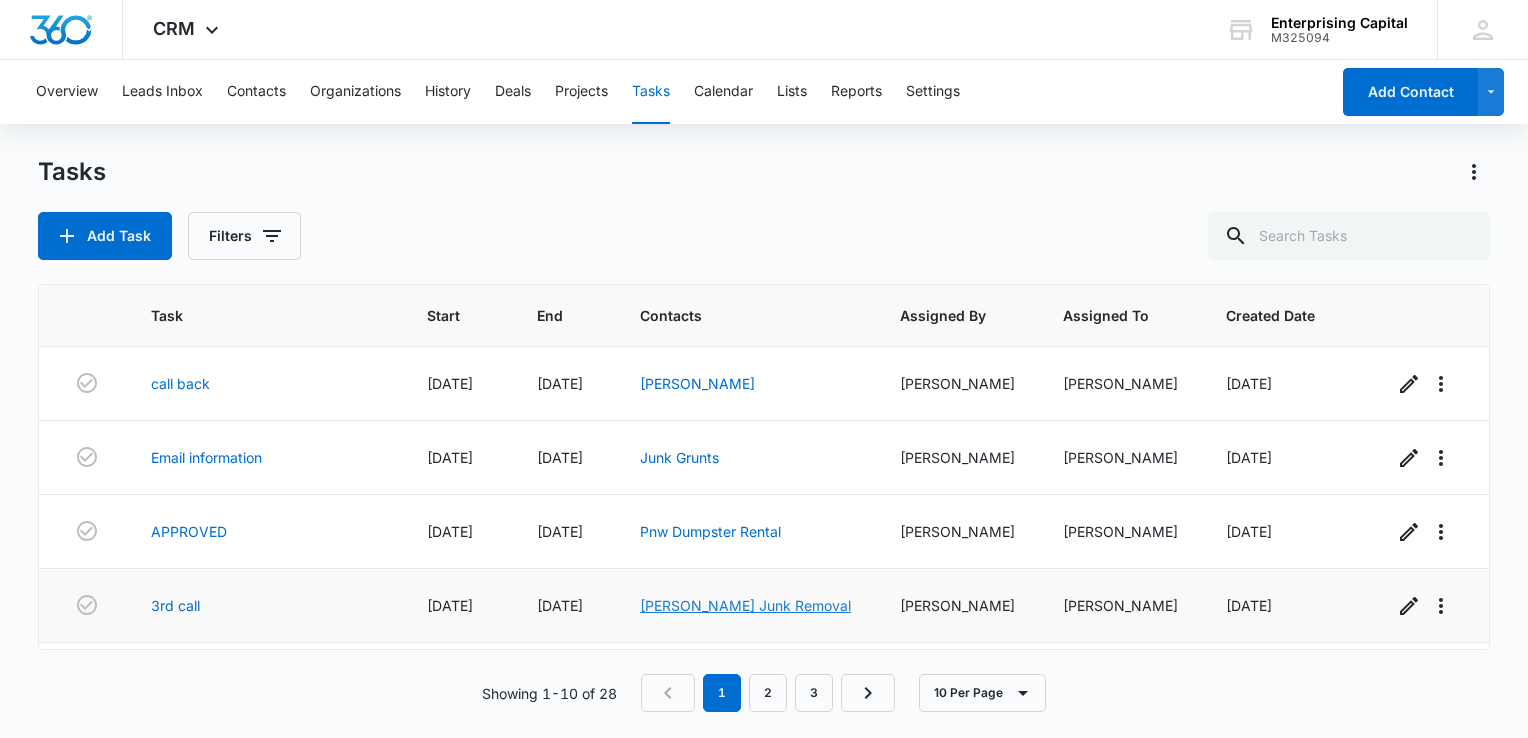 click on "Heavy D Junk Removal" at bounding box center (745, 605) 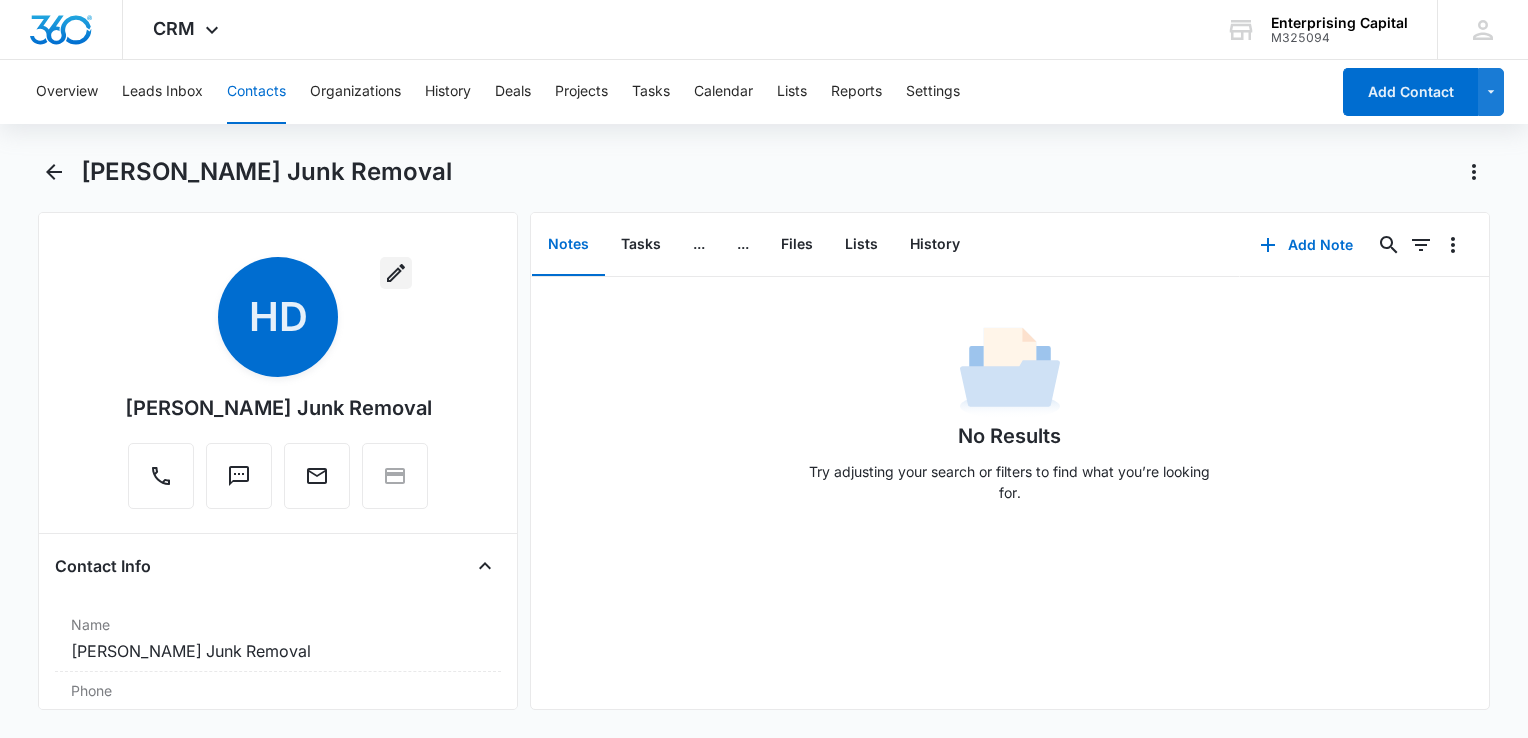 click 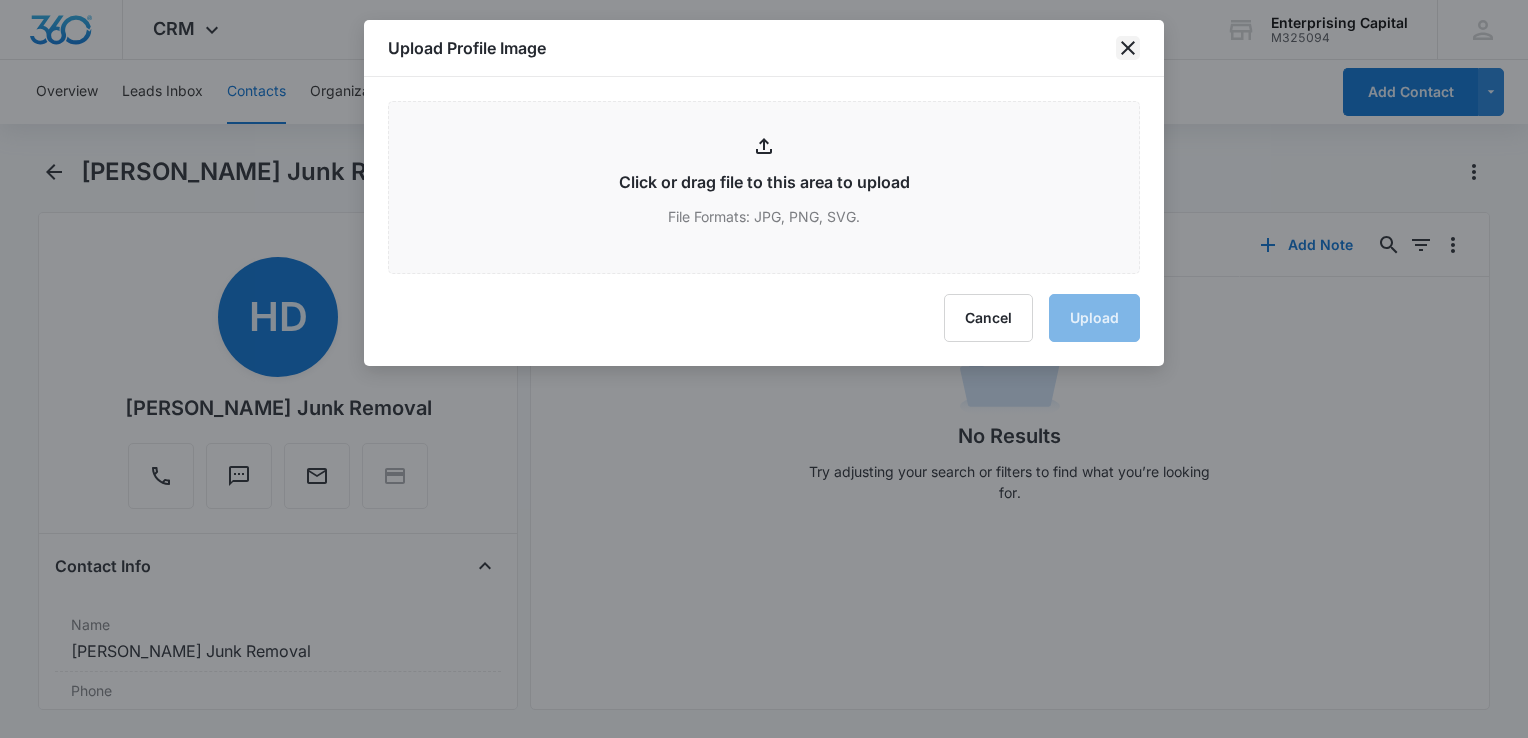 click 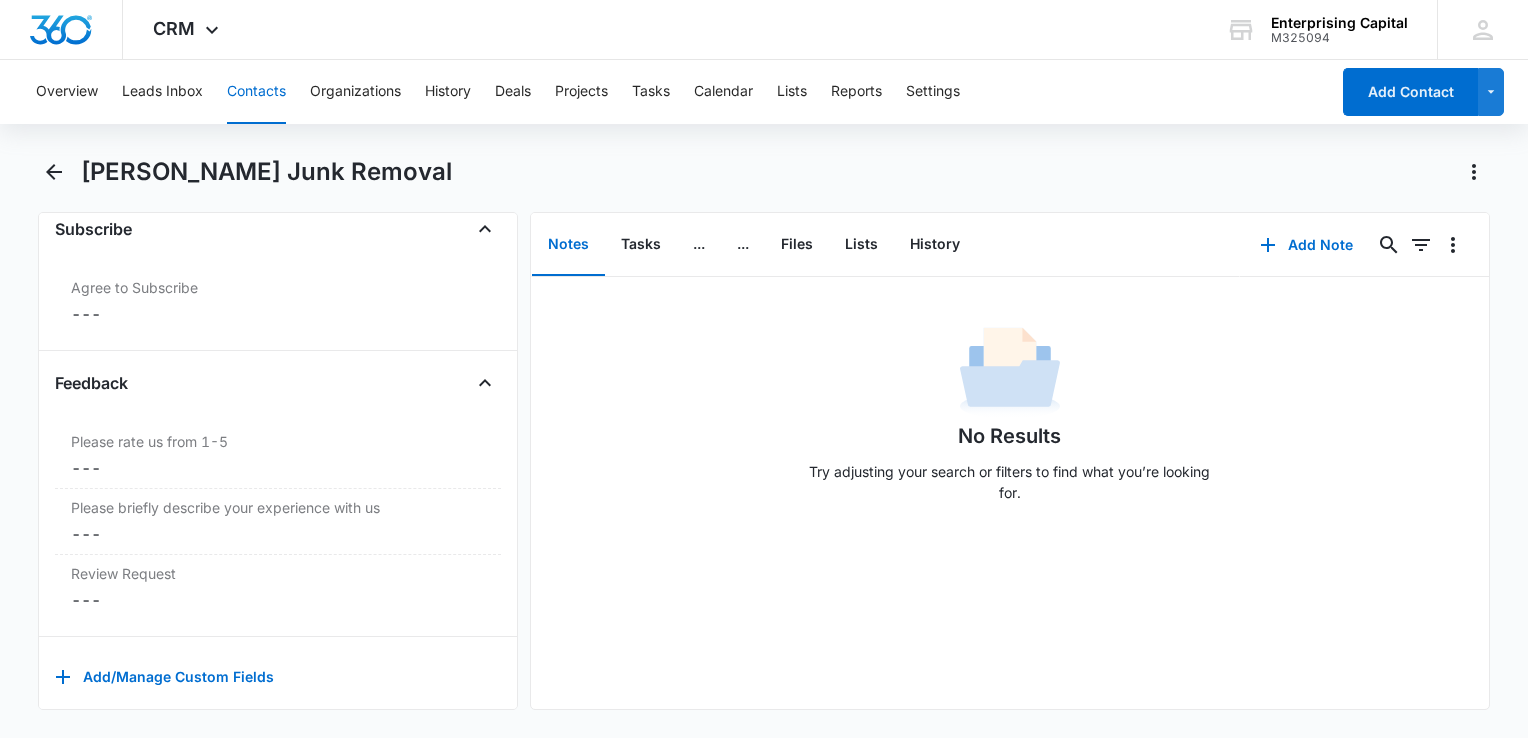 scroll, scrollTop: 0, scrollLeft: 0, axis: both 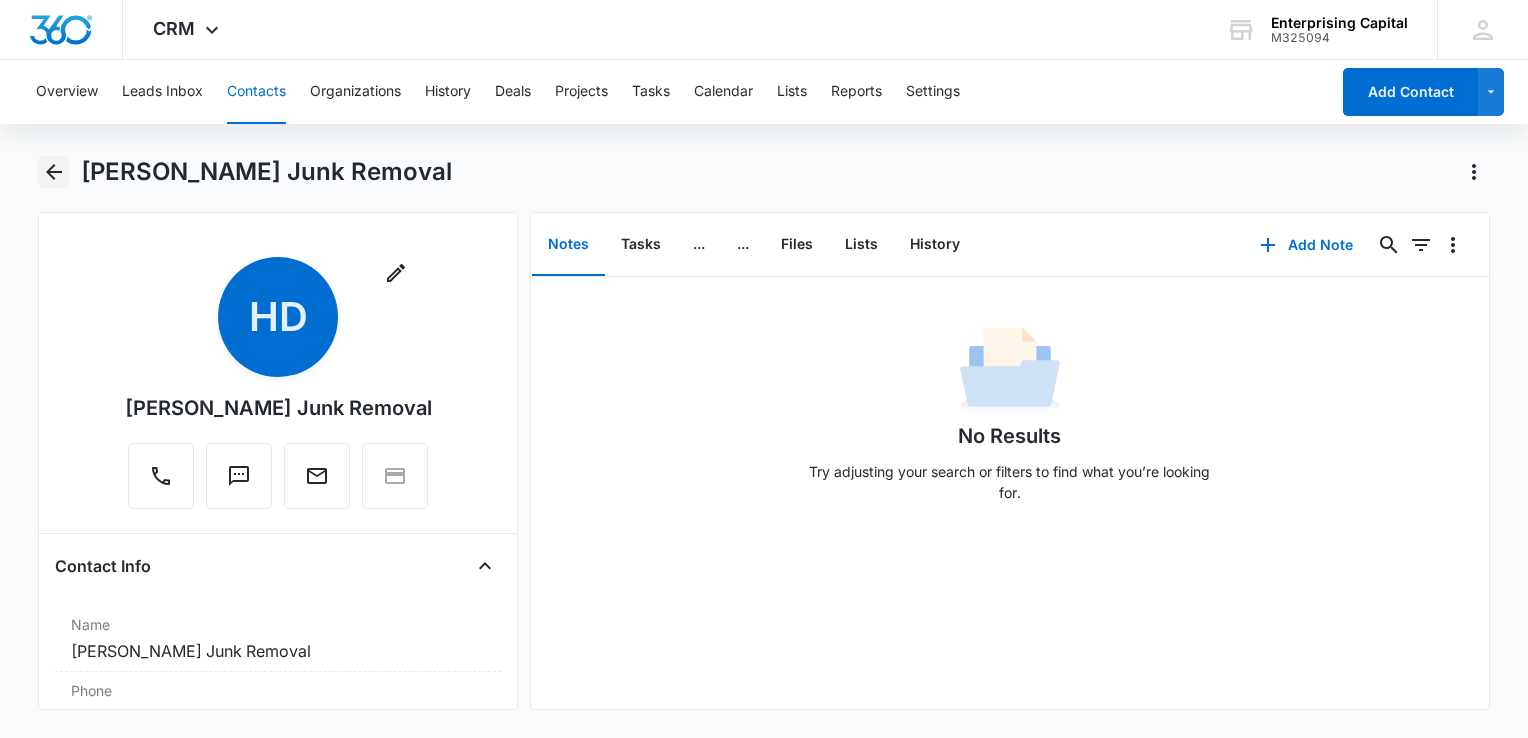 click 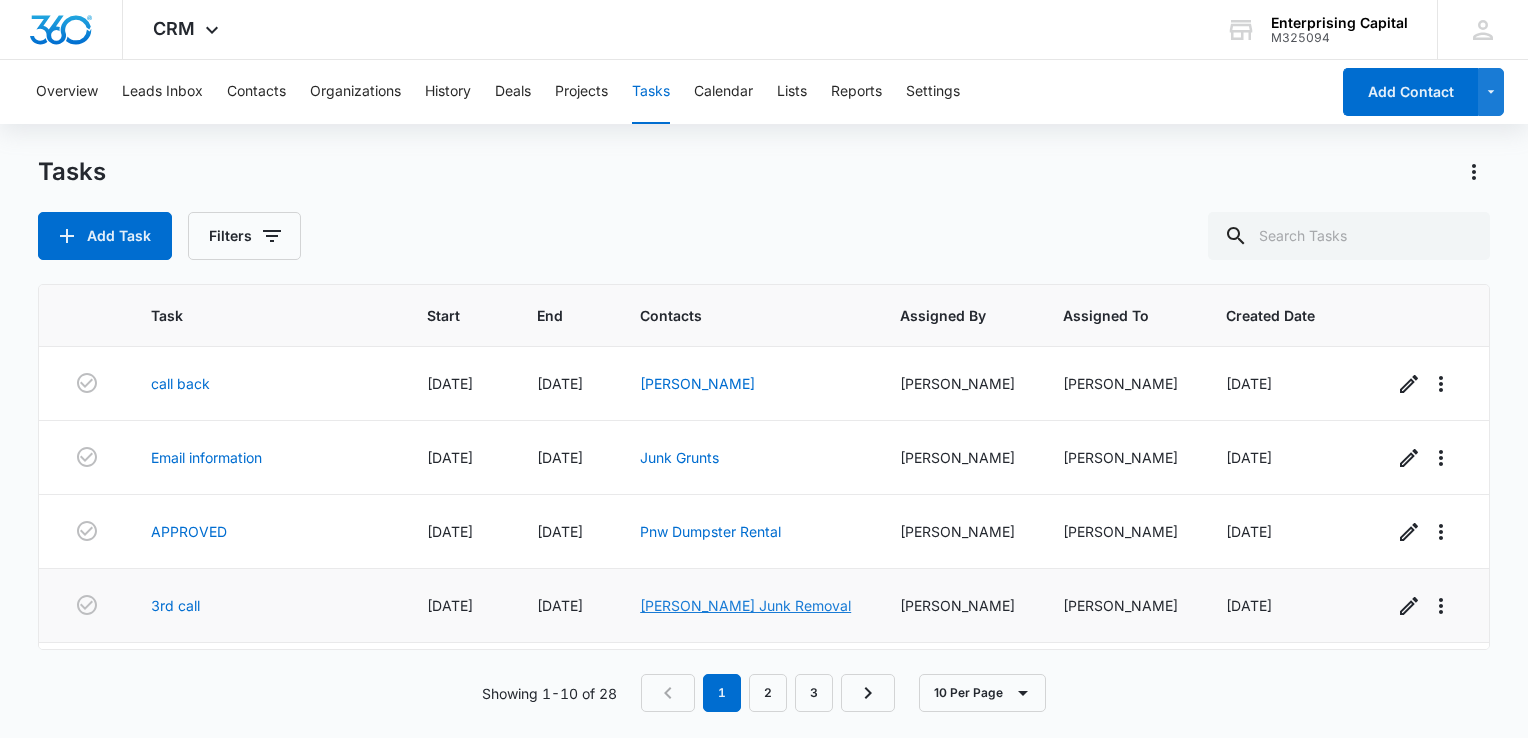 click on "Heavy D Junk Removal" at bounding box center [745, 605] 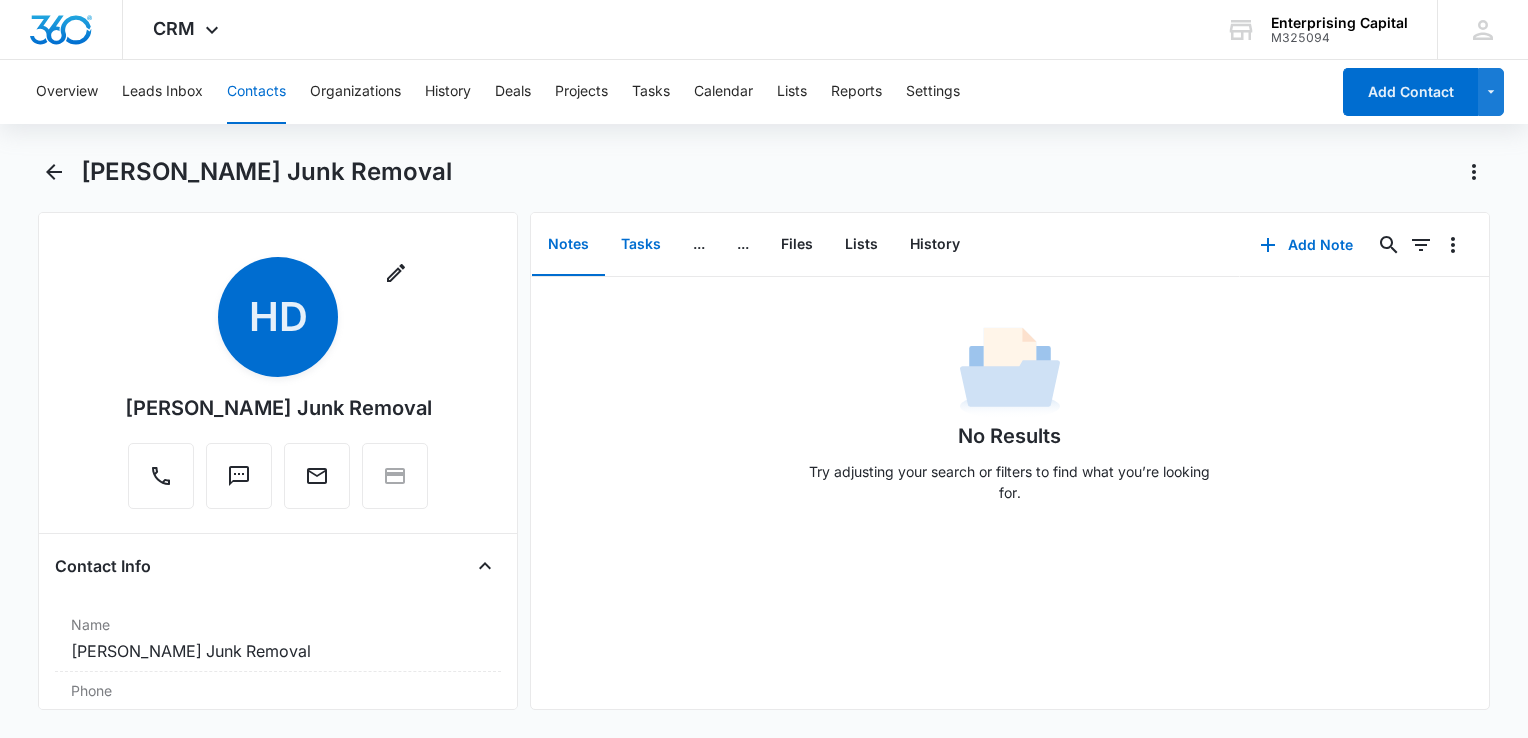 click on "Tasks" at bounding box center (641, 245) 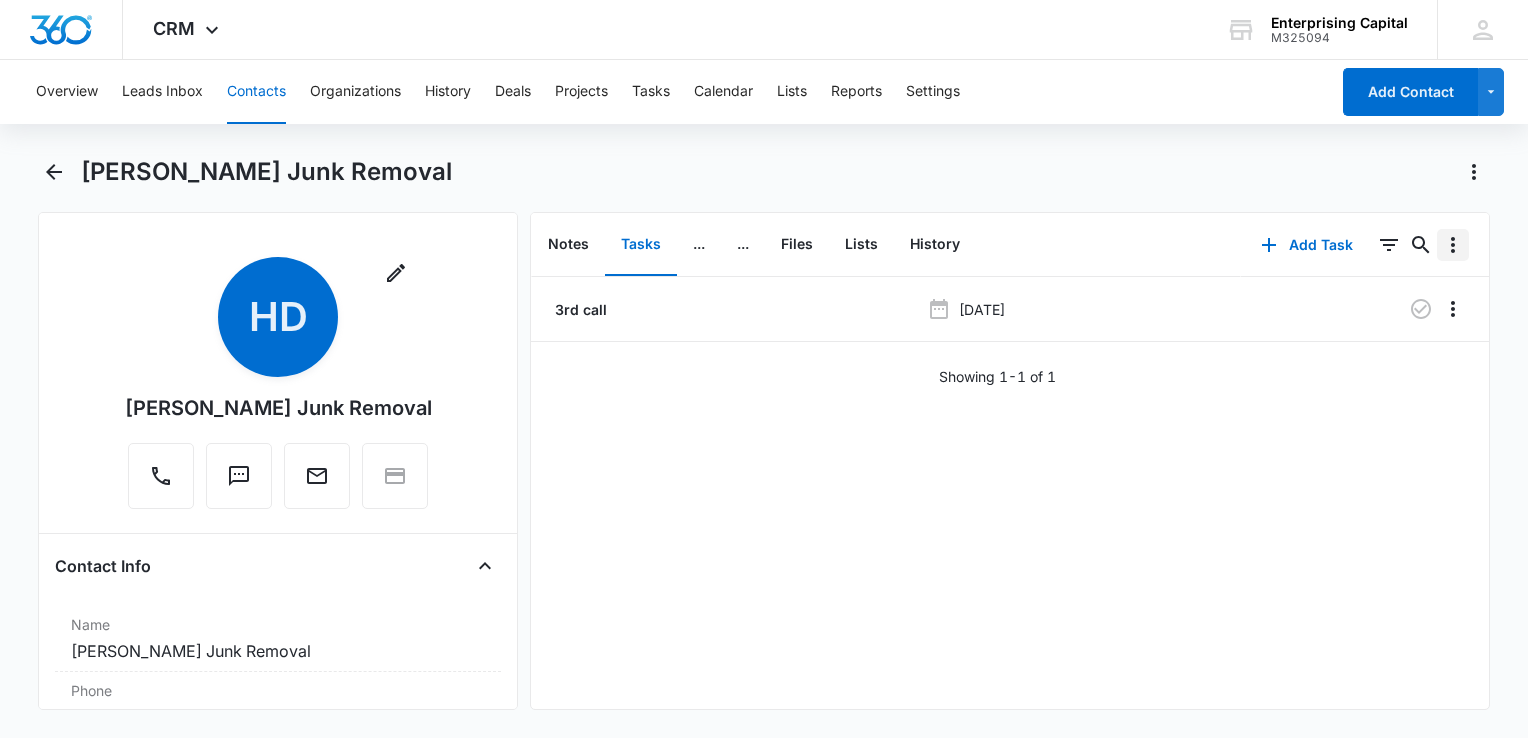 click 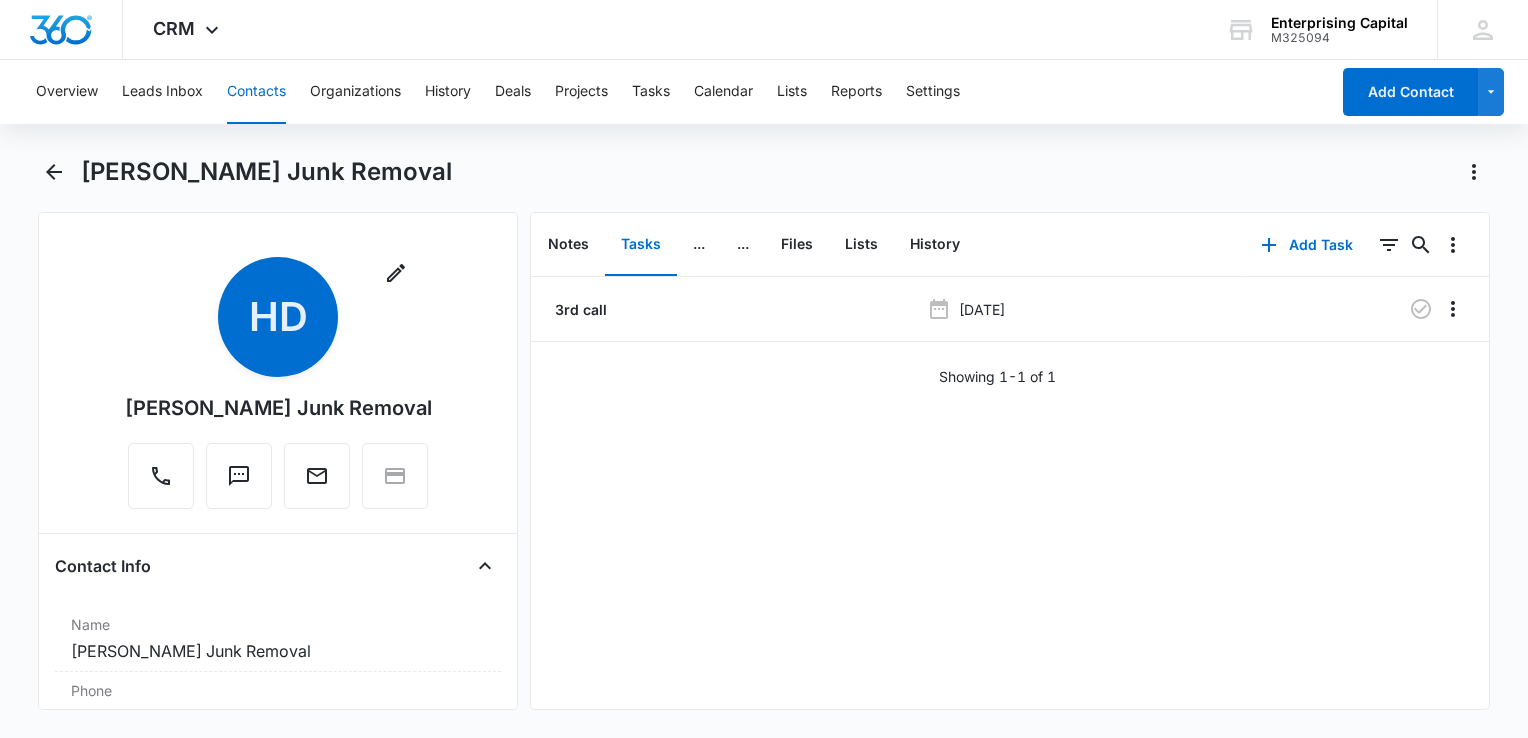 click on "3rd call May 30, 2025 Showing   1-1   of   1" at bounding box center [1010, 493] 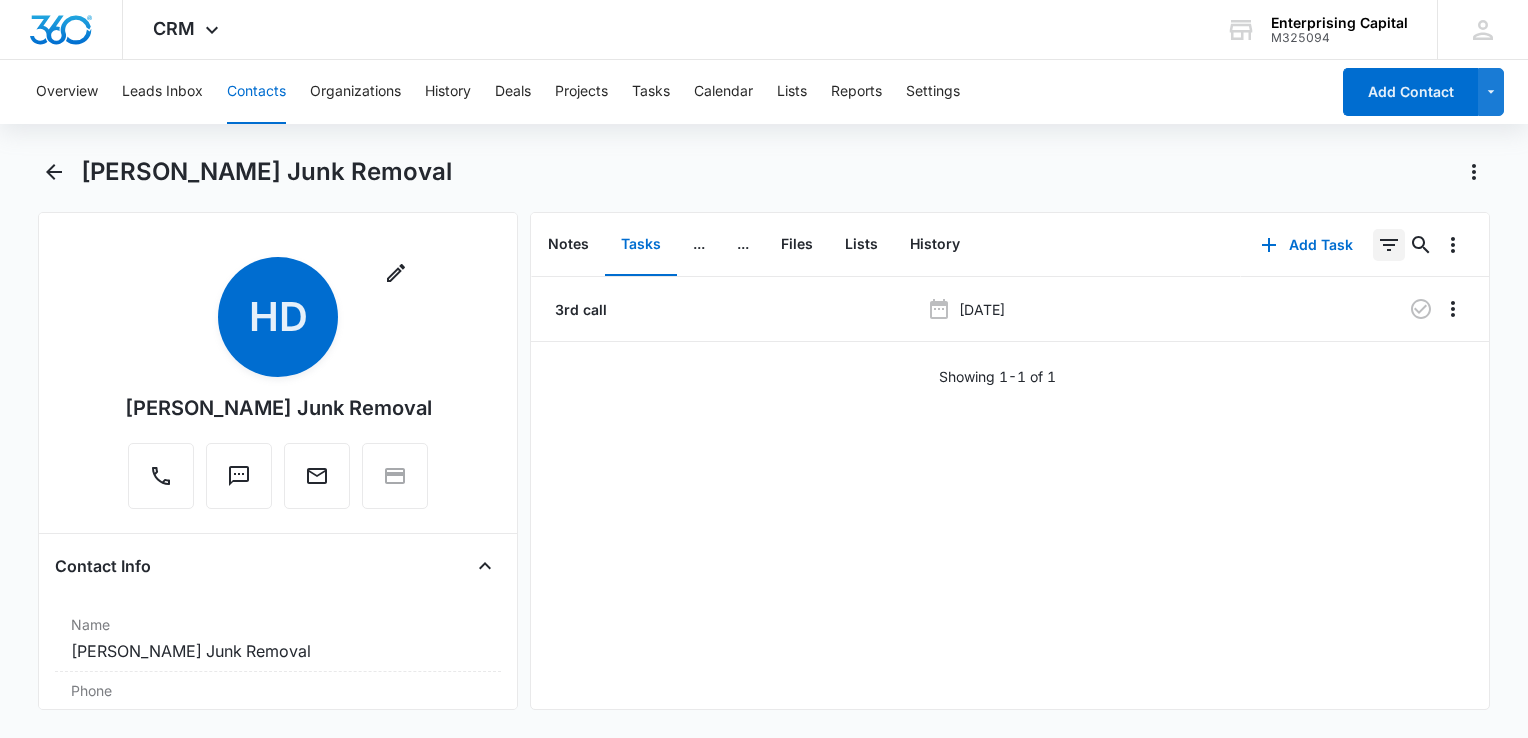 click 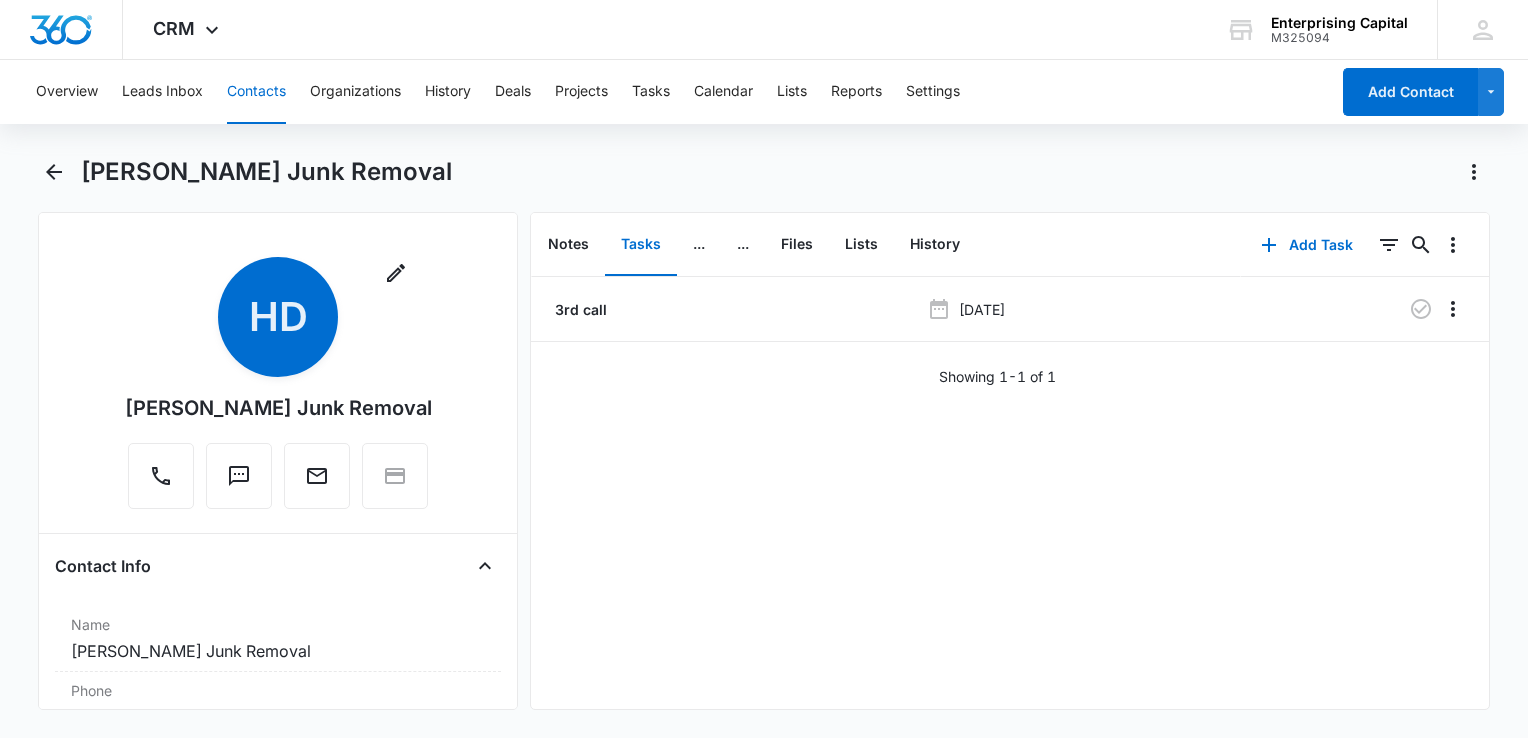 click on "3rd call May 30, 2025 Showing   1-1   of   1" at bounding box center (1010, 493) 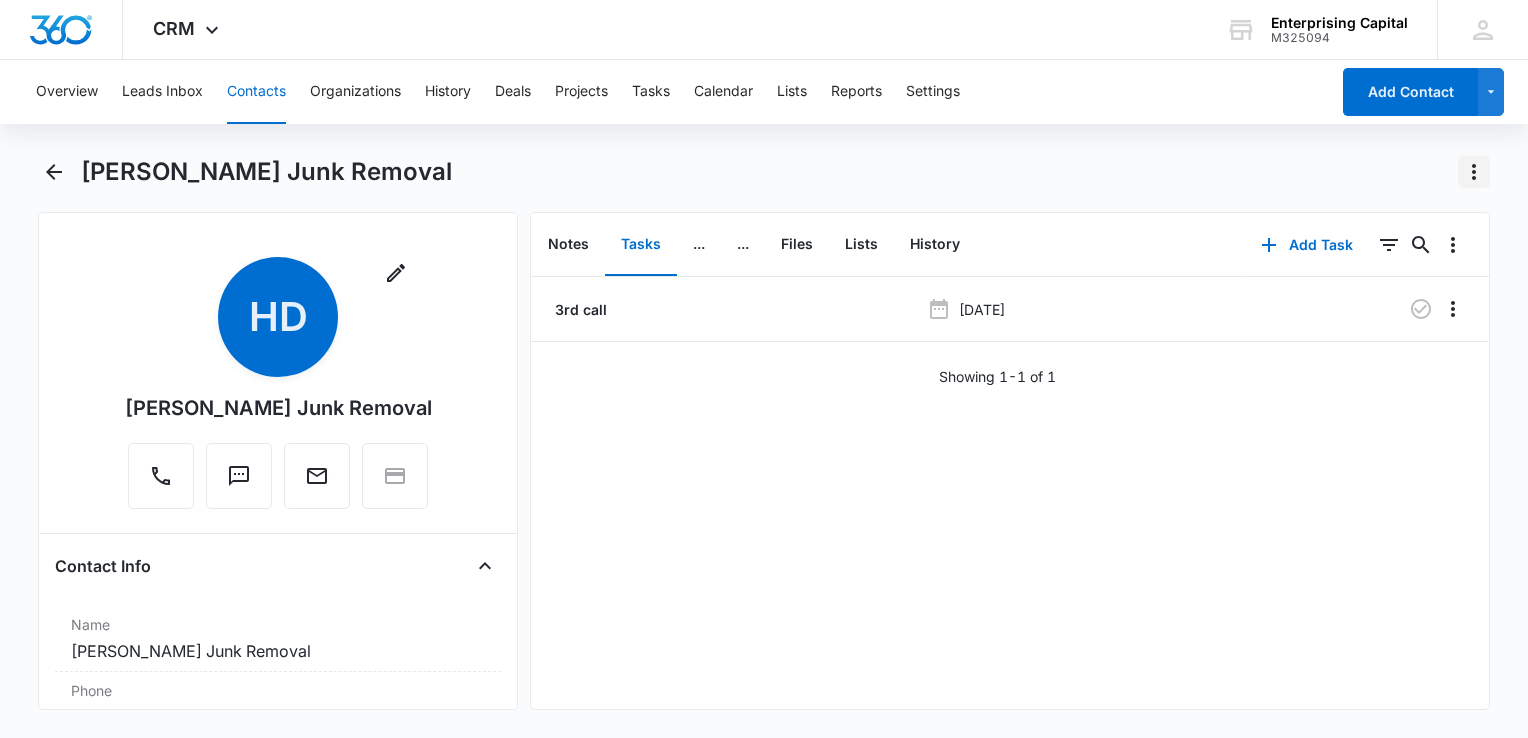 click 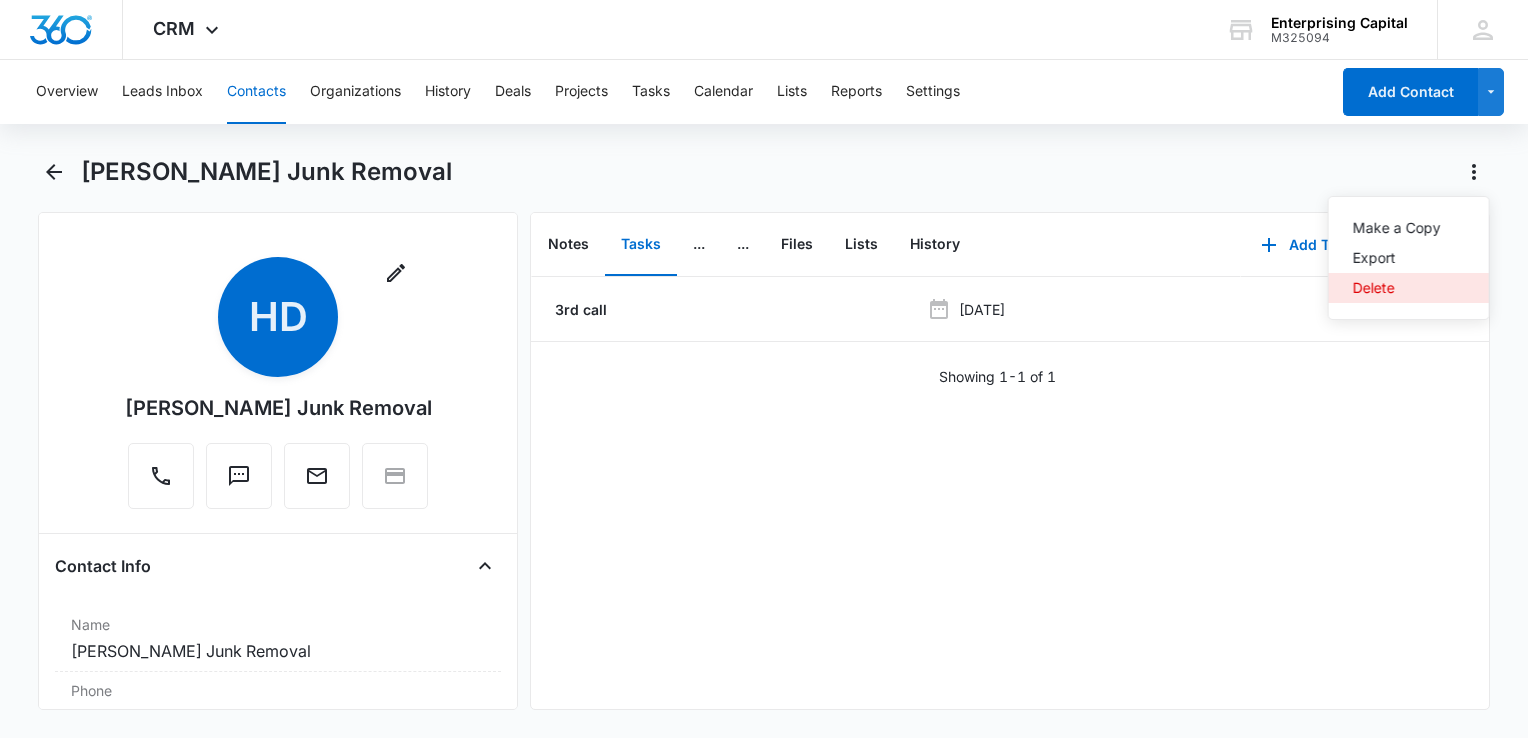 click on "Delete" at bounding box center (1397, 288) 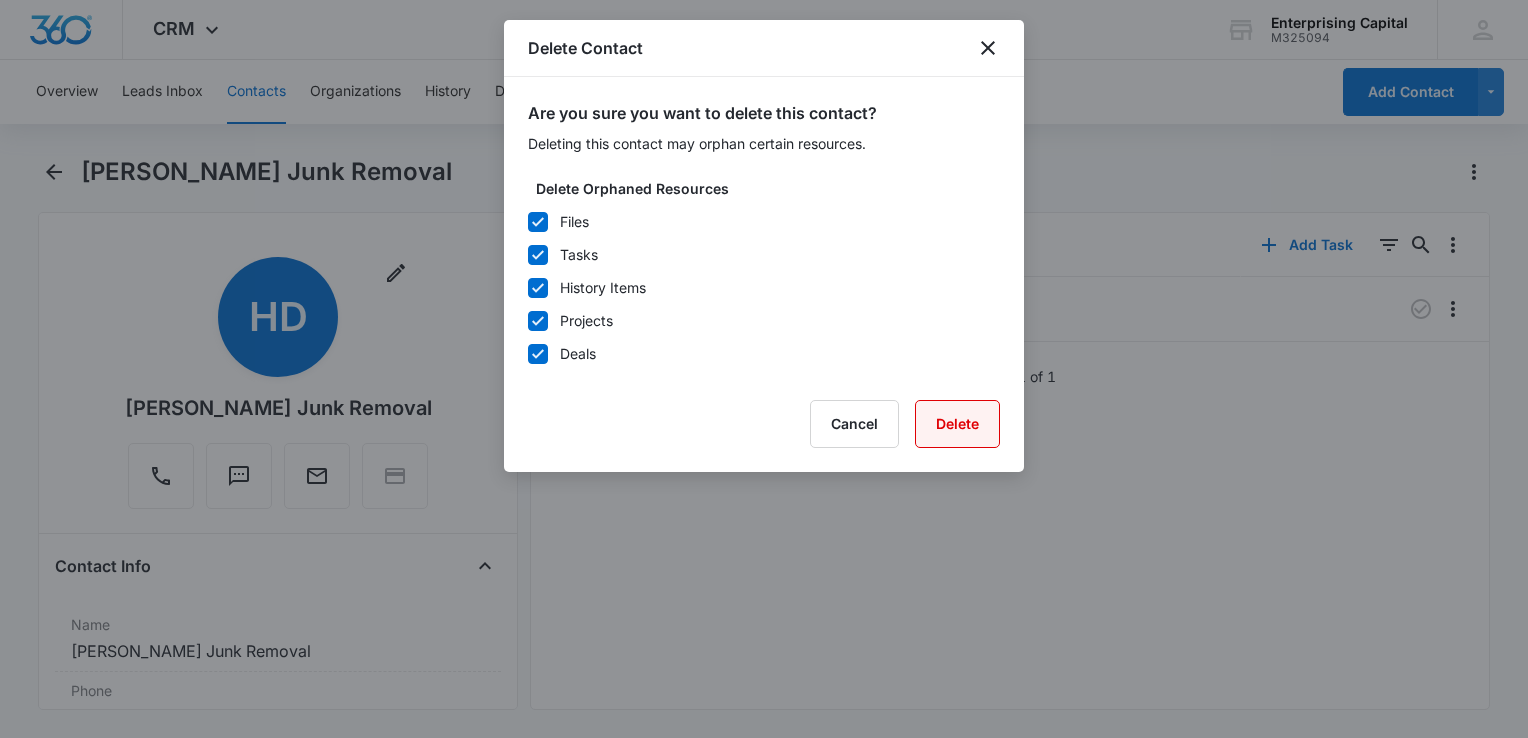 click on "Delete" at bounding box center [957, 424] 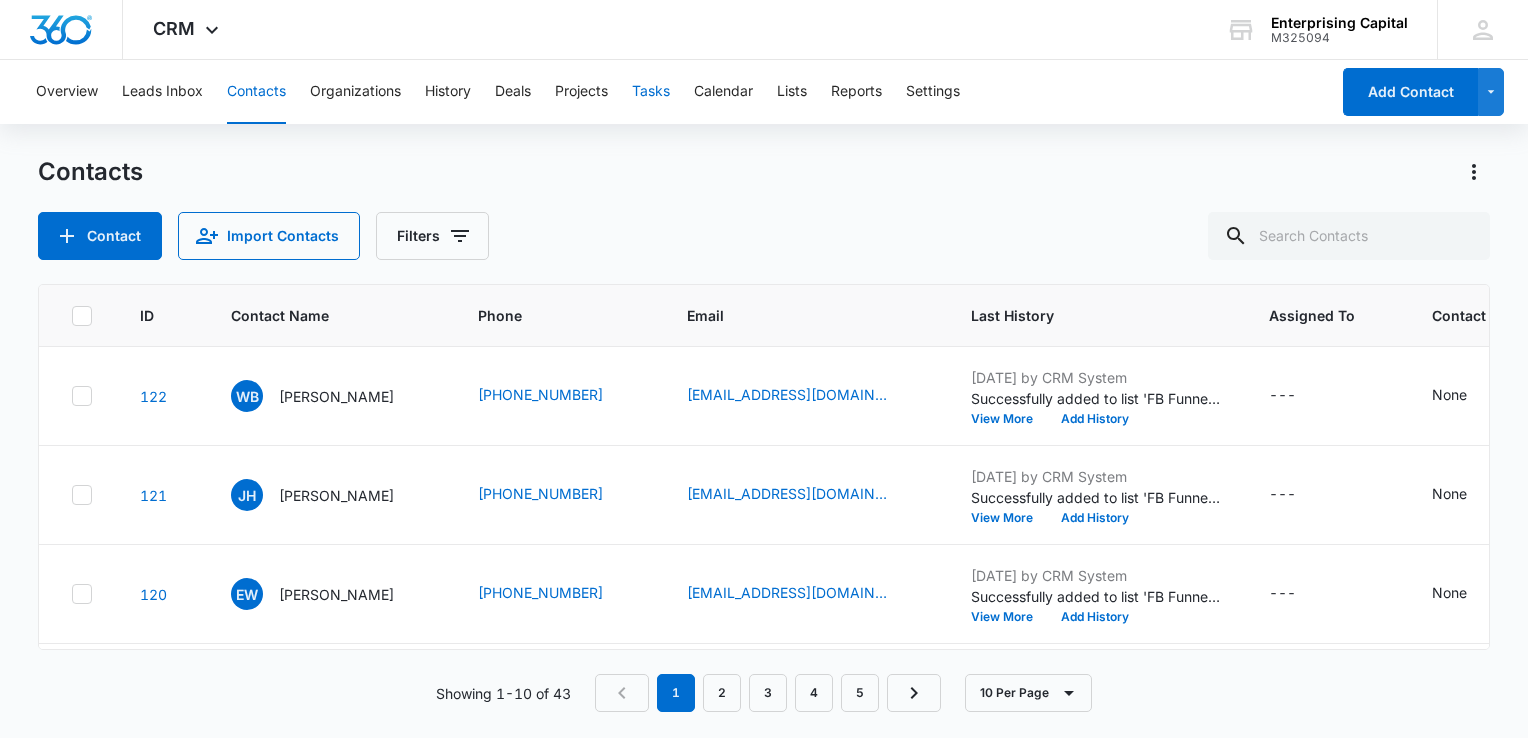 click on "Tasks" at bounding box center (651, 92) 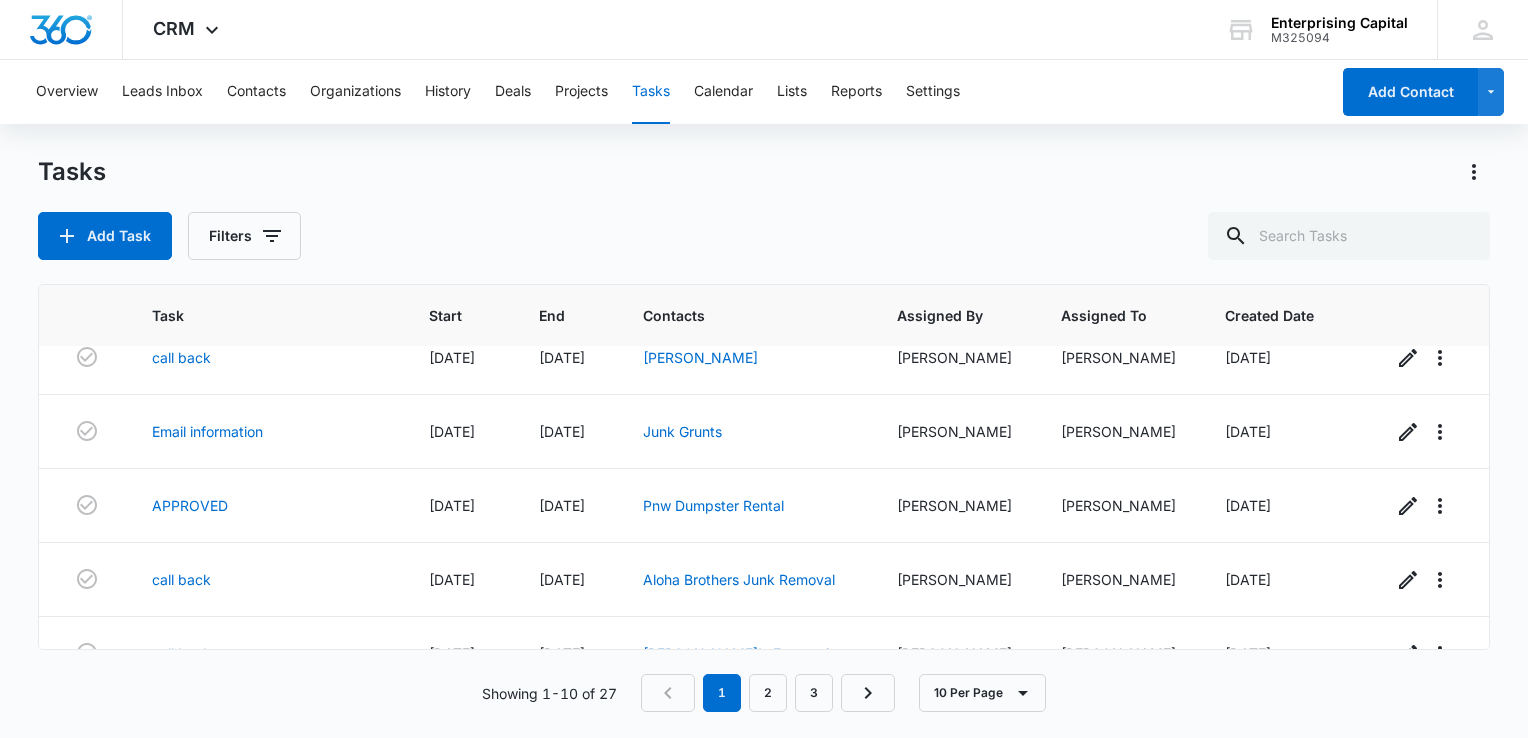 scroll, scrollTop: 29, scrollLeft: 0, axis: vertical 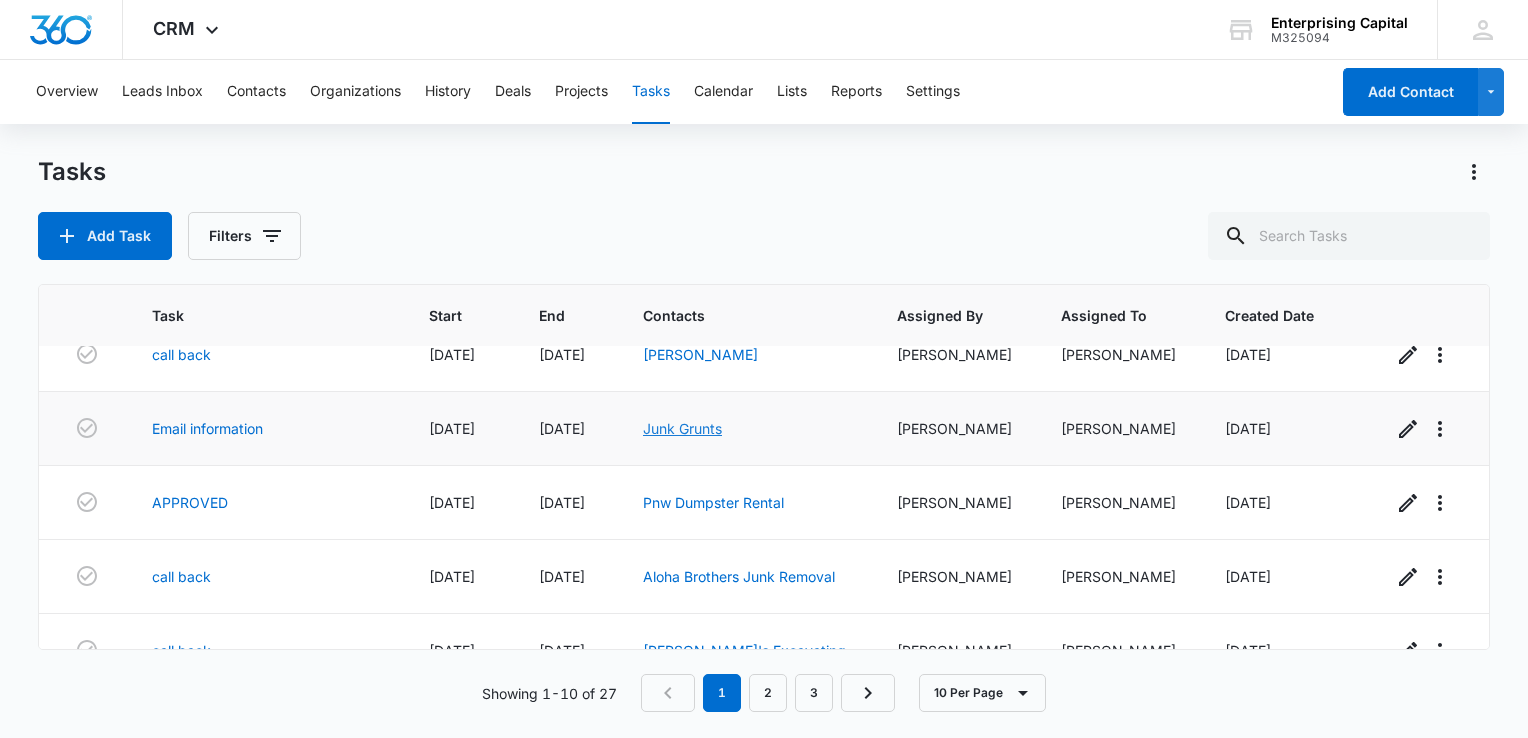 click on "Junk Grunts" at bounding box center (682, 428) 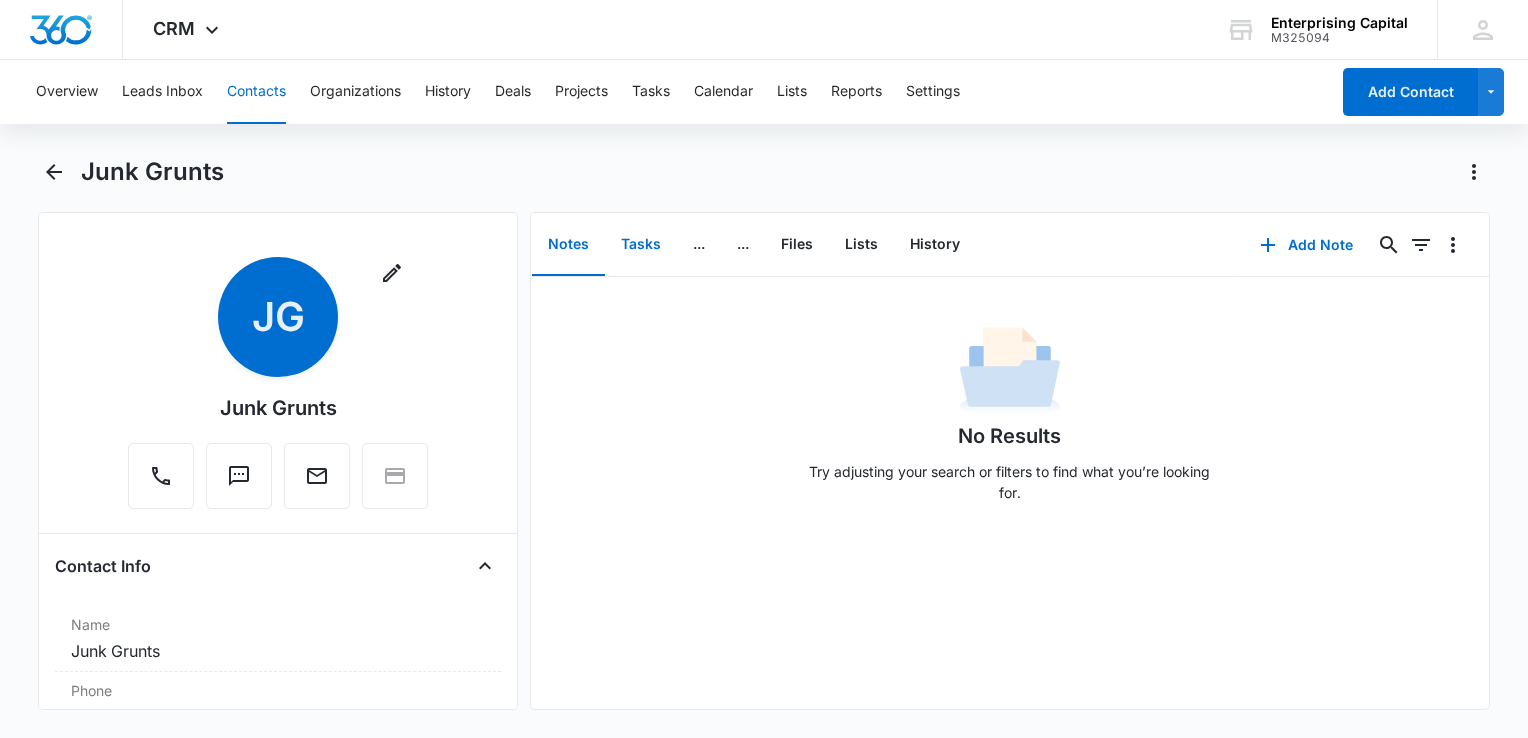 click on "Tasks" at bounding box center [641, 245] 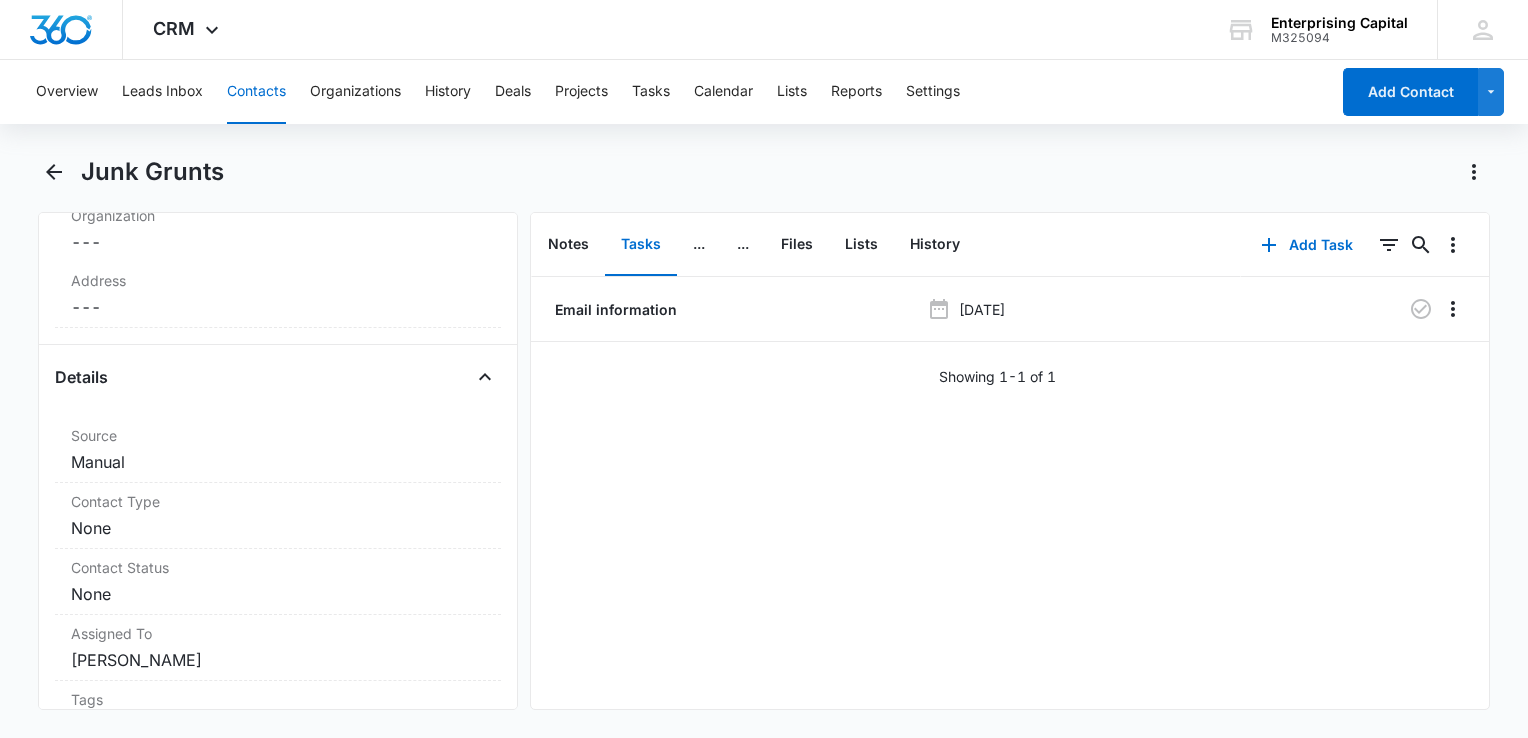 scroll, scrollTop: 648, scrollLeft: 0, axis: vertical 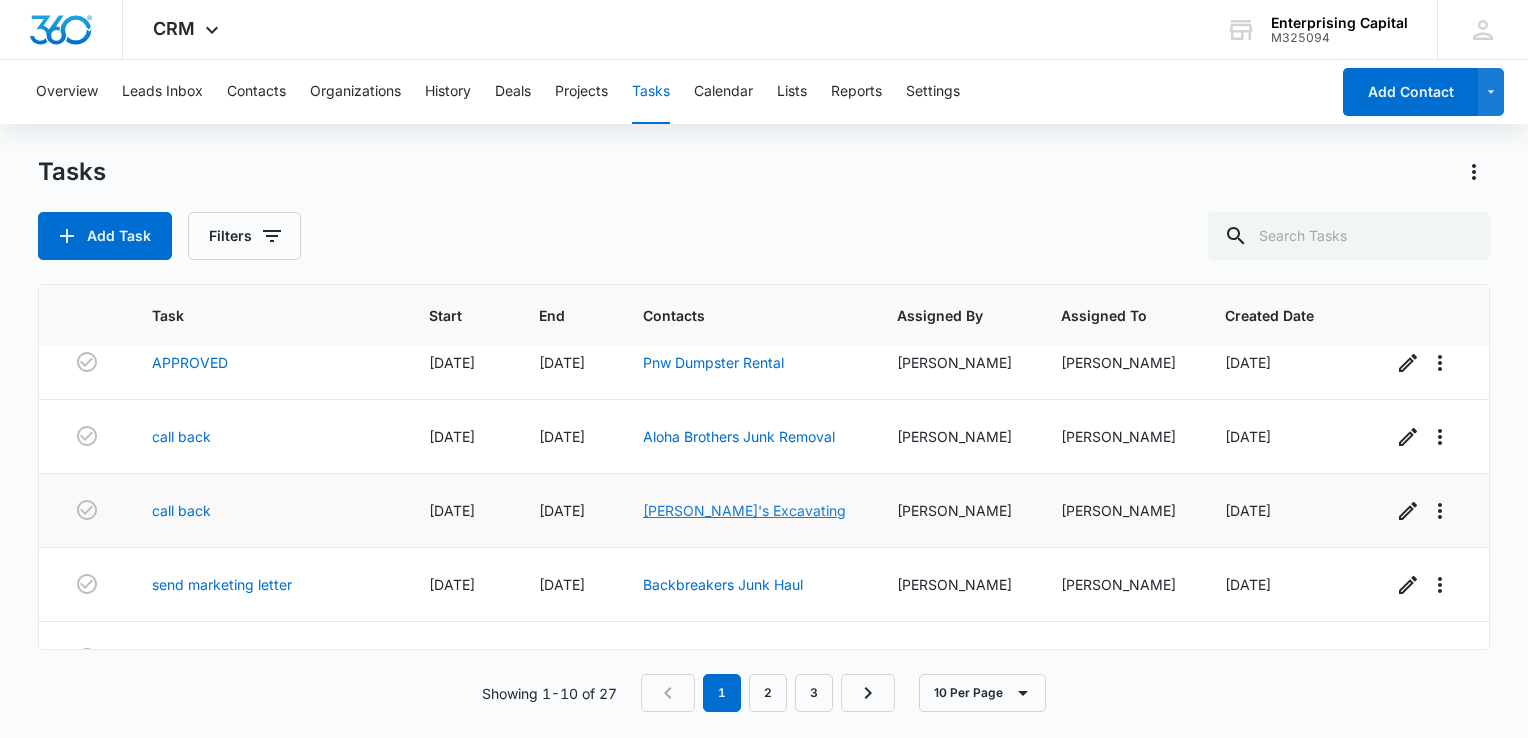click on "Dave's Excavating" at bounding box center (744, 510) 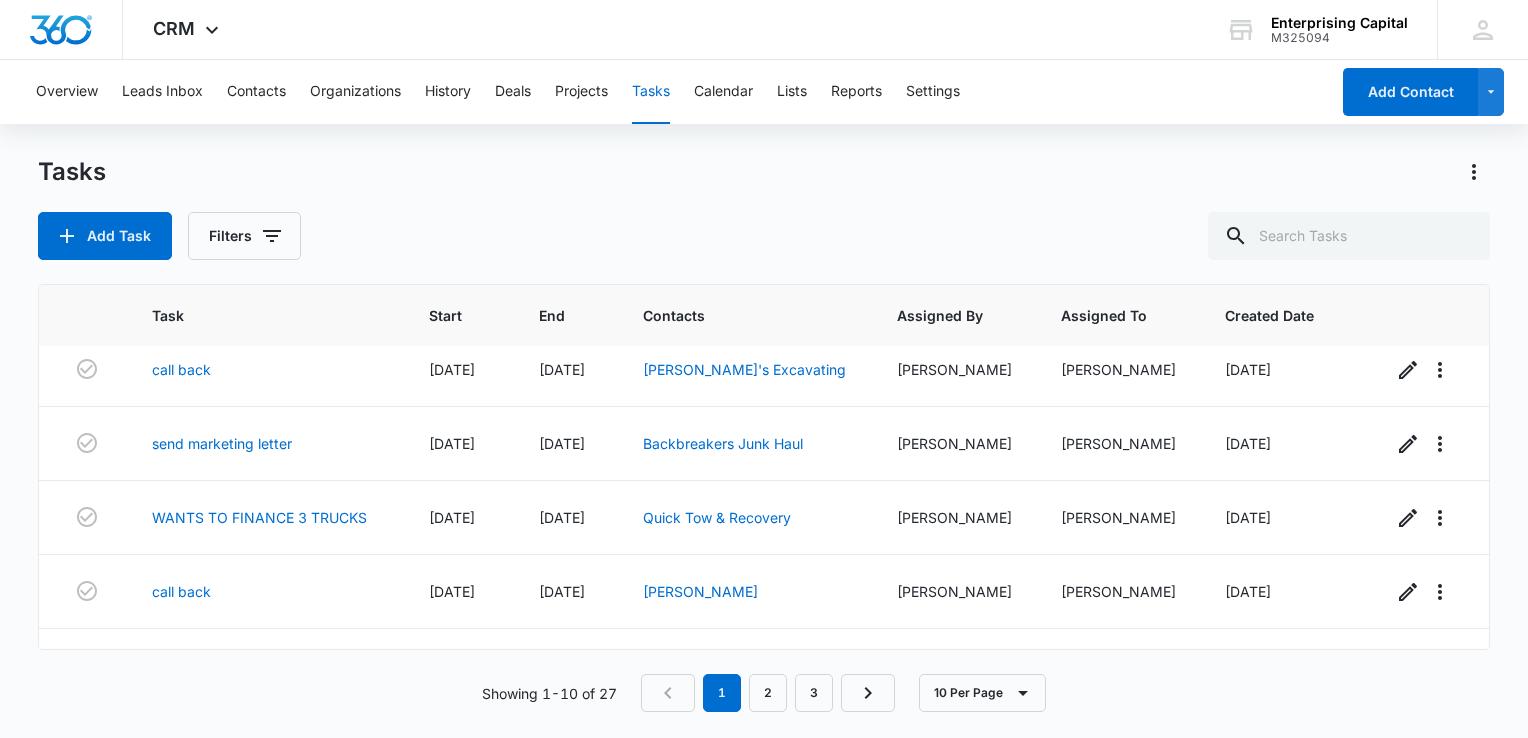 scroll, scrollTop: 316, scrollLeft: 0, axis: vertical 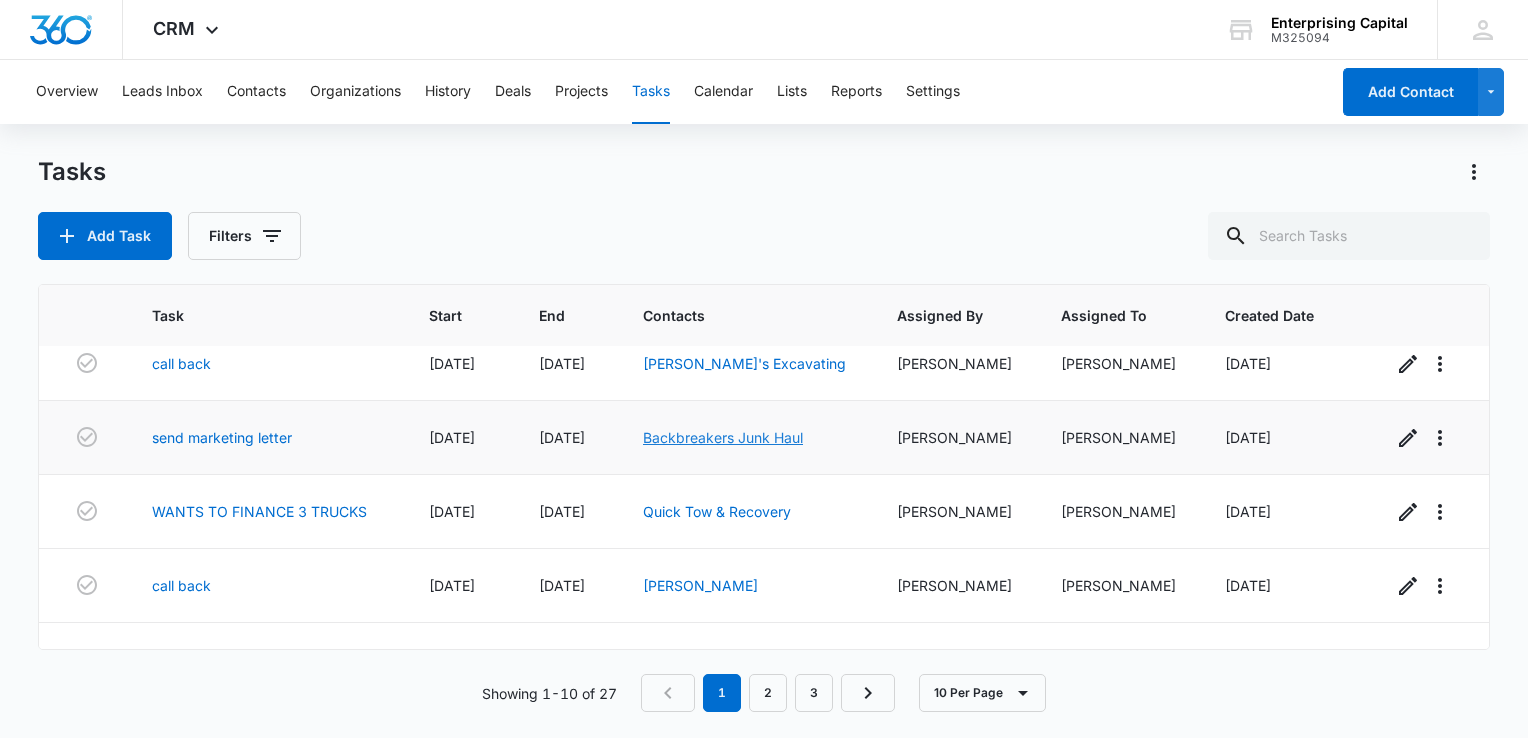 click on "Backbreakers Junk Haul" at bounding box center [723, 437] 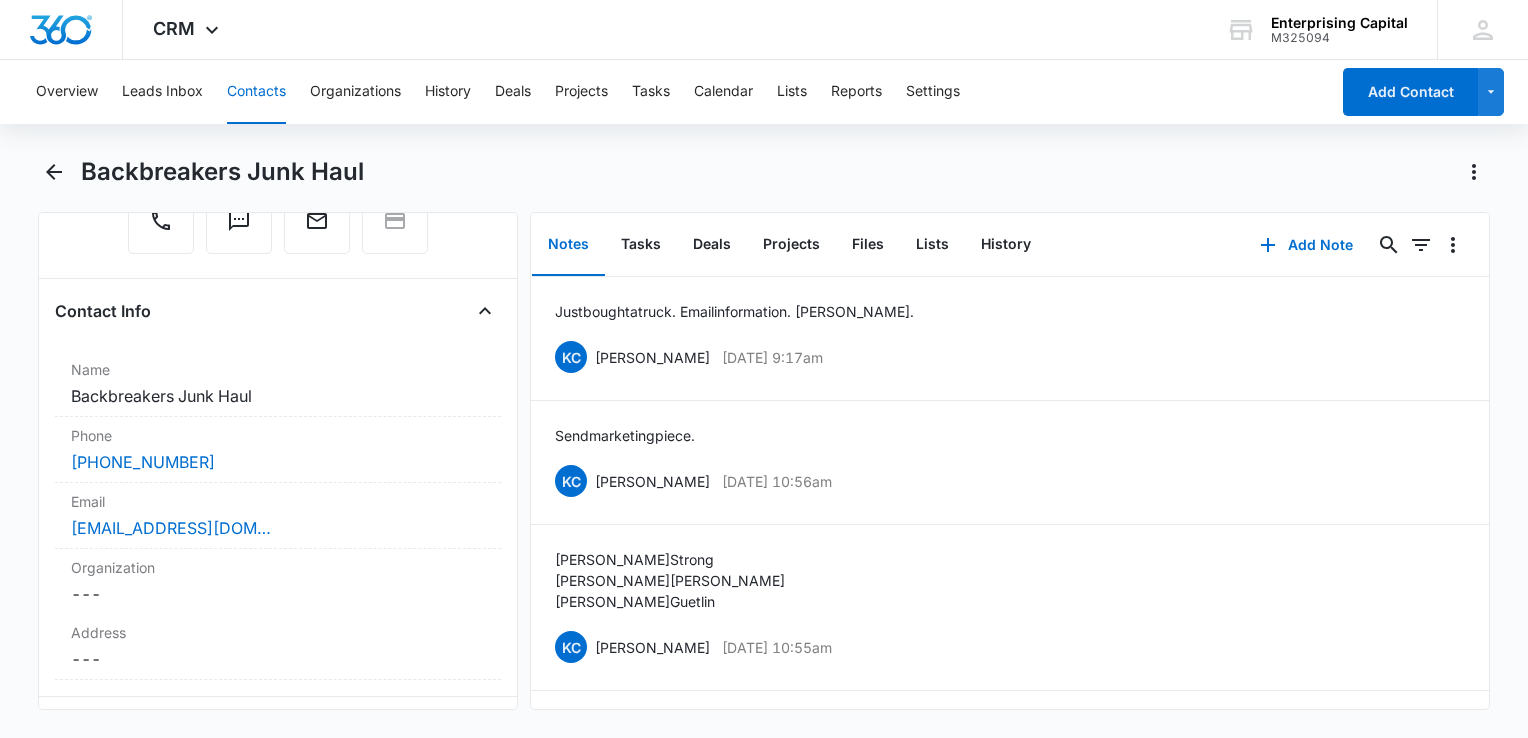 scroll, scrollTop: 0, scrollLeft: 0, axis: both 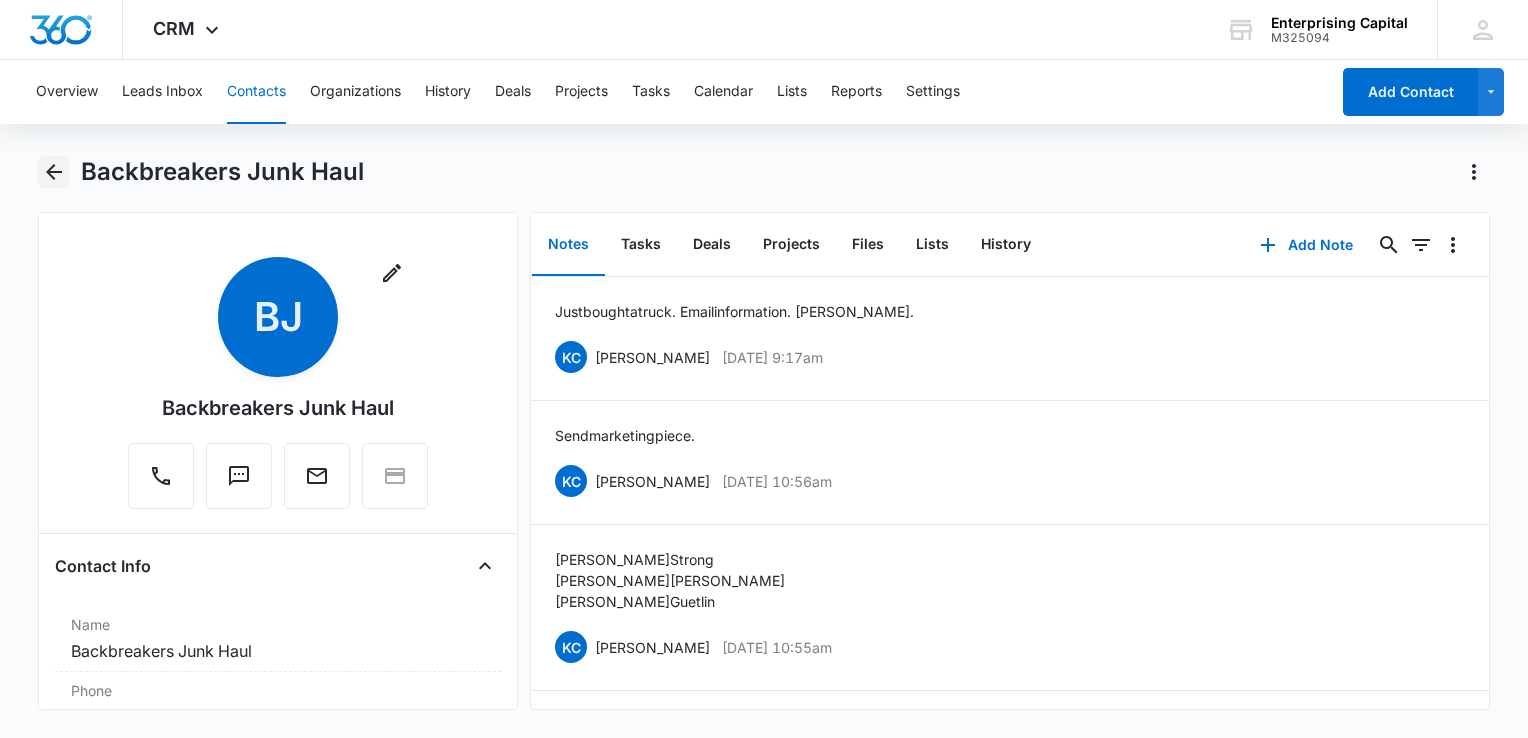 click 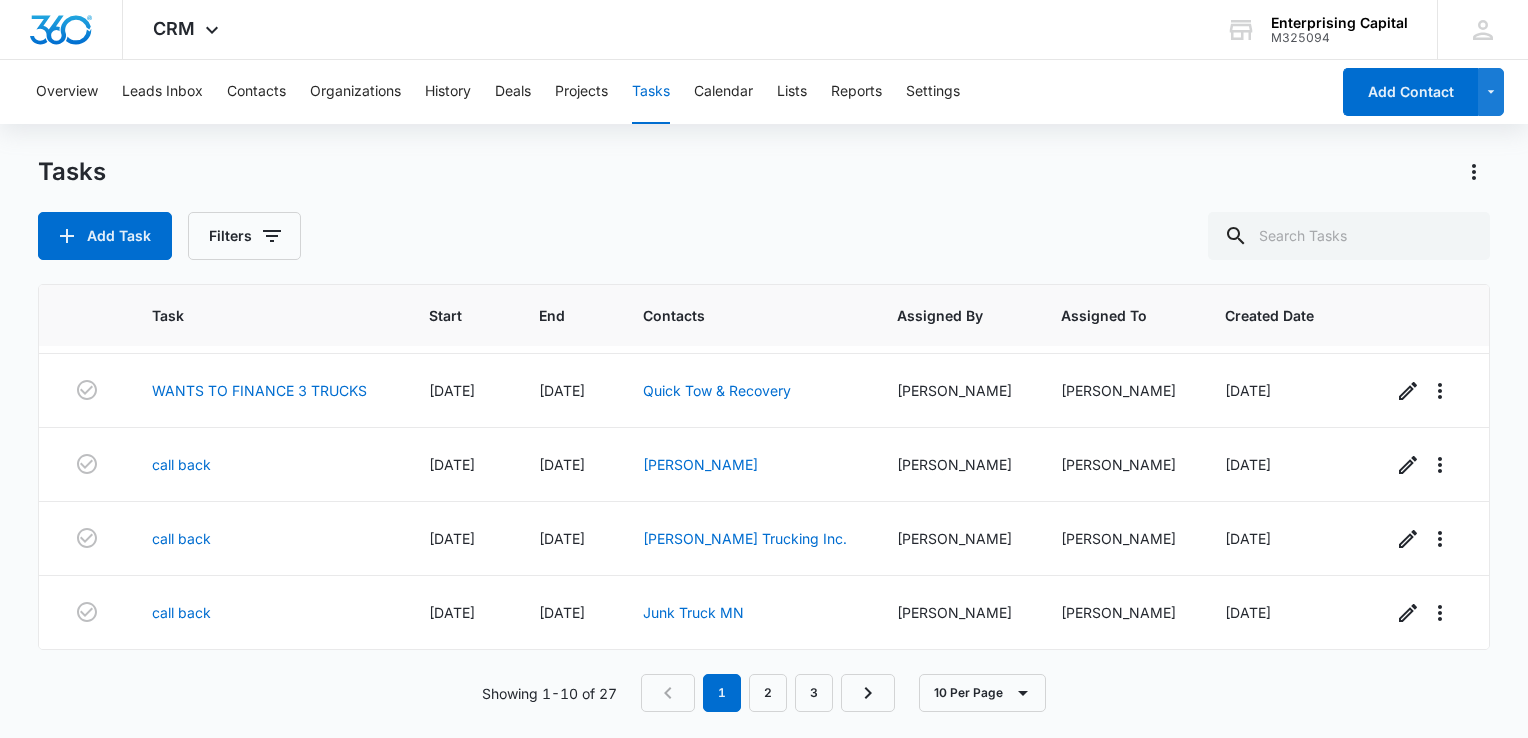 scroll, scrollTop: 477, scrollLeft: 0, axis: vertical 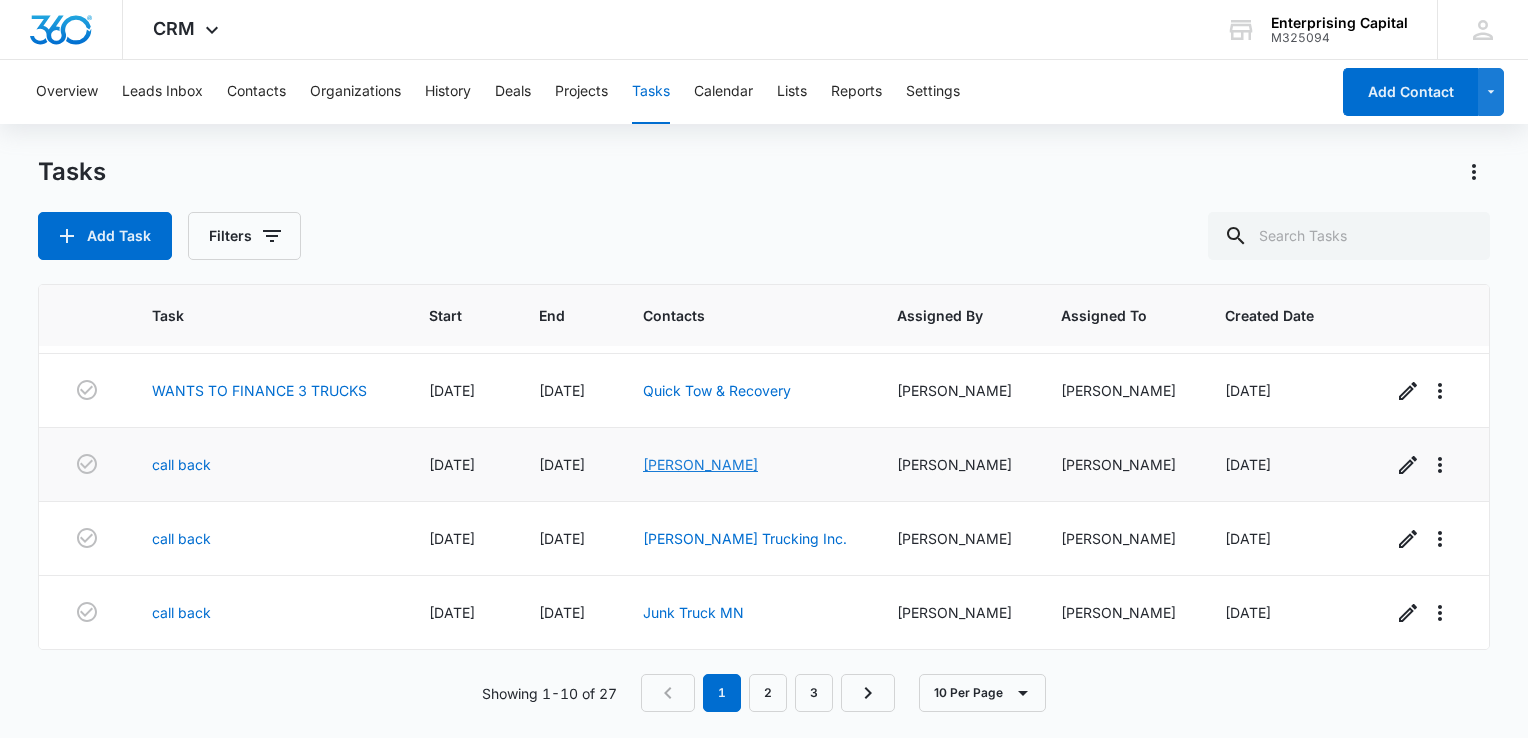 click on "Brian Skow" at bounding box center (700, 464) 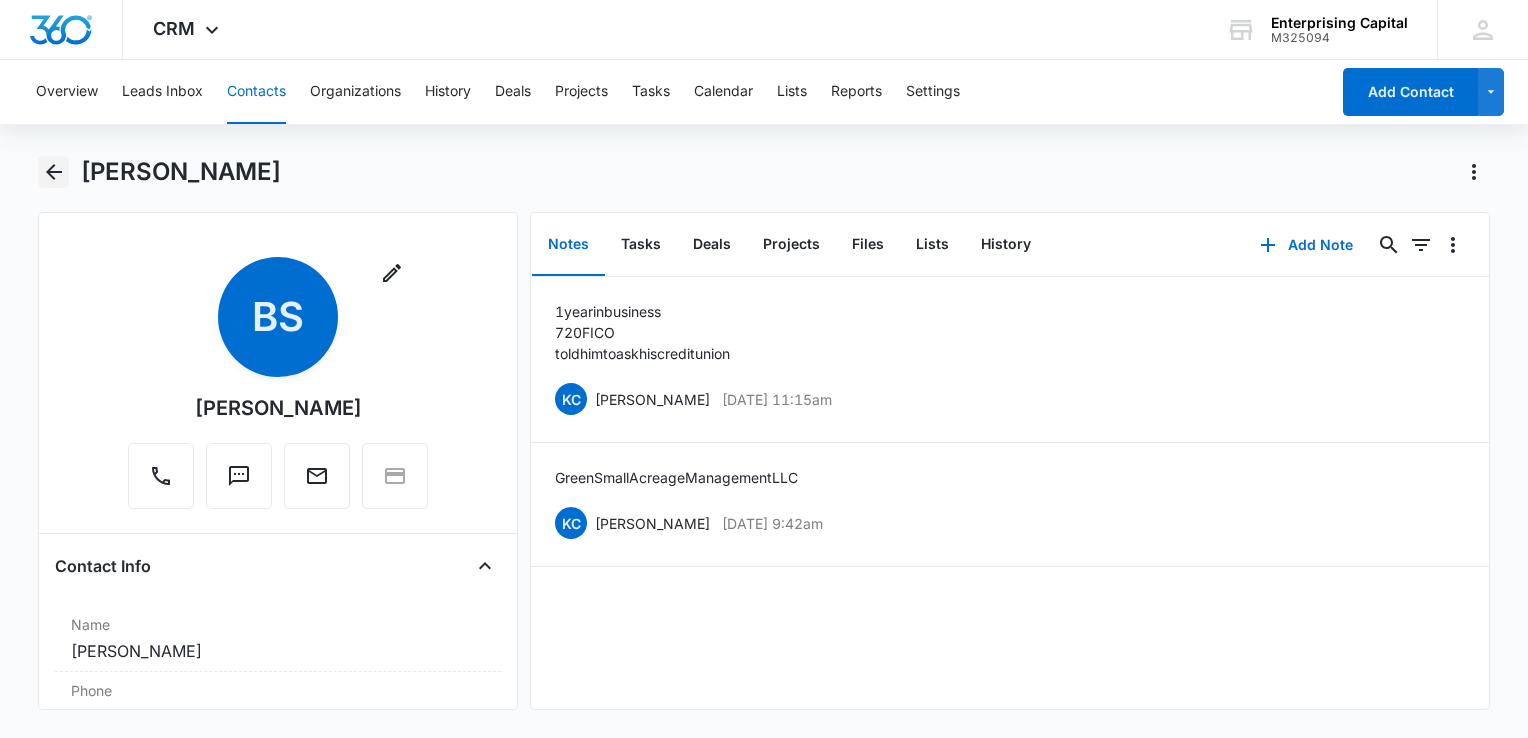 click 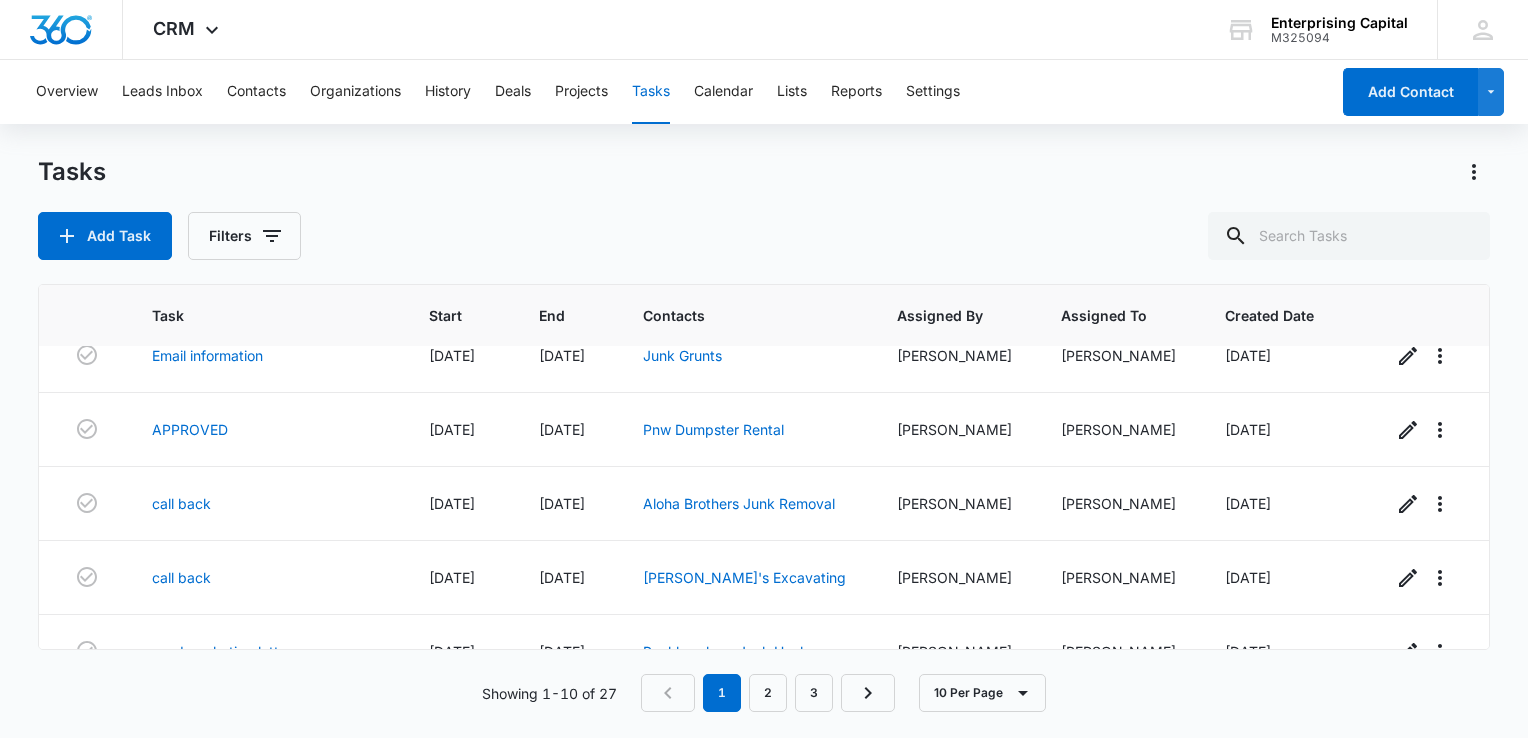 scroll, scrollTop: 111, scrollLeft: 0, axis: vertical 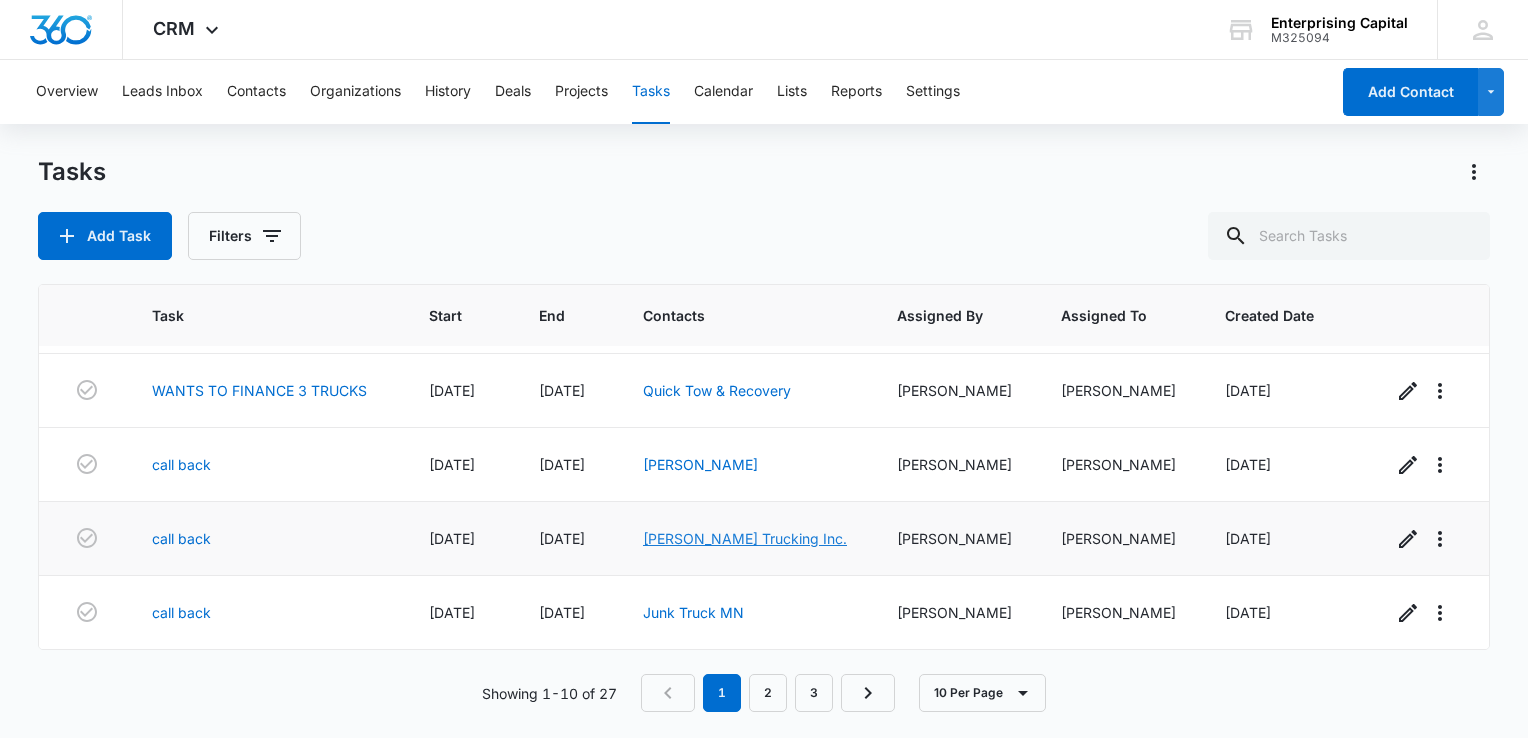 click on "Arne Svedson Trucking Inc." at bounding box center [745, 538] 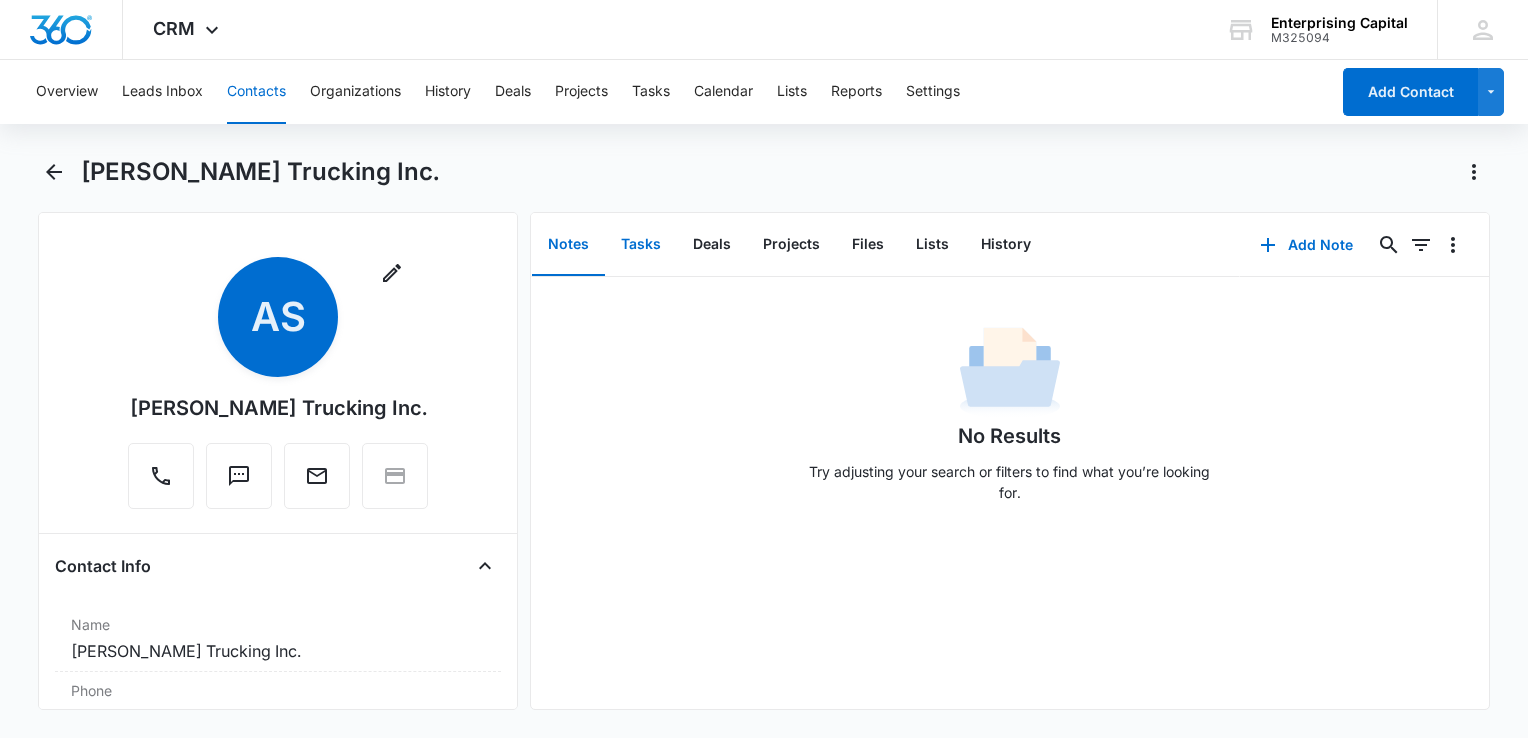 click on "Tasks" at bounding box center [641, 245] 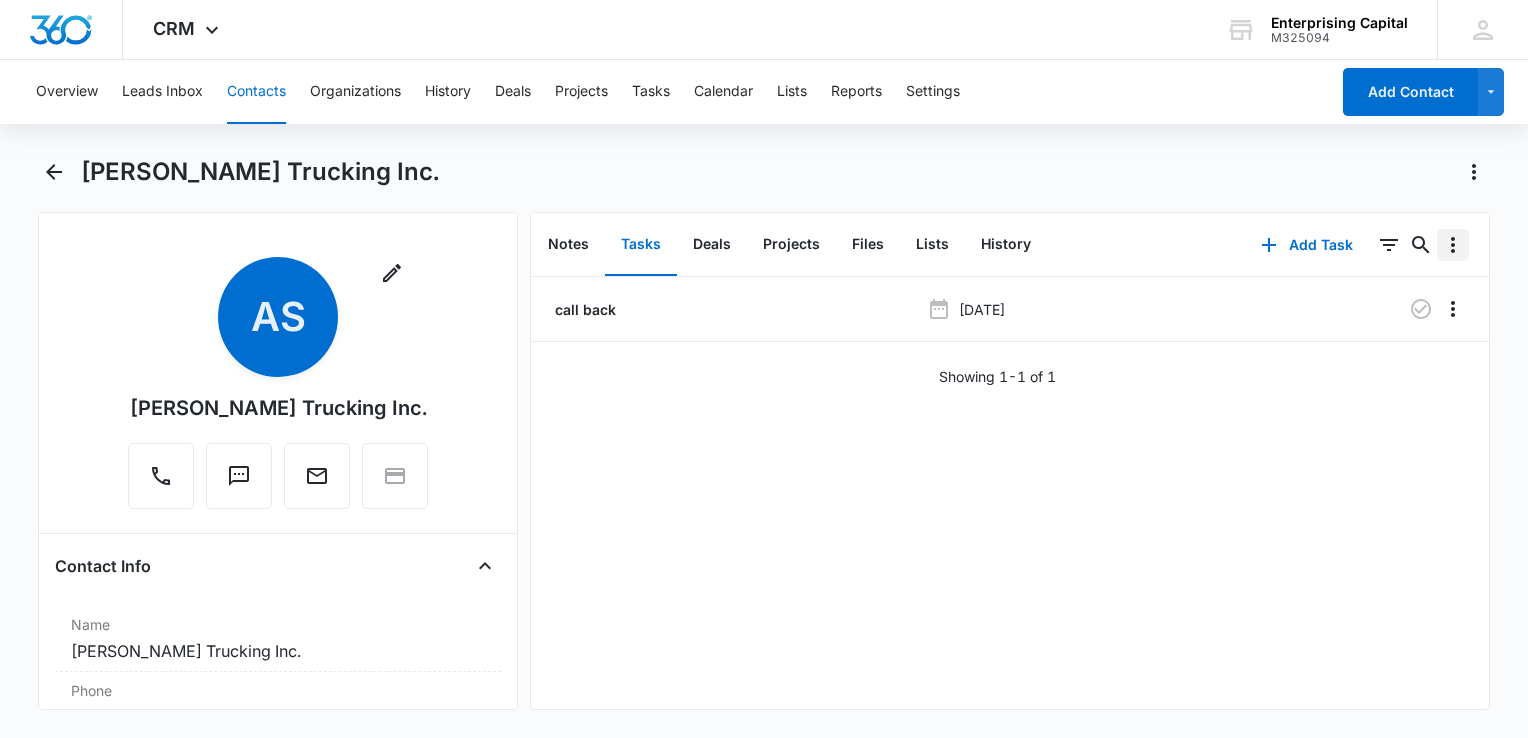 click 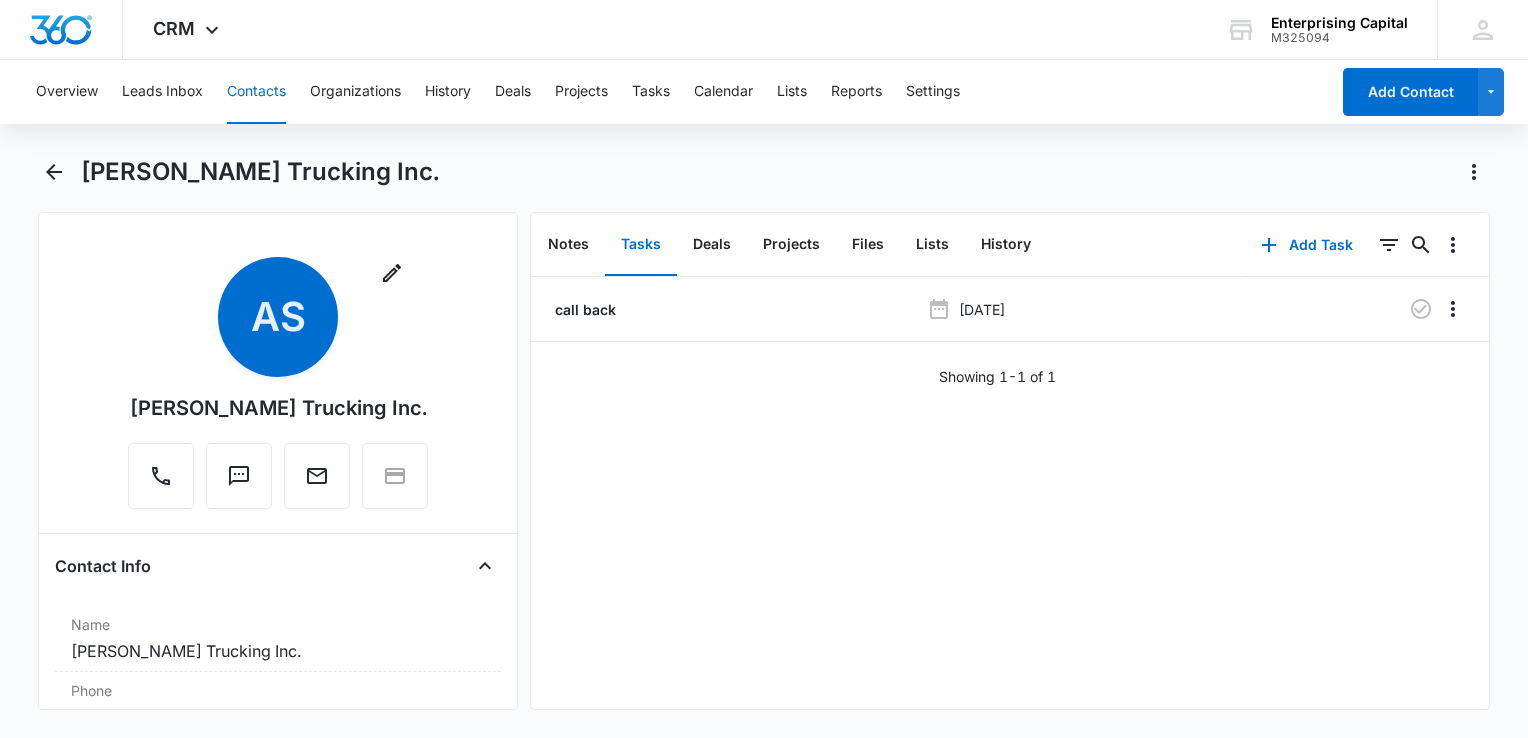 click on "call back Jun 19, 2025 Showing   1-1   of   1" at bounding box center (1010, 493) 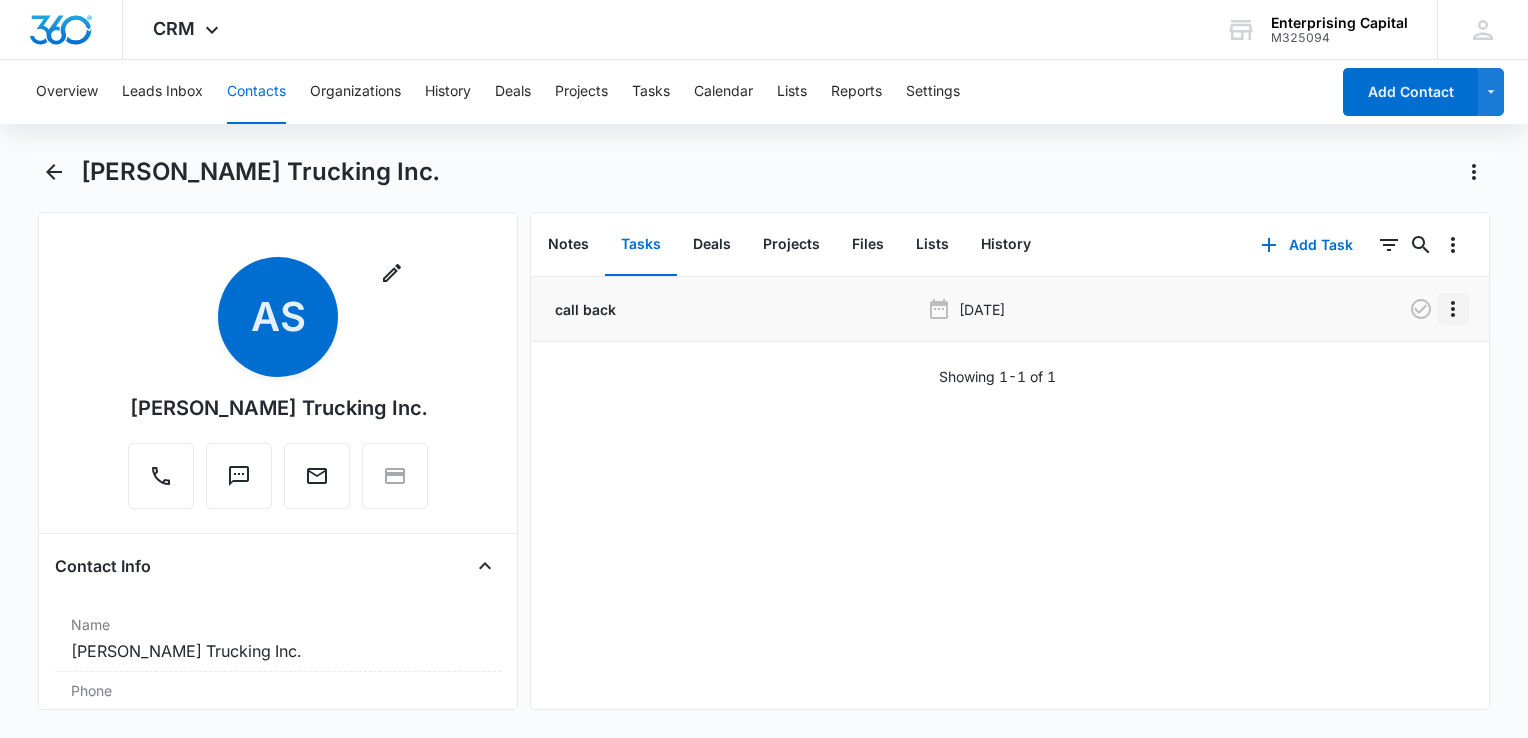 click 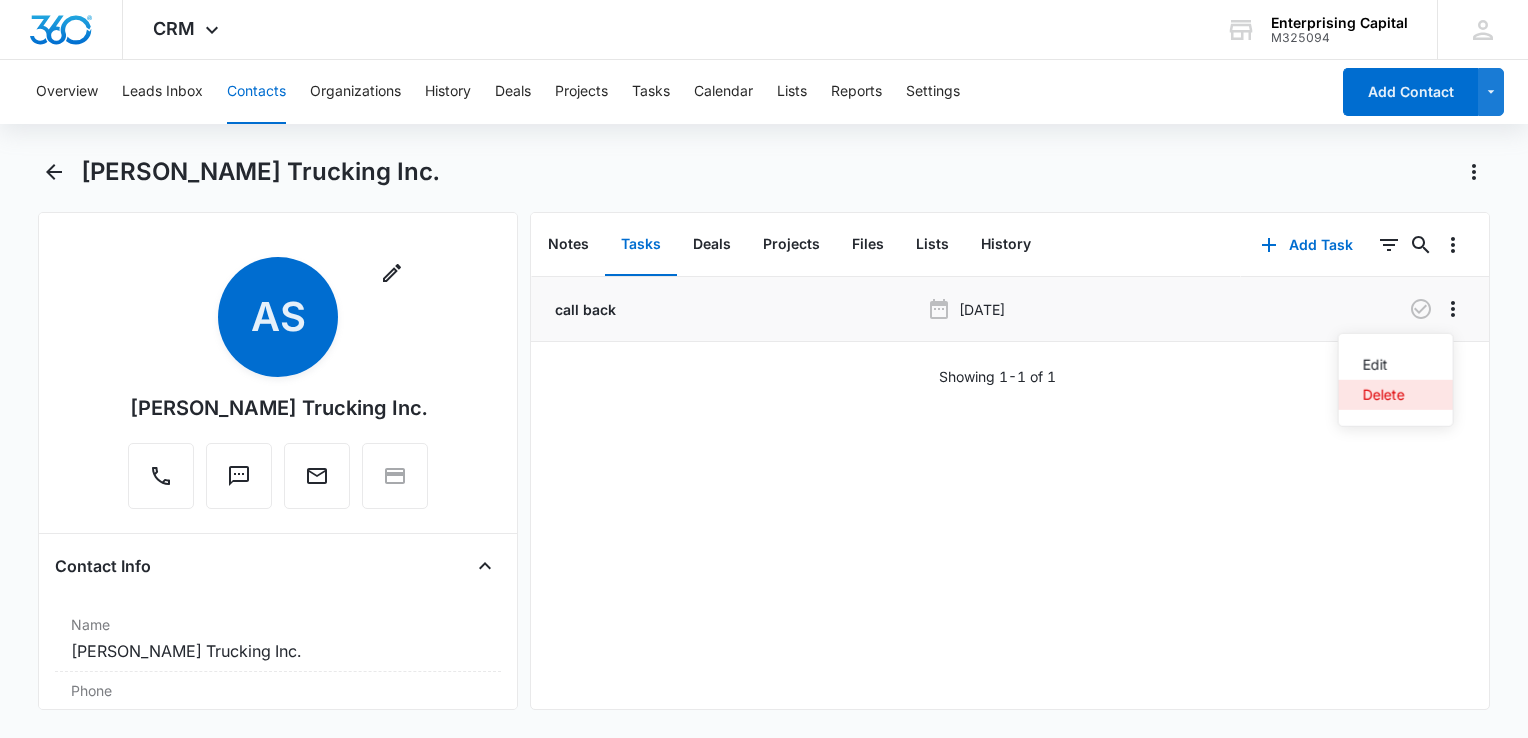 click on "Delete" at bounding box center (1384, 395) 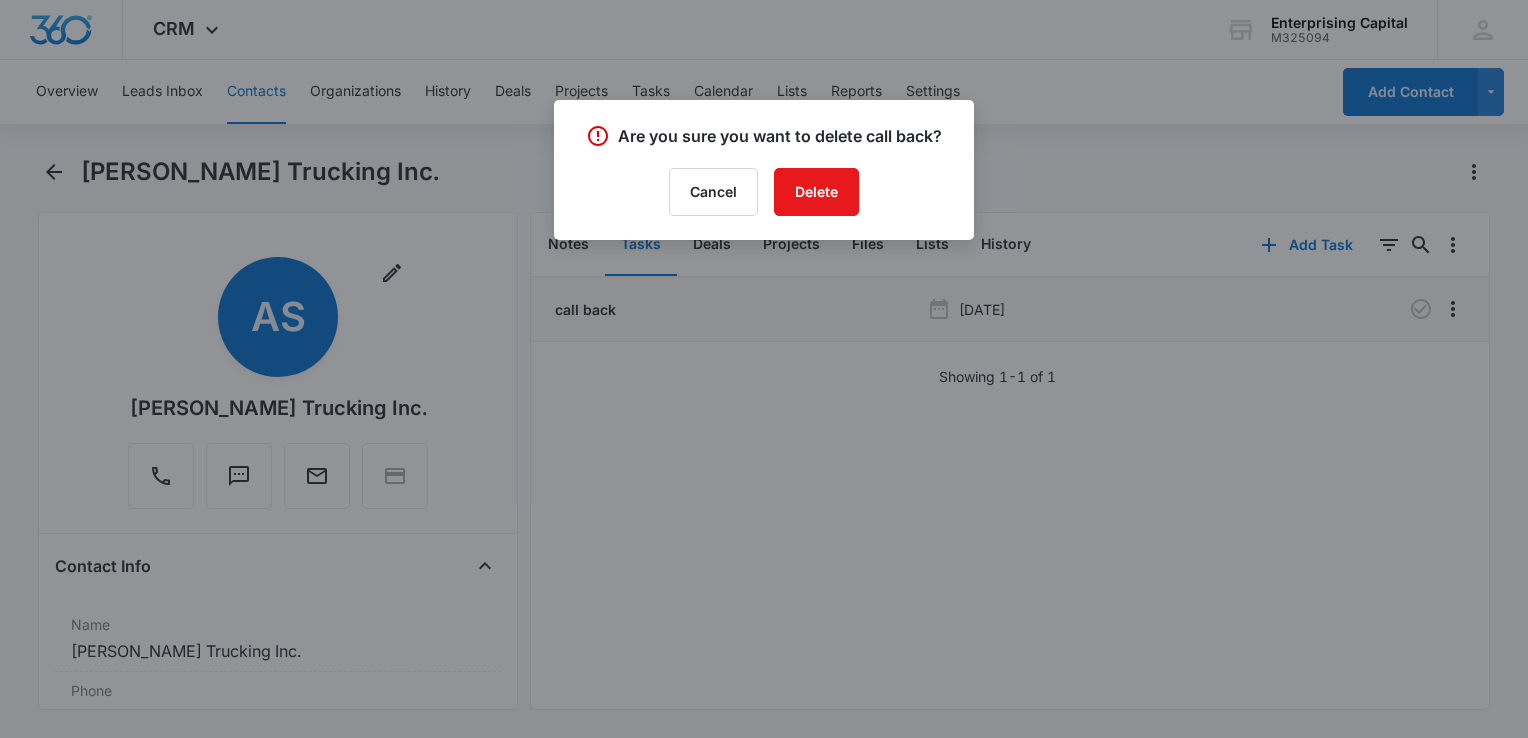 click at bounding box center (764, 369) 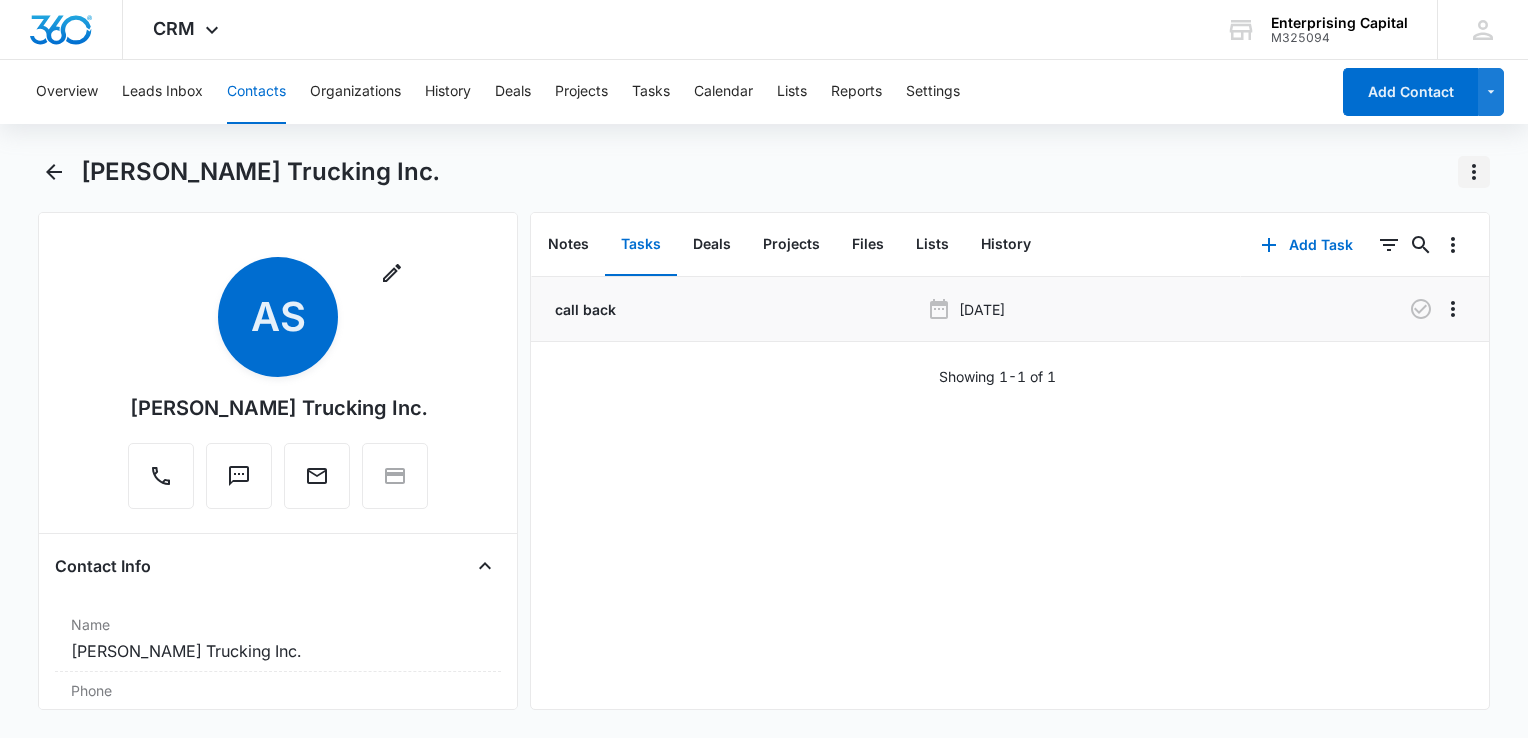 click 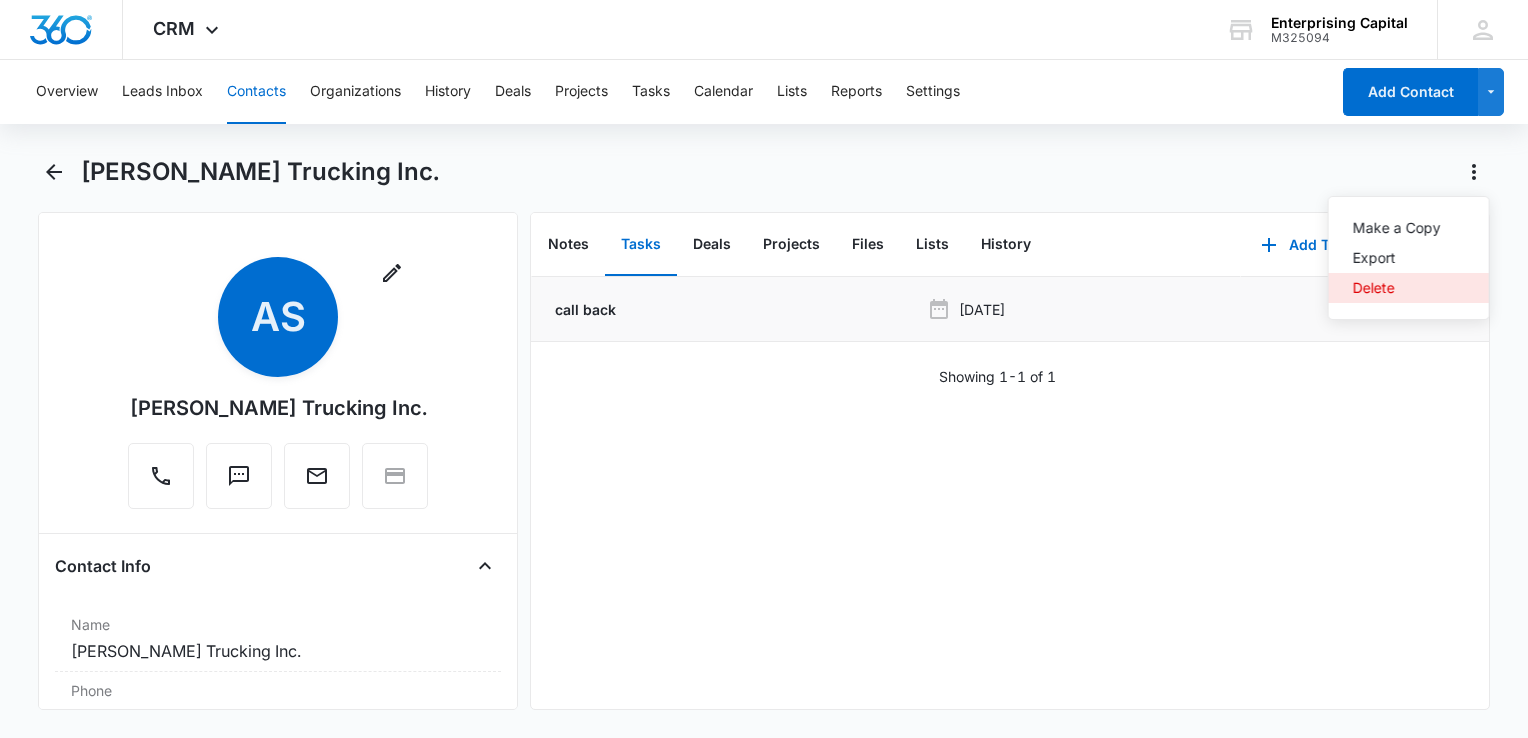 click on "Delete" at bounding box center (1397, 288) 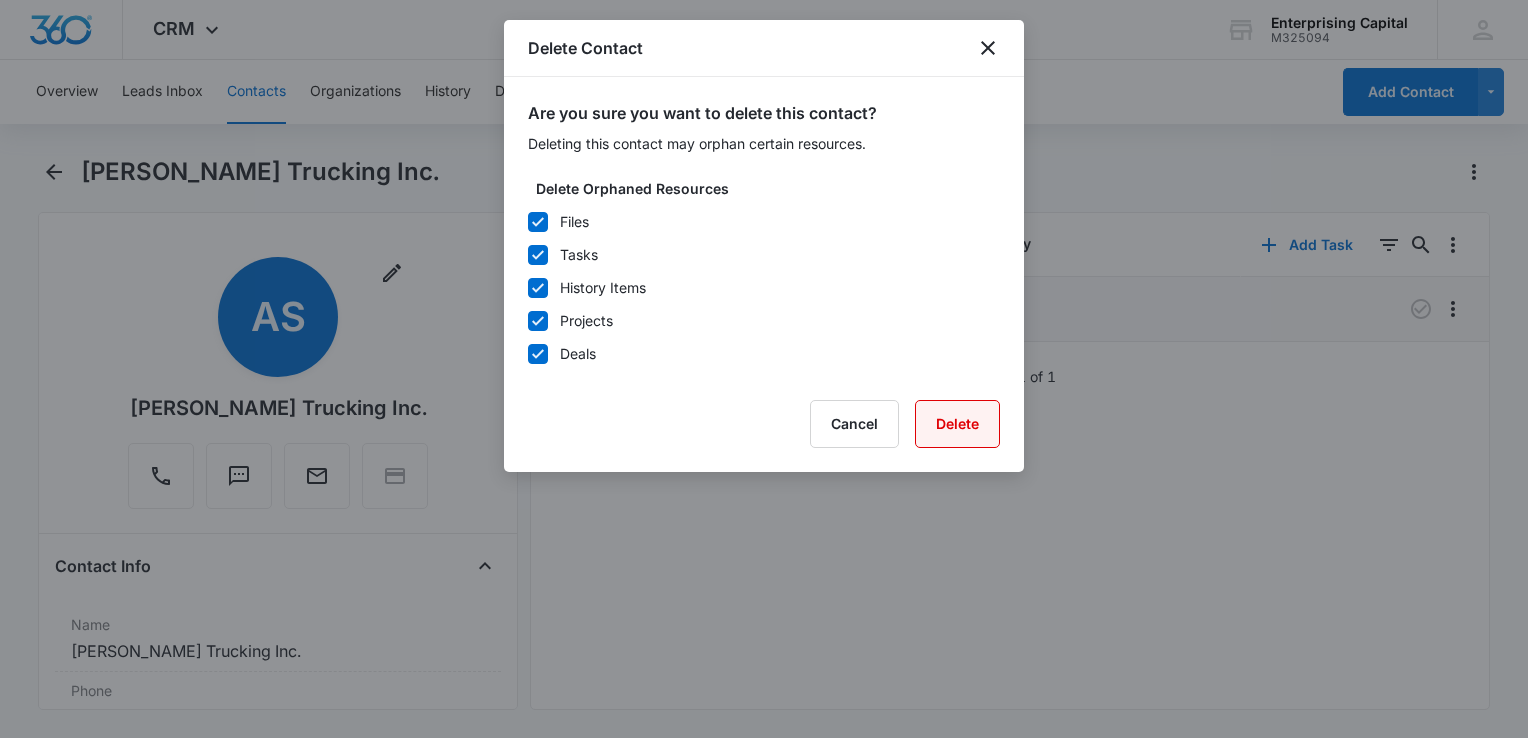 click on "Delete" at bounding box center [957, 424] 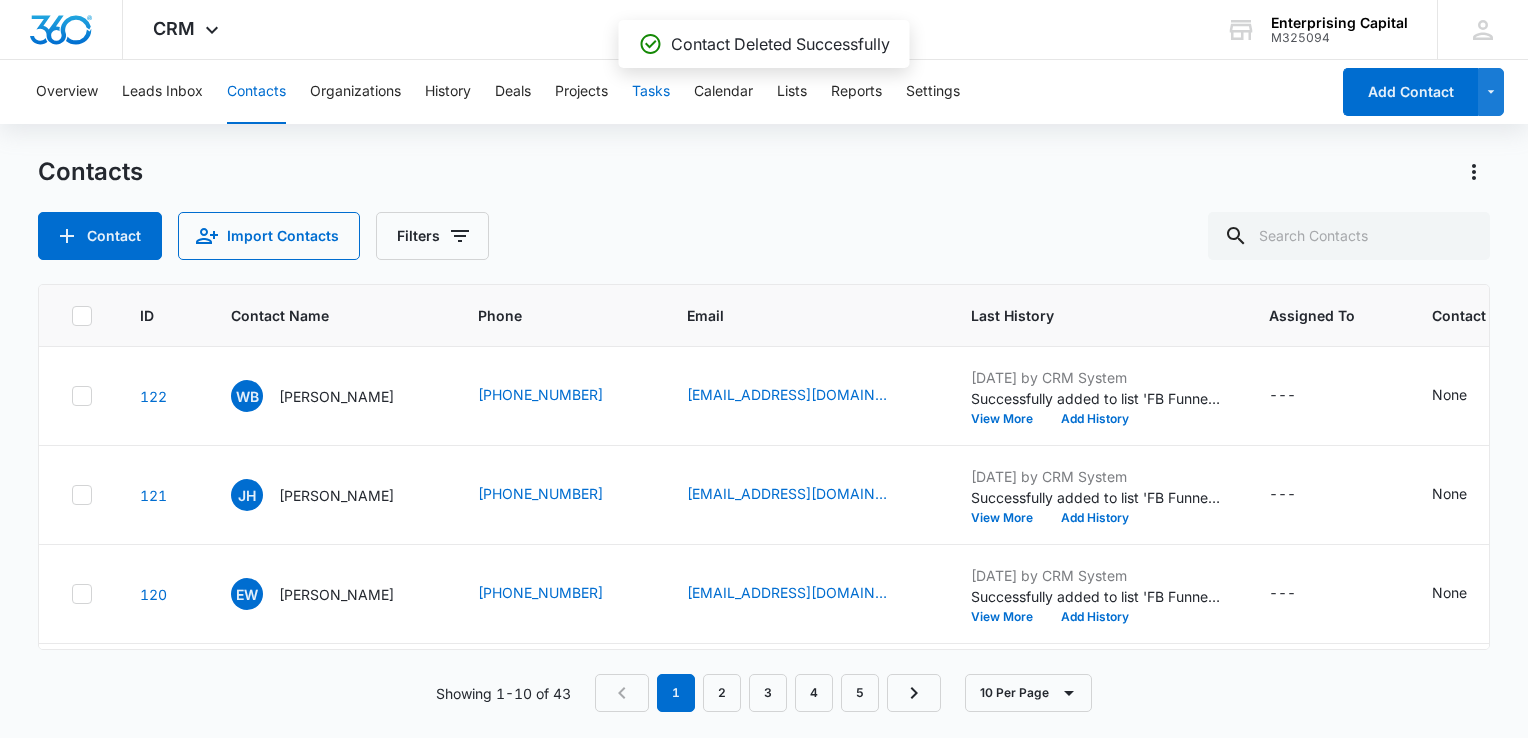 click on "Tasks" at bounding box center (651, 92) 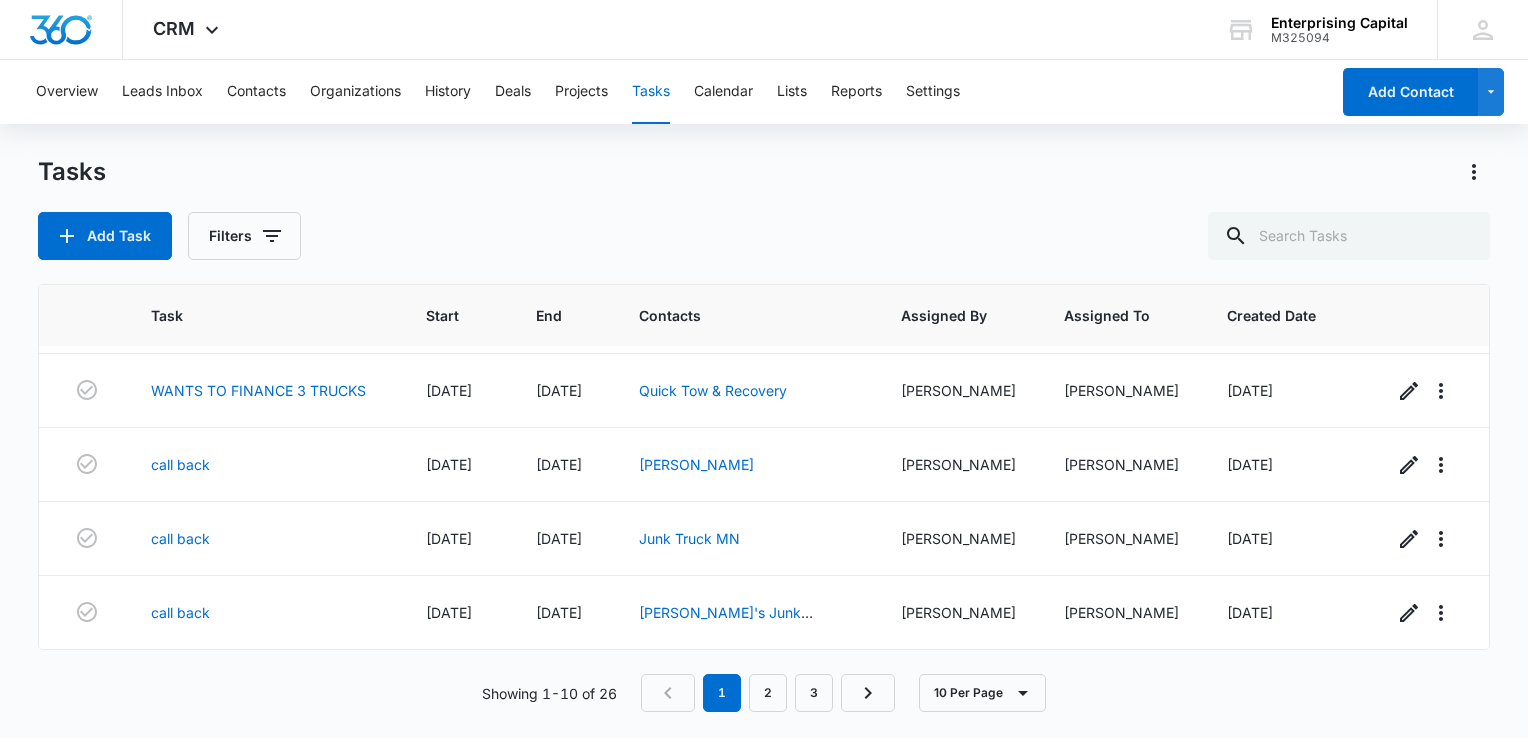 scroll, scrollTop: 524, scrollLeft: 0, axis: vertical 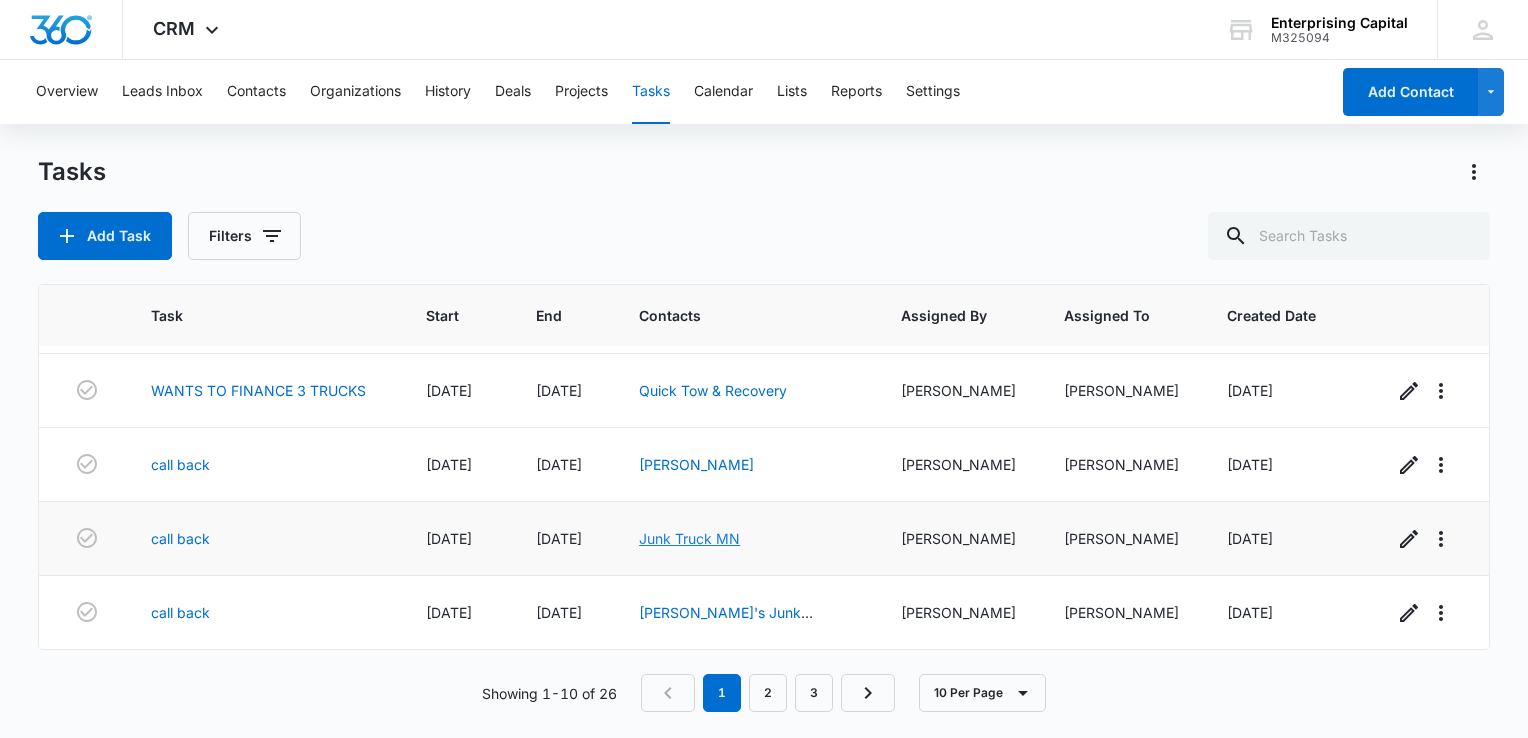 click on "Junk Truck MN" at bounding box center (689, 538) 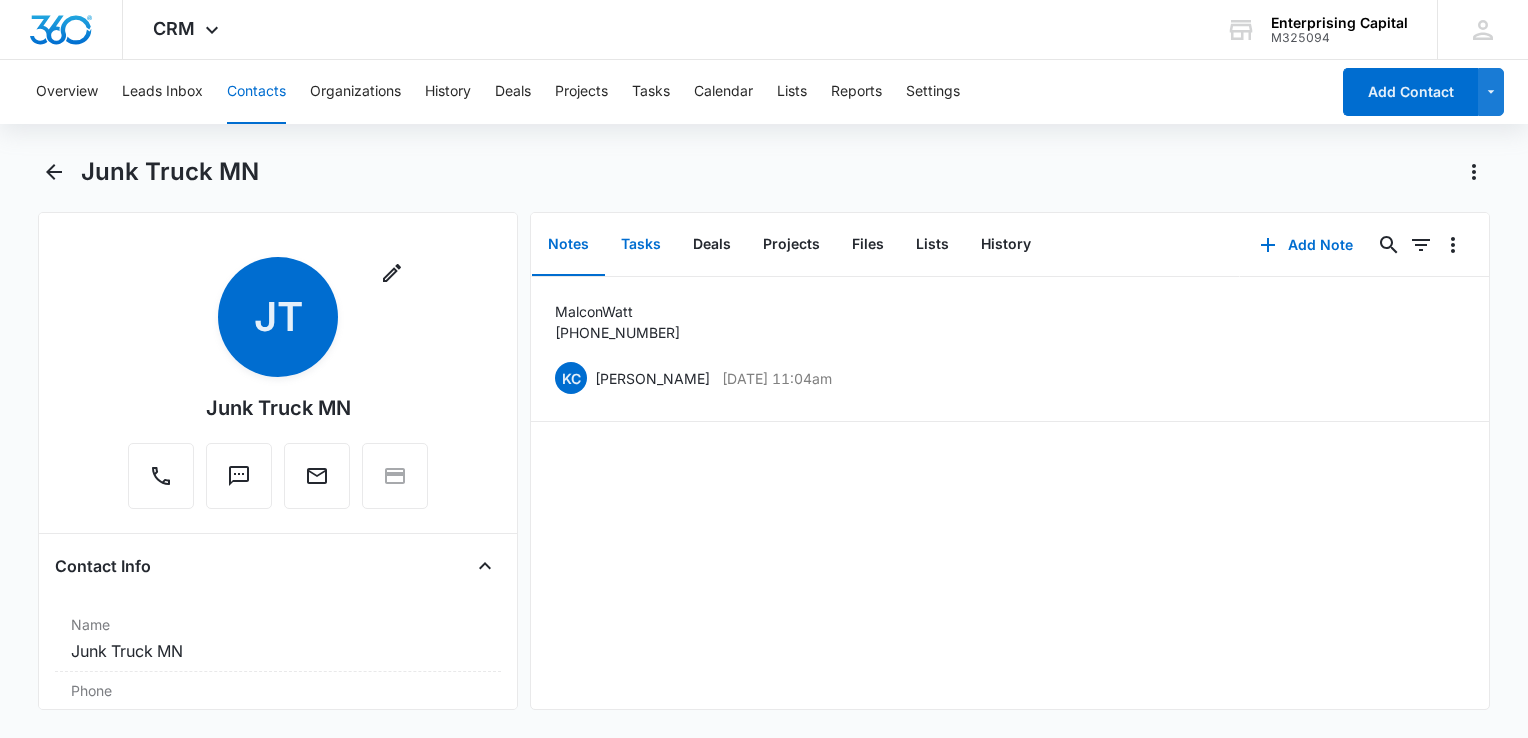click on "Tasks" at bounding box center [641, 245] 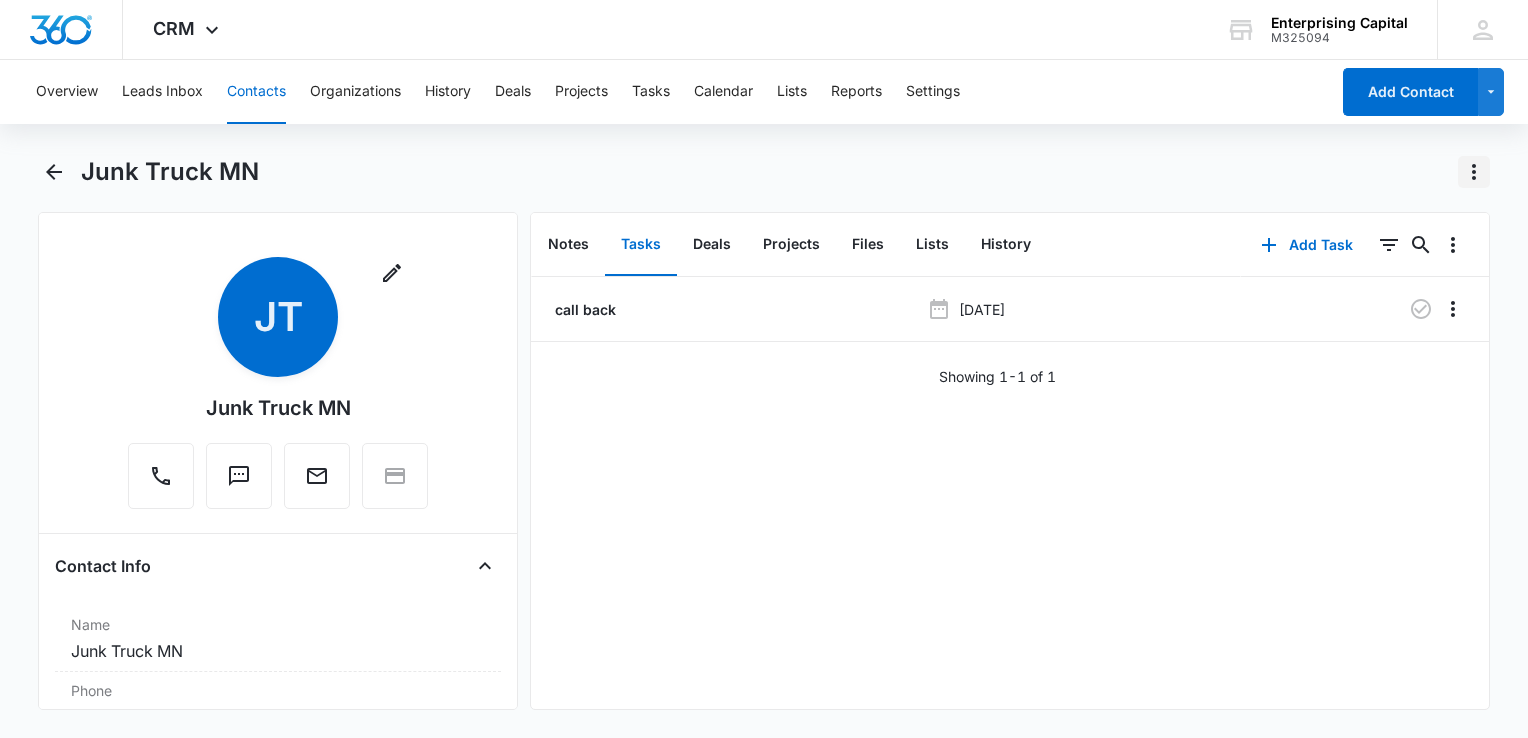click 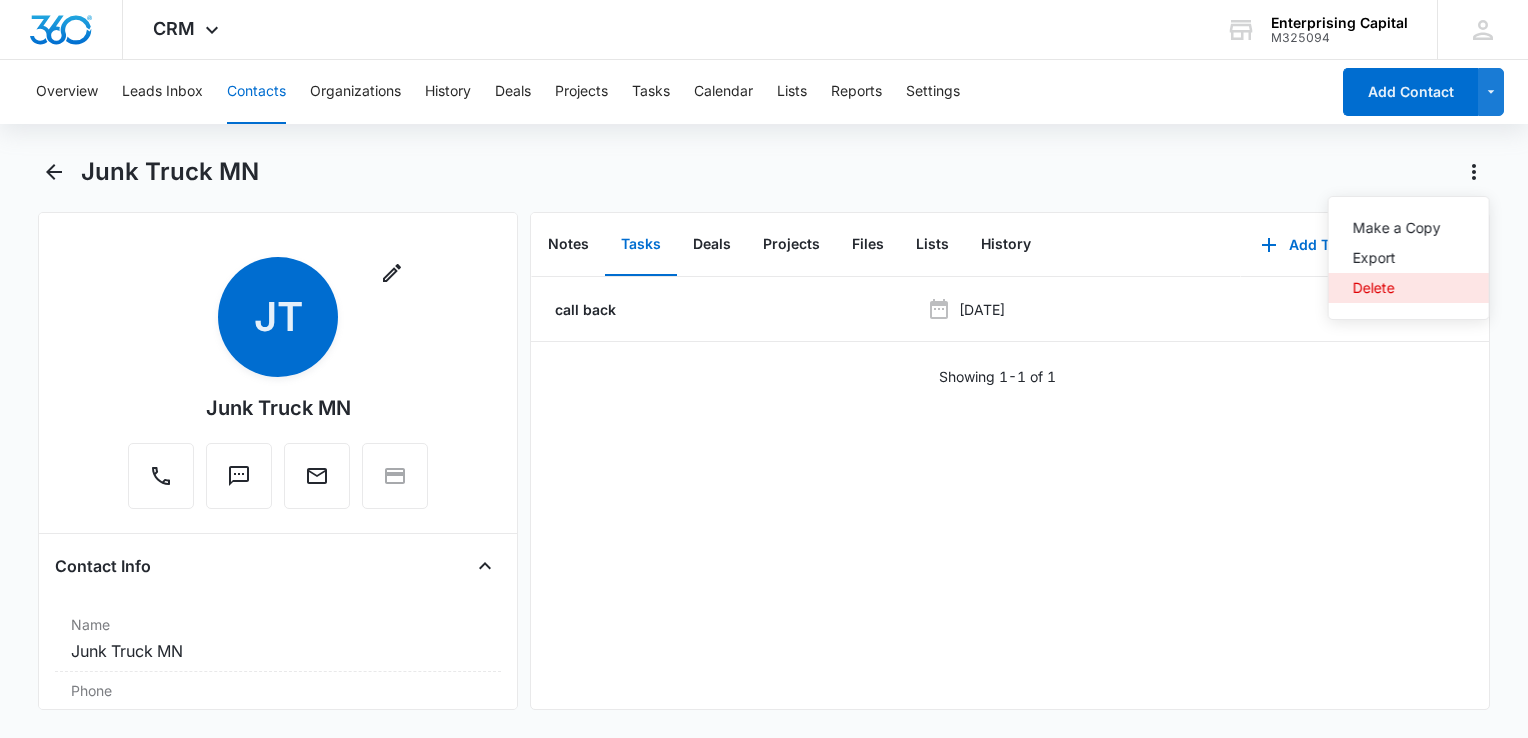 click on "Delete" at bounding box center (1397, 288) 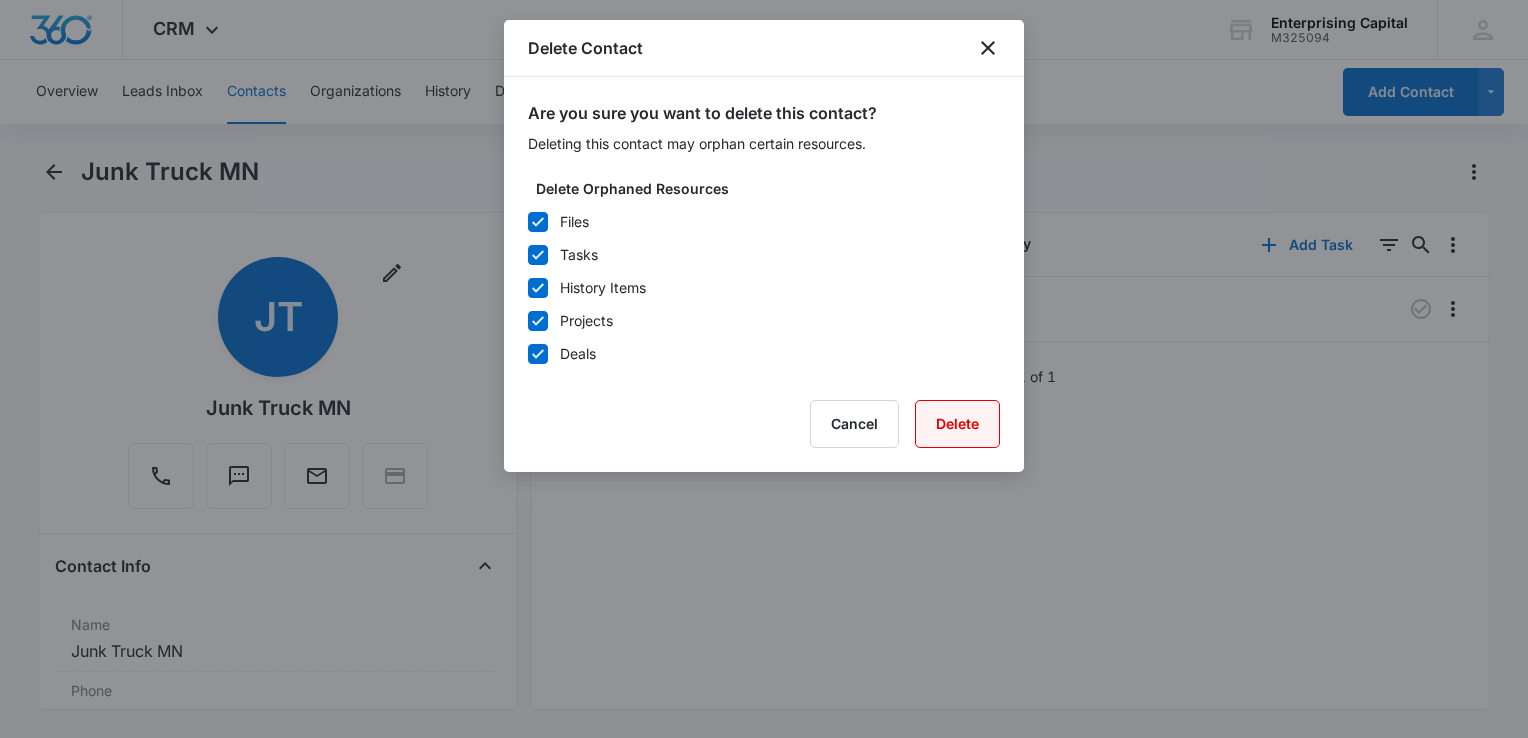 click on "Delete" at bounding box center [957, 424] 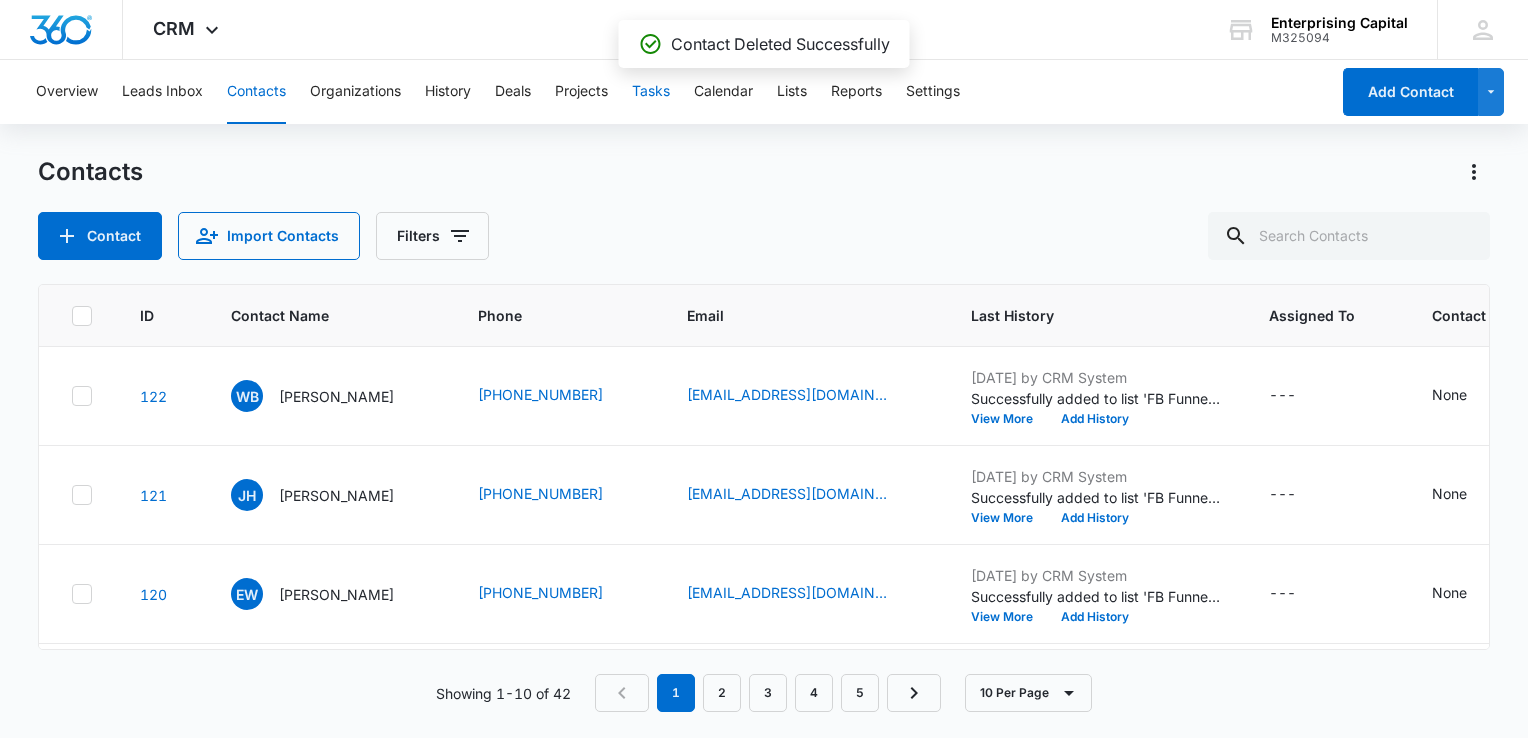 click on "Tasks" at bounding box center [651, 92] 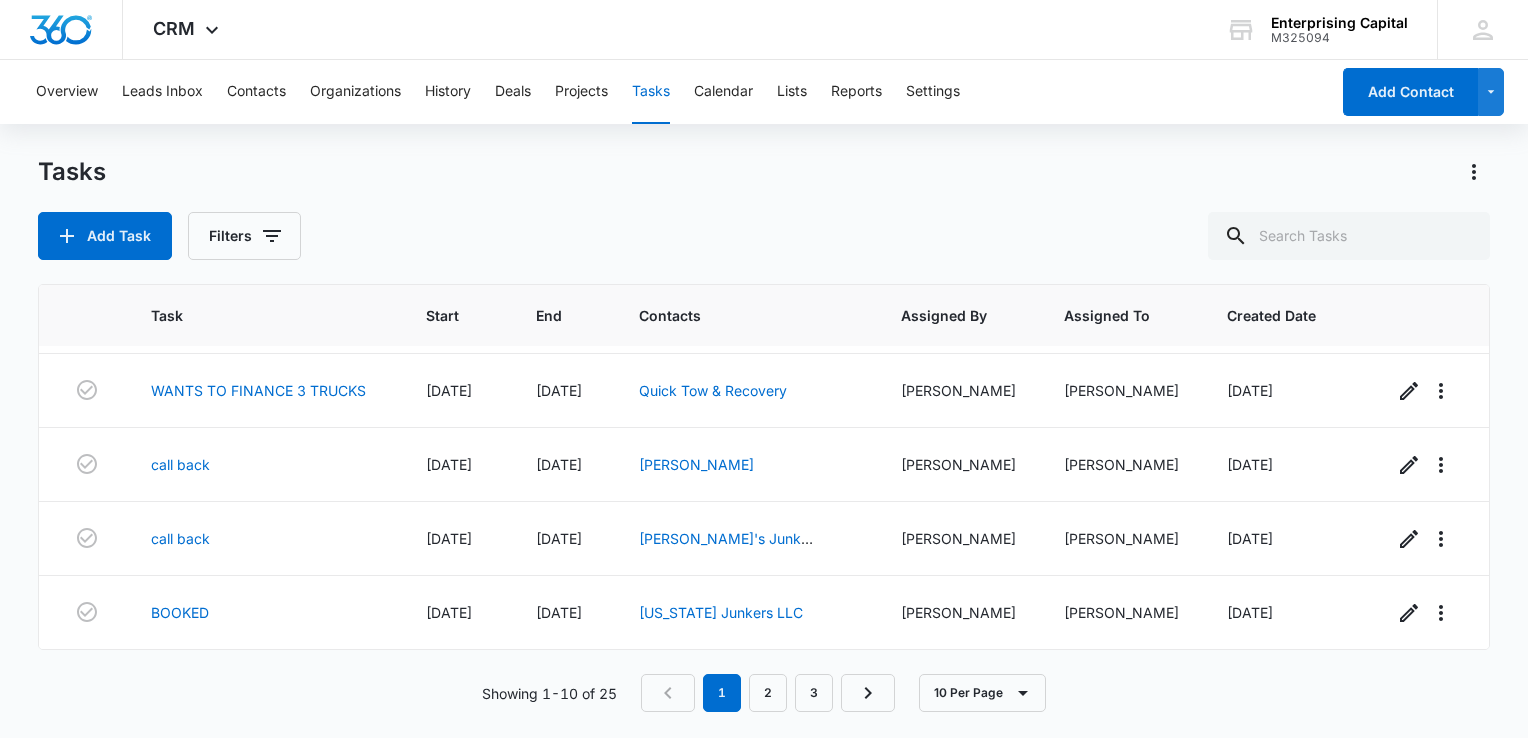 scroll, scrollTop: 524, scrollLeft: 0, axis: vertical 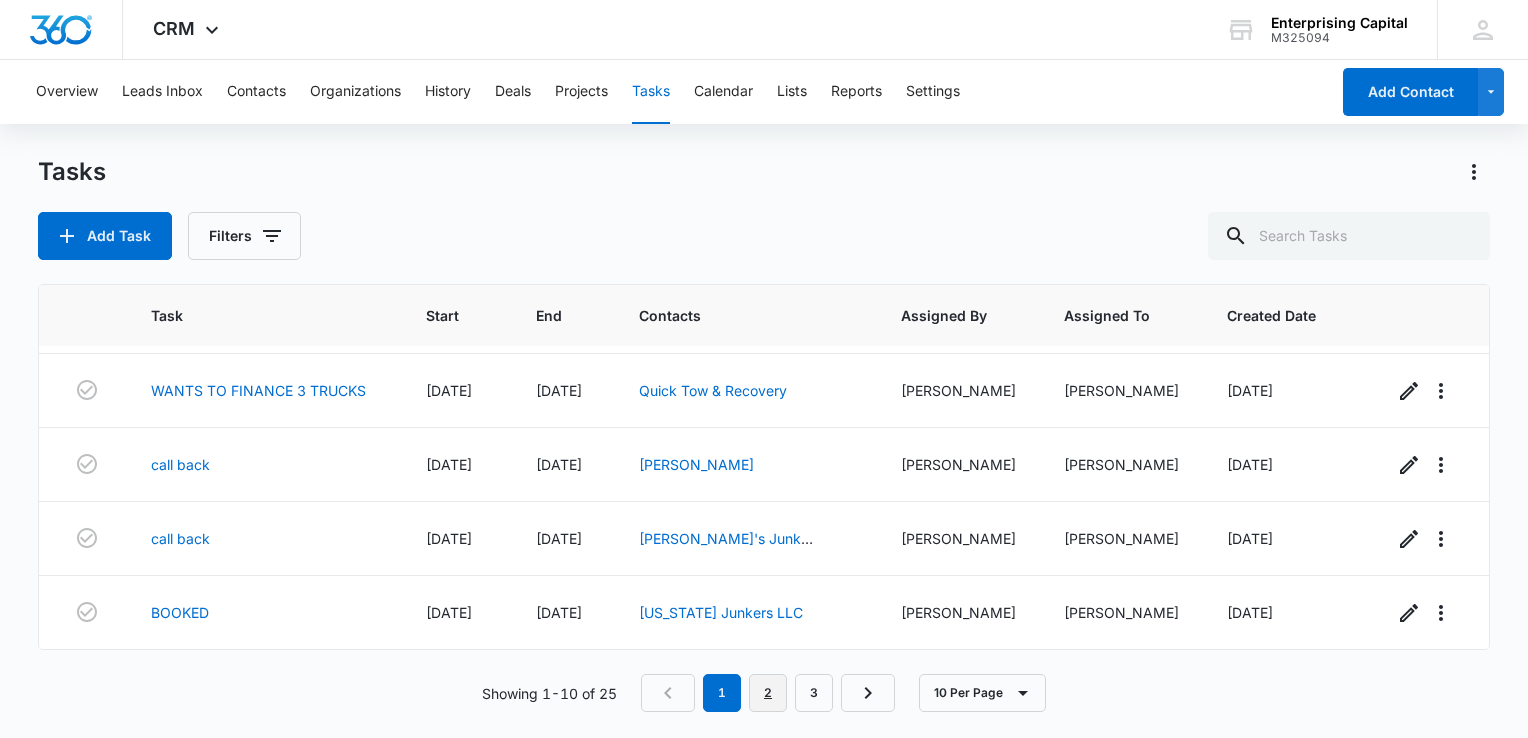 click on "2" at bounding box center [768, 693] 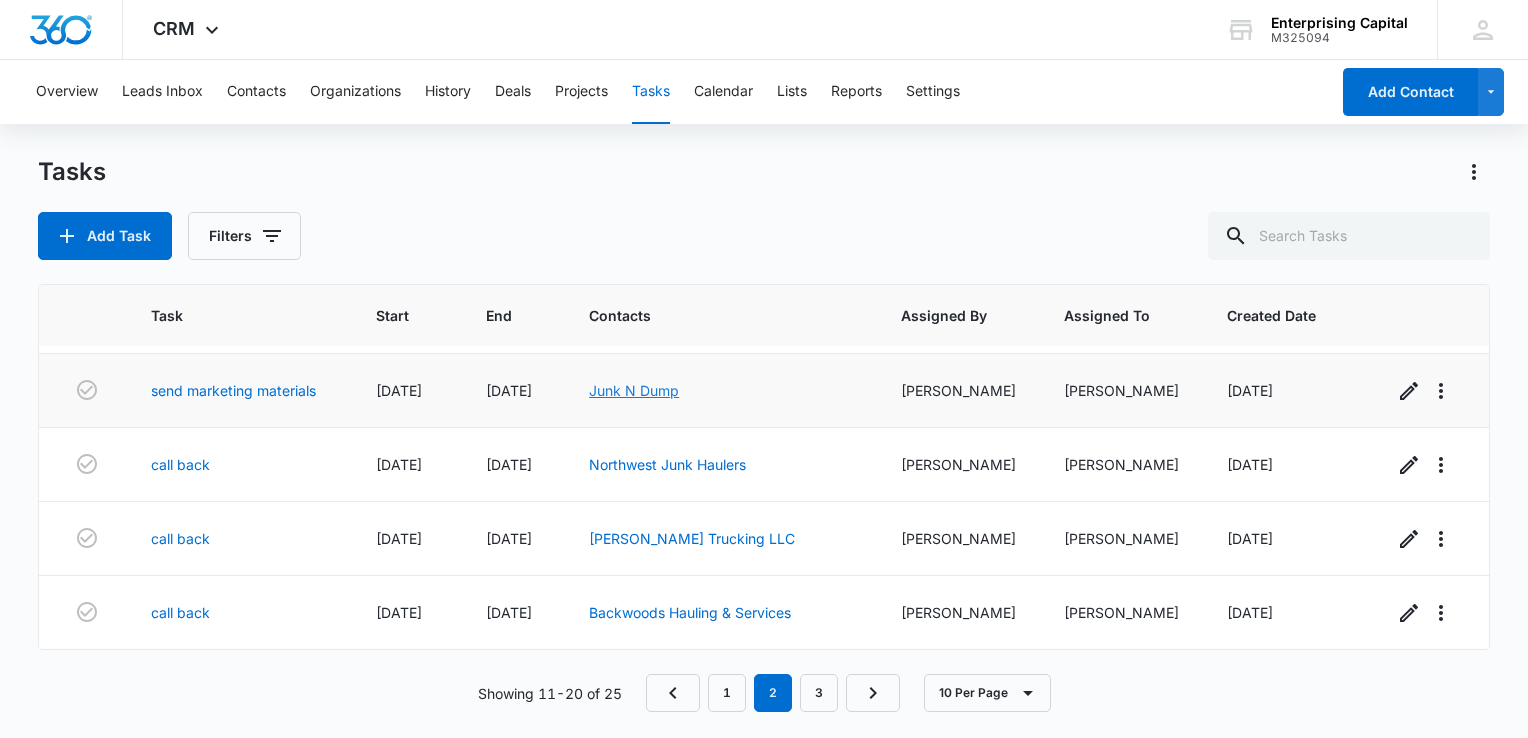 click on "Junk N Dump" at bounding box center (634, 390) 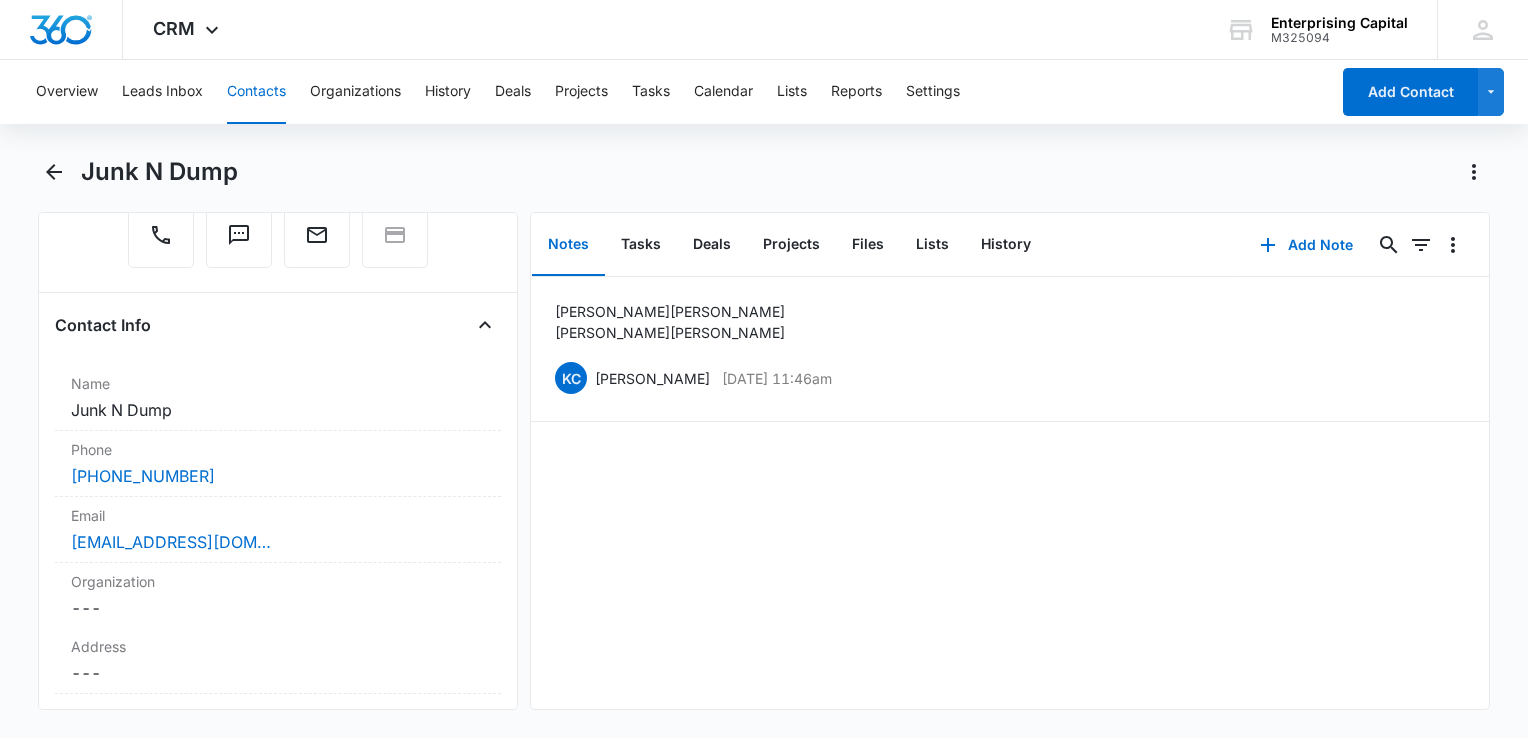 scroll, scrollTop: 0, scrollLeft: 0, axis: both 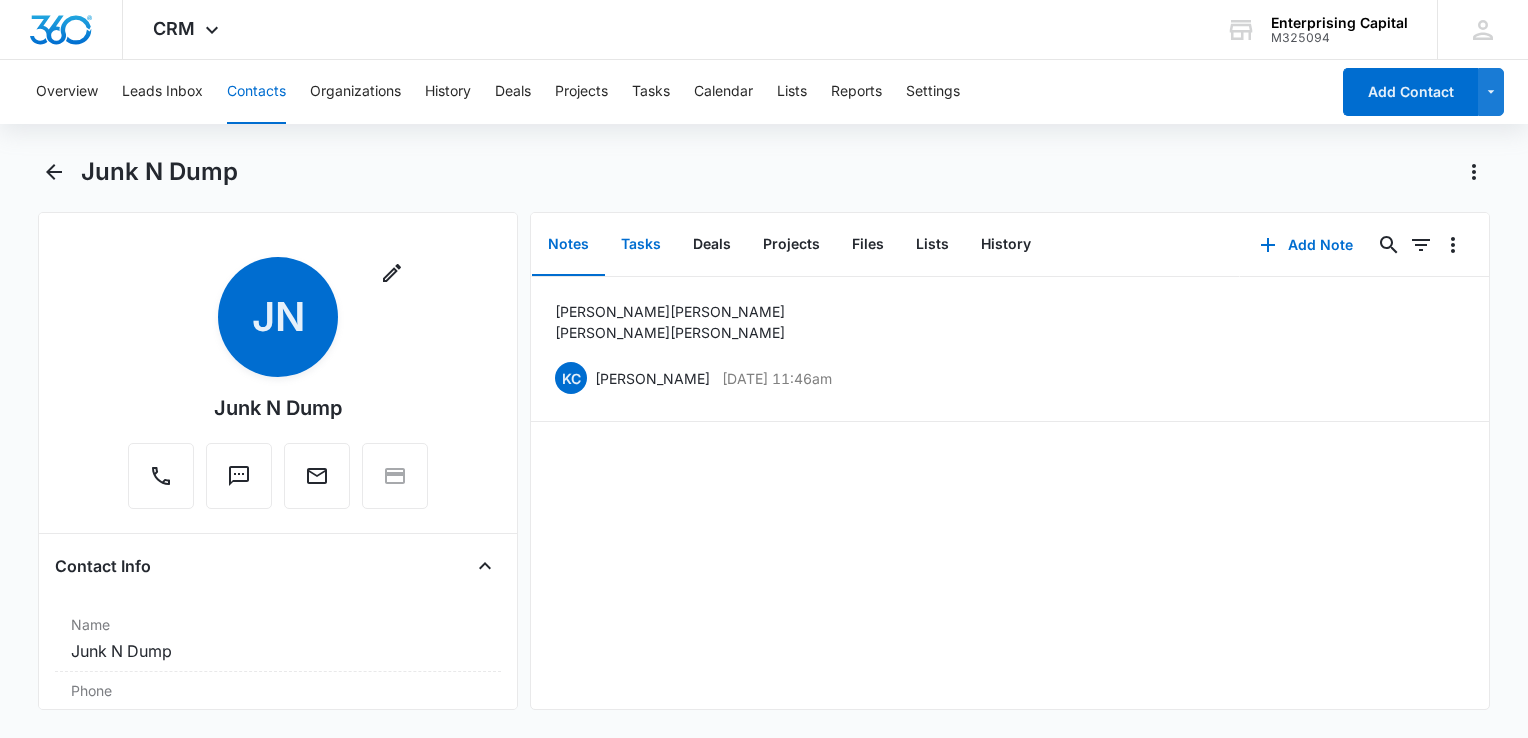 click on "Tasks" at bounding box center [641, 245] 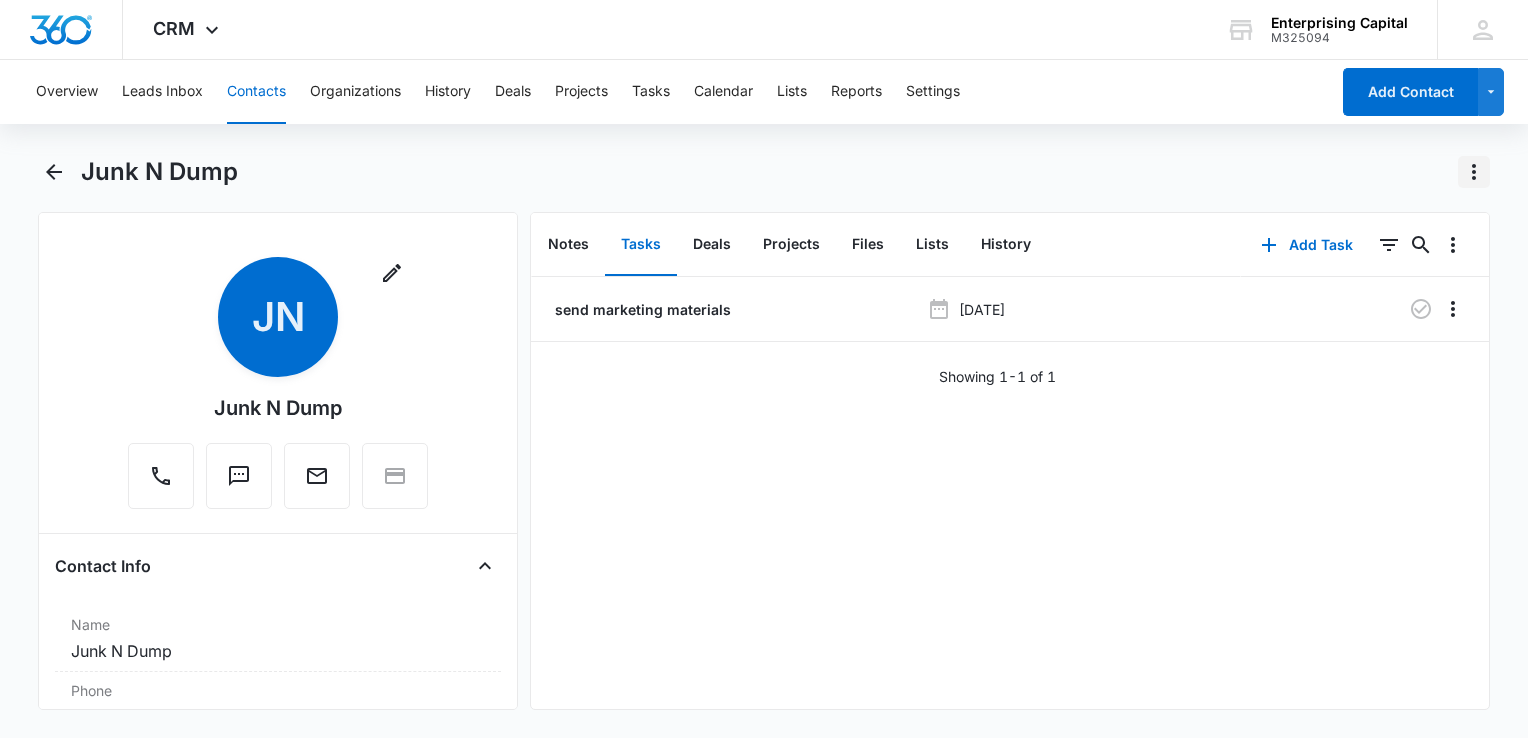 click 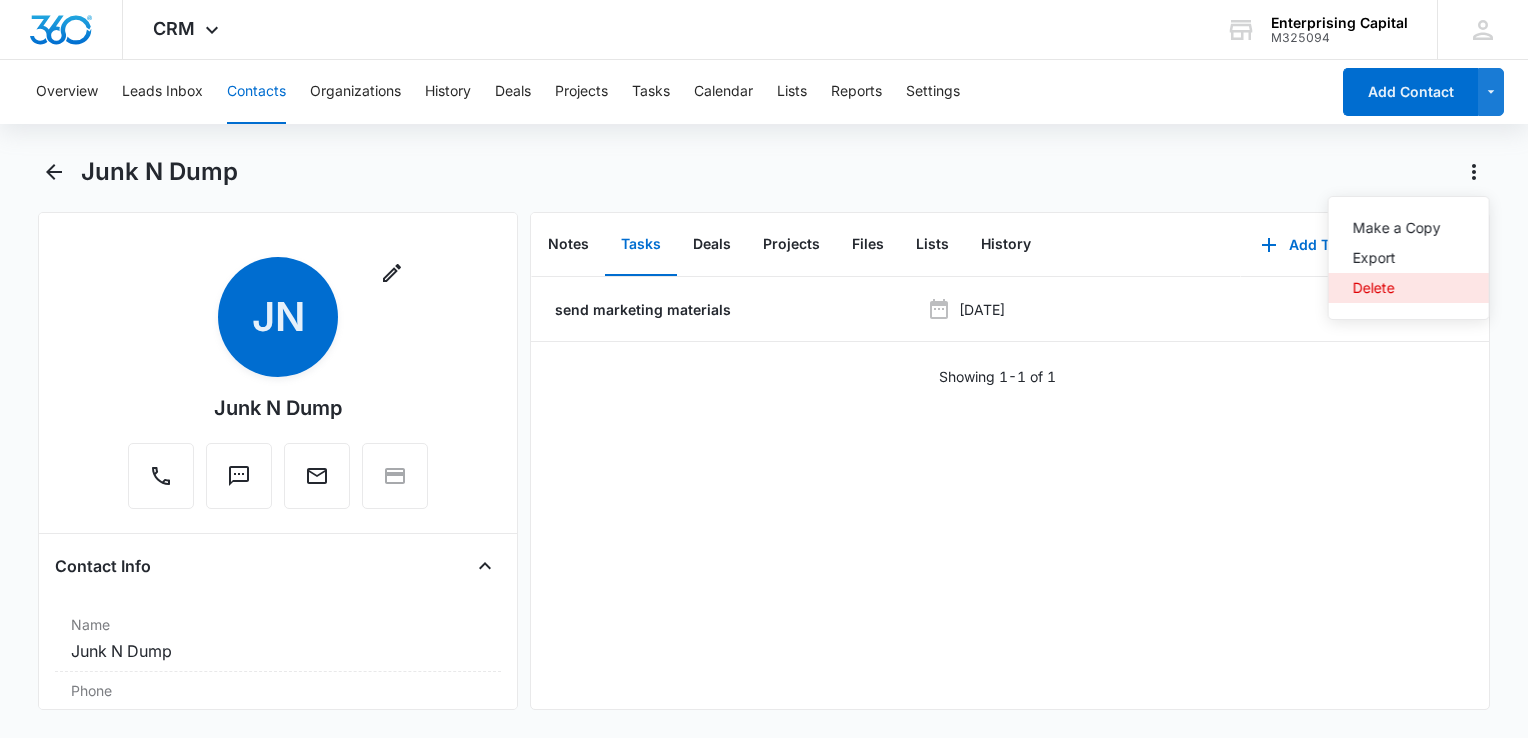 click on "Delete" at bounding box center [1397, 288] 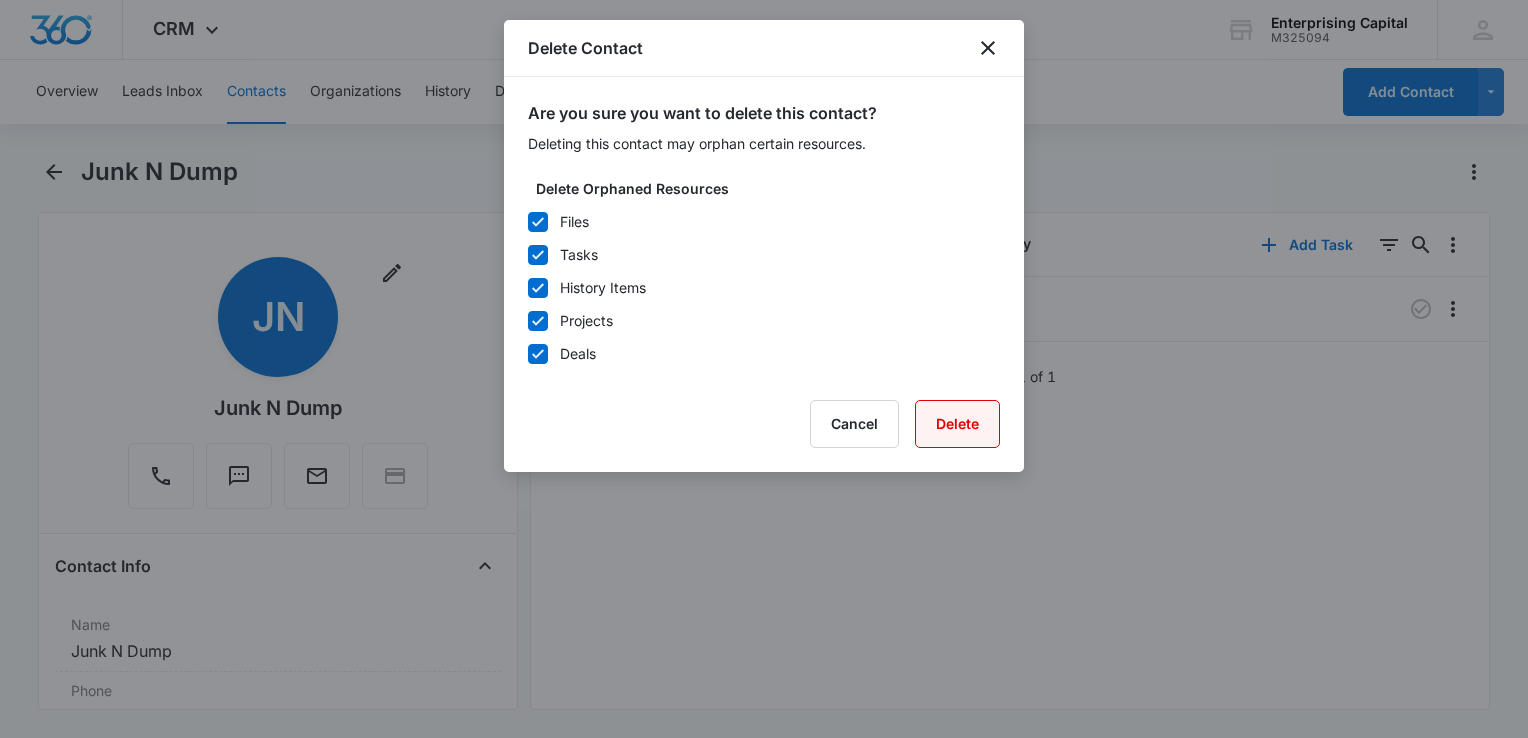 click on "Delete" at bounding box center (957, 424) 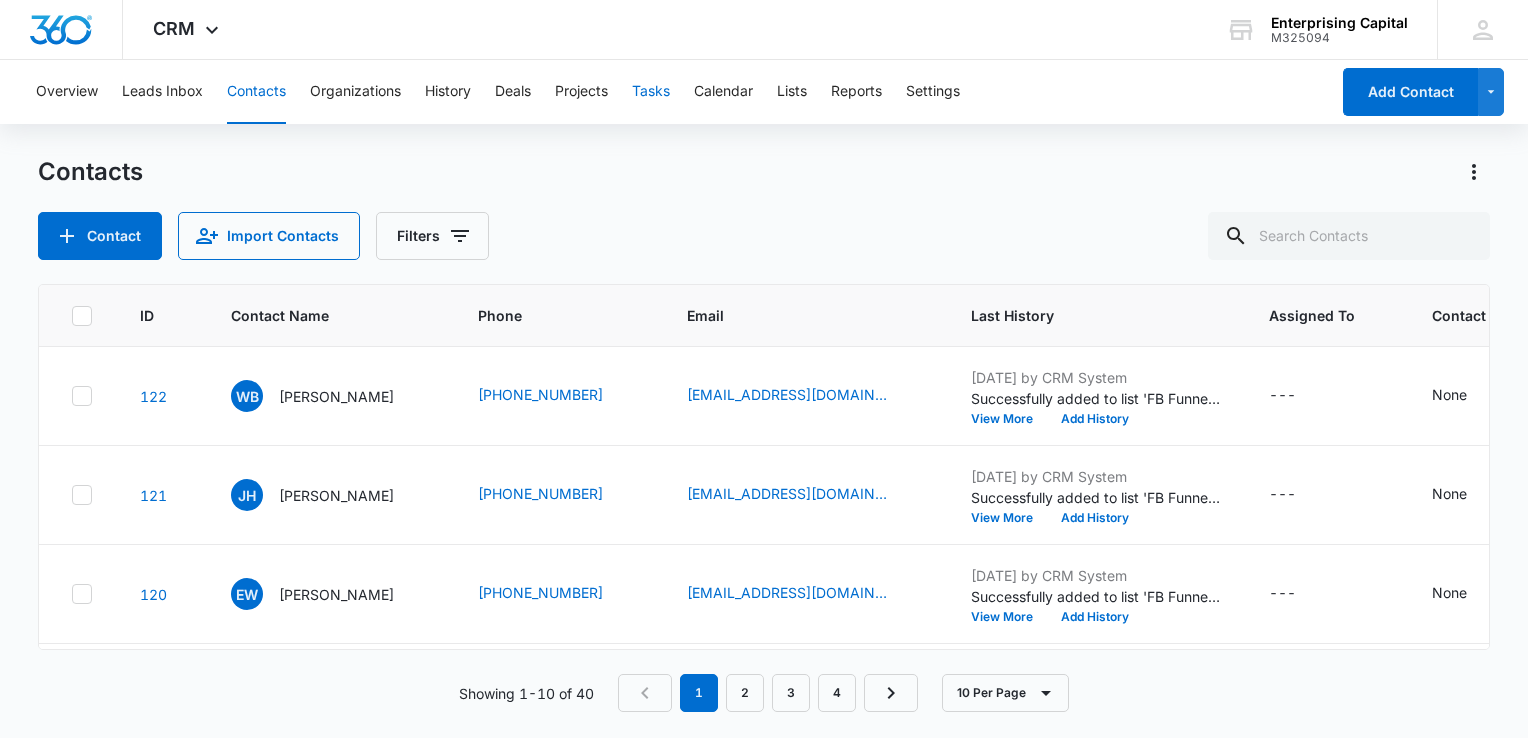 click on "Tasks" at bounding box center (651, 92) 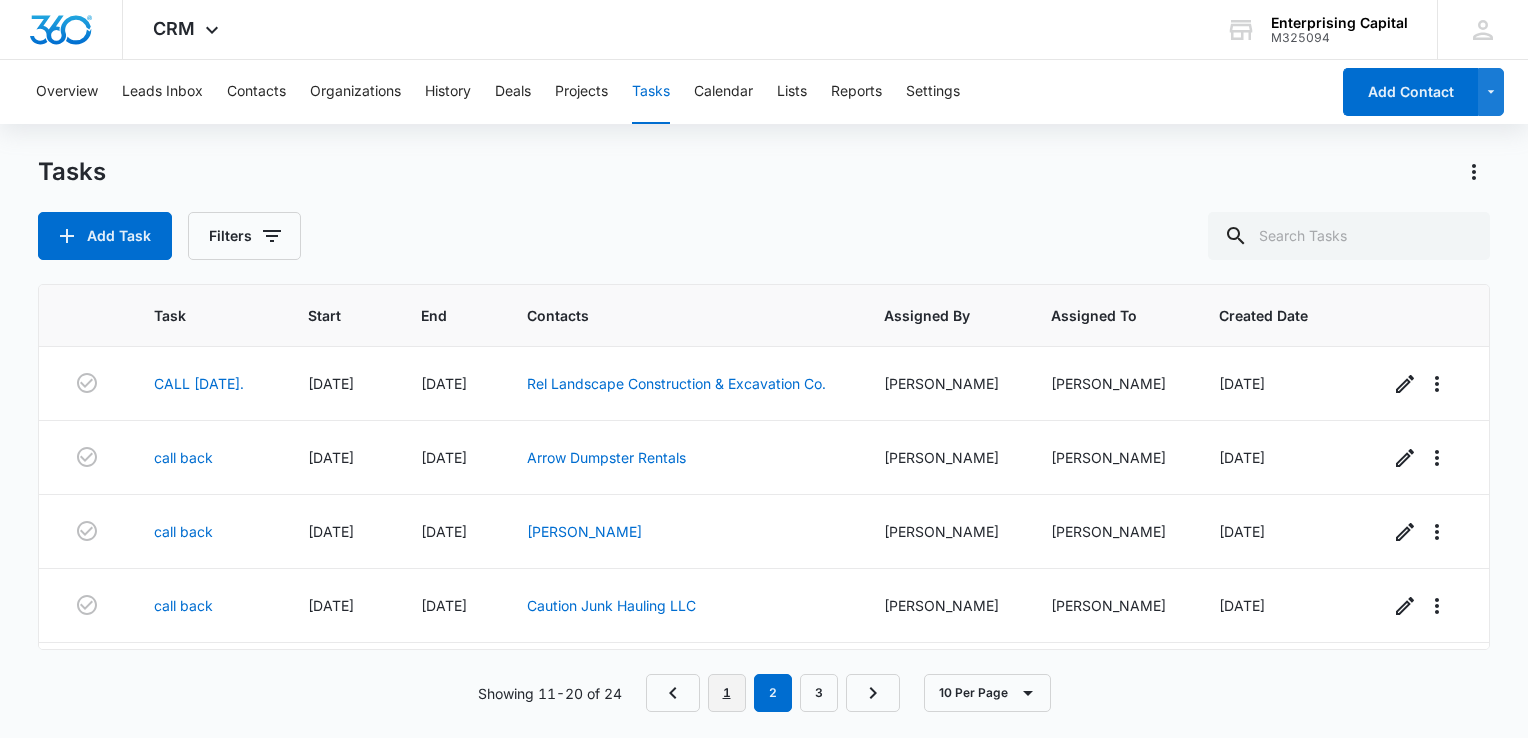 click on "1" at bounding box center [727, 693] 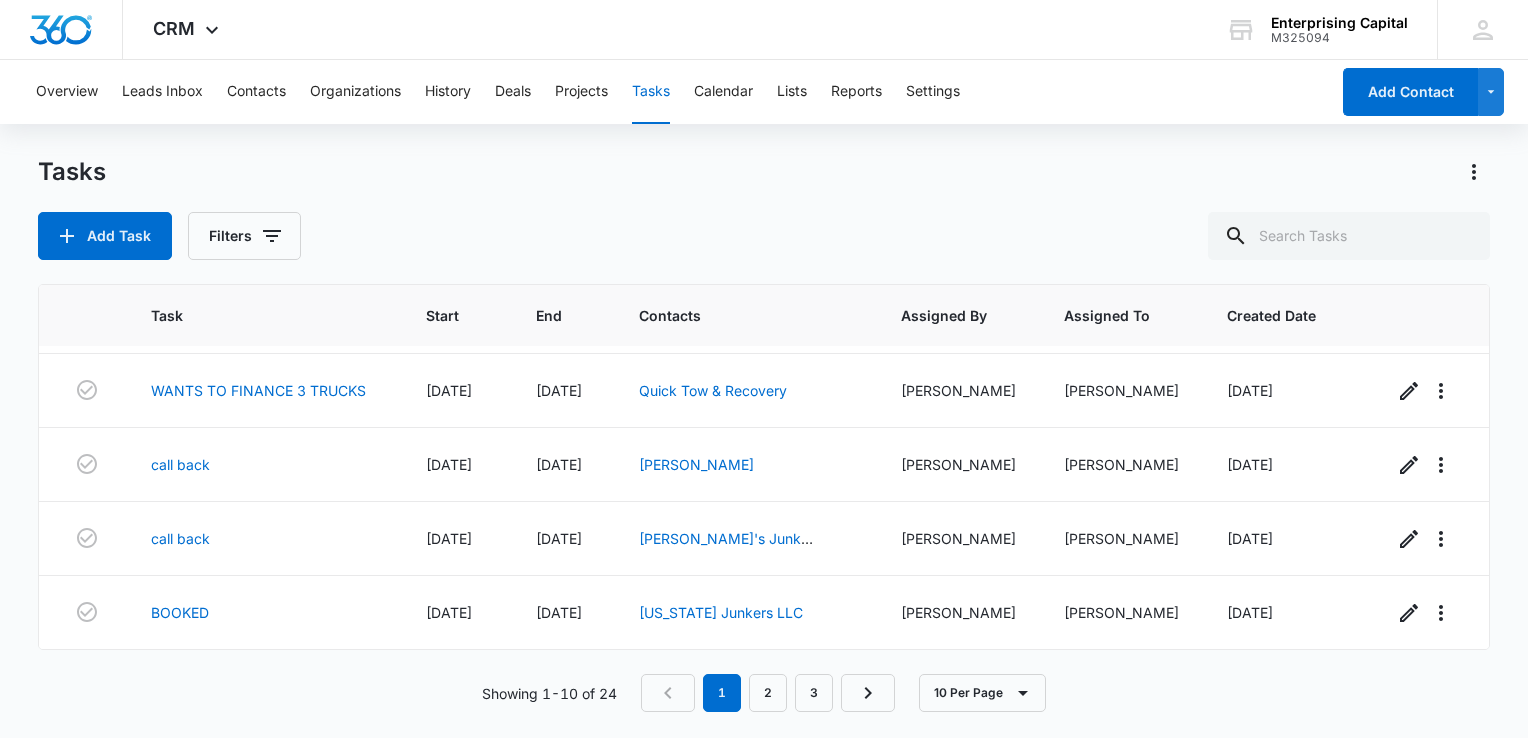 scroll, scrollTop: 524, scrollLeft: 0, axis: vertical 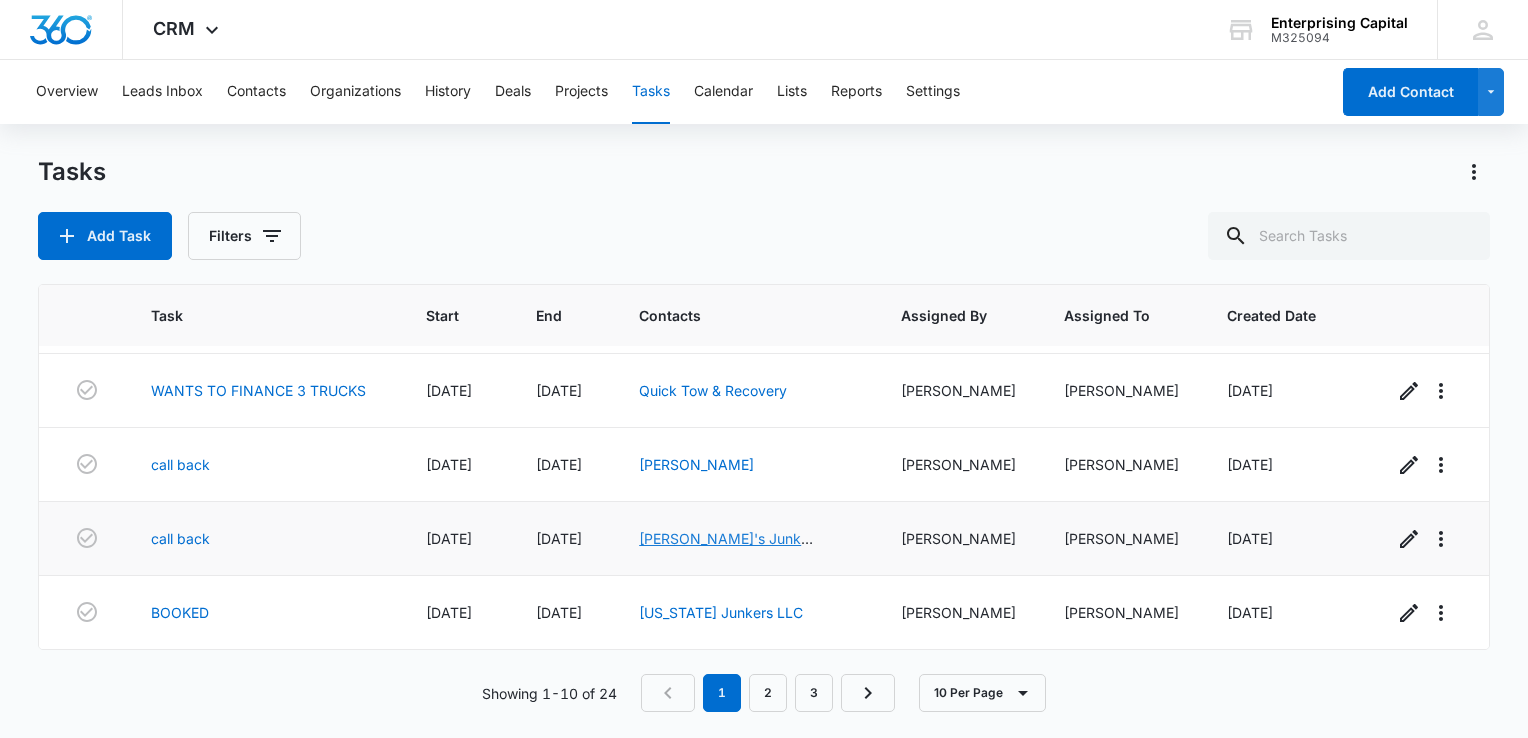 click on "Kent's Junk Removal LLC" at bounding box center [726, 549] 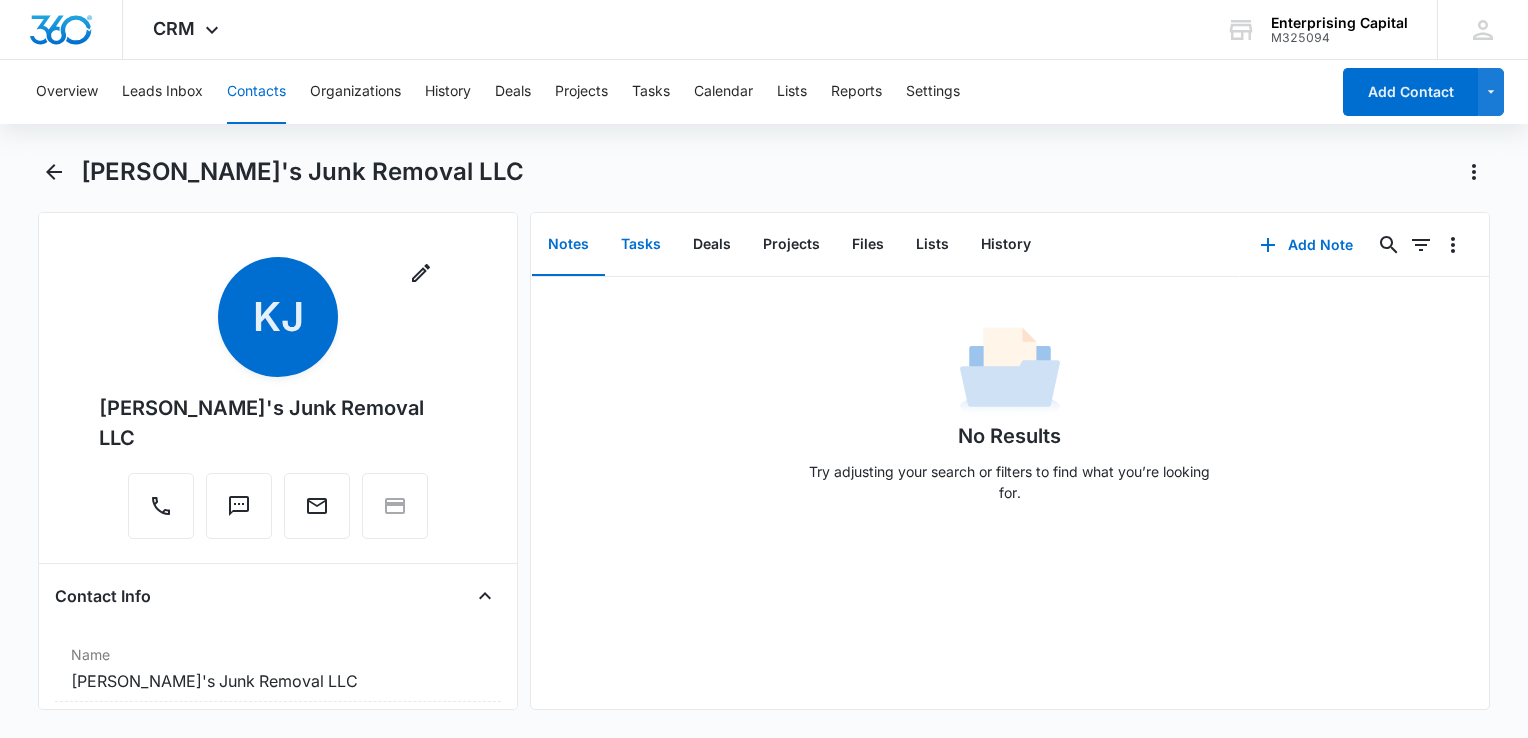 click on "Tasks" at bounding box center [641, 245] 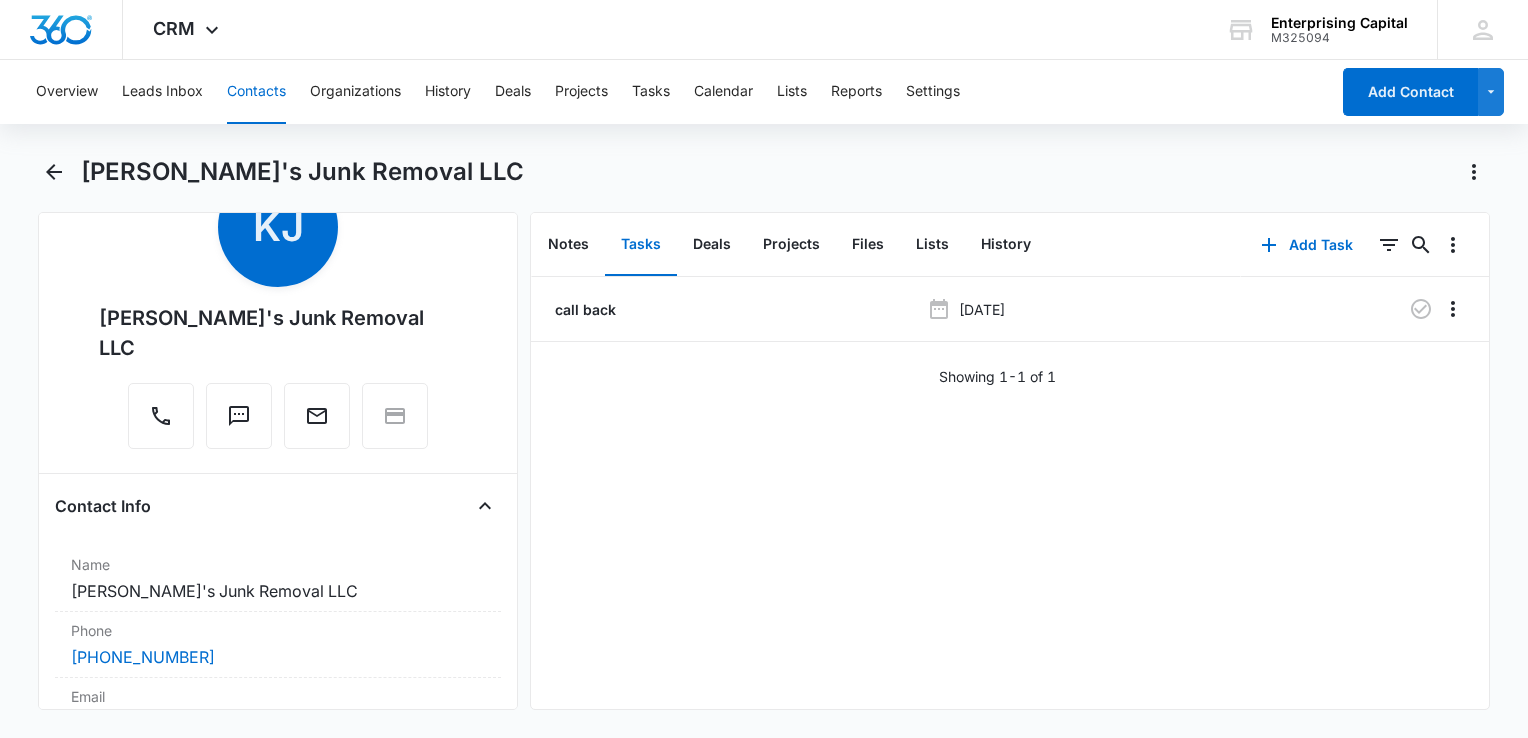 scroll, scrollTop: 0, scrollLeft: 0, axis: both 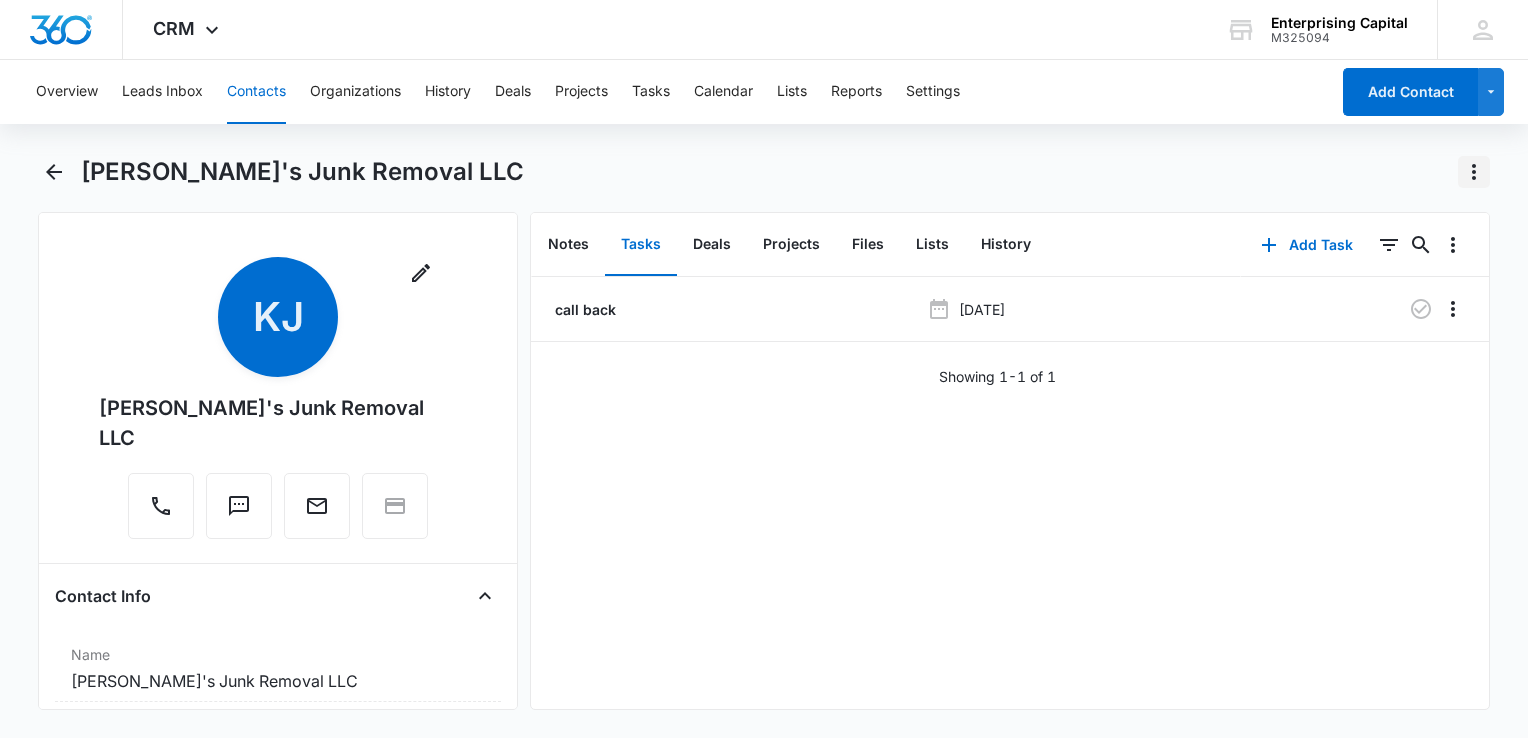 click 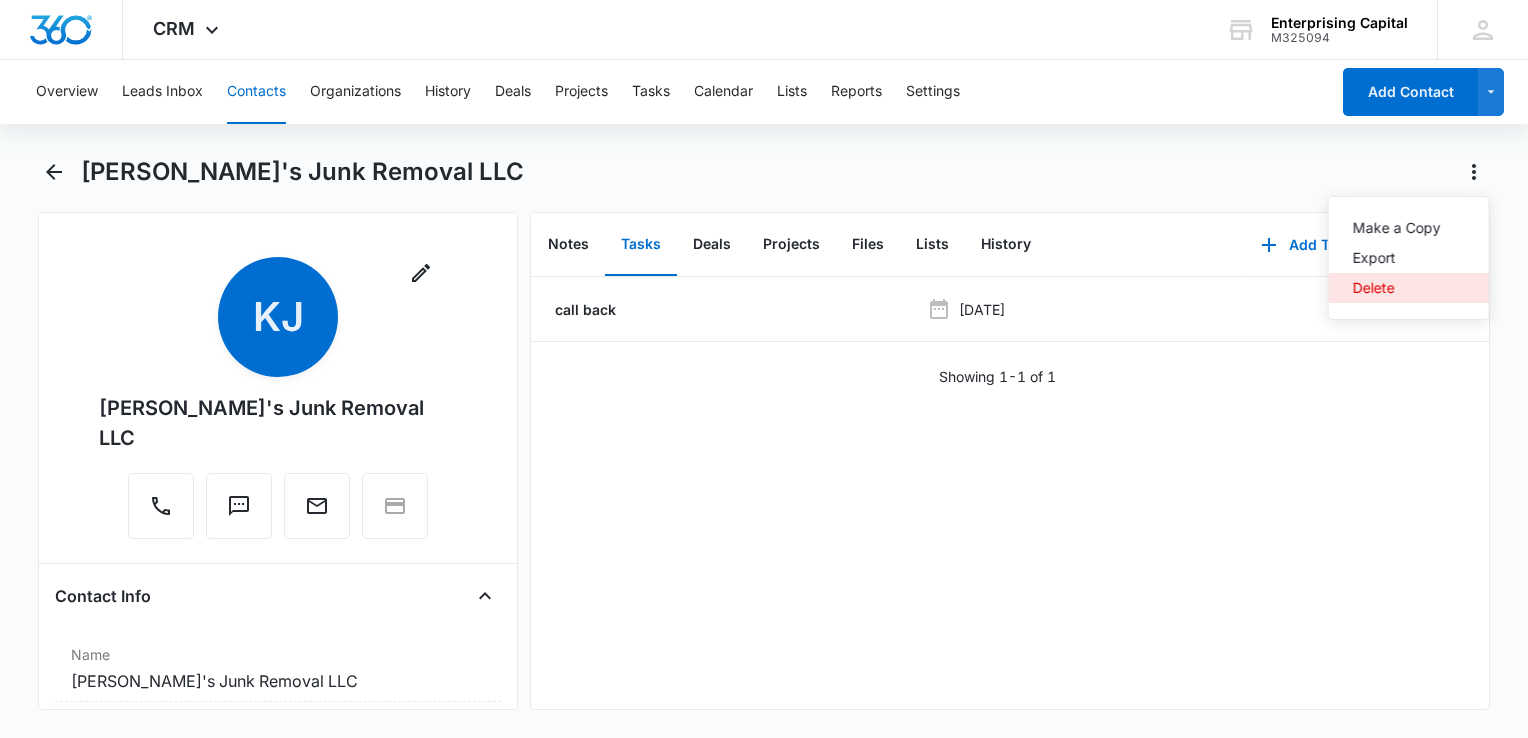 click on "Delete" at bounding box center [1397, 288] 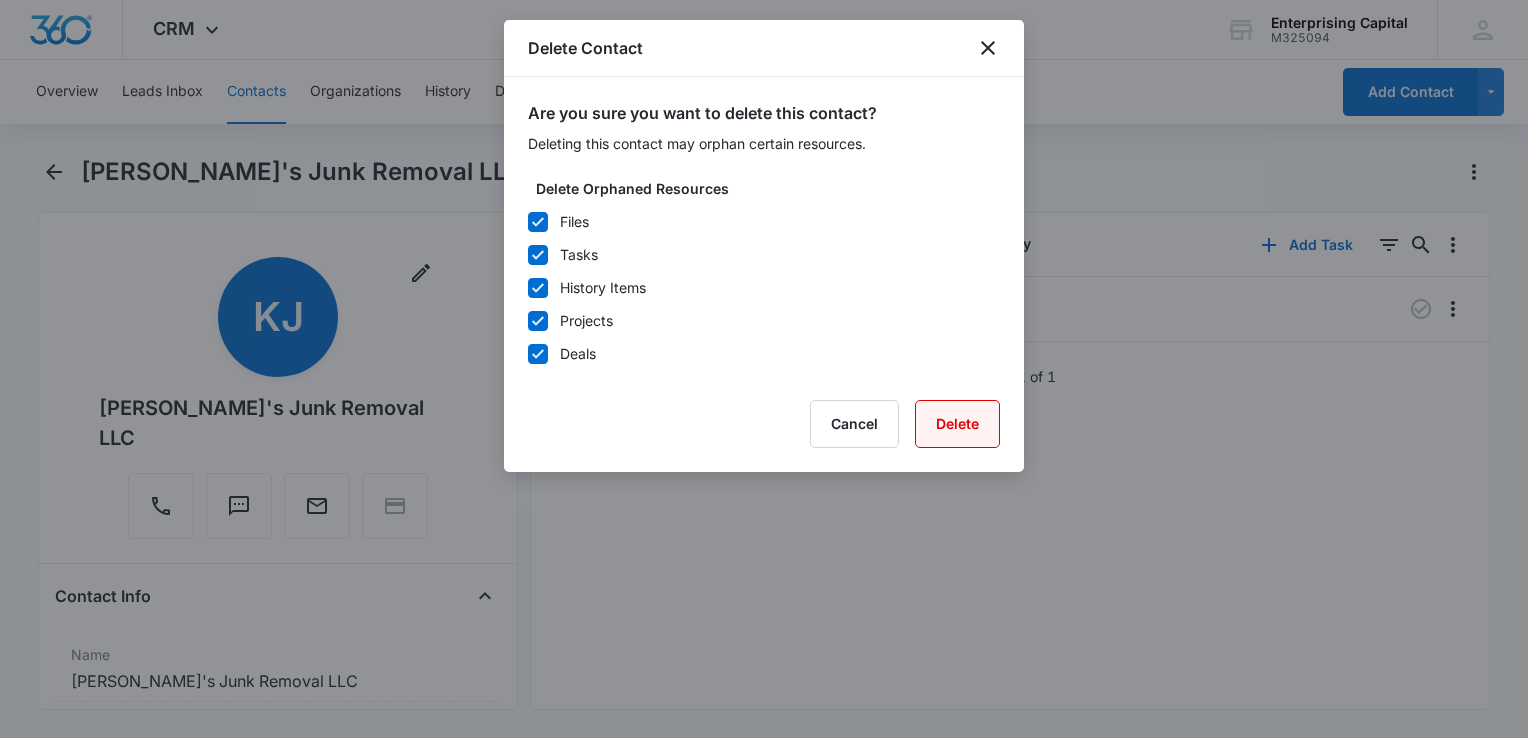 click on "Delete" at bounding box center (957, 424) 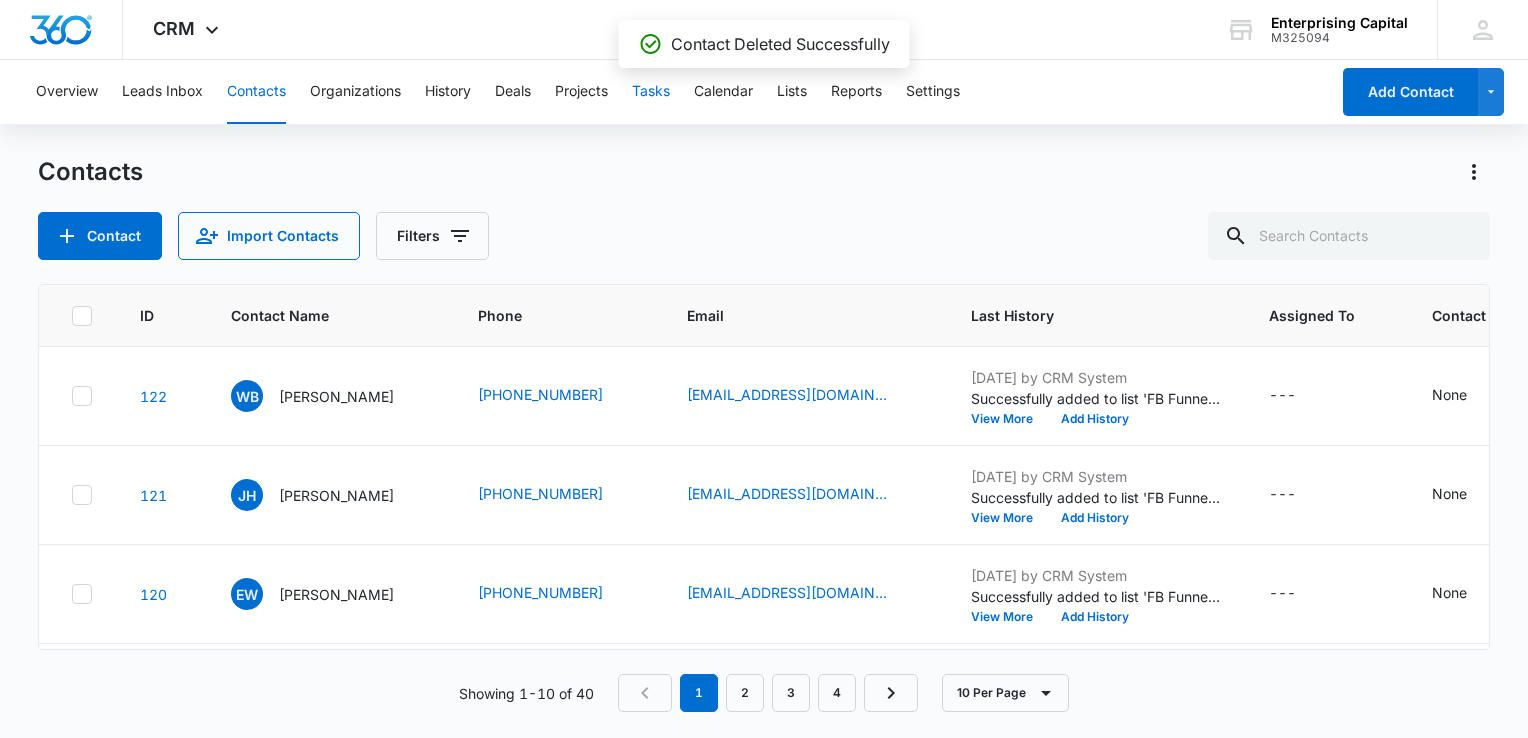 click on "Tasks" at bounding box center [651, 92] 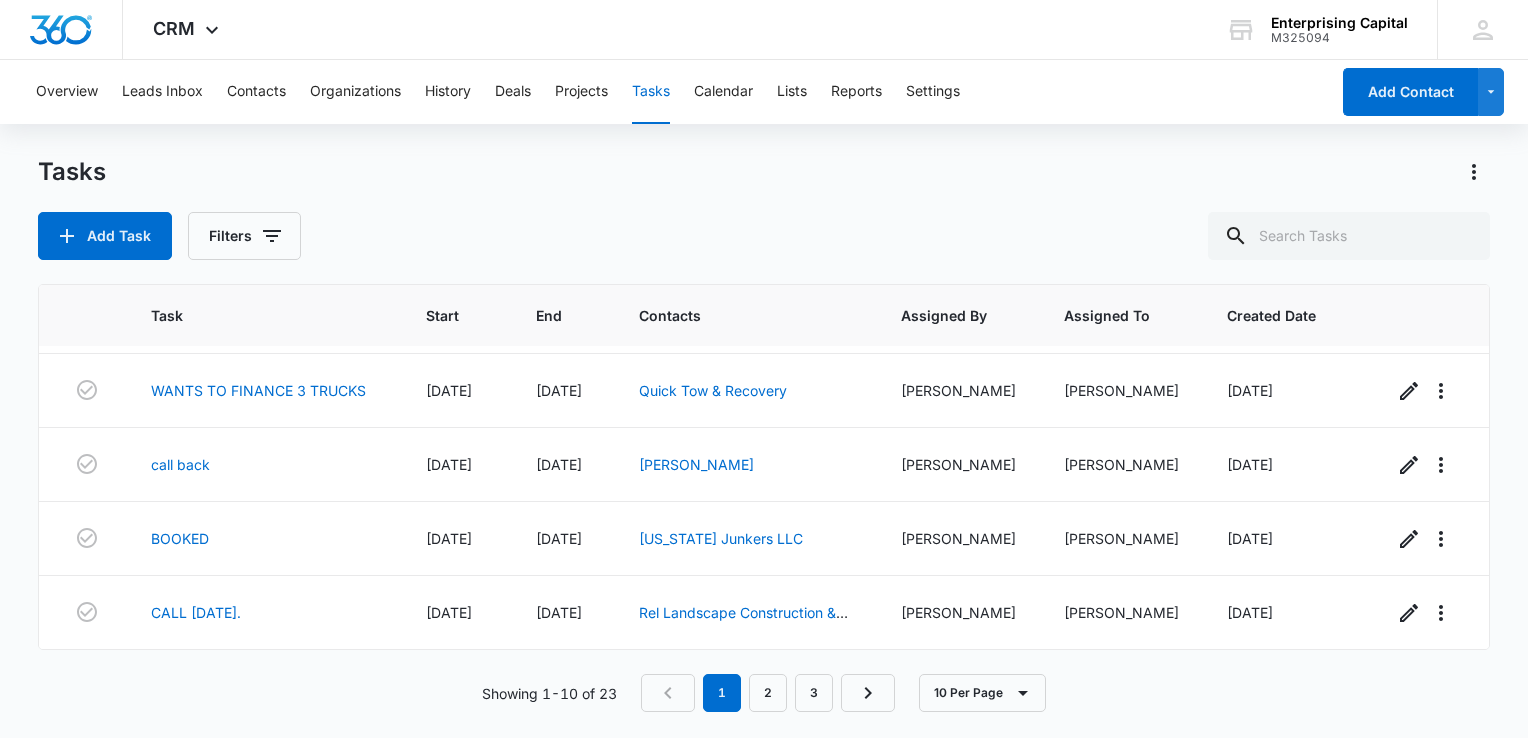 scroll, scrollTop: 524, scrollLeft: 0, axis: vertical 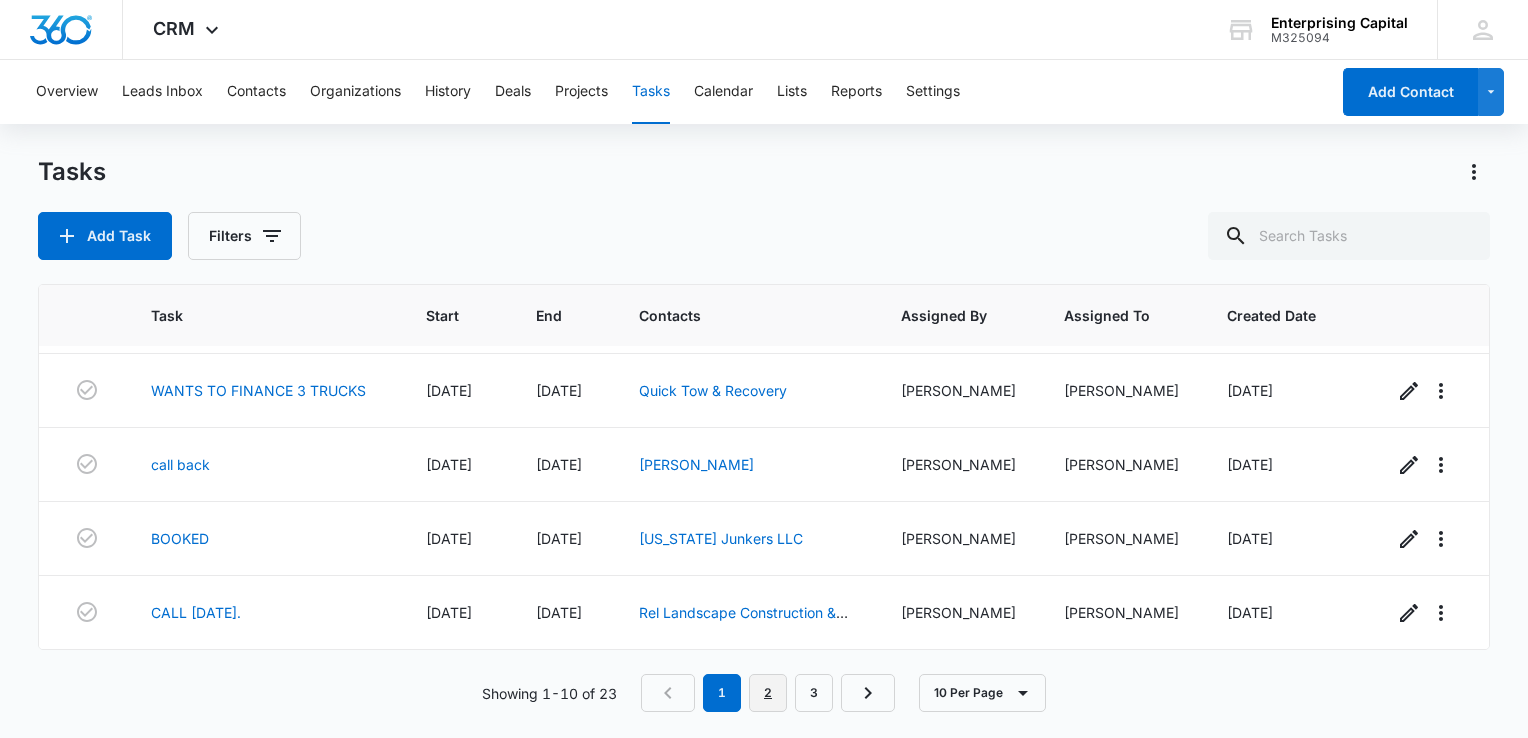click on "2" at bounding box center (768, 693) 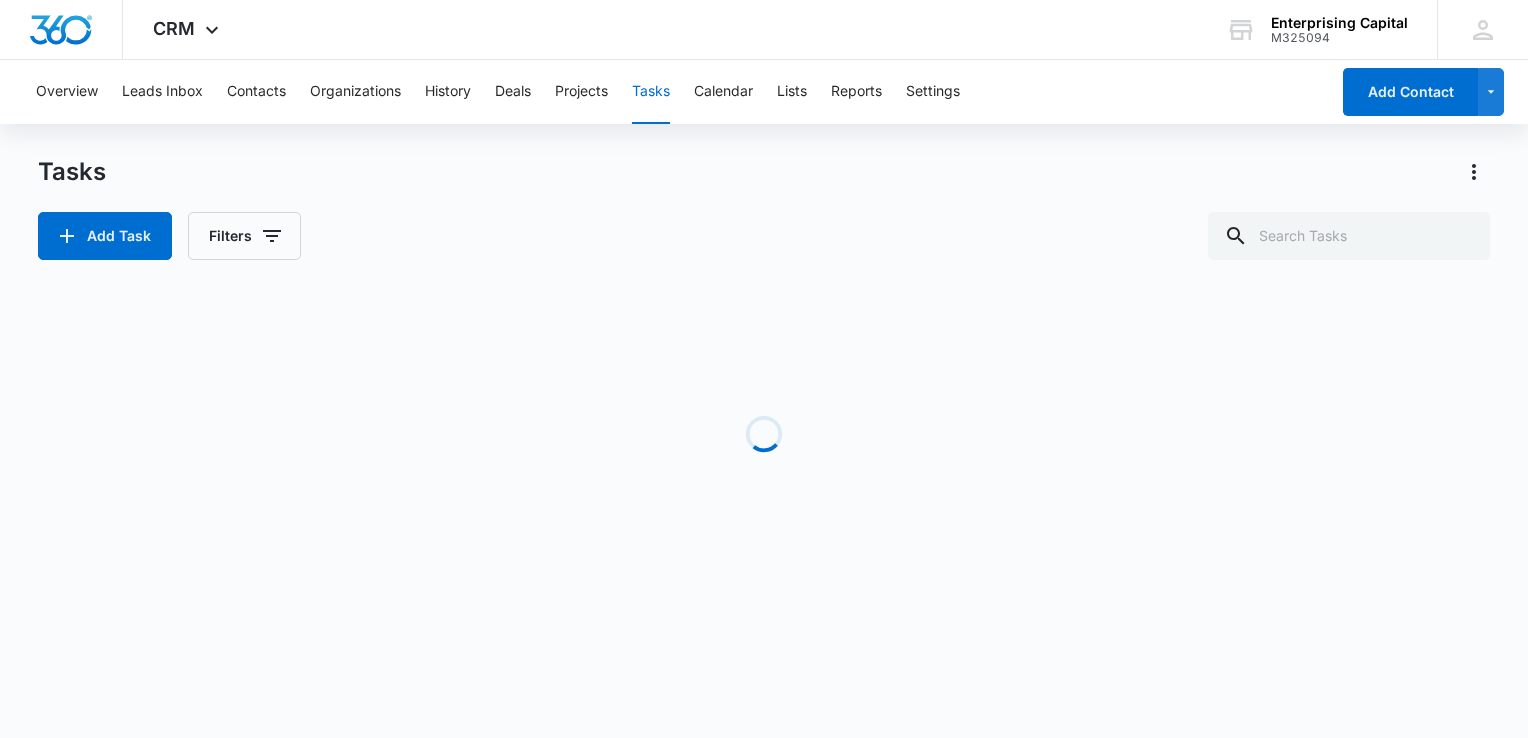 scroll, scrollTop: 442, scrollLeft: 0, axis: vertical 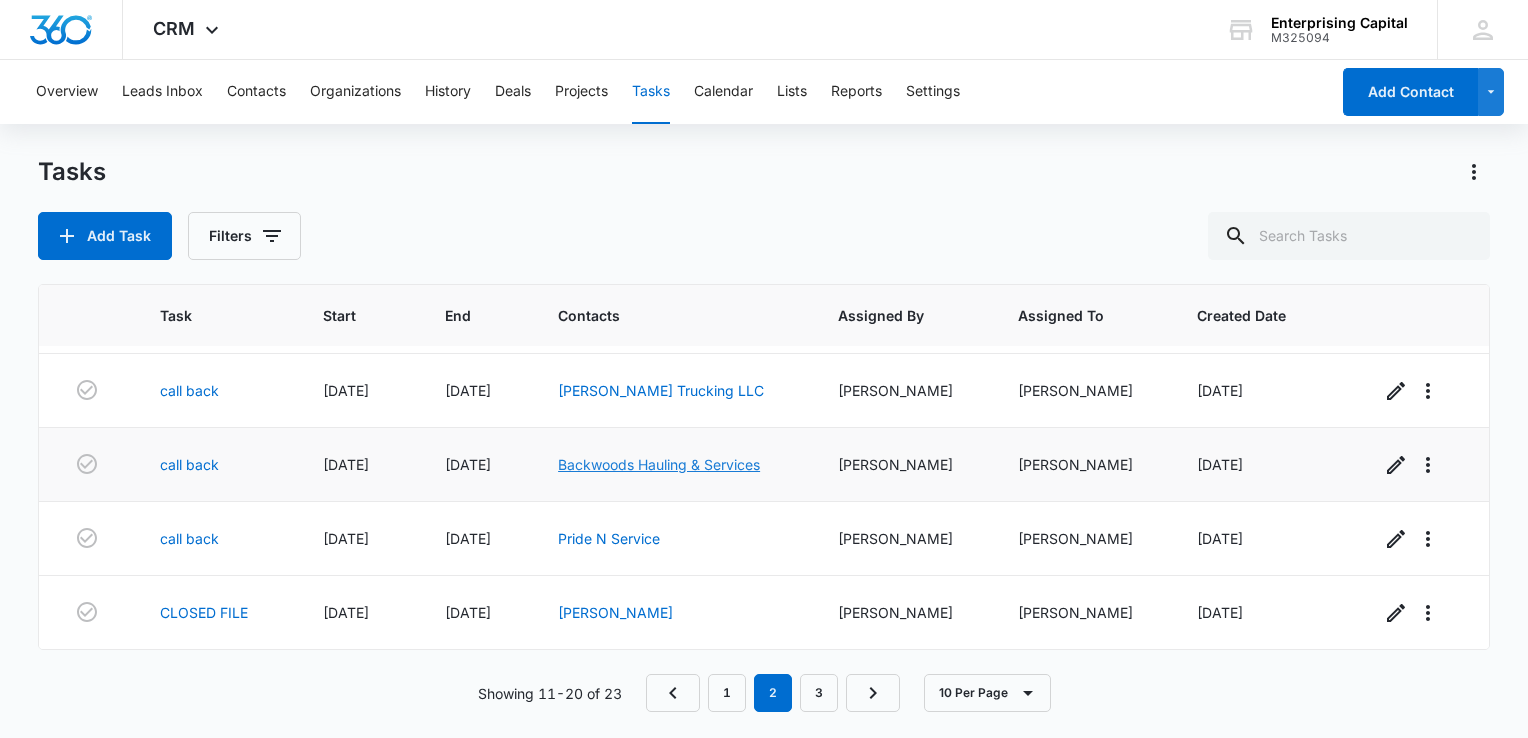 click on "Backwoods Hauling & Services" at bounding box center (659, 464) 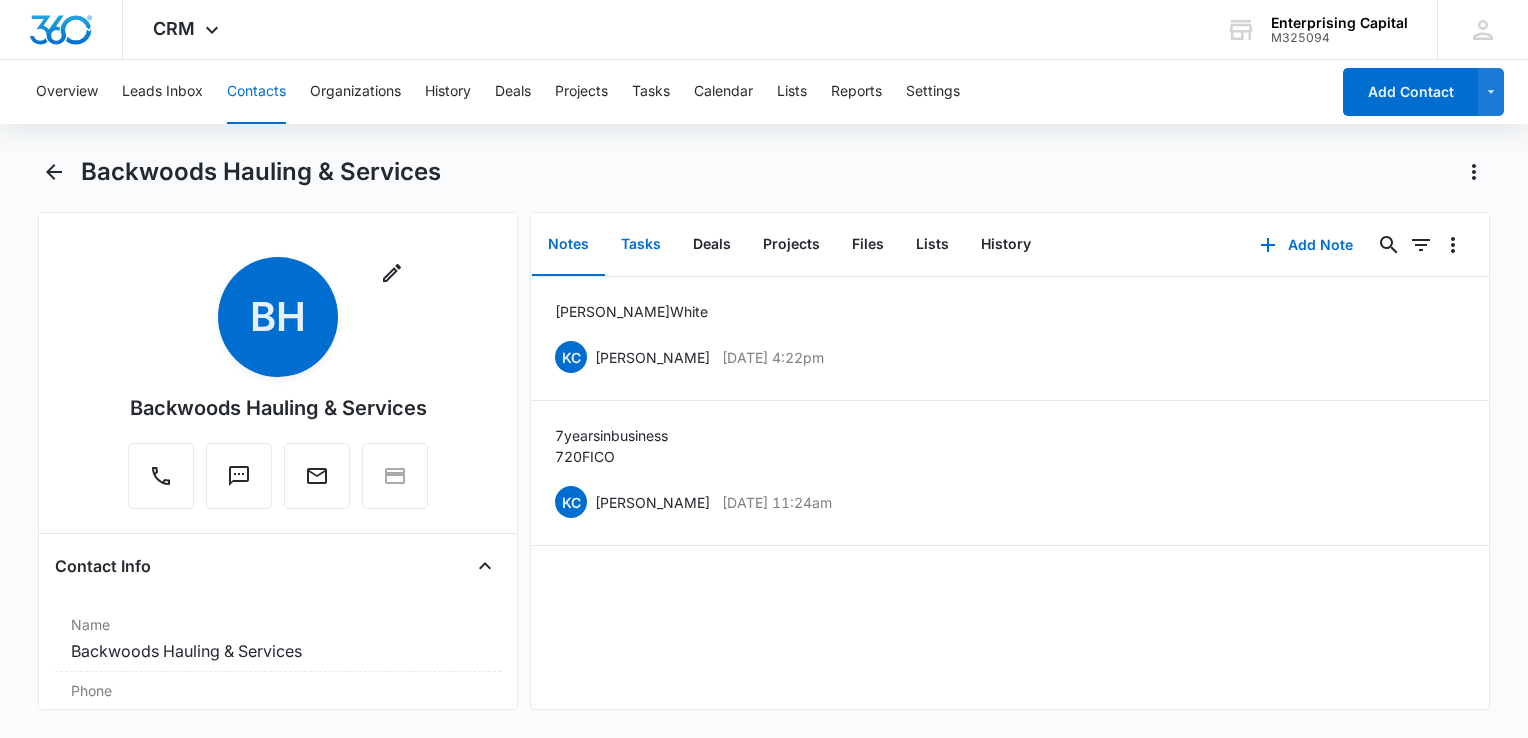 click on "Tasks" at bounding box center [641, 245] 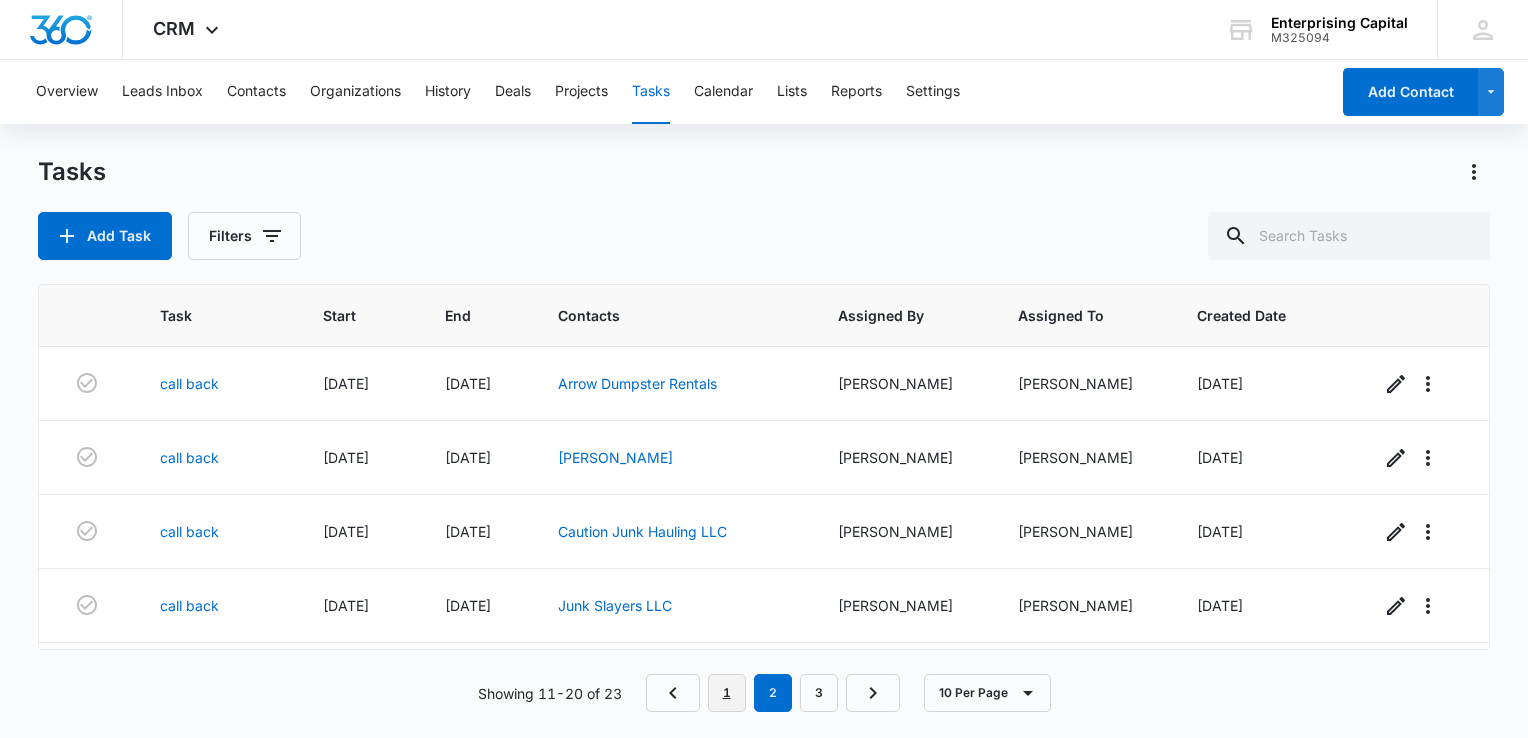 click on "1" at bounding box center [727, 693] 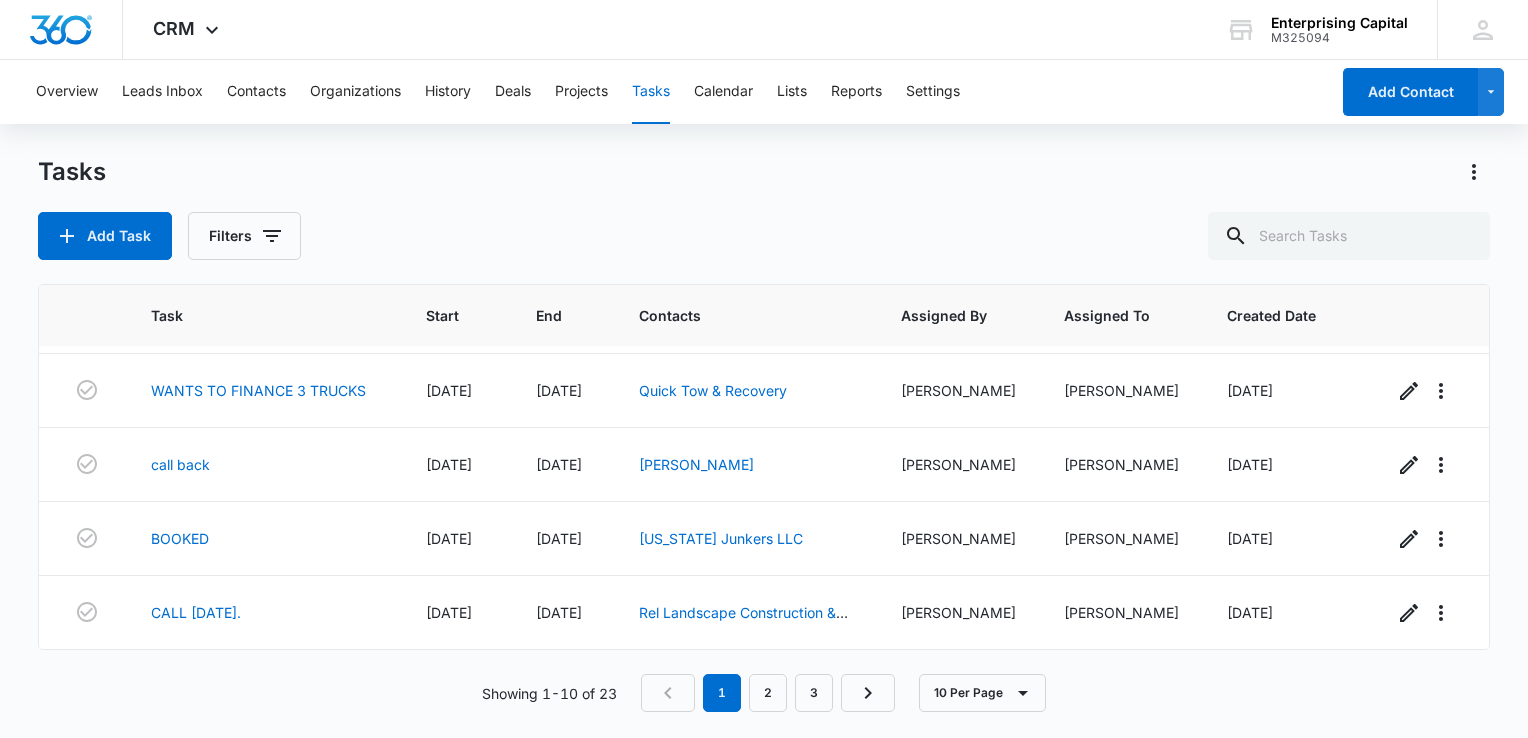 scroll, scrollTop: 524, scrollLeft: 0, axis: vertical 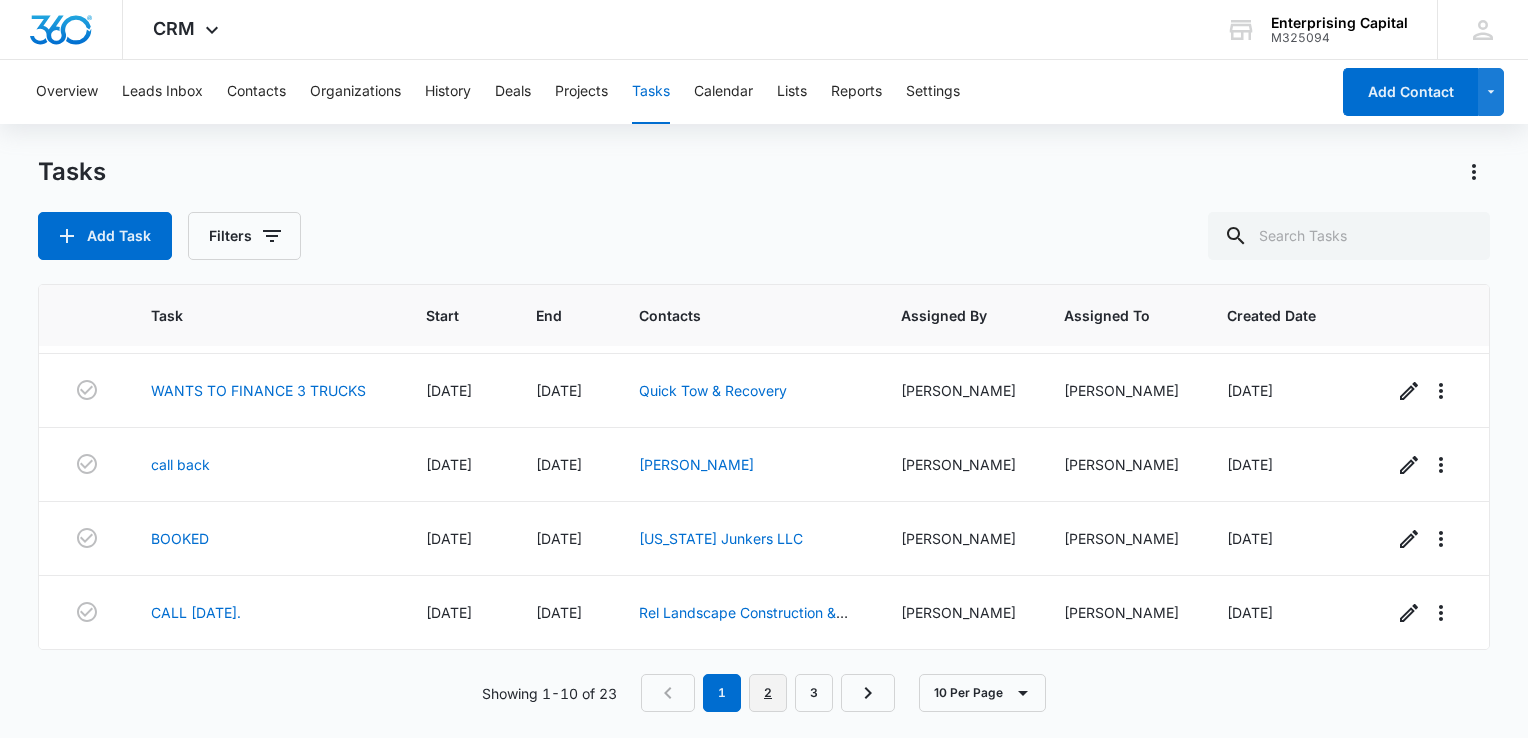 click on "2" at bounding box center (768, 693) 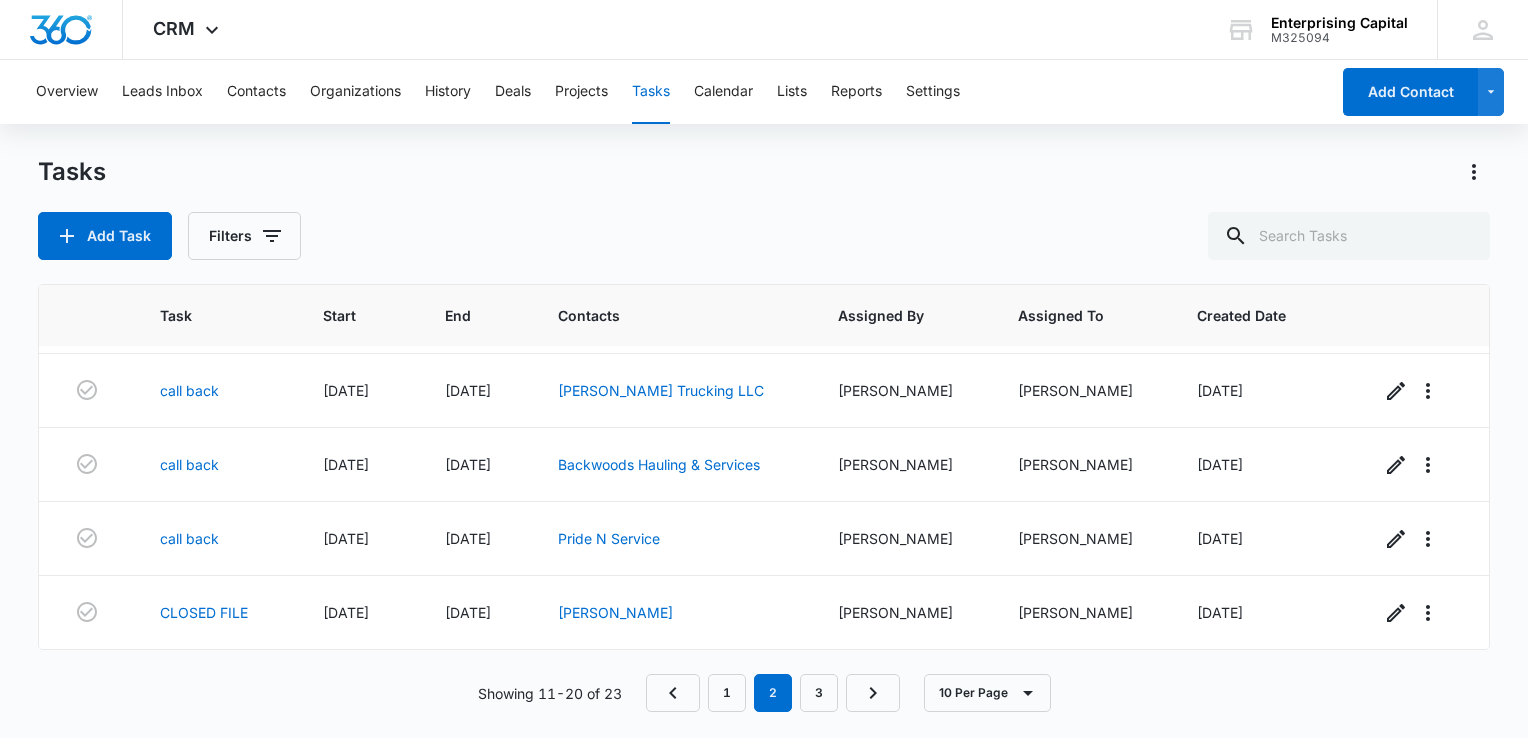 scroll, scrollTop: 442, scrollLeft: 0, axis: vertical 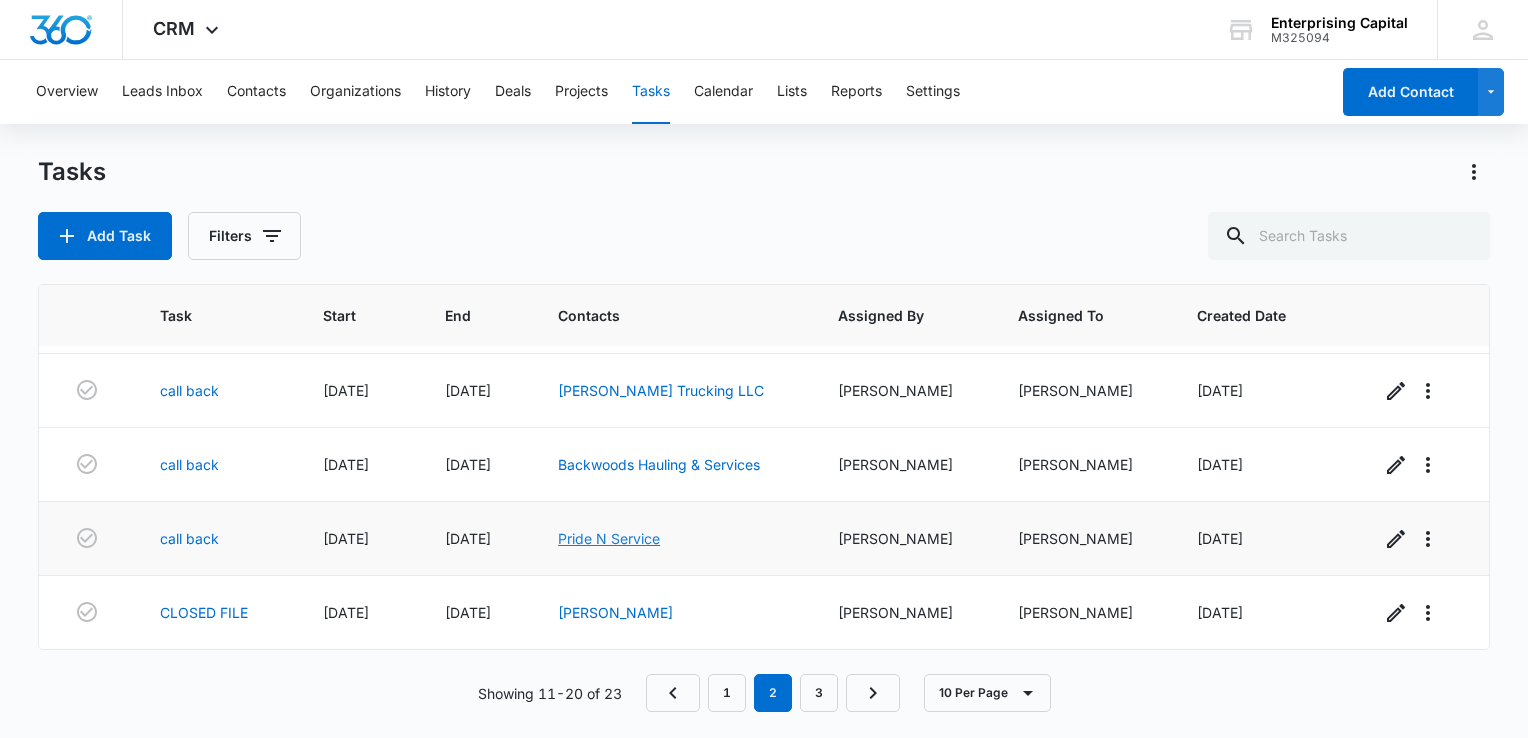 click on "Pride N Service" at bounding box center (609, 538) 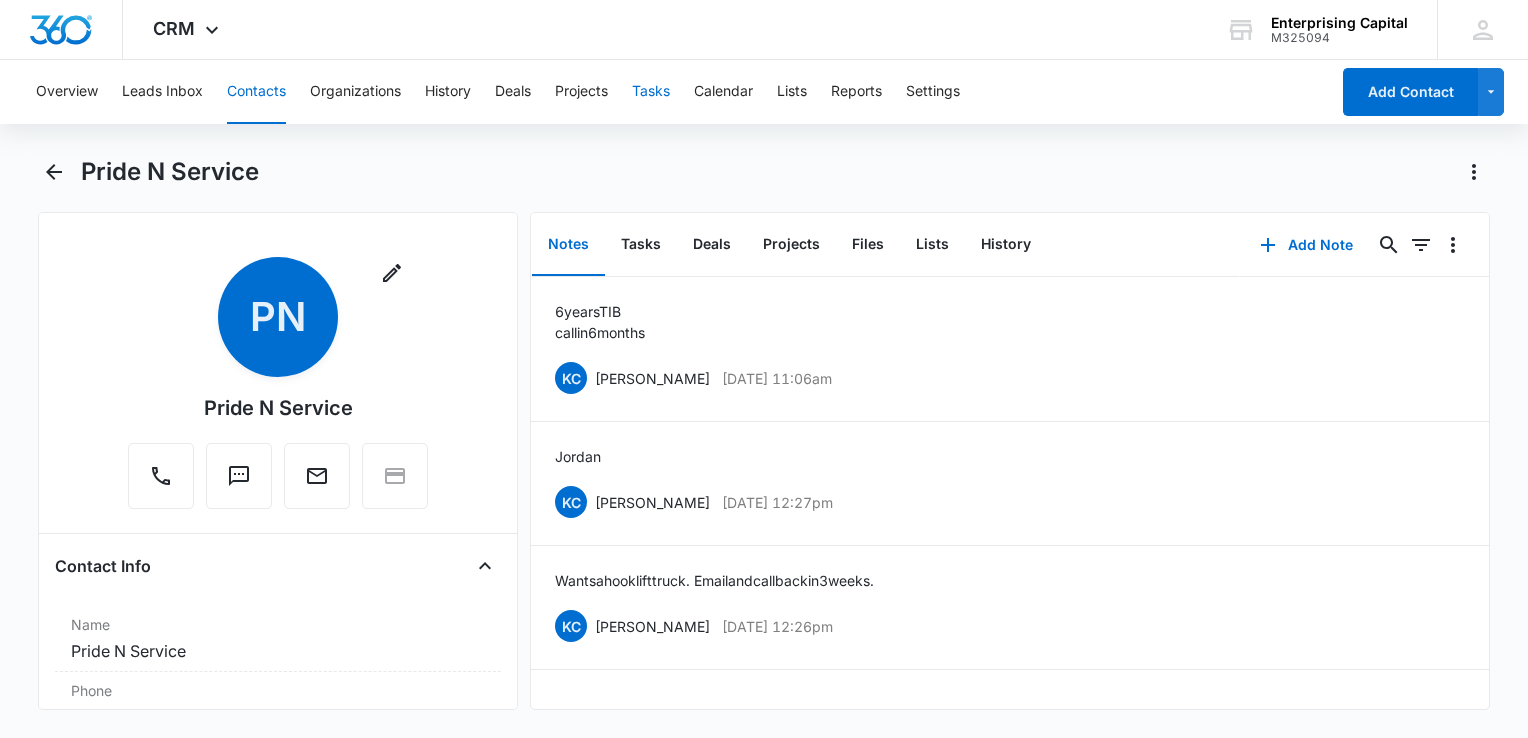 click on "Tasks" at bounding box center (651, 92) 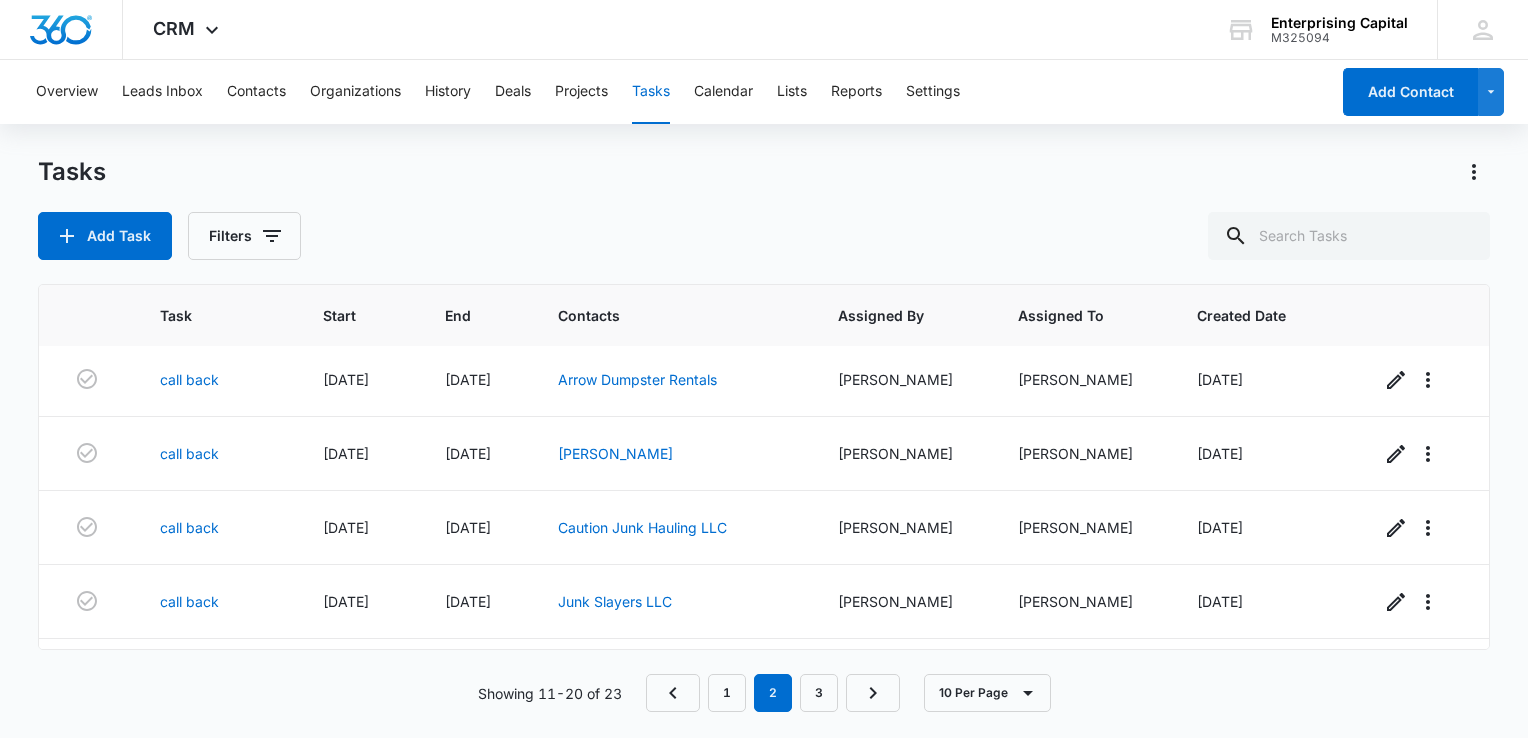 scroll, scrollTop: 0, scrollLeft: 0, axis: both 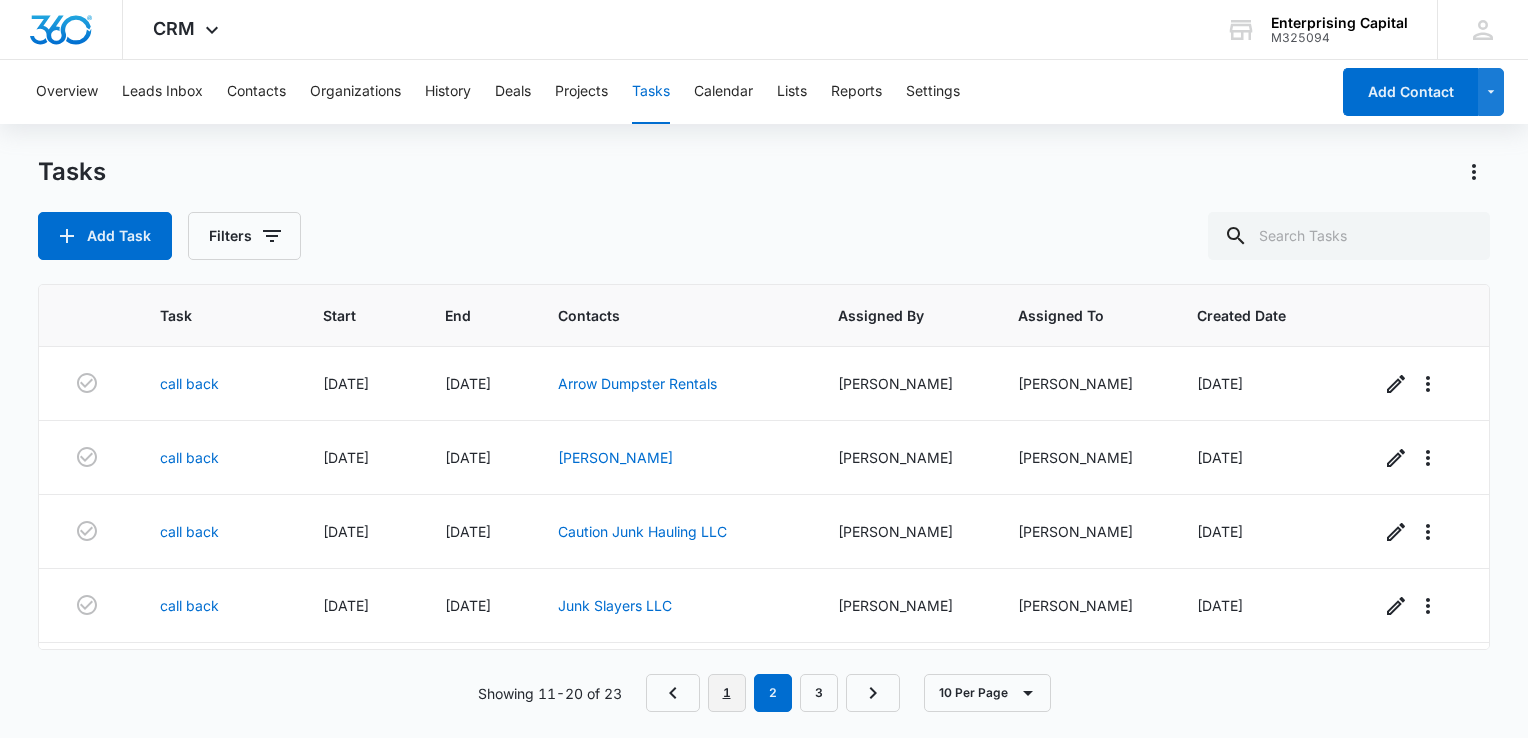 click on "1" at bounding box center [727, 693] 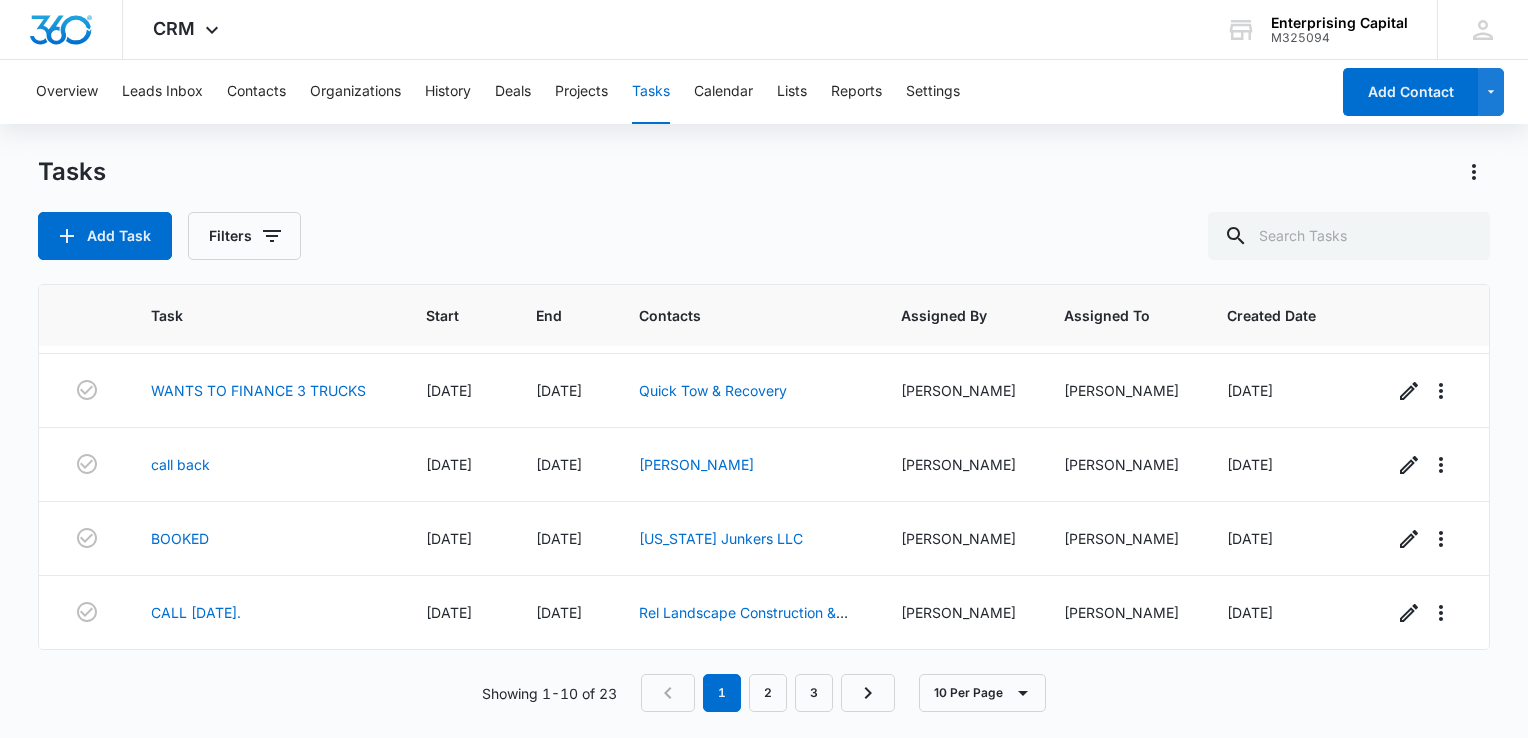 scroll, scrollTop: 524, scrollLeft: 0, axis: vertical 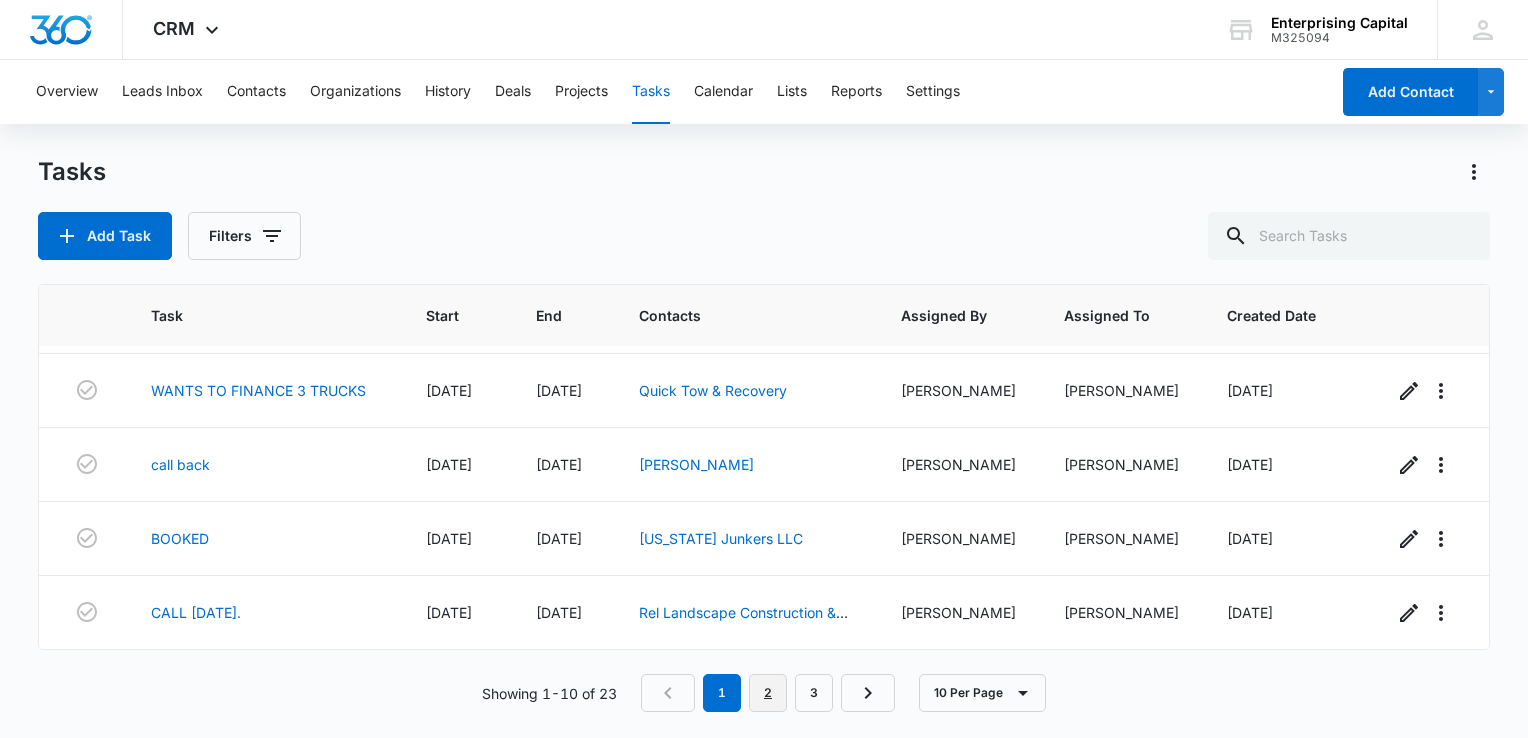 click on "2" at bounding box center (768, 693) 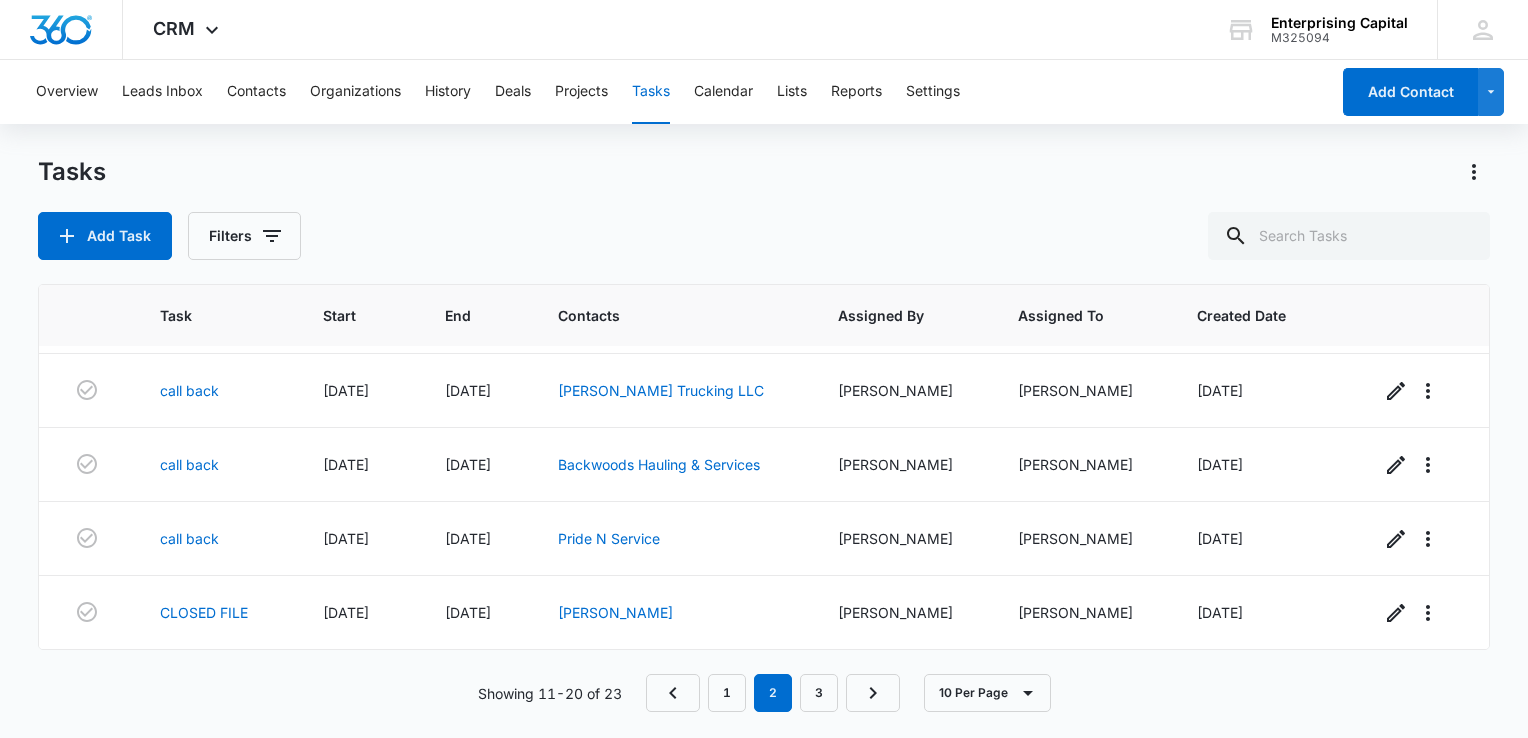 scroll, scrollTop: 442, scrollLeft: 0, axis: vertical 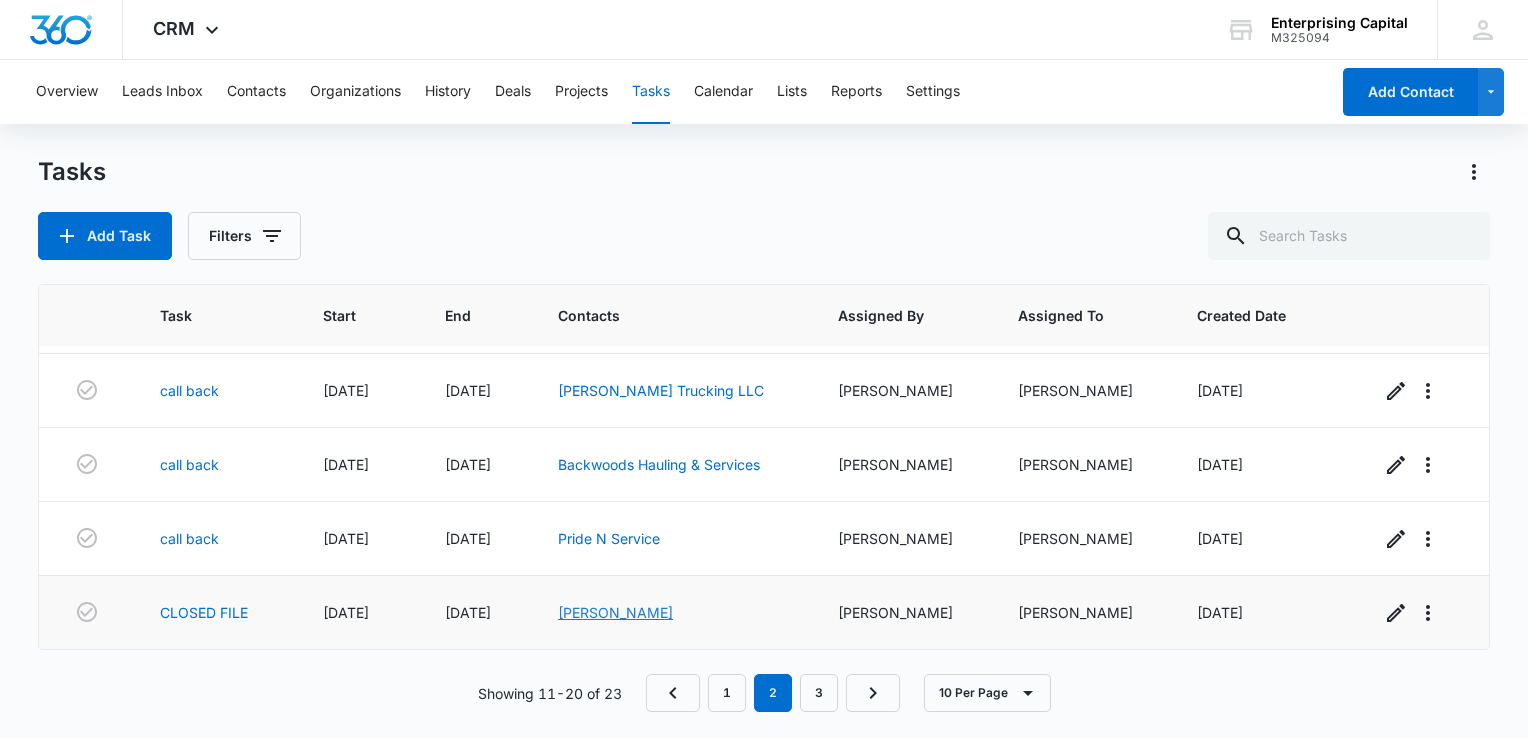 click on "[PERSON_NAME]" at bounding box center [615, 612] 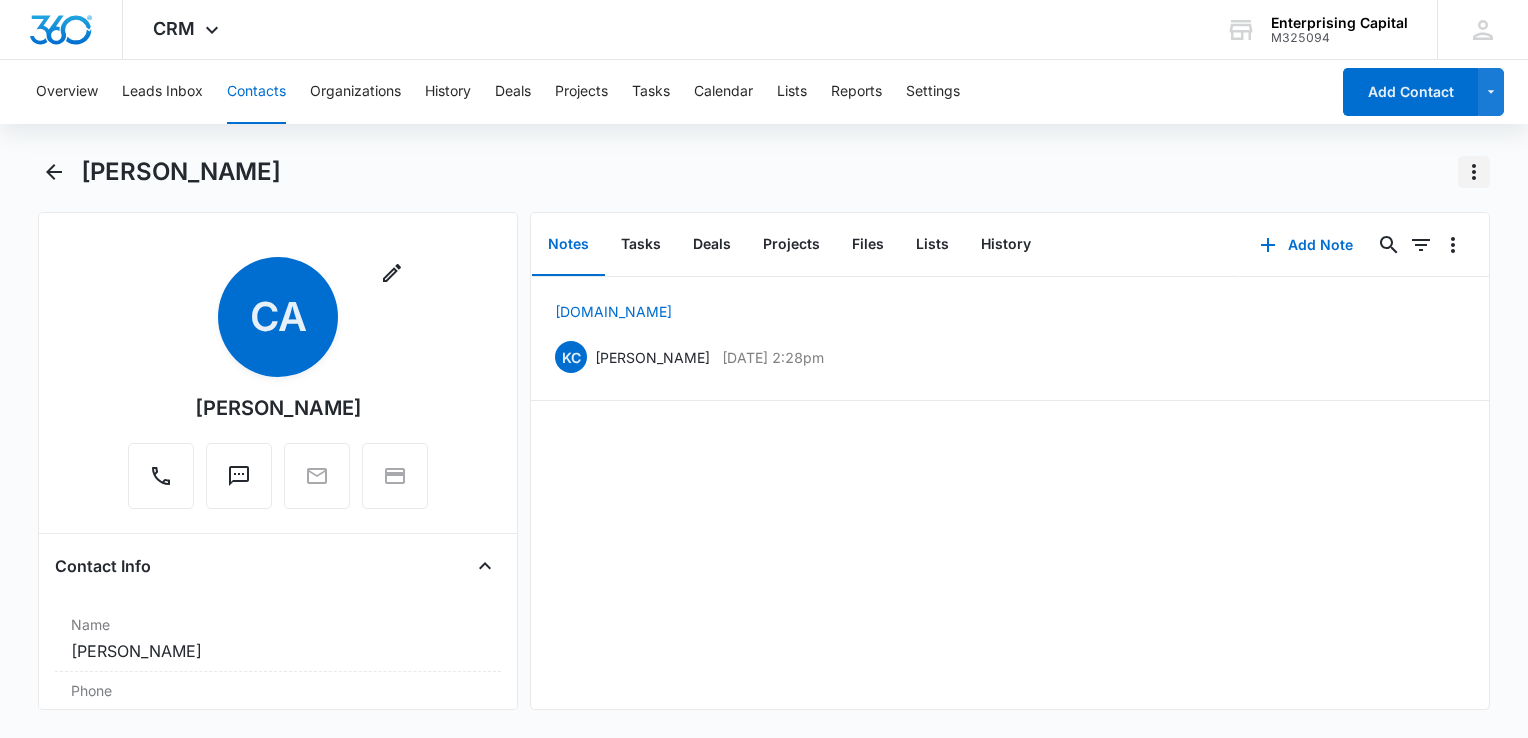 click 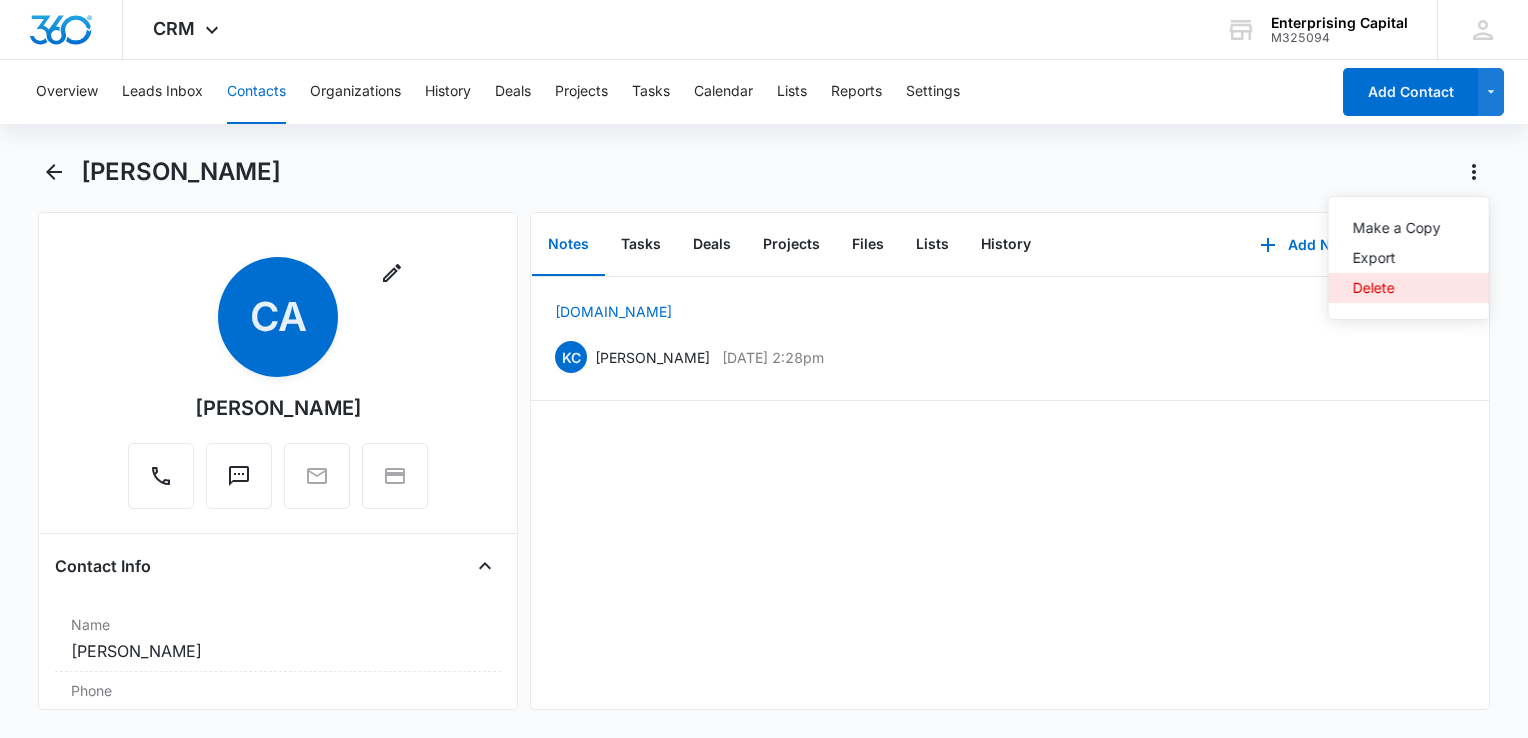 click on "Delete" at bounding box center [1397, 288] 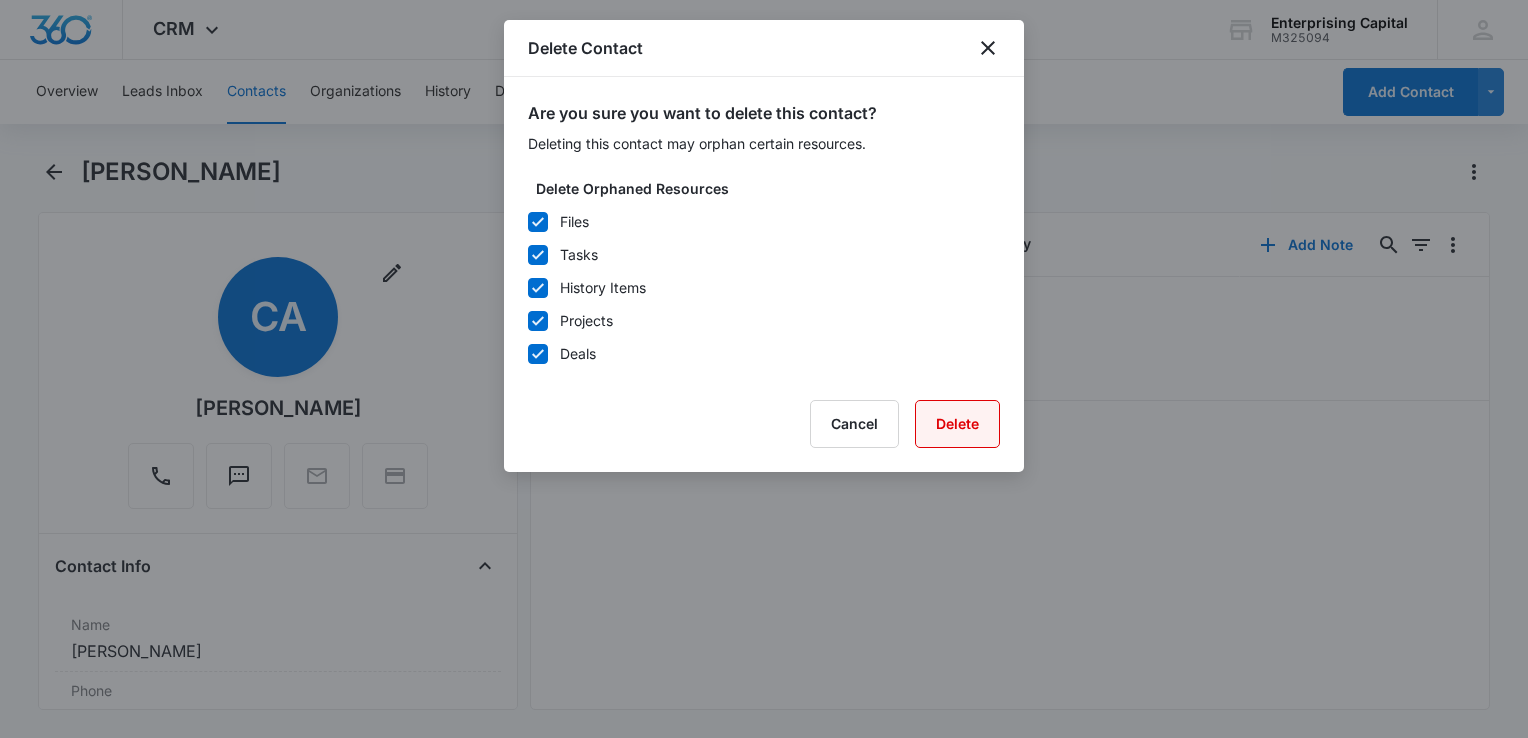 click on "Delete" at bounding box center [957, 424] 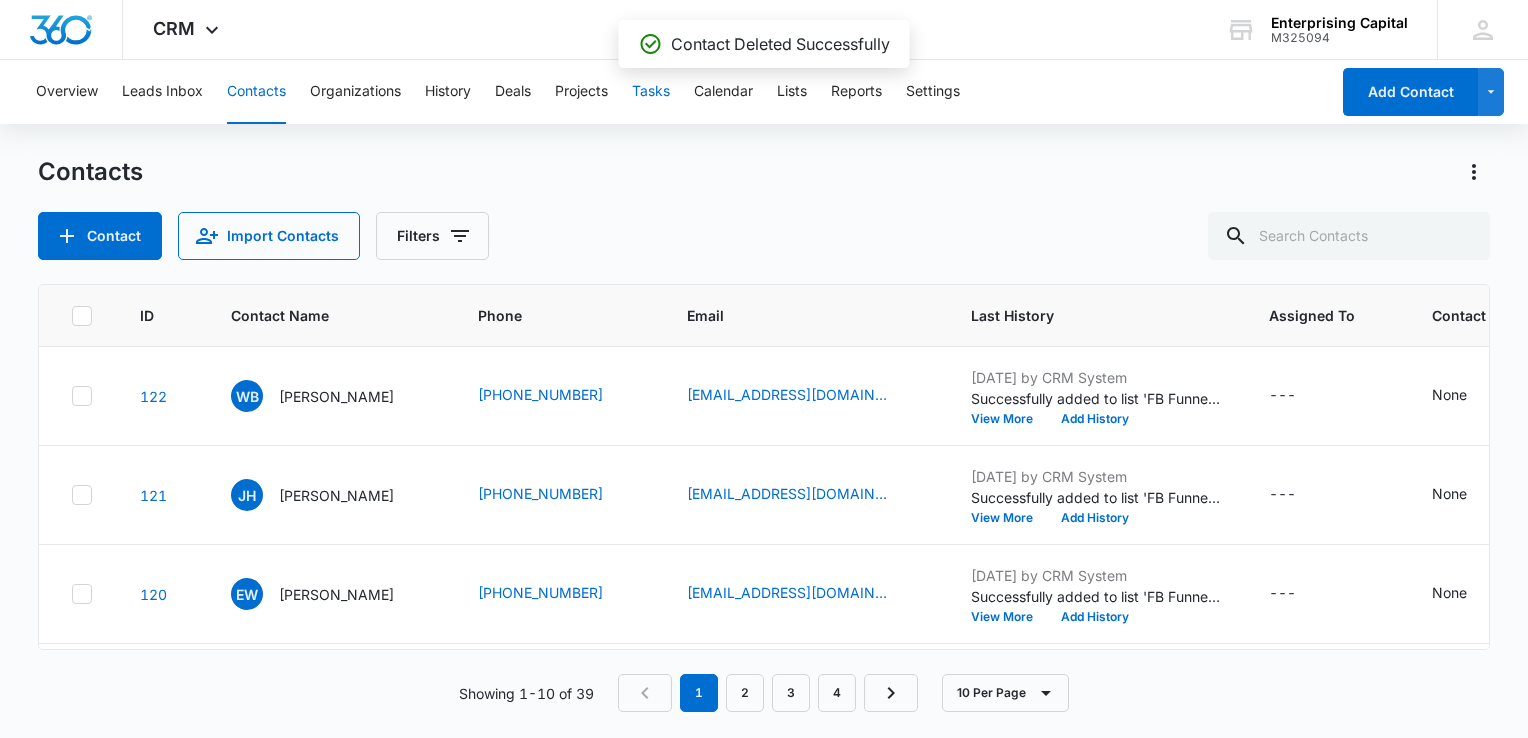 click on "Tasks" at bounding box center (651, 92) 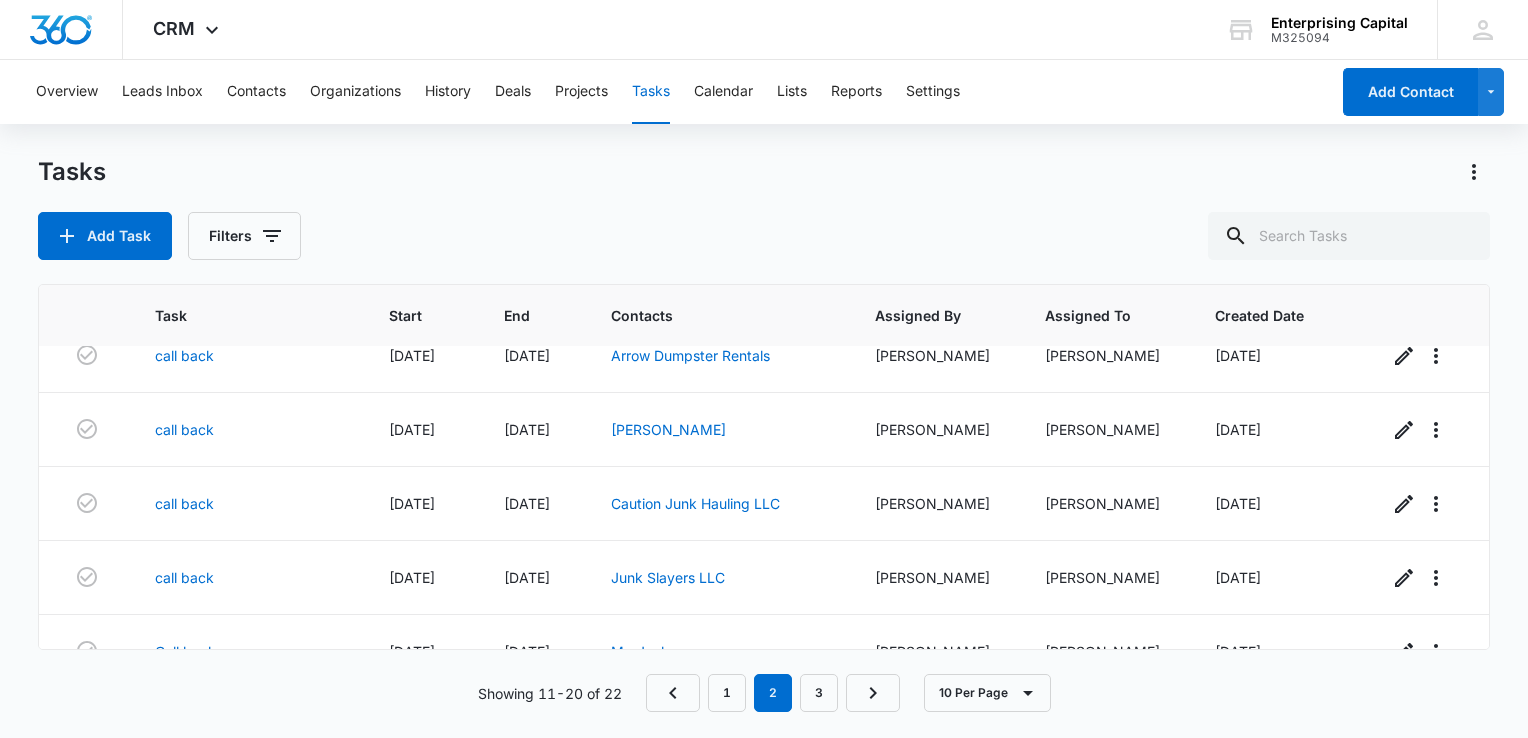 scroll, scrollTop: 0, scrollLeft: 0, axis: both 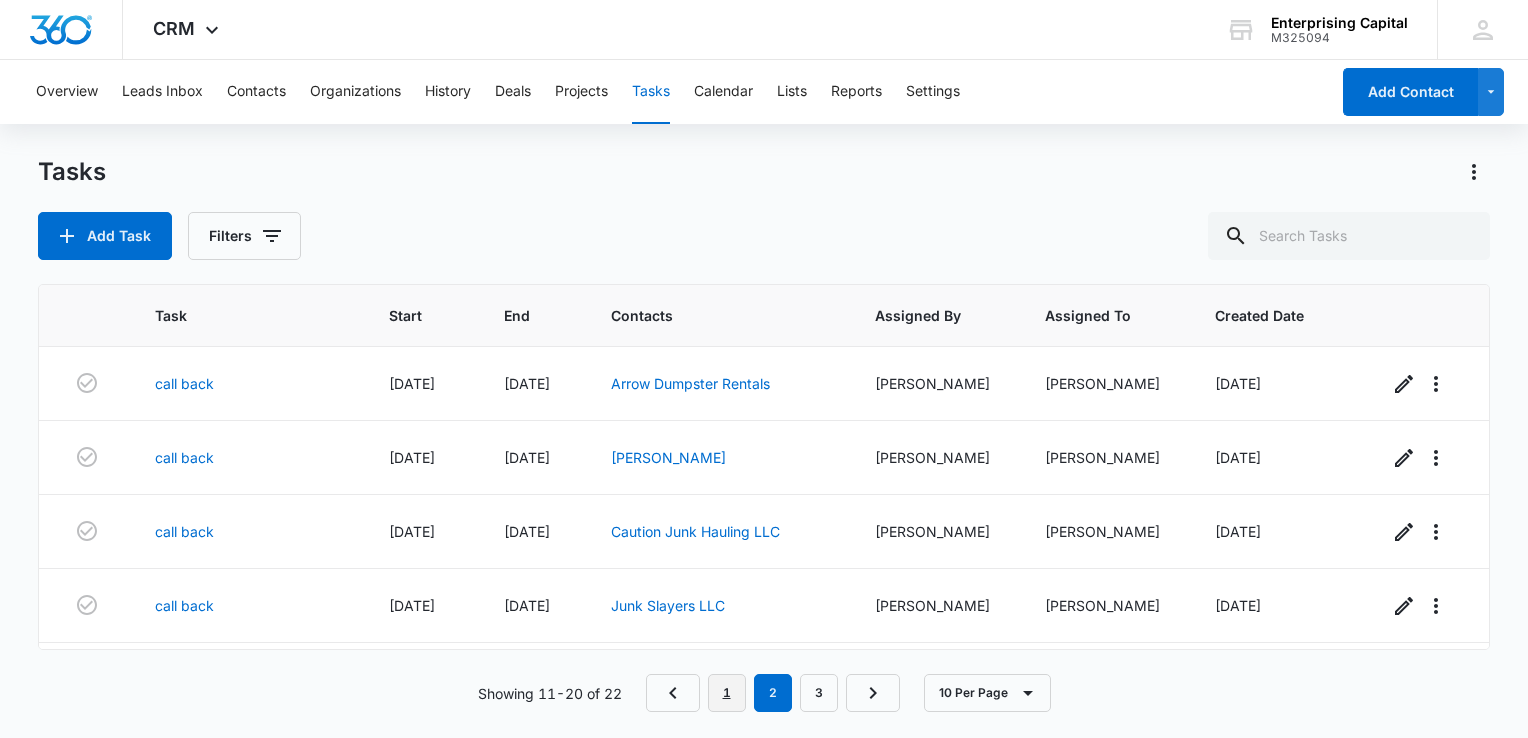 click on "1" at bounding box center (727, 693) 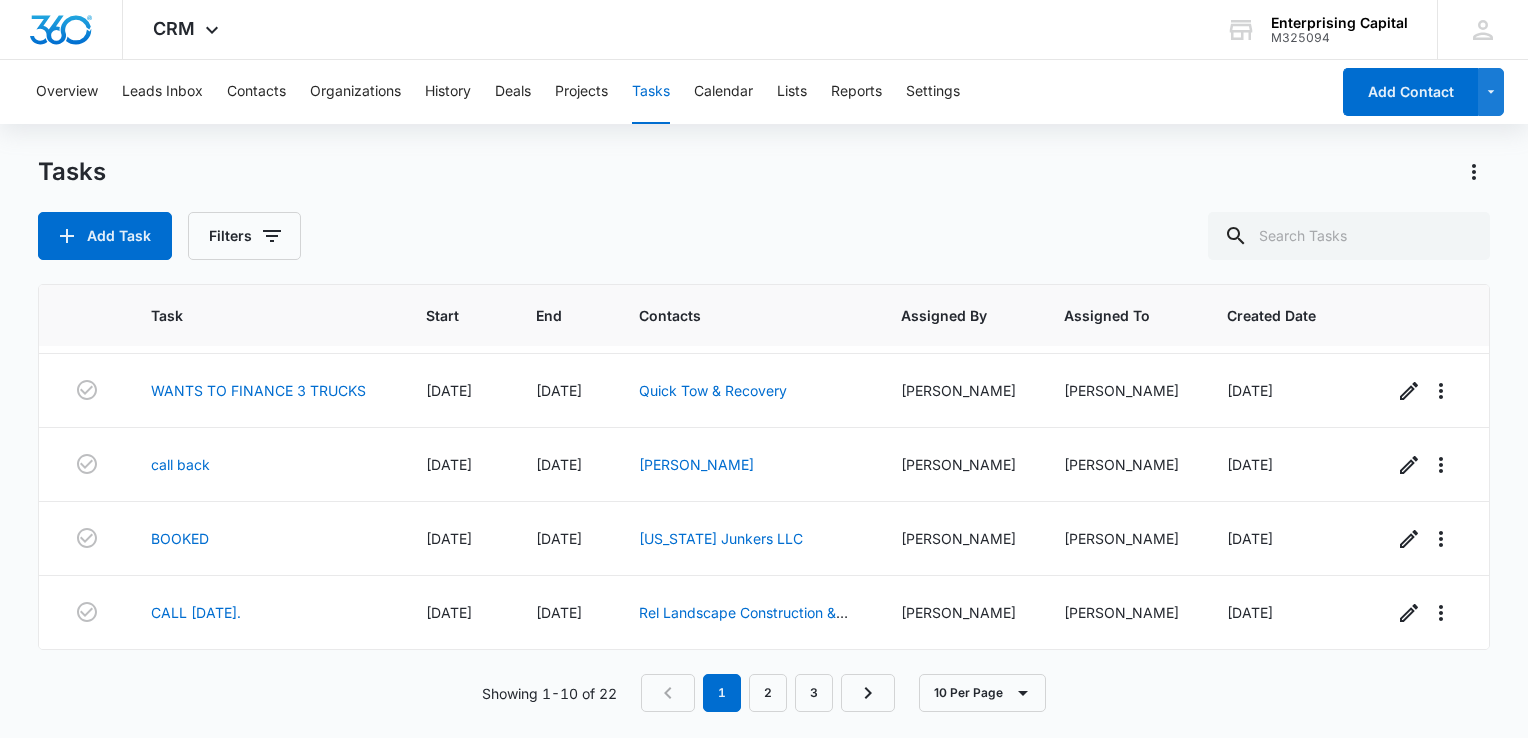 scroll, scrollTop: 524, scrollLeft: 0, axis: vertical 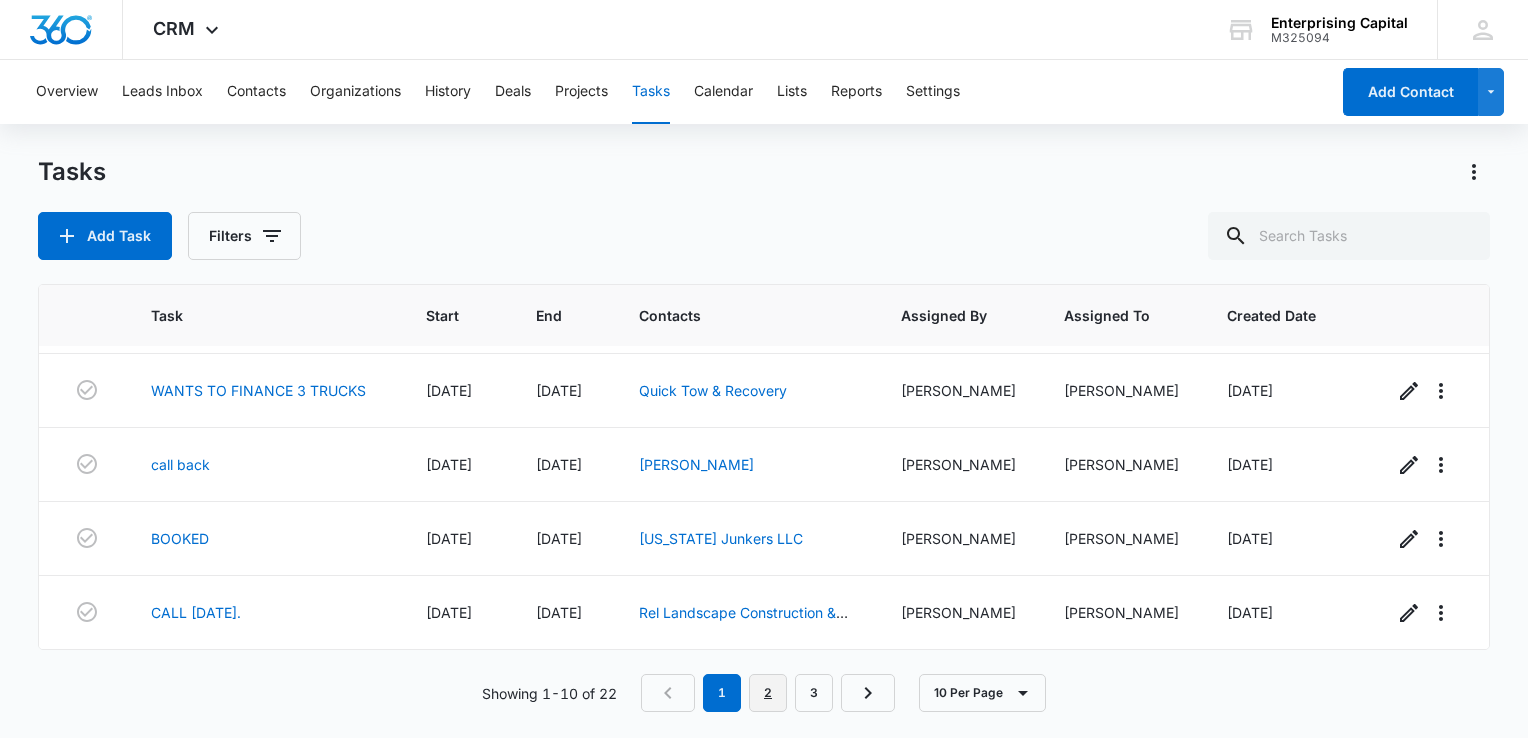 click on "2" at bounding box center [768, 693] 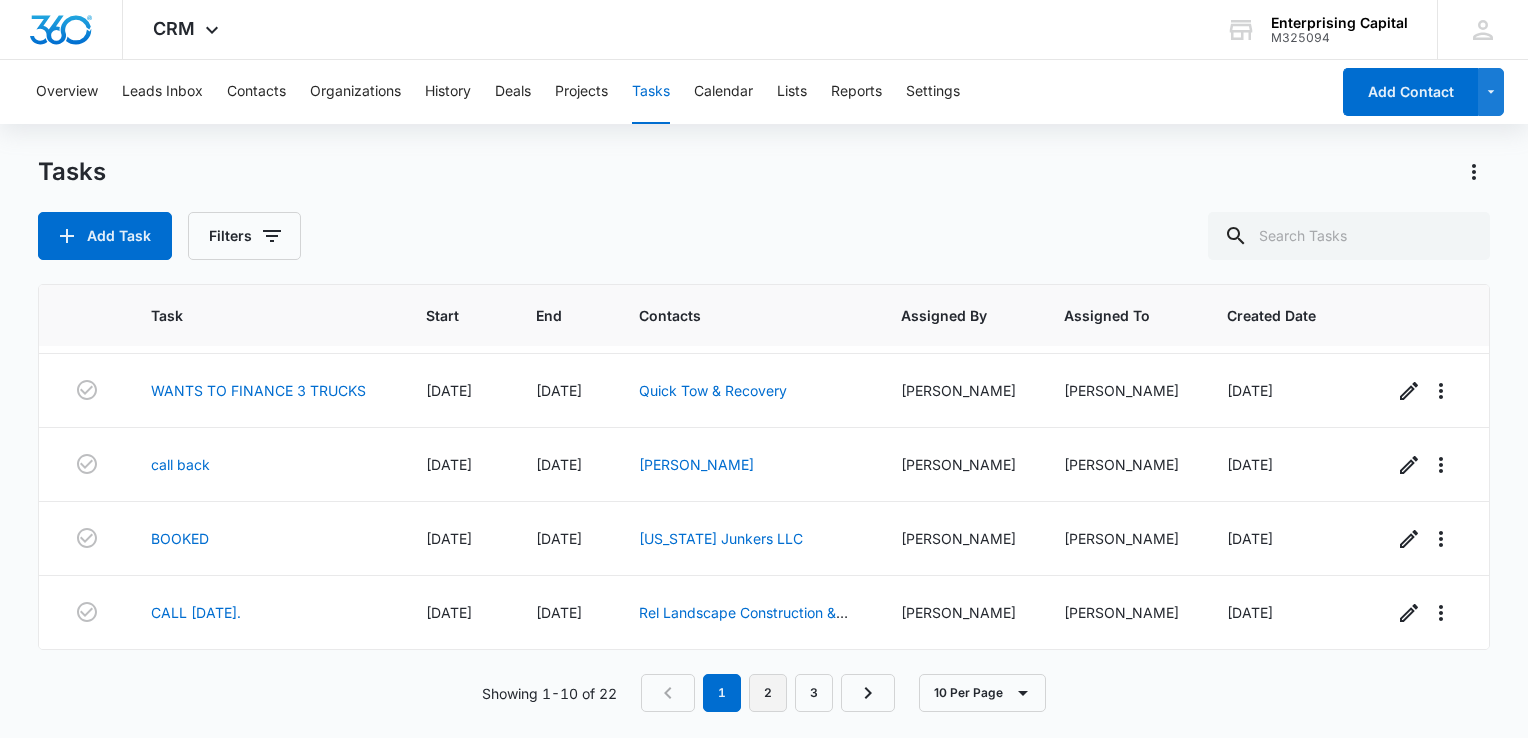 scroll, scrollTop: 442, scrollLeft: 0, axis: vertical 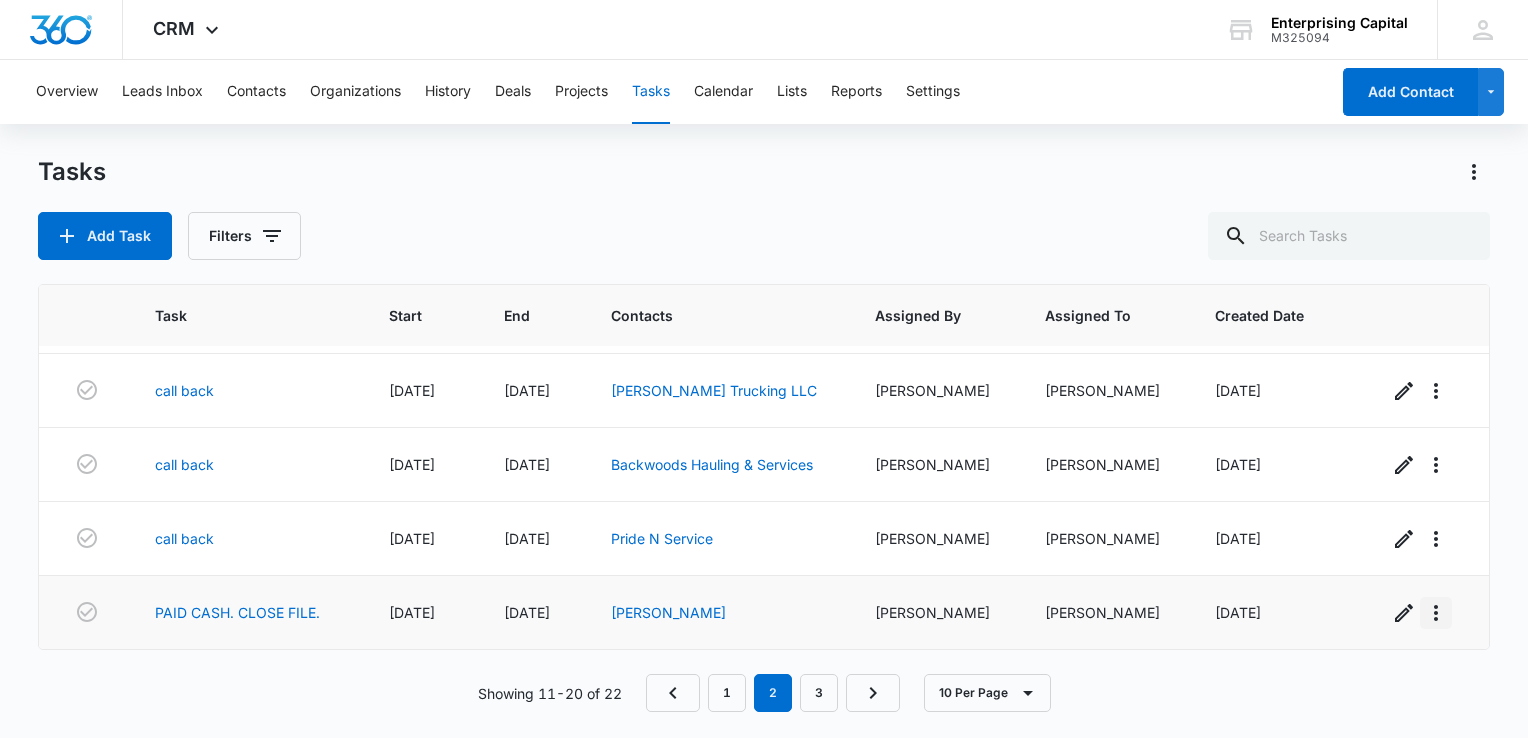 click 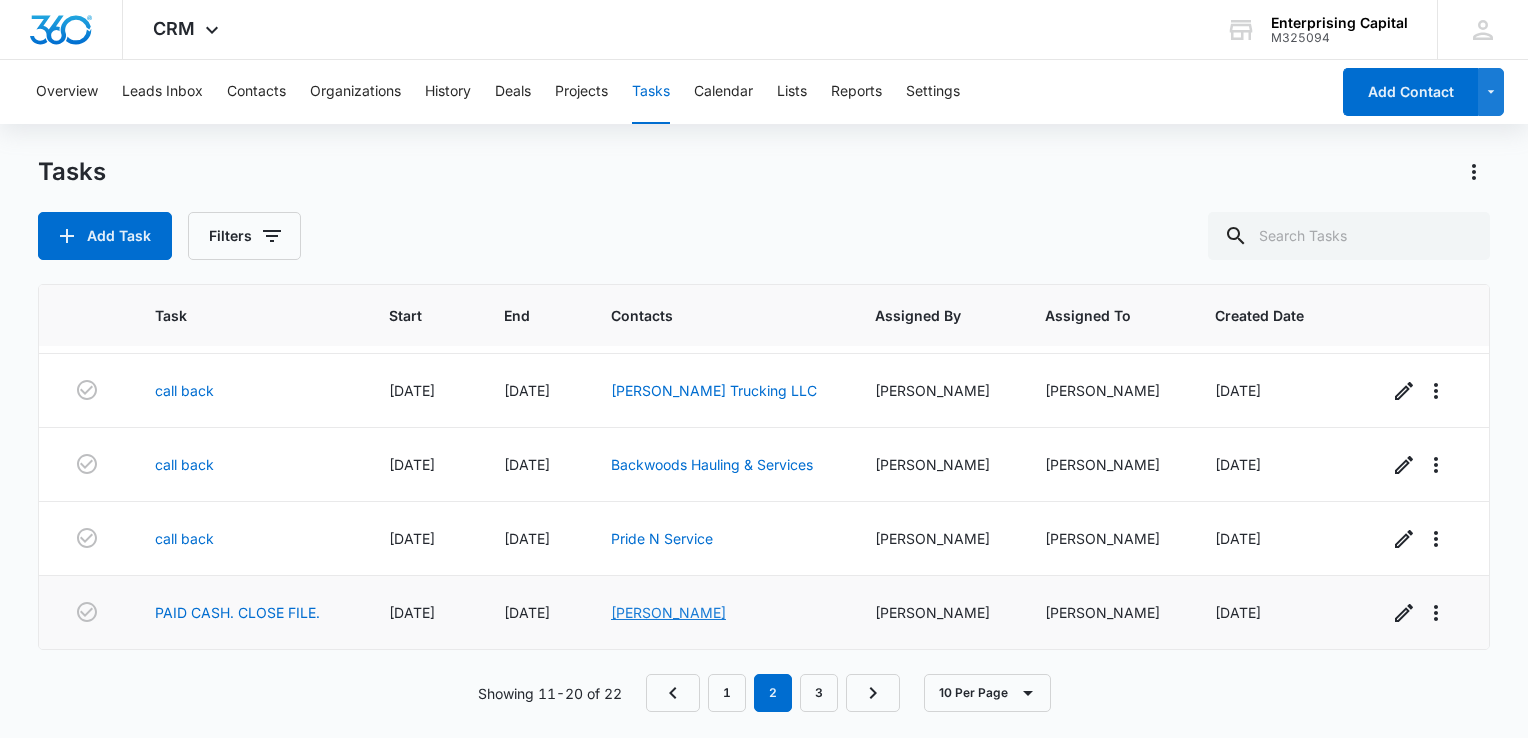 click on "[PERSON_NAME]" at bounding box center [668, 612] 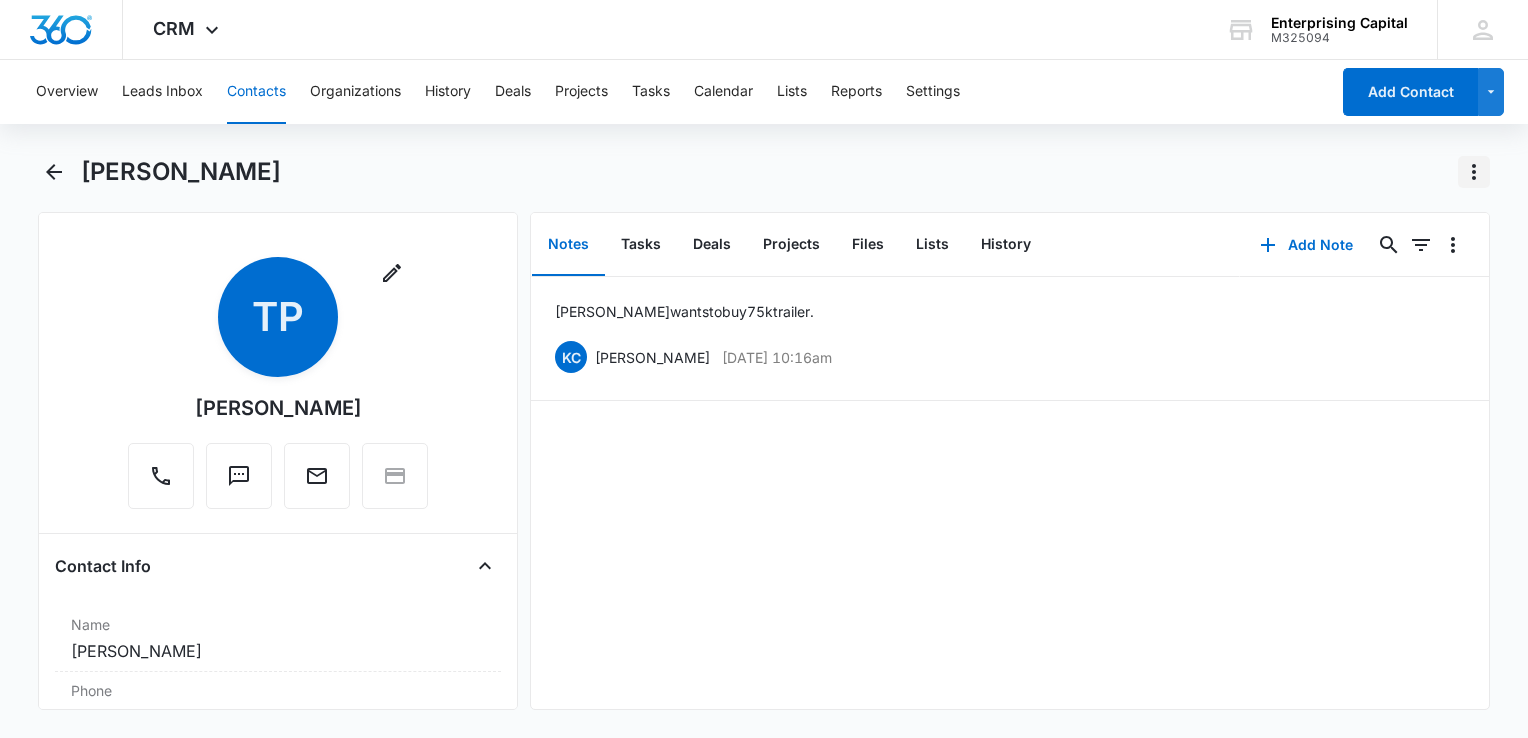 click 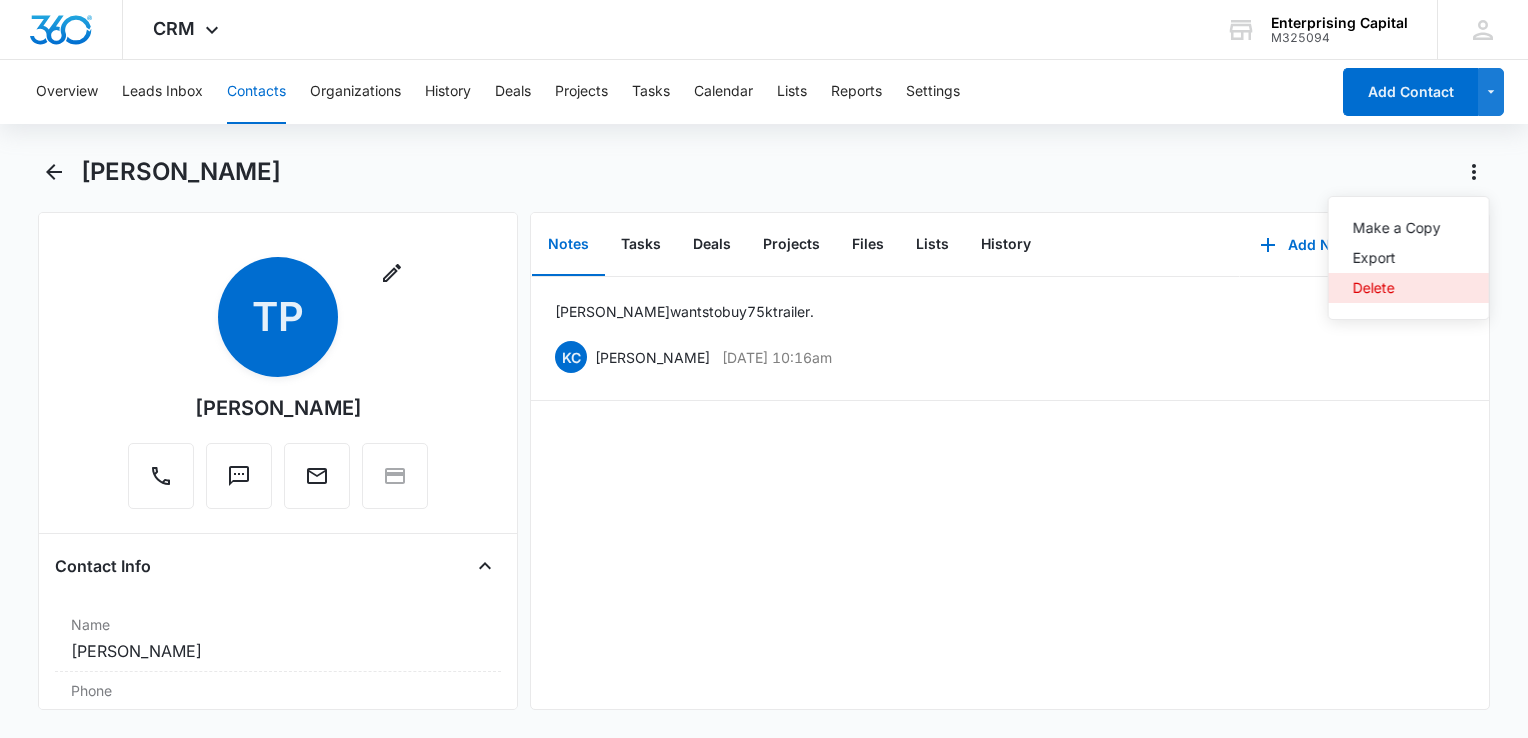 click on "Delete" at bounding box center (1397, 288) 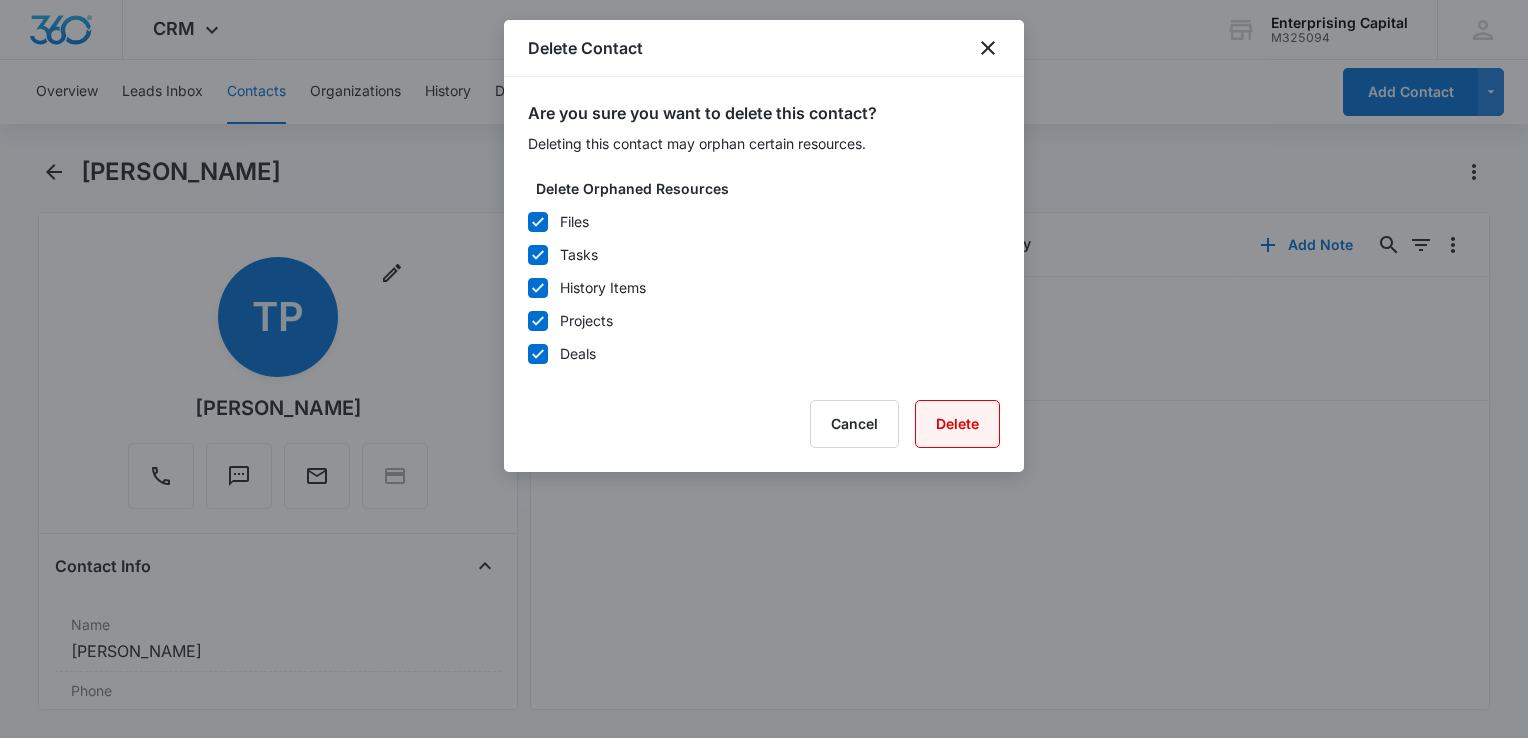 click on "Delete" at bounding box center (957, 424) 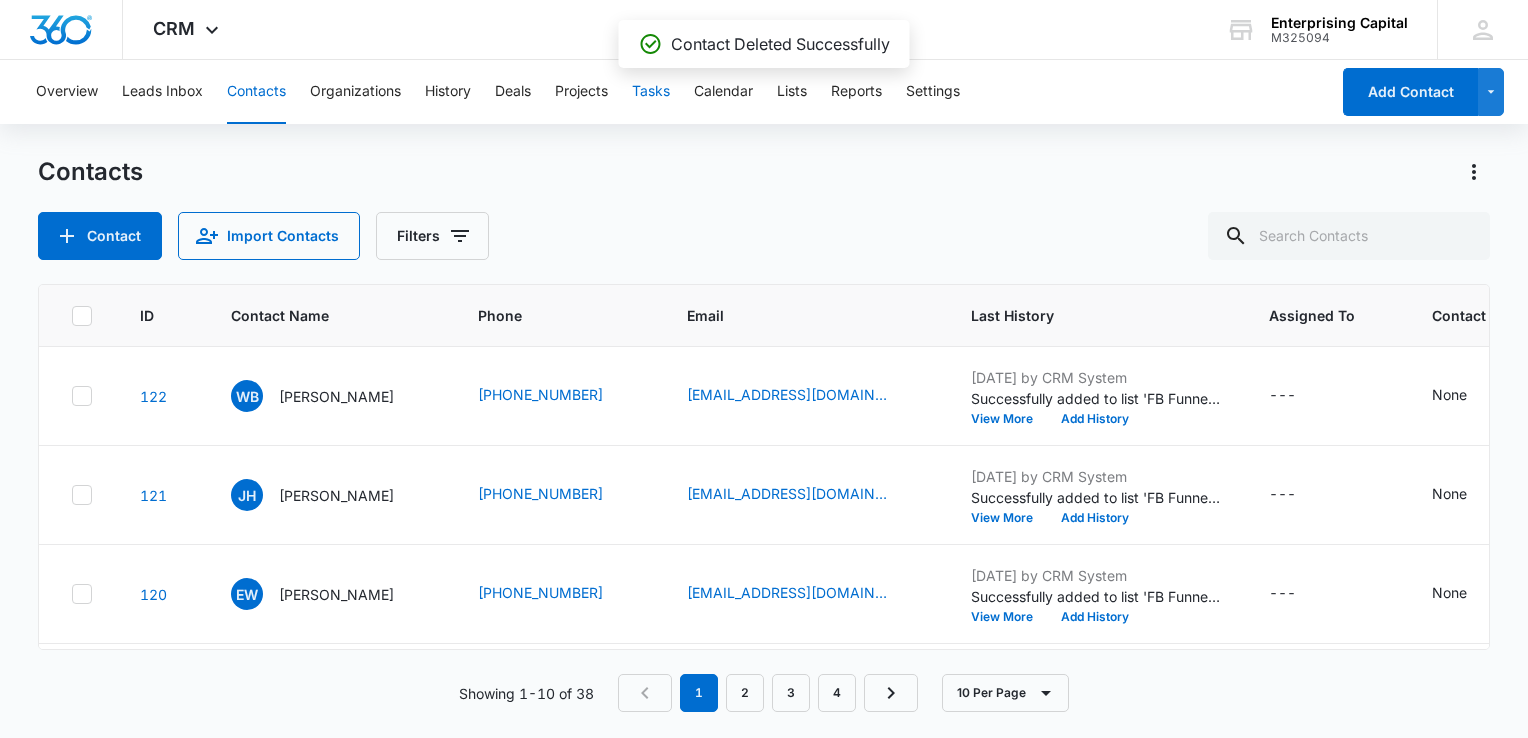 click on "Tasks" at bounding box center [651, 92] 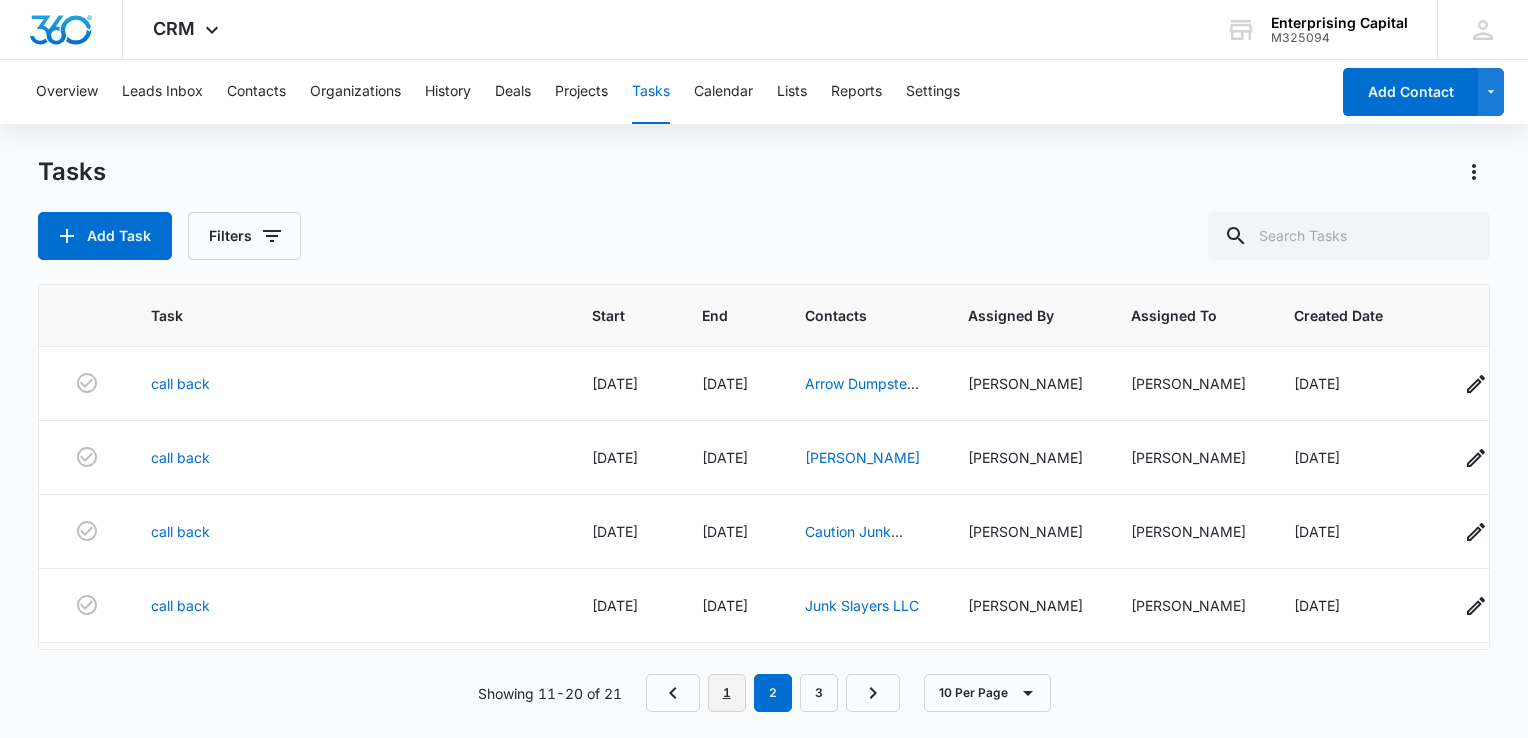 click on "1" at bounding box center [727, 693] 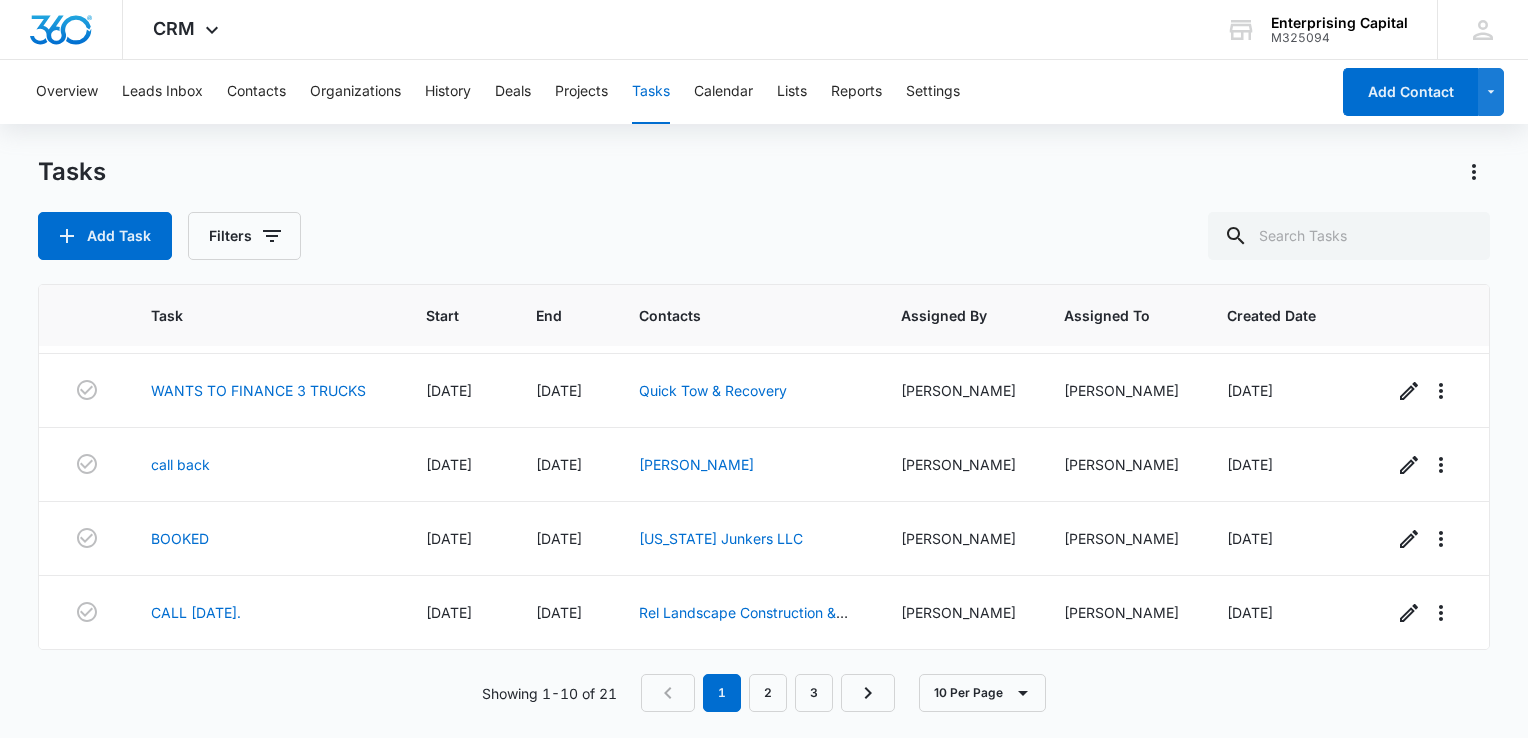 scroll, scrollTop: 524, scrollLeft: 0, axis: vertical 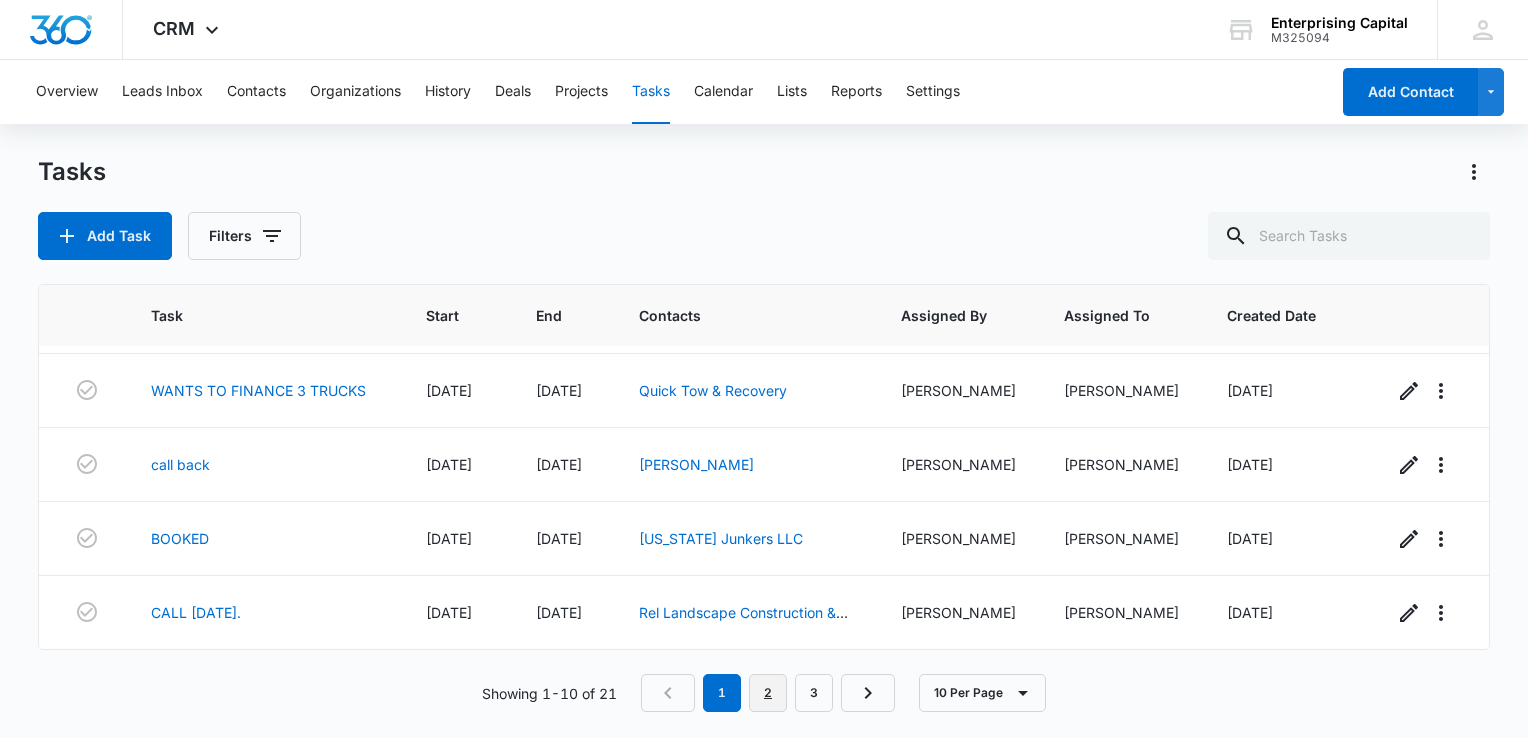 click on "2" at bounding box center (768, 693) 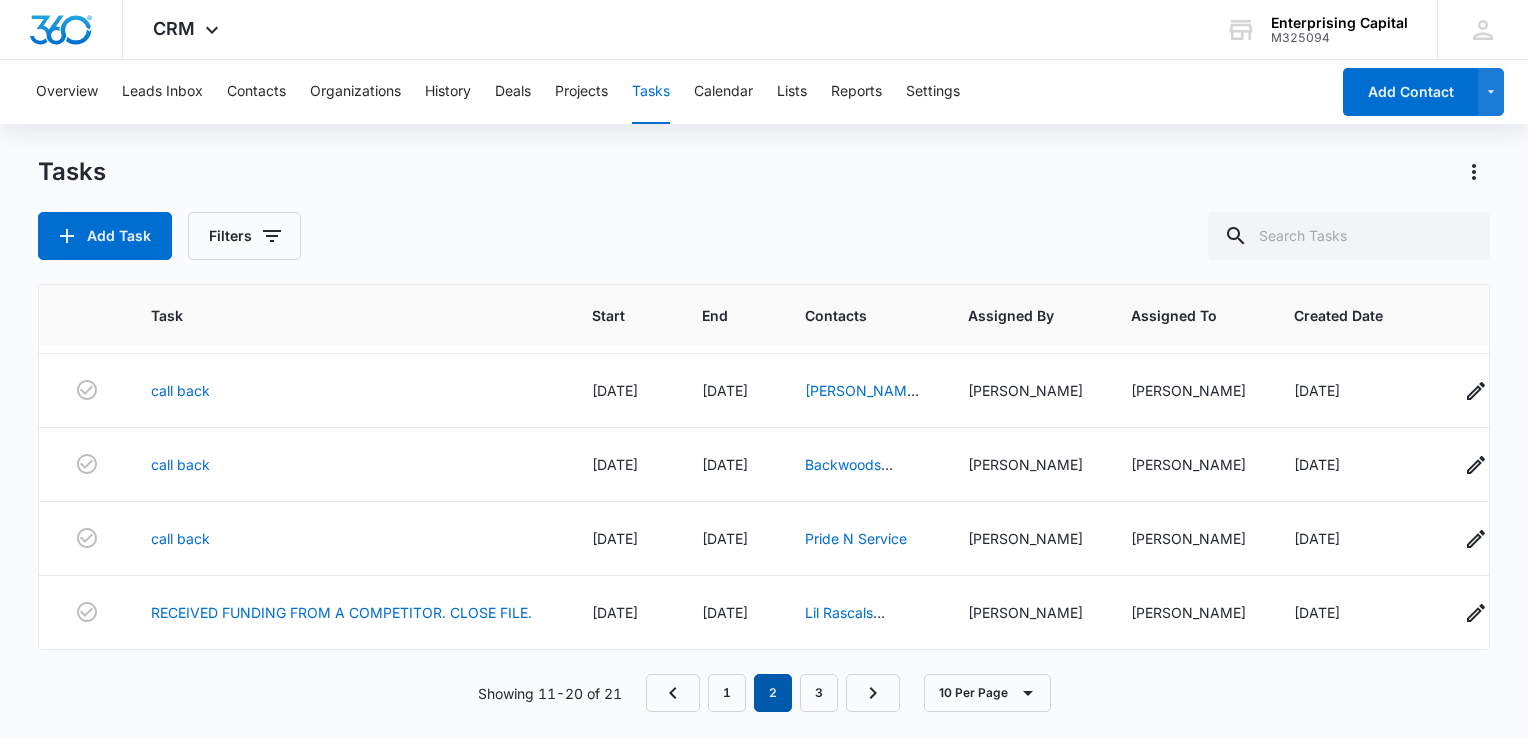 click on "2" at bounding box center [773, 693] 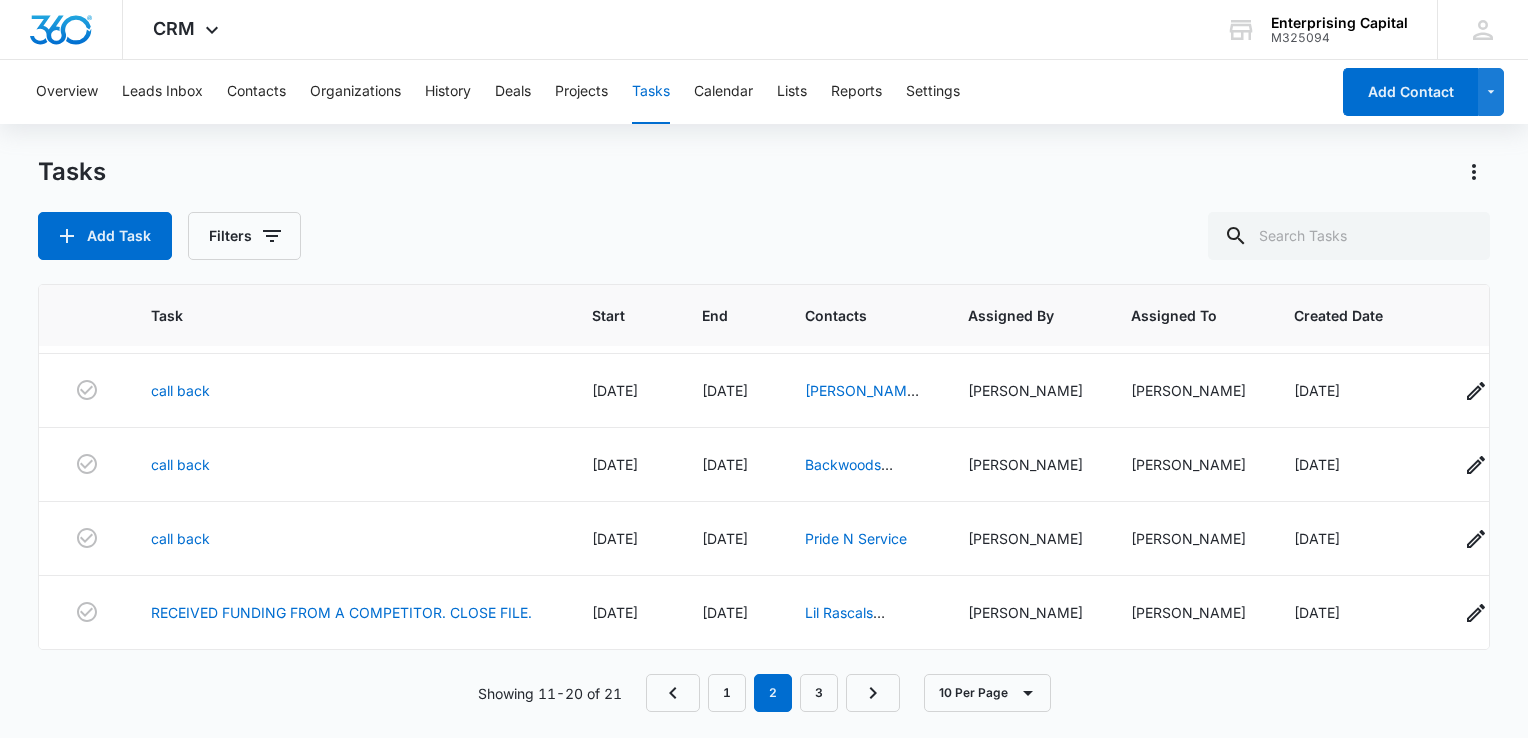 click on "Tasks" at bounding box center (651, 92) 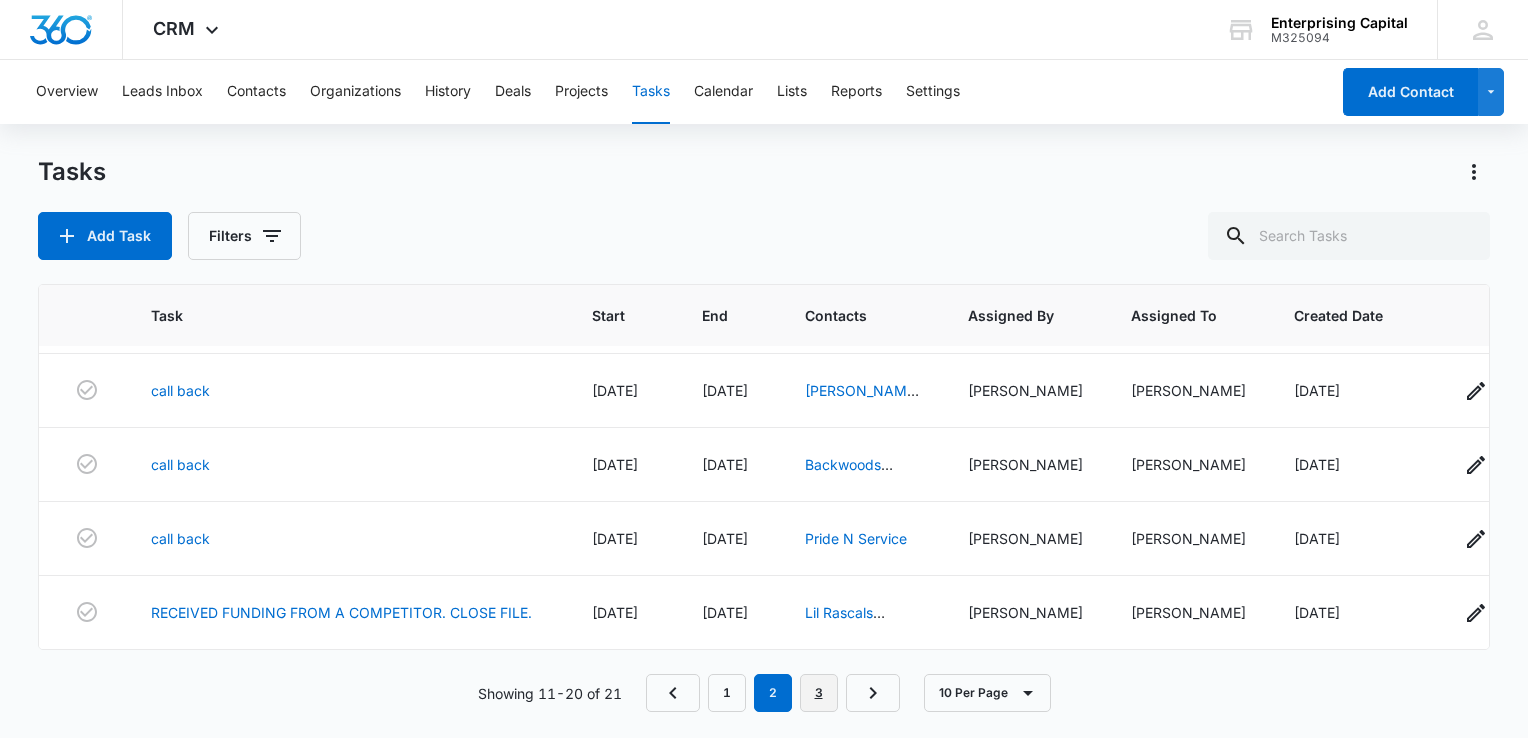 click on "3" at bounding box center [819, 693] 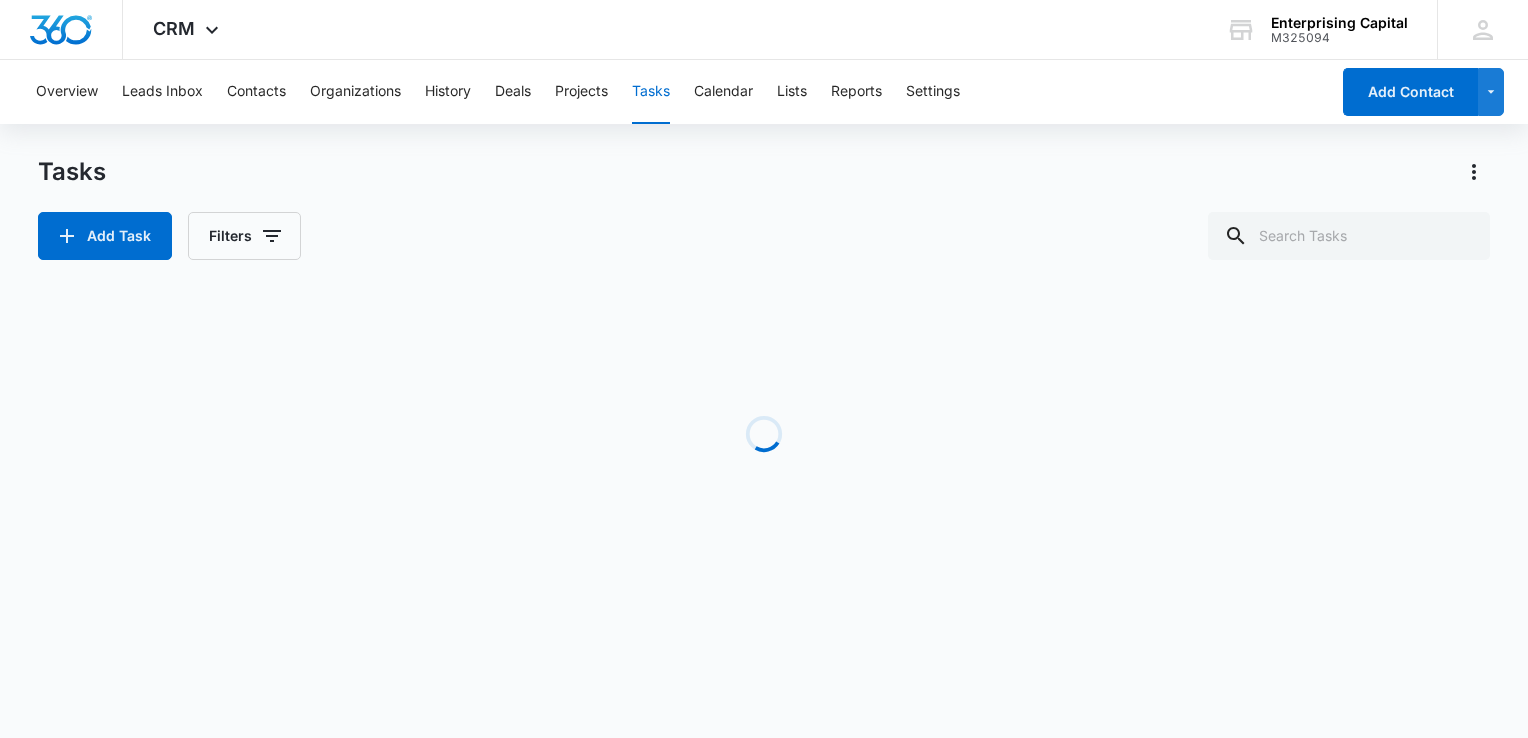 scroll, scrollTop: 0, scrollLeft: 0, axis: both 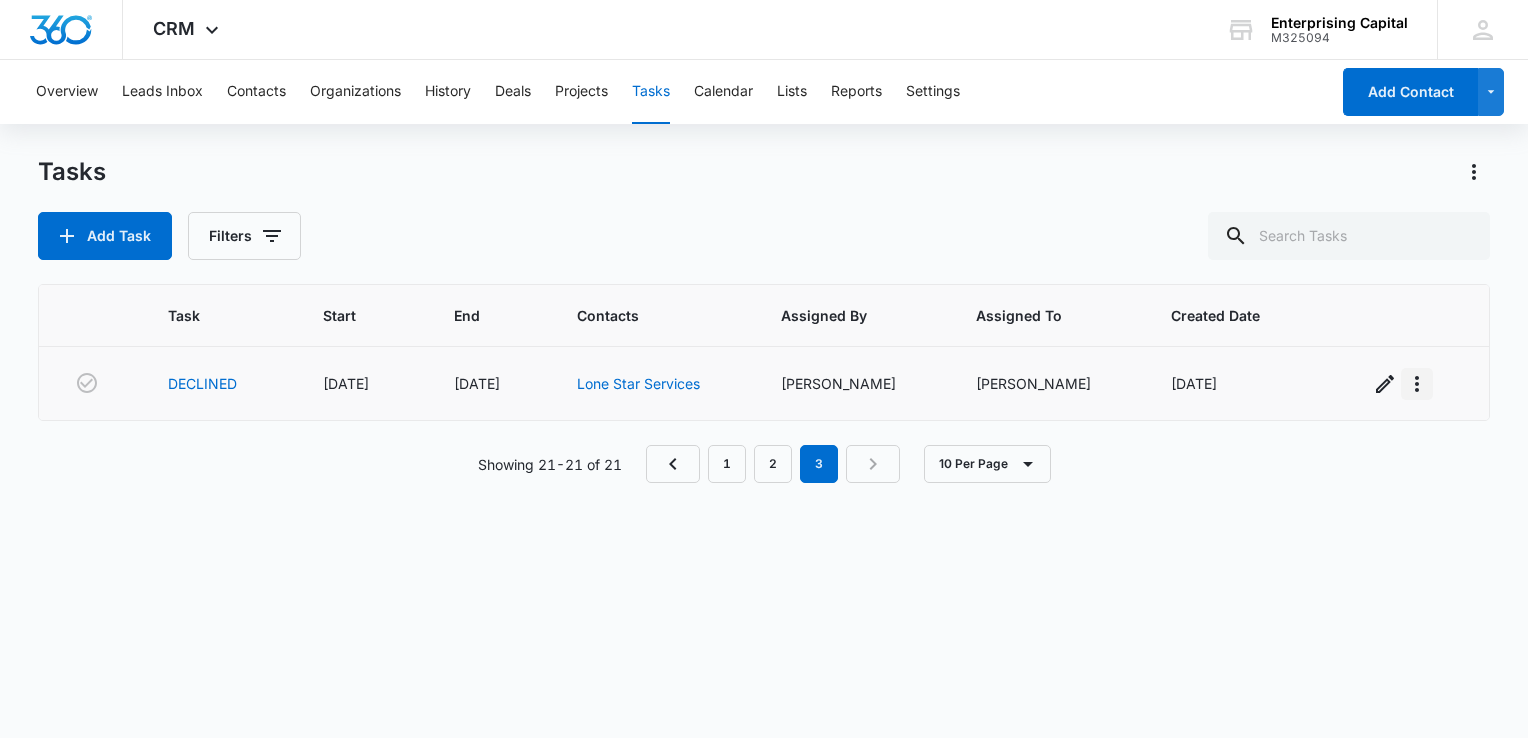 click 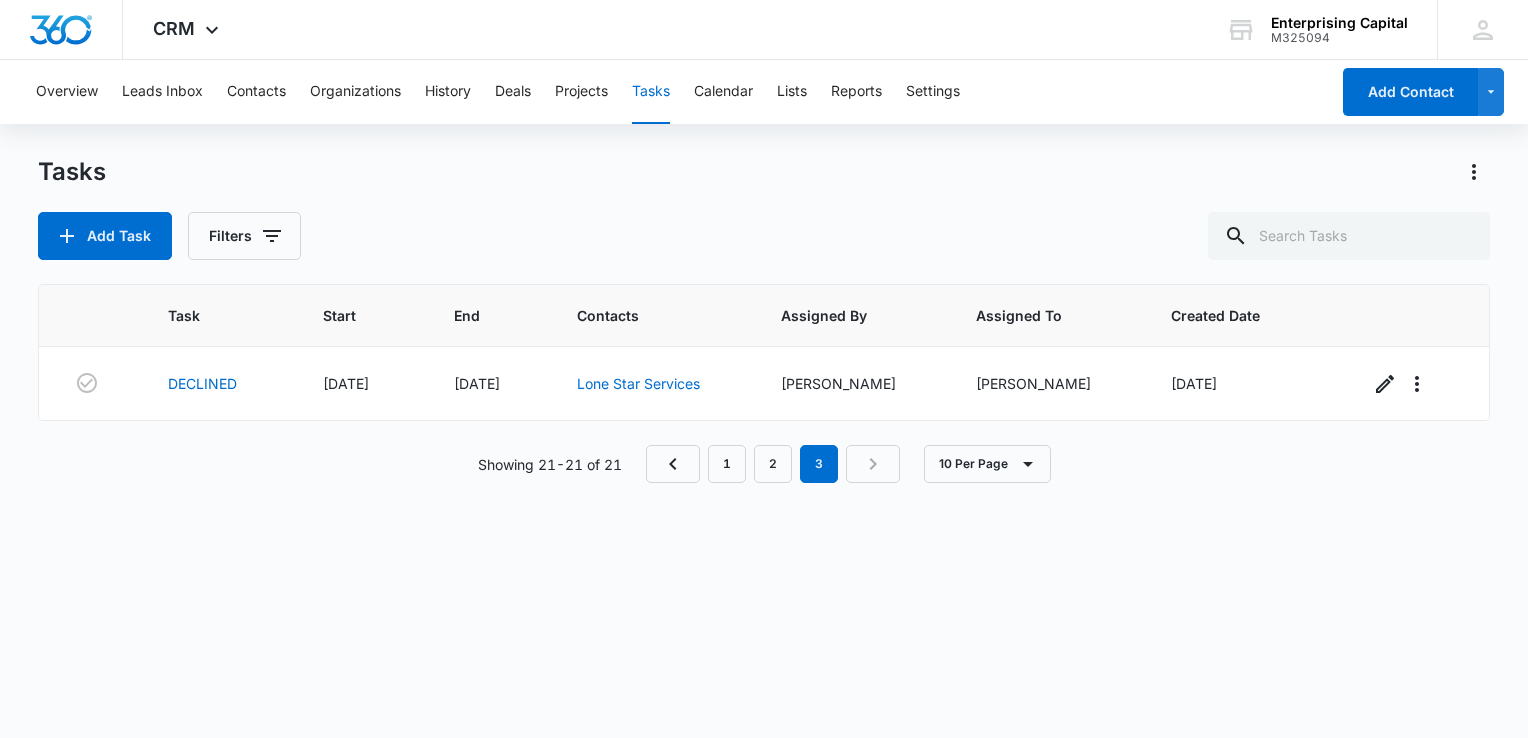 click on "Task Start End Contacts Assigned By Assigned To Created Date DECLINED 12/31/25 12/31/25 Lone Star Services Kevin Cunningham Kevin Cunningham 04/02/2025 Showing   21-21   of   21 1 2 3 10   Per Page" at bounding box center [764, 498] 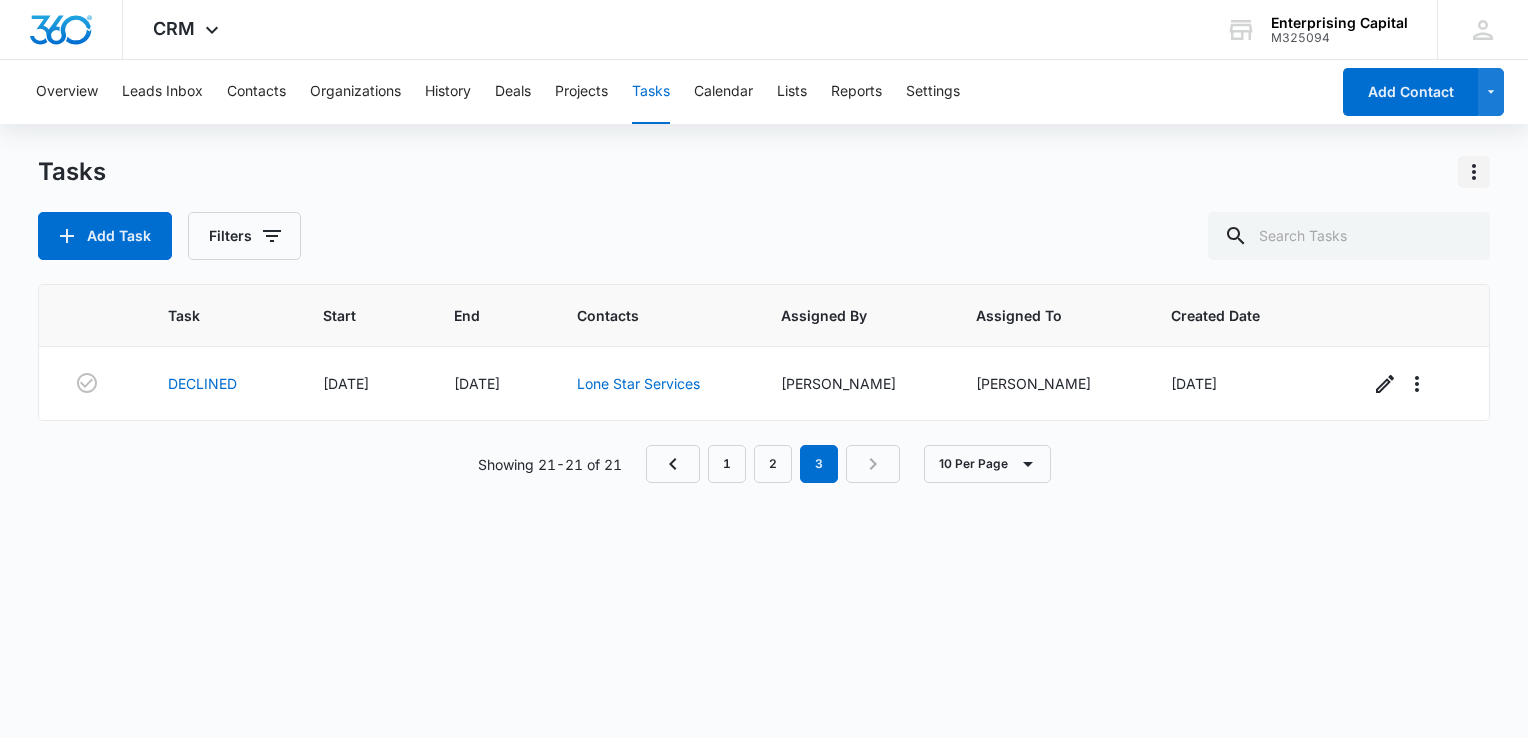 click 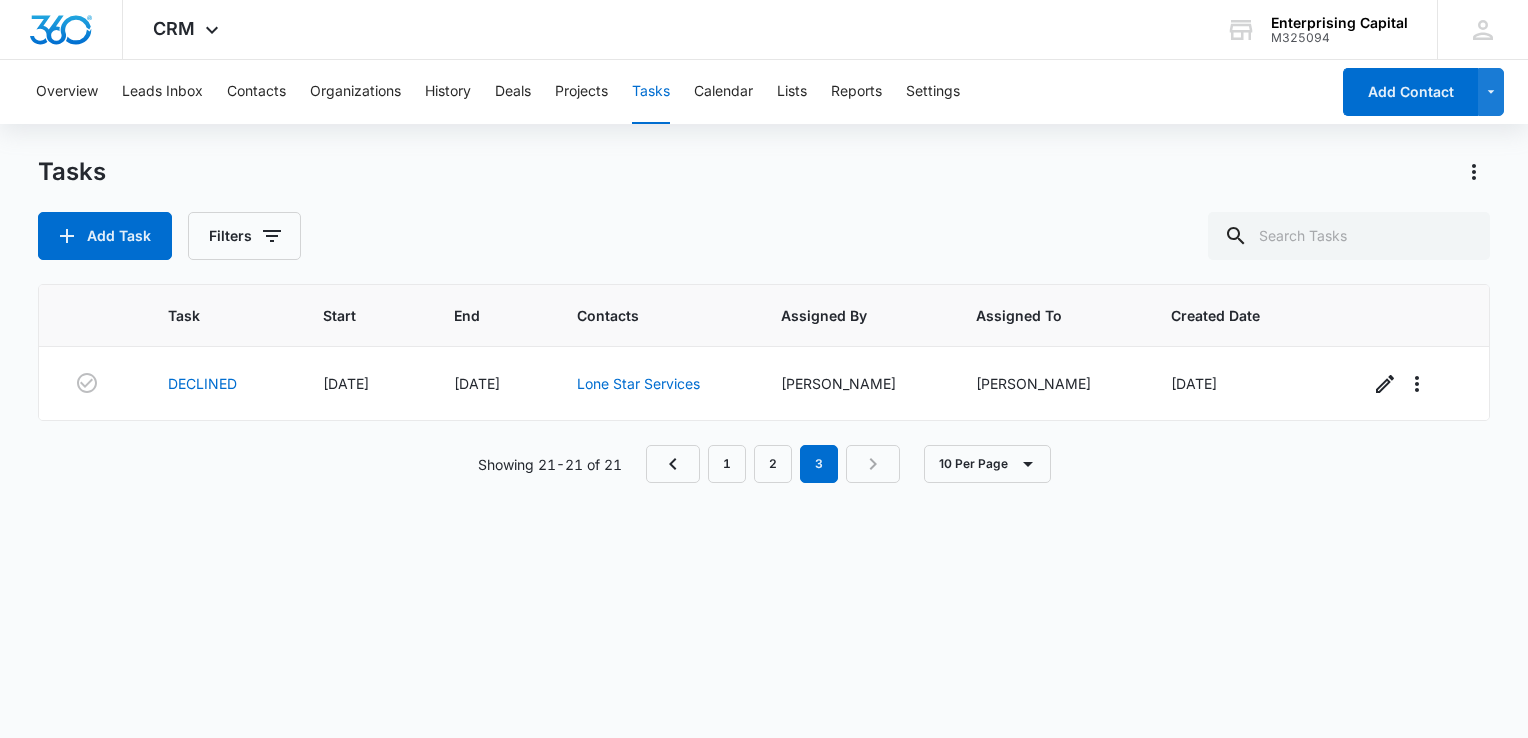 click on "Task Start End Contacts Assigned By Assigned To Created Date DECLINED 12/31/25 12/31/25 Lone Star Services Kevin Cunningham Kevin Cunningham 04/02/2025 Showing   21-21   of   21 1 2 3 10   Per Page" at bounding box center [764, 498] 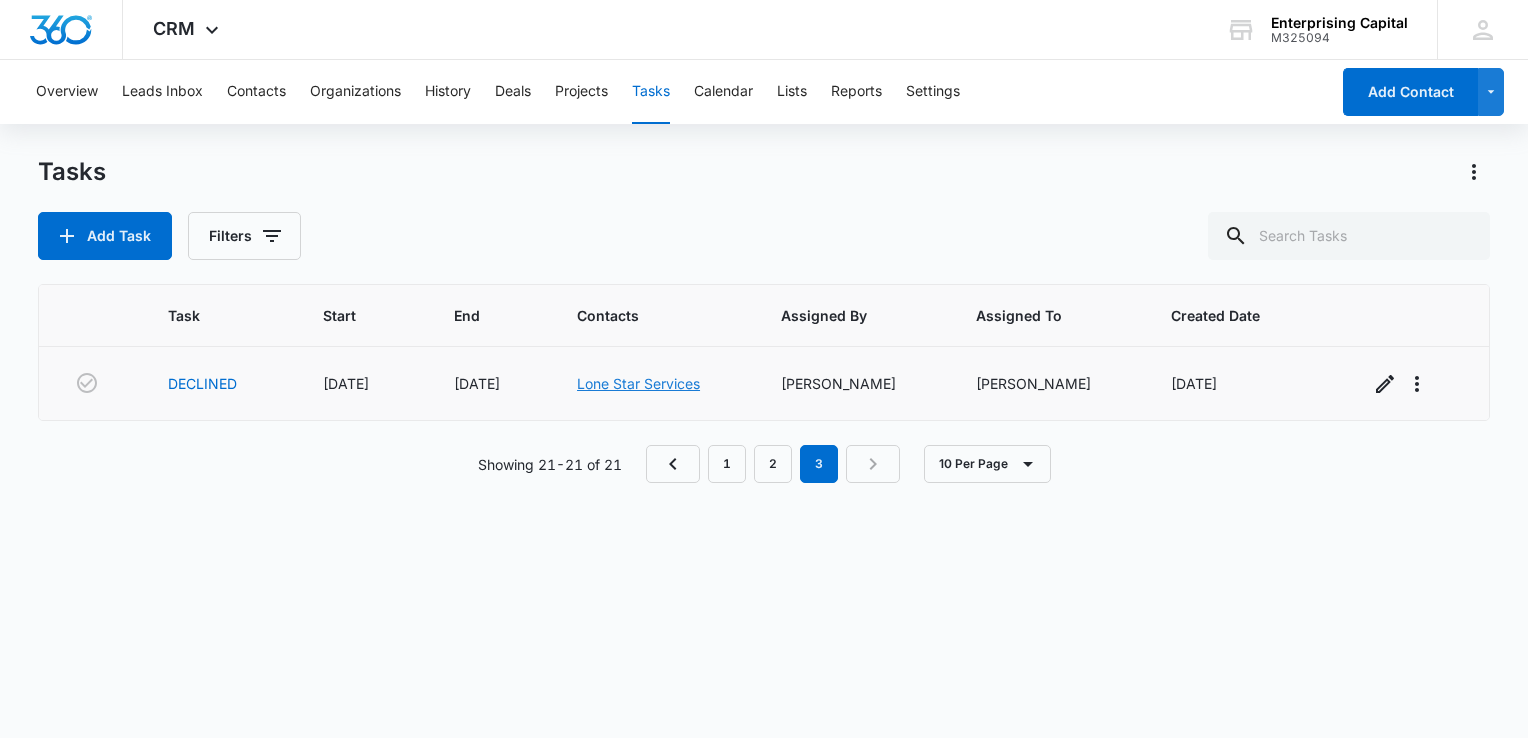 click on "Lone Star Services" at bounding box center (638, 383) 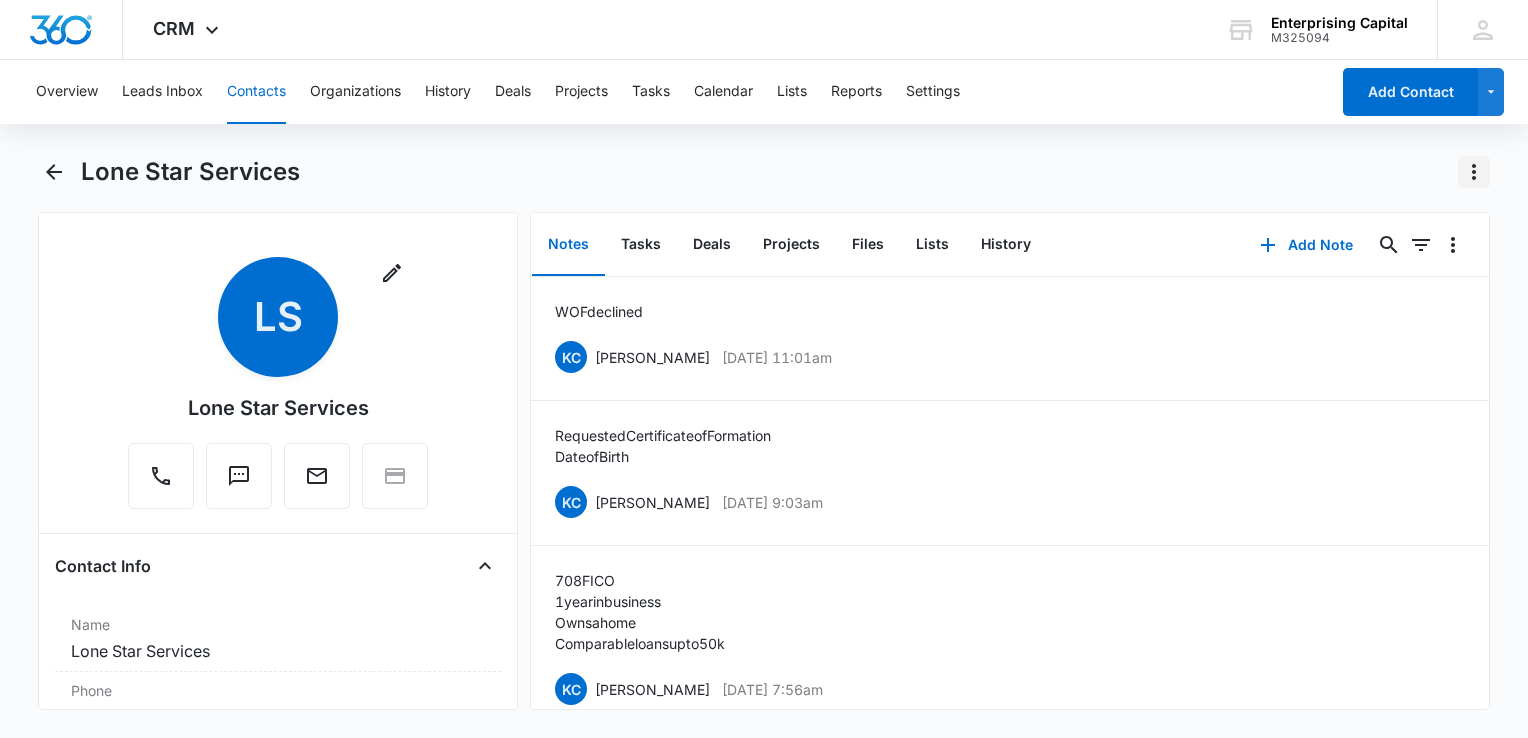 click 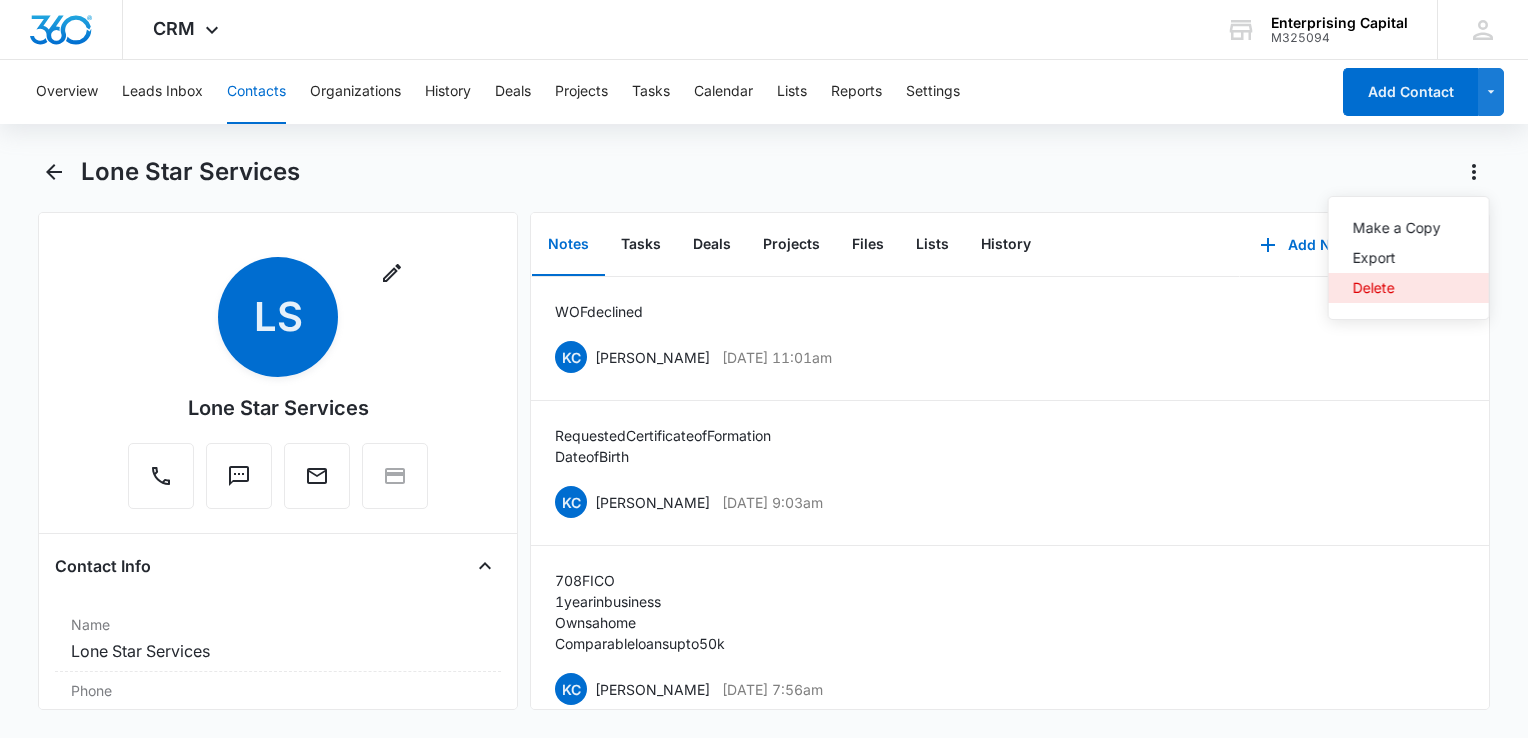 click on "Delete" at bounding box center (1397, 288) 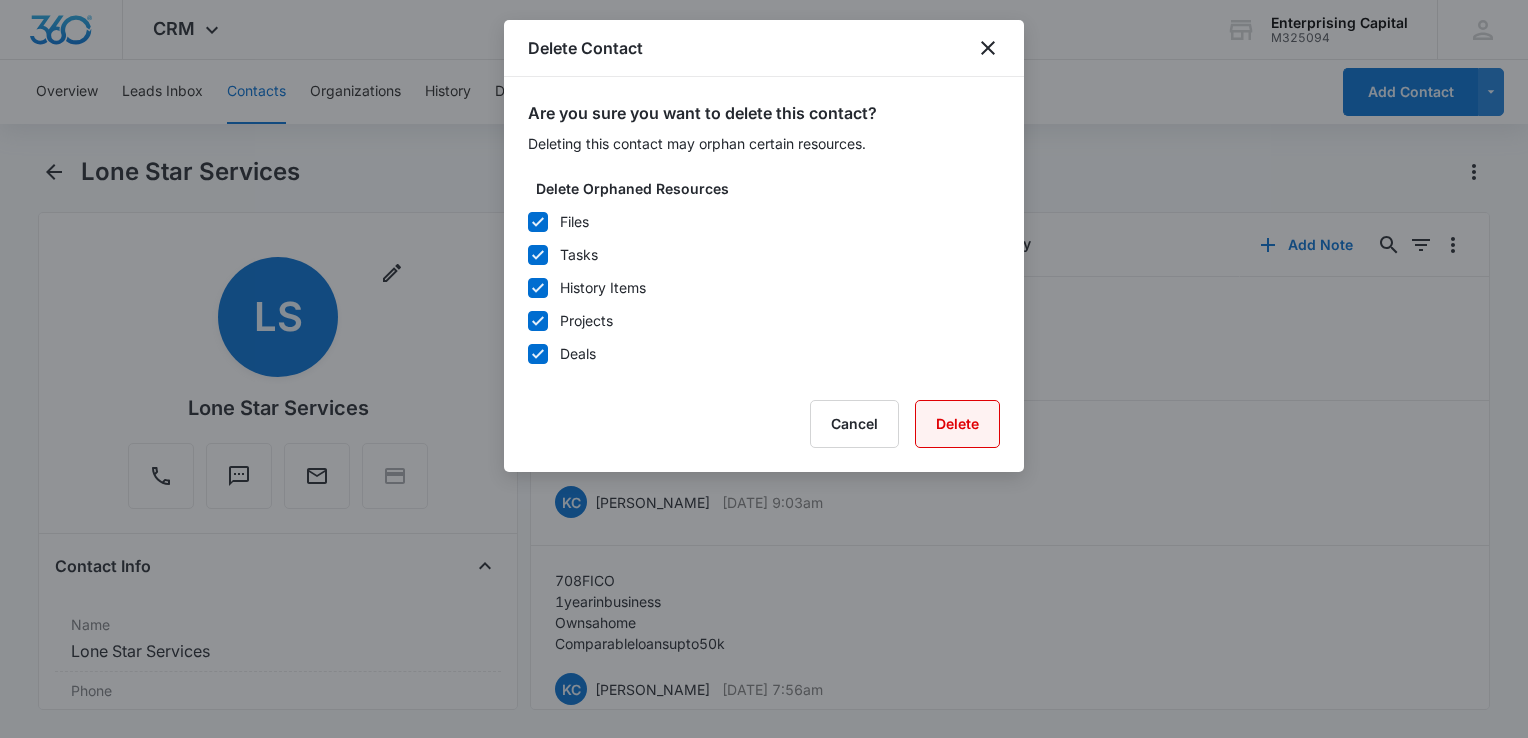 click on "Delete" at bounding box center [957, 424] 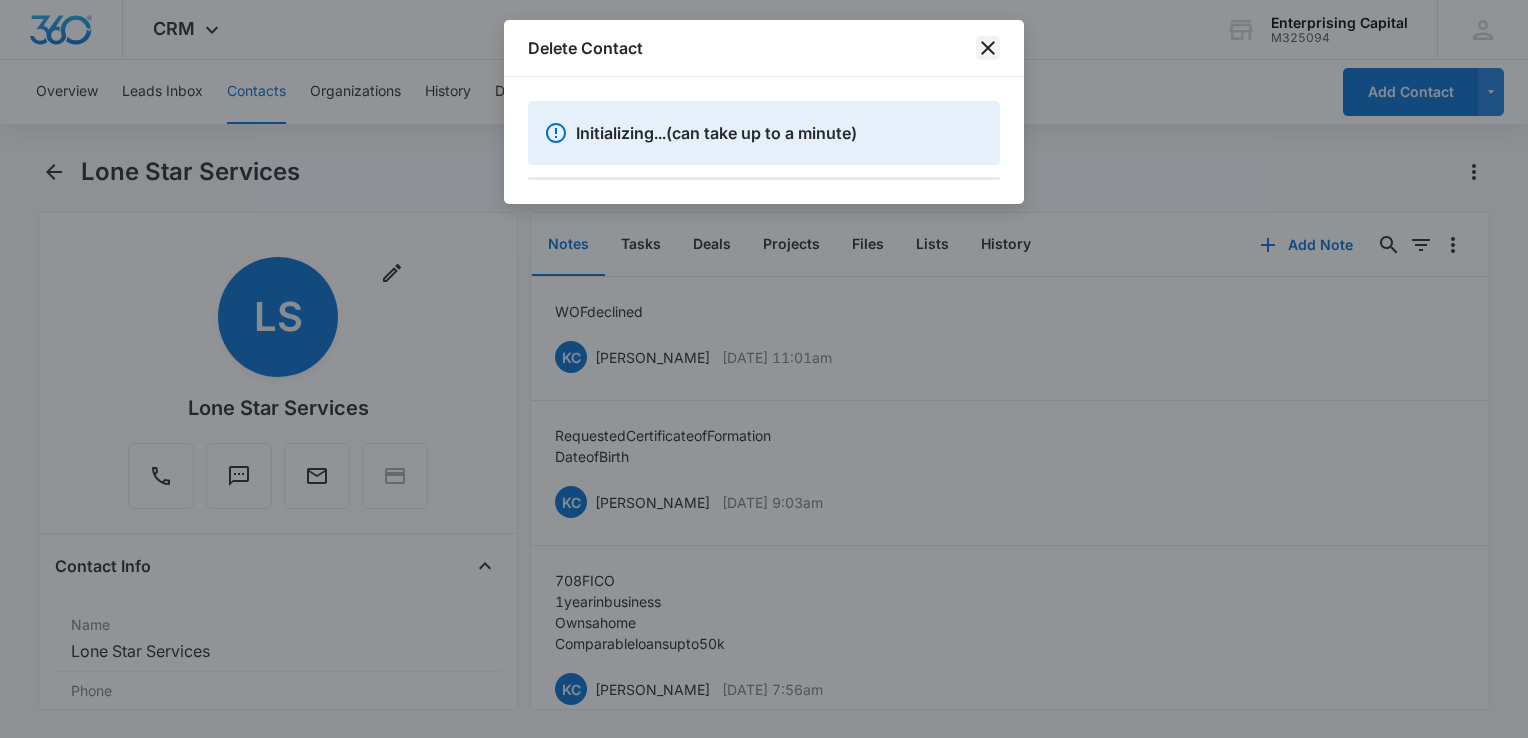 click on "Delete Contact" at bounding box center (764, 48) 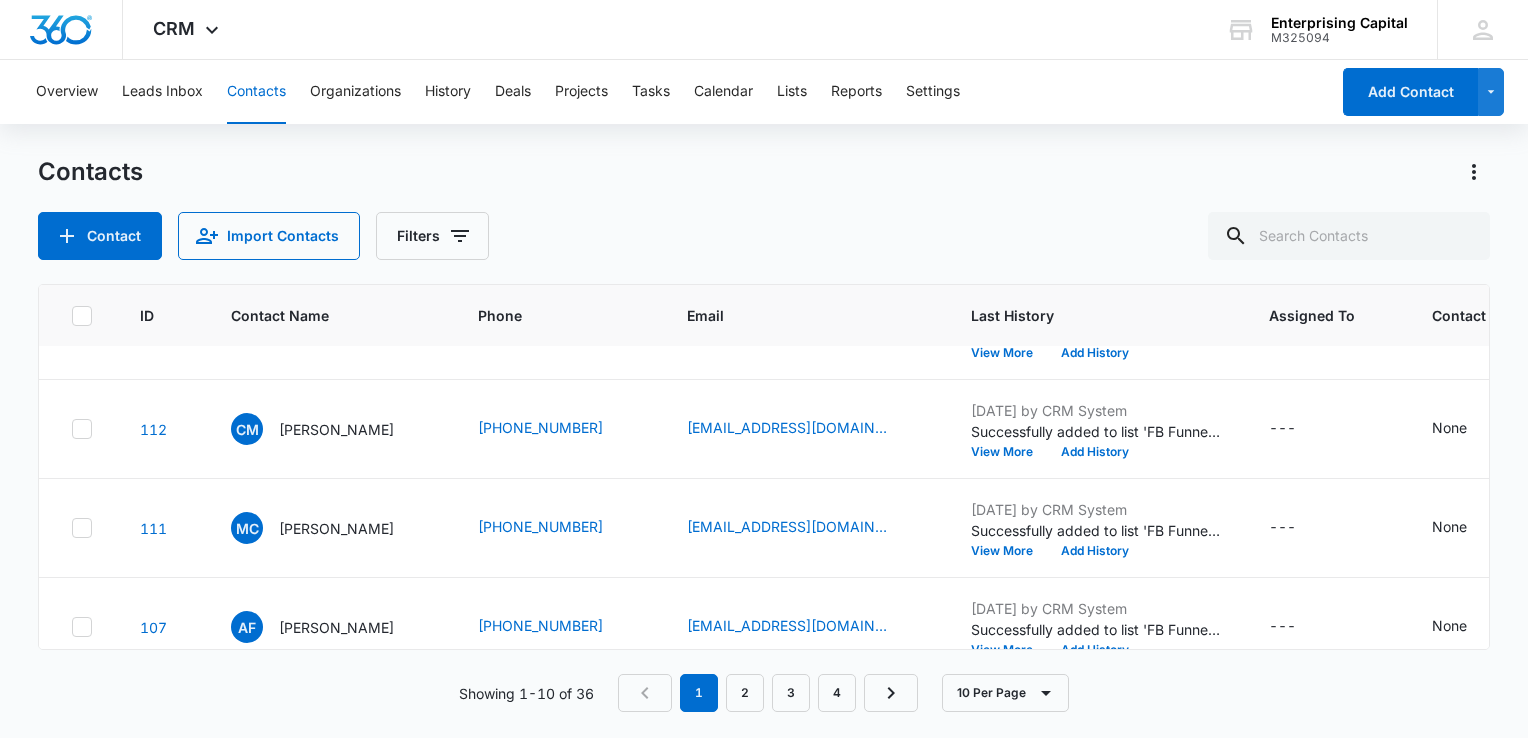 scroll, scrollTop: 699, scrollLeft: 0, axis: vertical 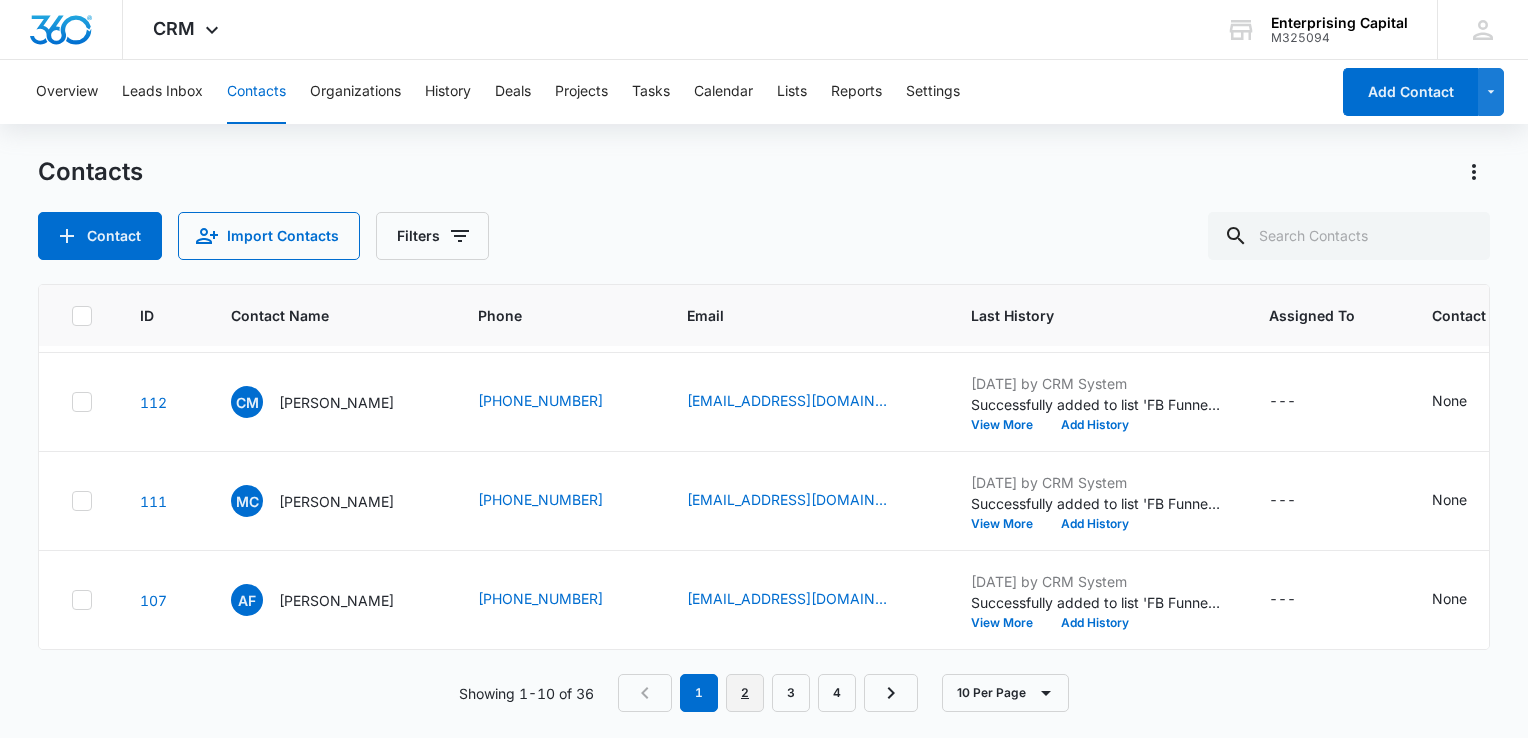 click on "2" at bounding box center [745, 693] 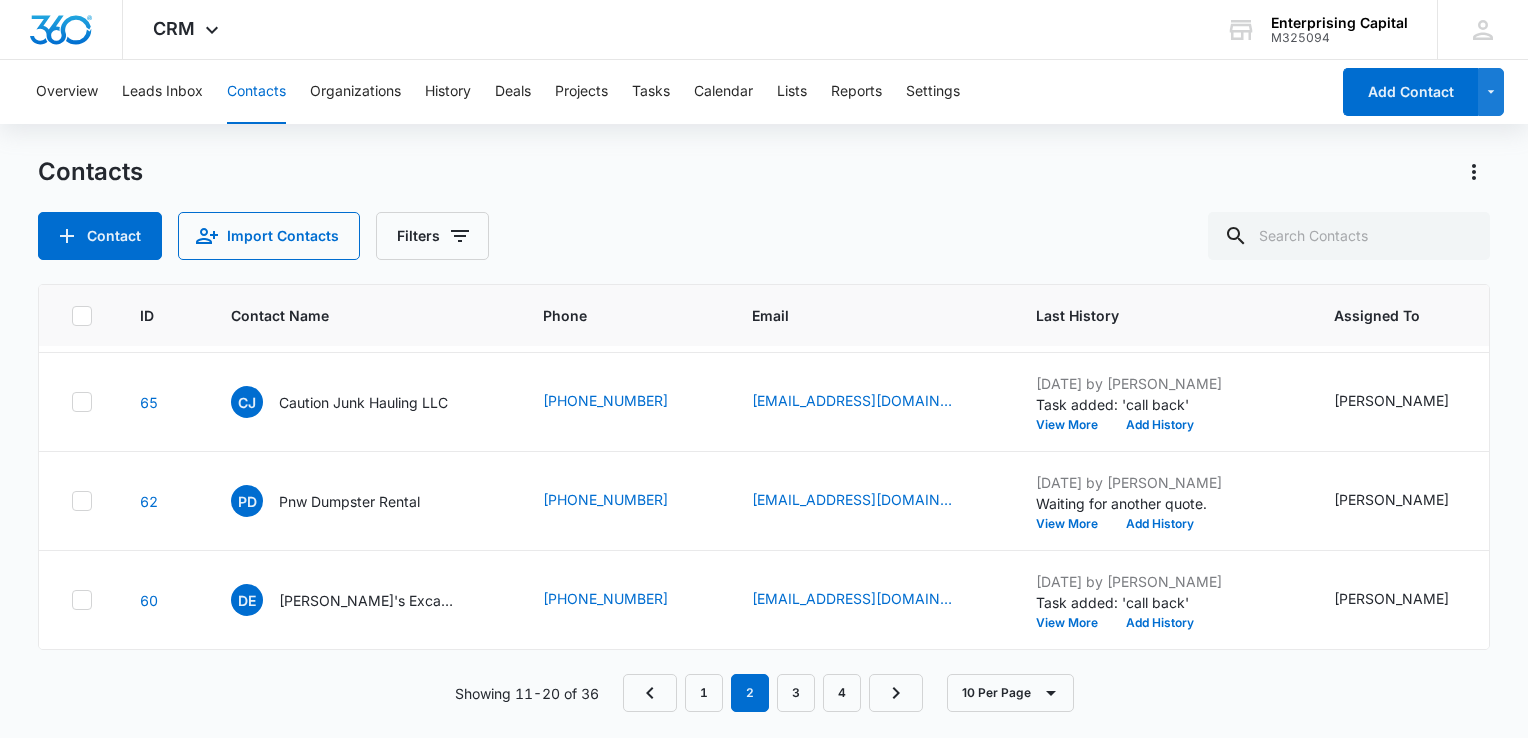 scroll, scrollTop: 0, scrollLeft: 0, axis: both 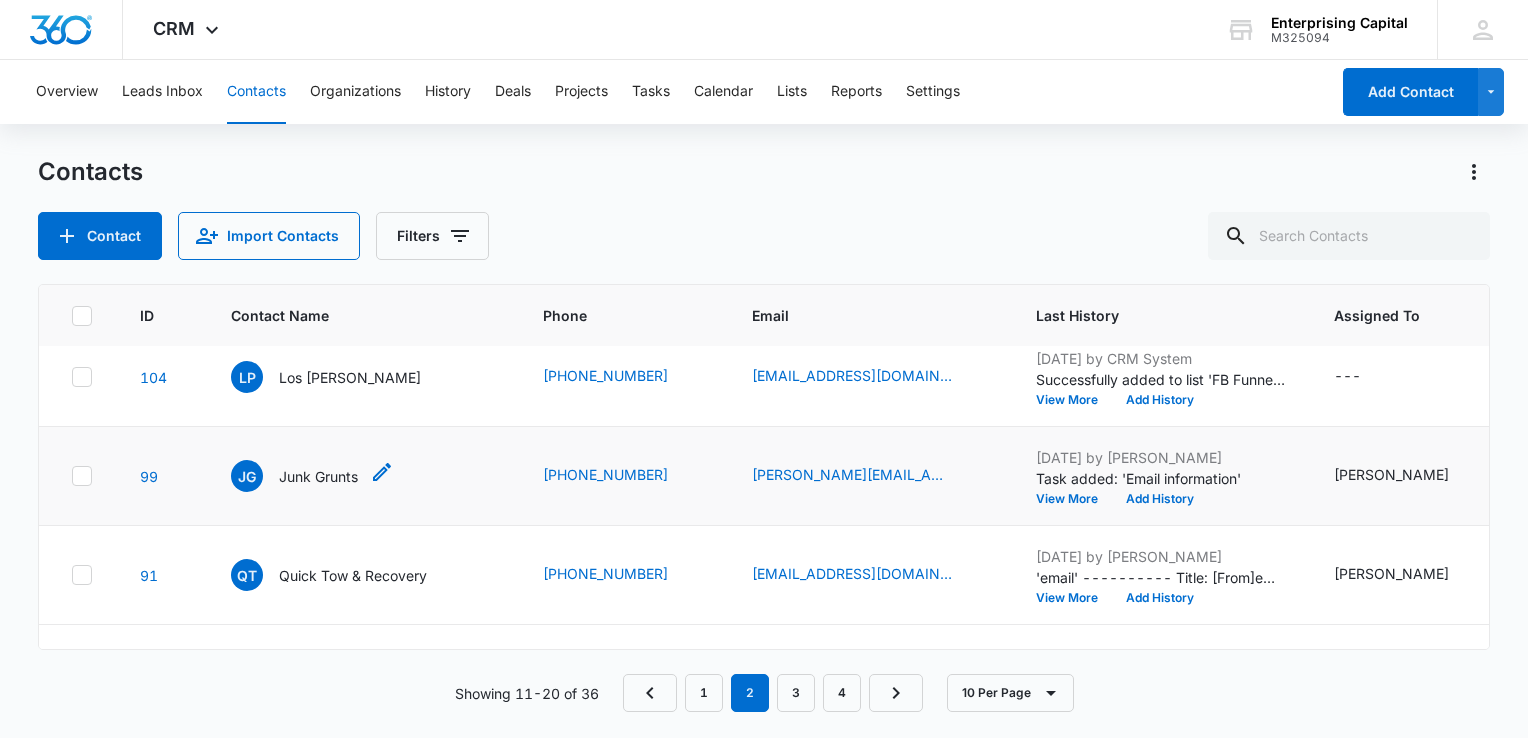 click on "Junk Grunts" at bounding box center (318, 476) 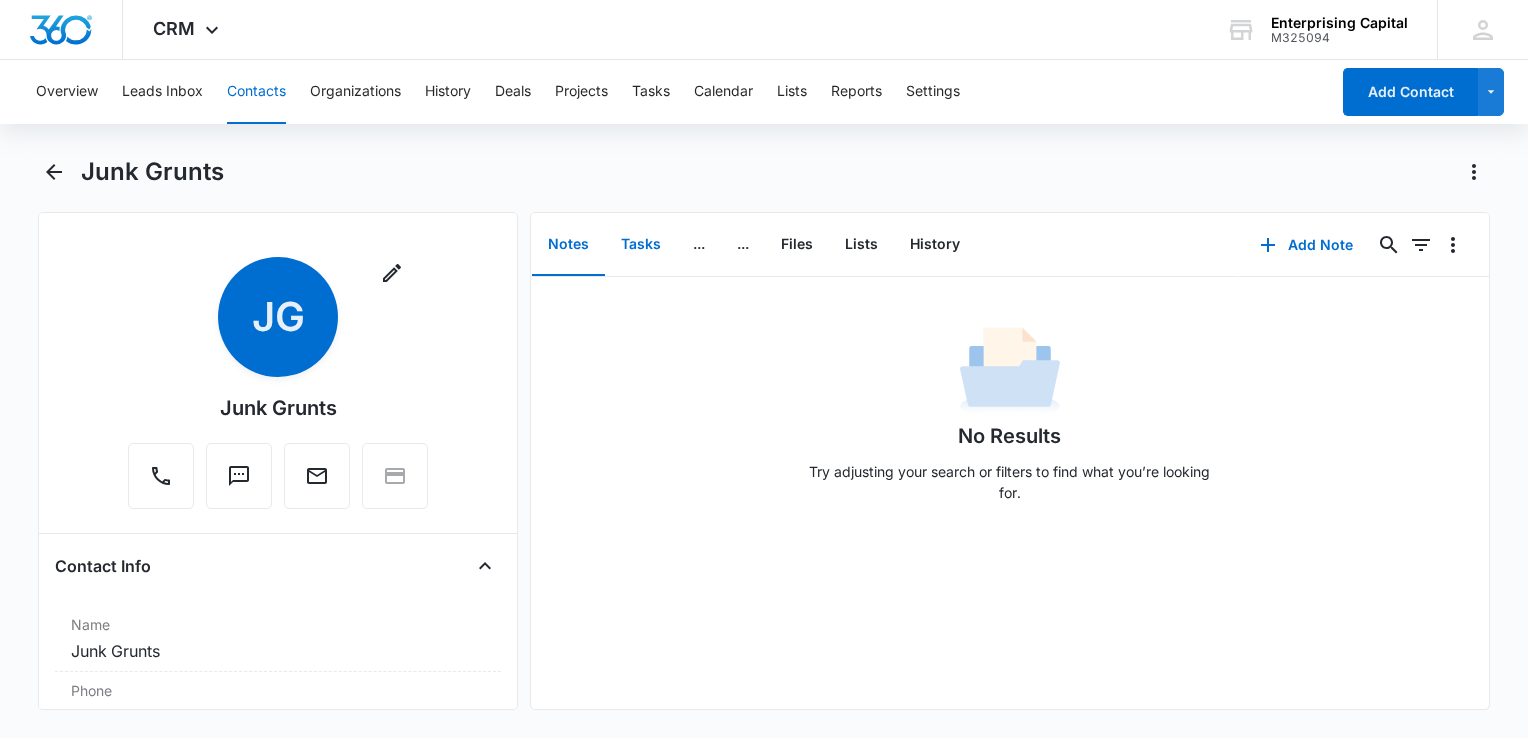 click on "Tasks" at bounding box center (641, 245) 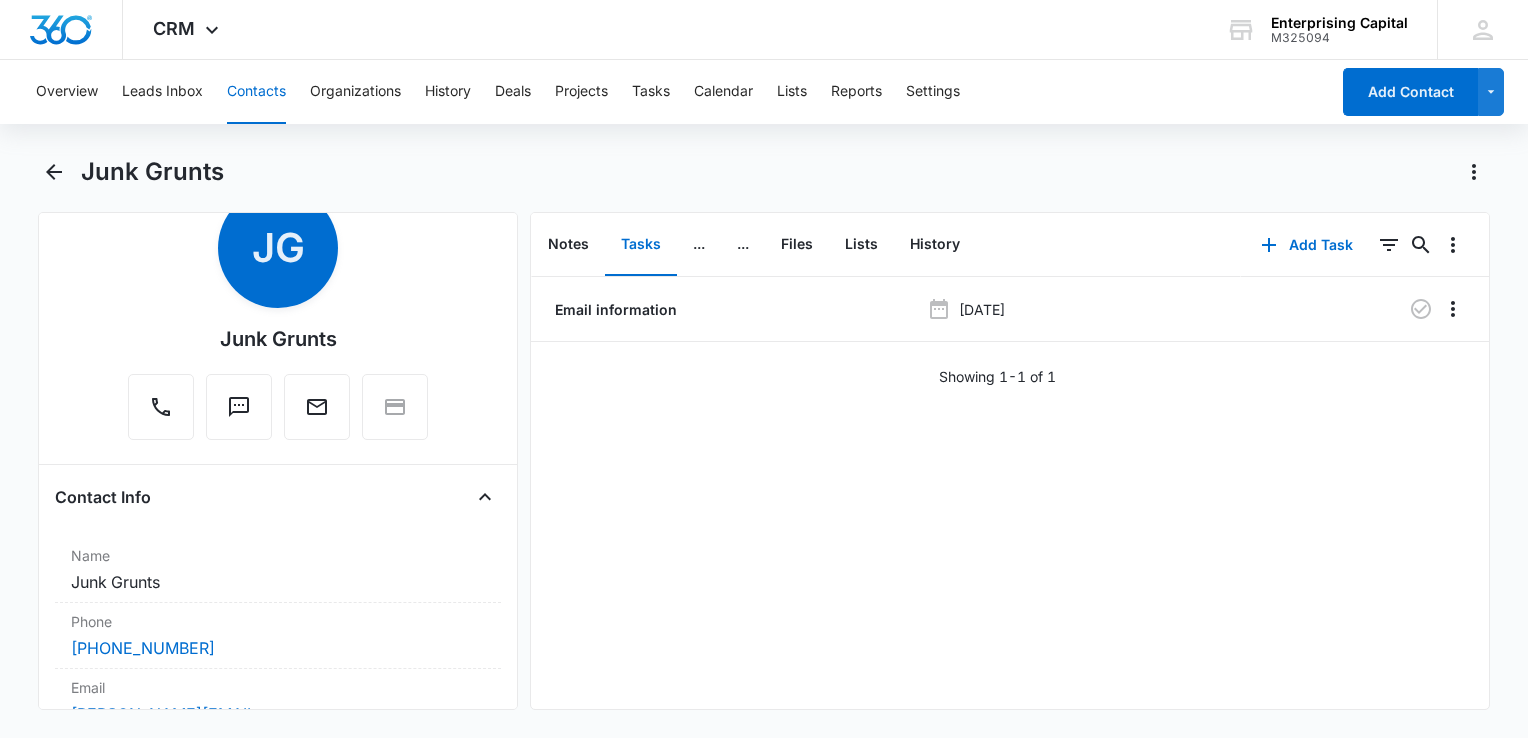 scroll, scrollTop: 48, scrollLeft: 0, axis: vertical 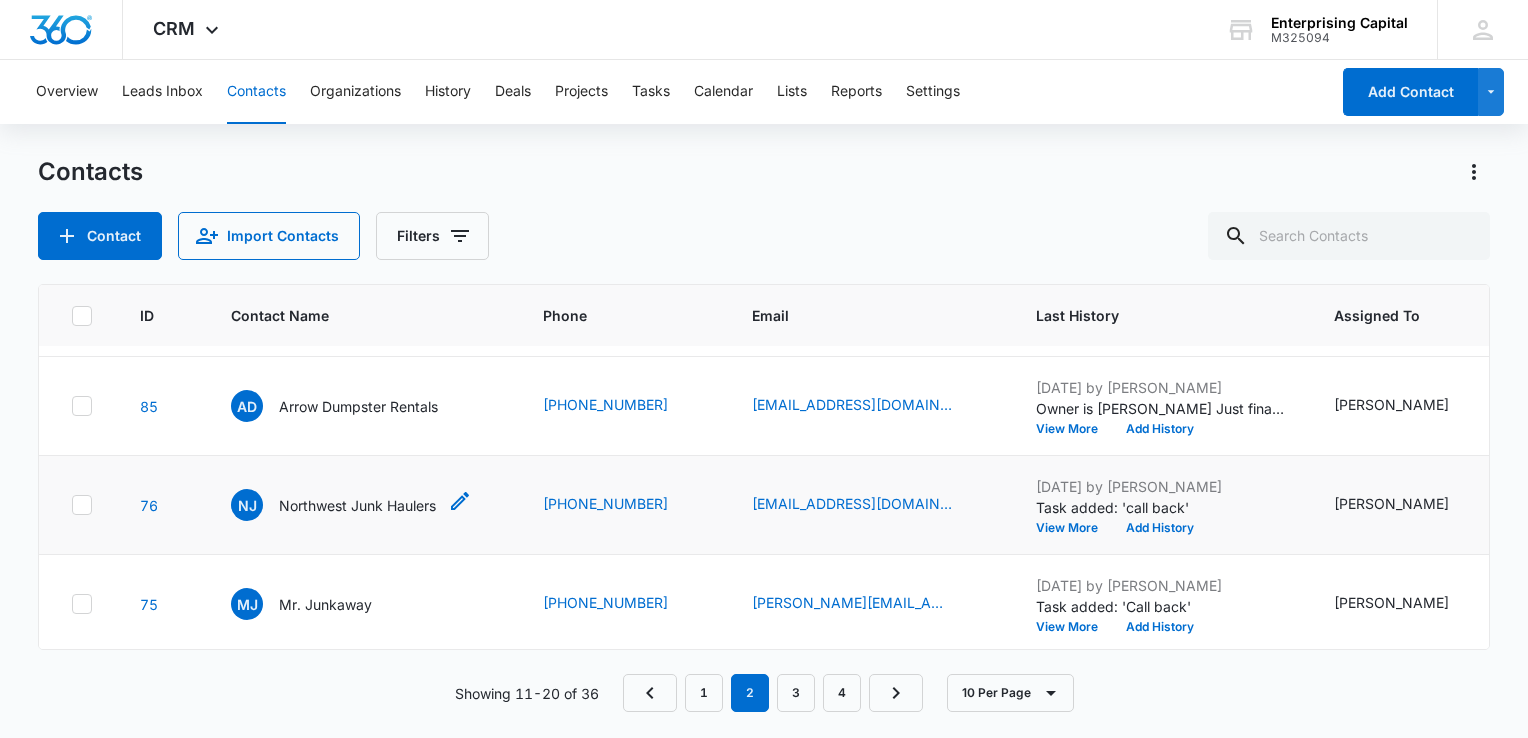 click on "Northwest Junk Haulers" at bounding box center (357, 505) 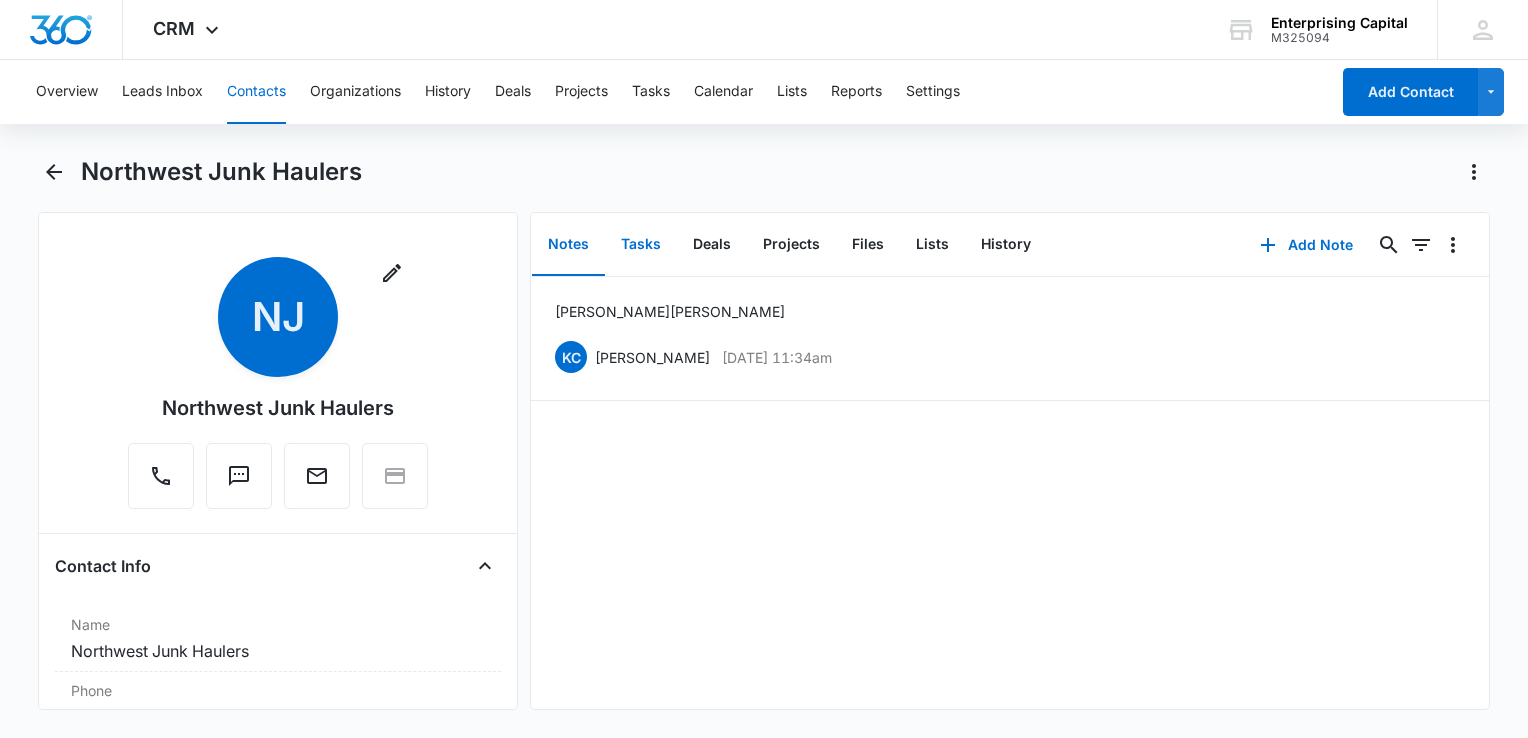 click on "Tasks" at bounding box center (641, 245) 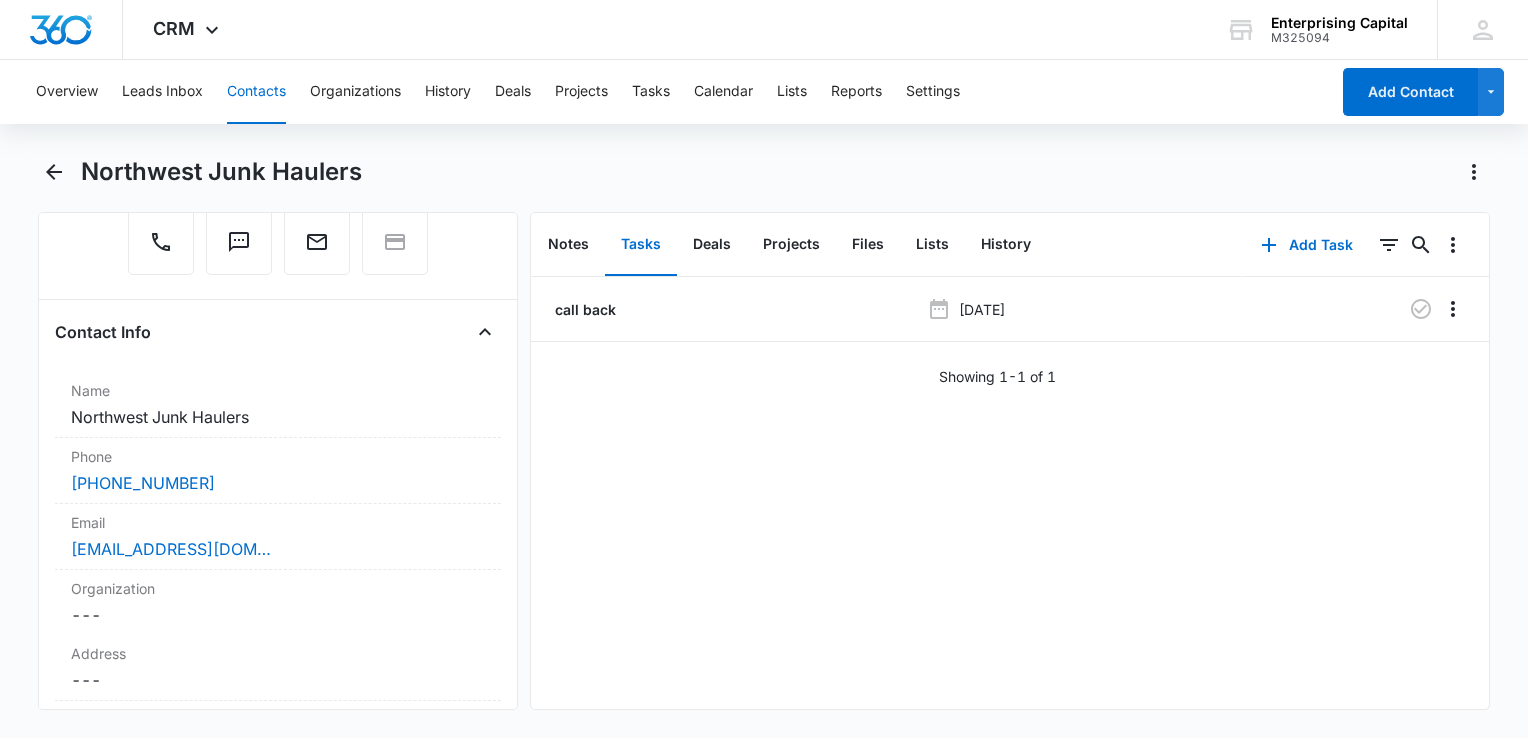 scroll, scrollTop: 255, scrollLeft: 0, axis: vertical 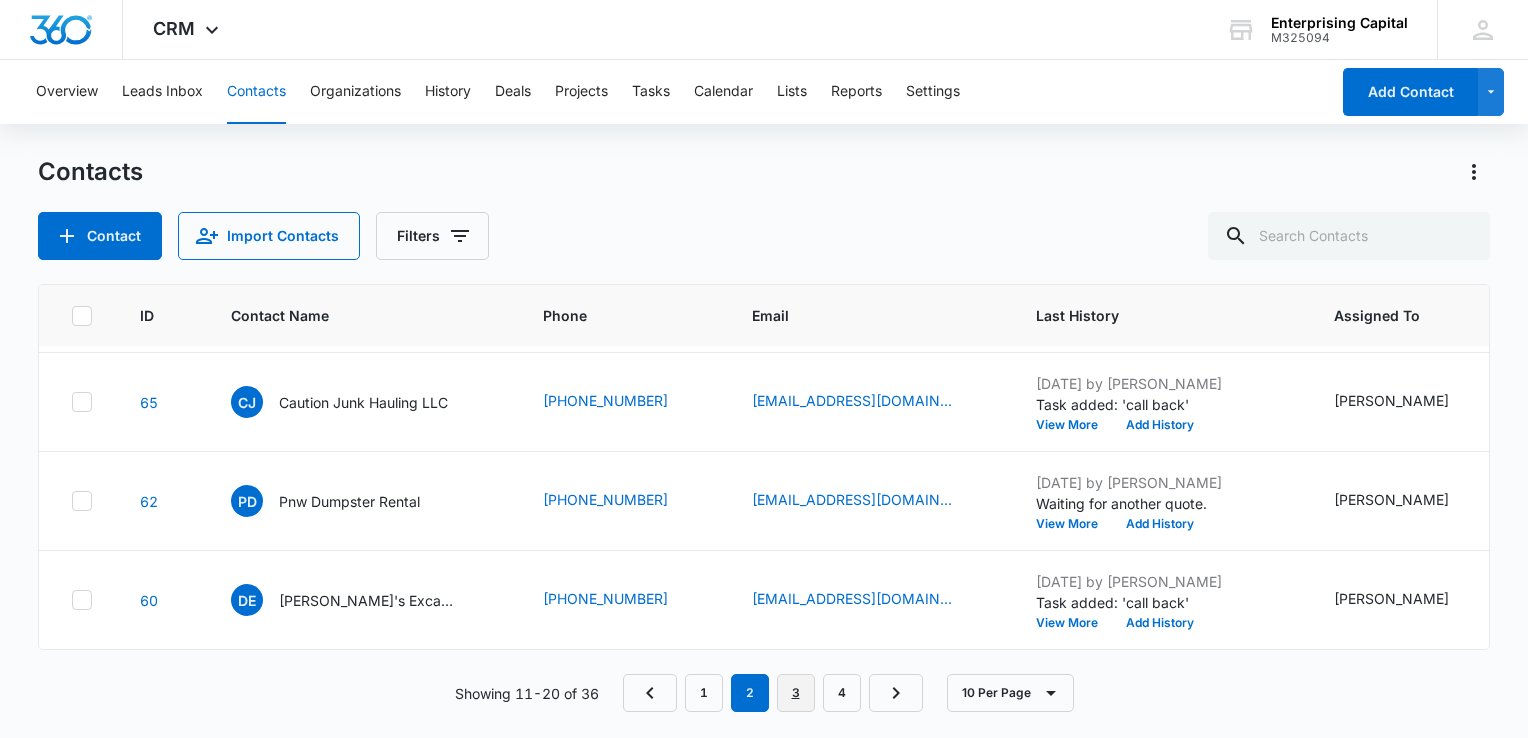 click on "3" at bounding box center (796, 693) 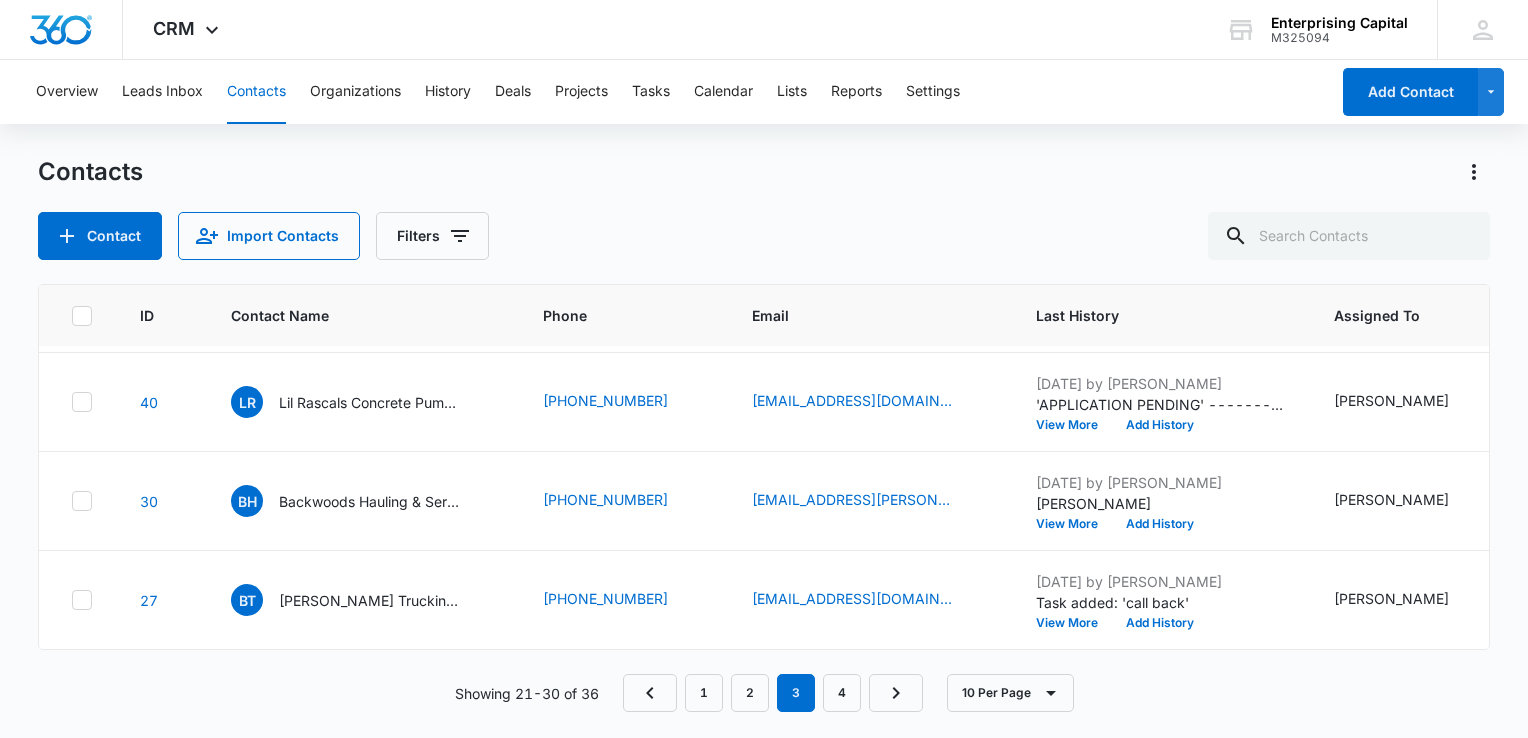scroll, scrollTop: 0, scrollLeft: 0, axis: both 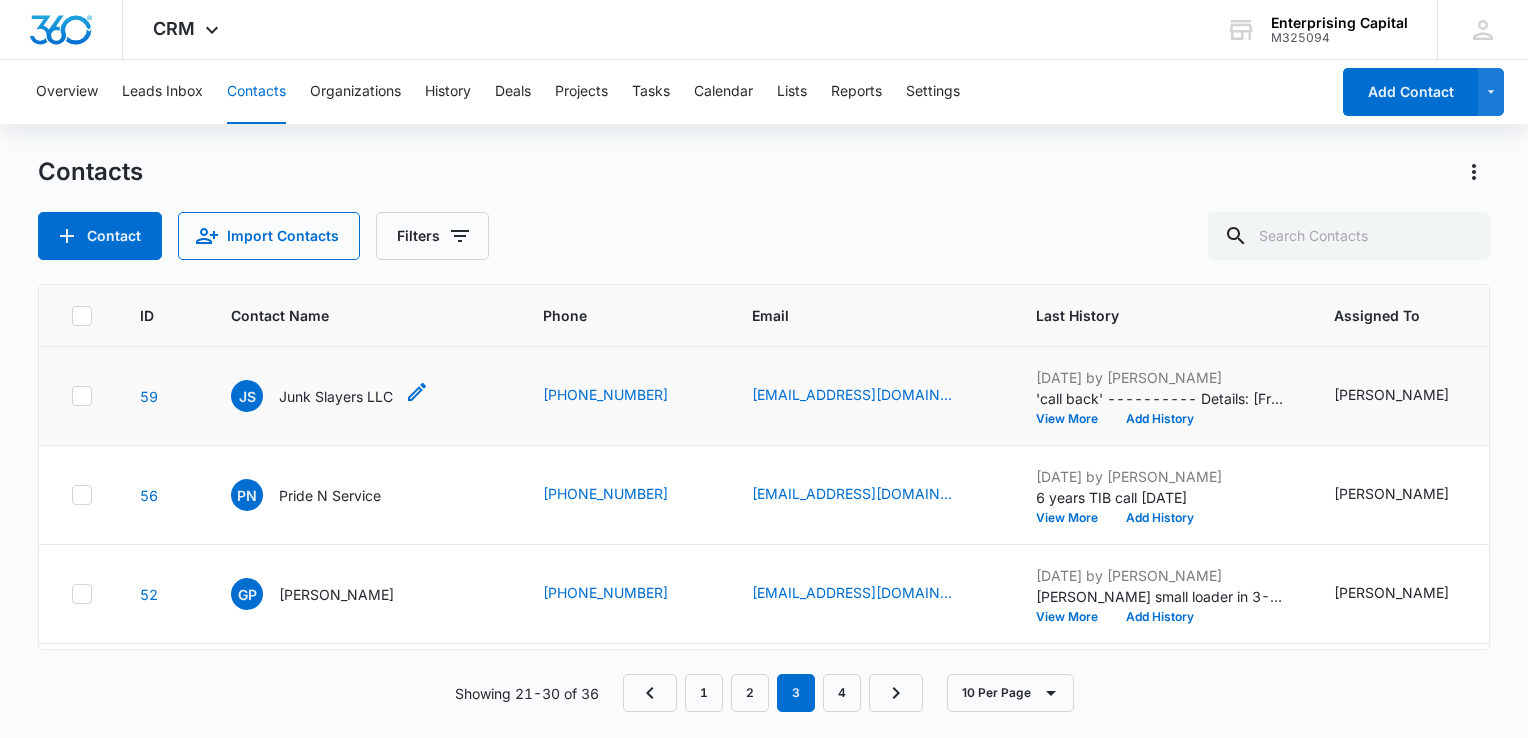 click on "Junk Slayers LLC" at bounding box center (336, 396) 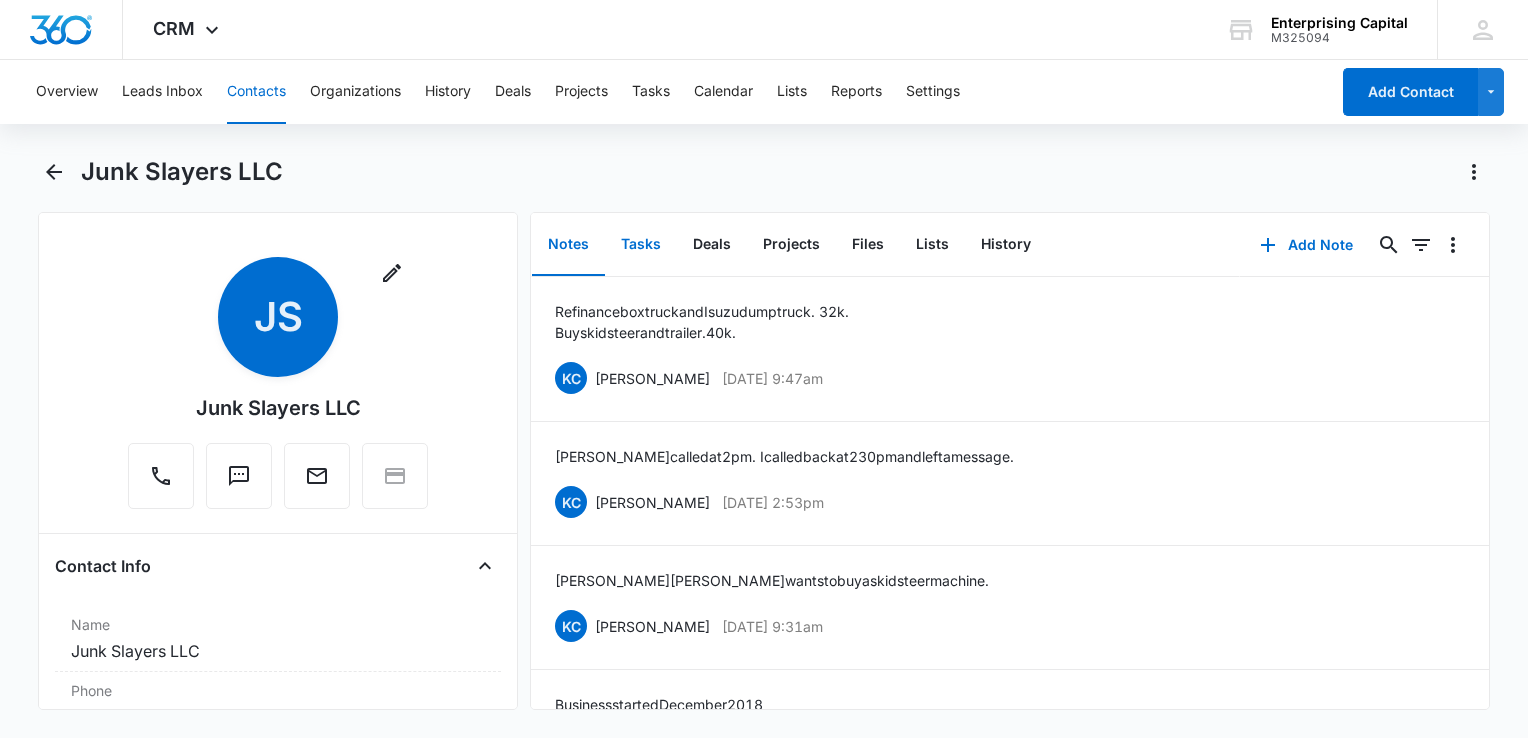 click on "Tasks" at bounding box center (641, 245) 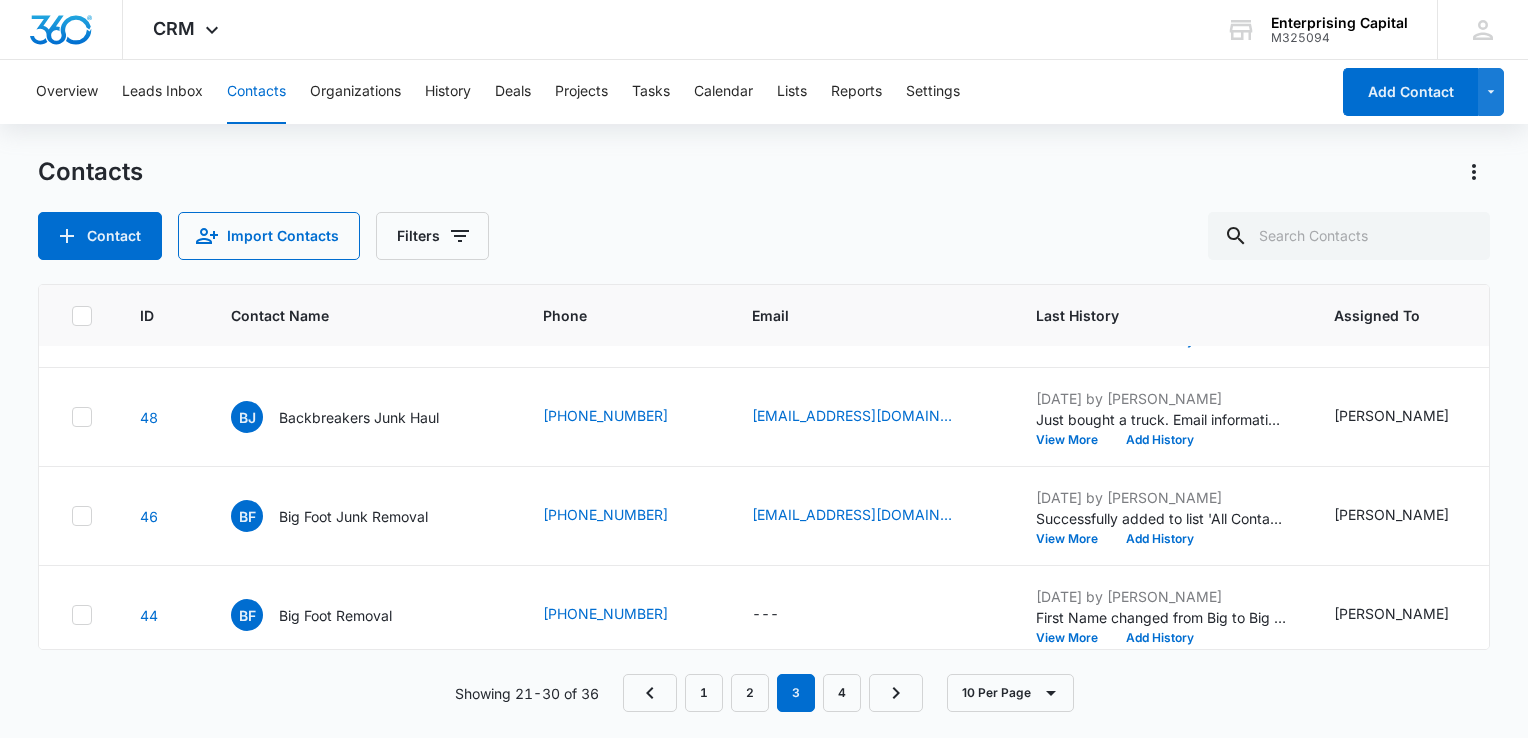 scroll, scrollTop: 296, scrollLeft: 0, axis: vertical 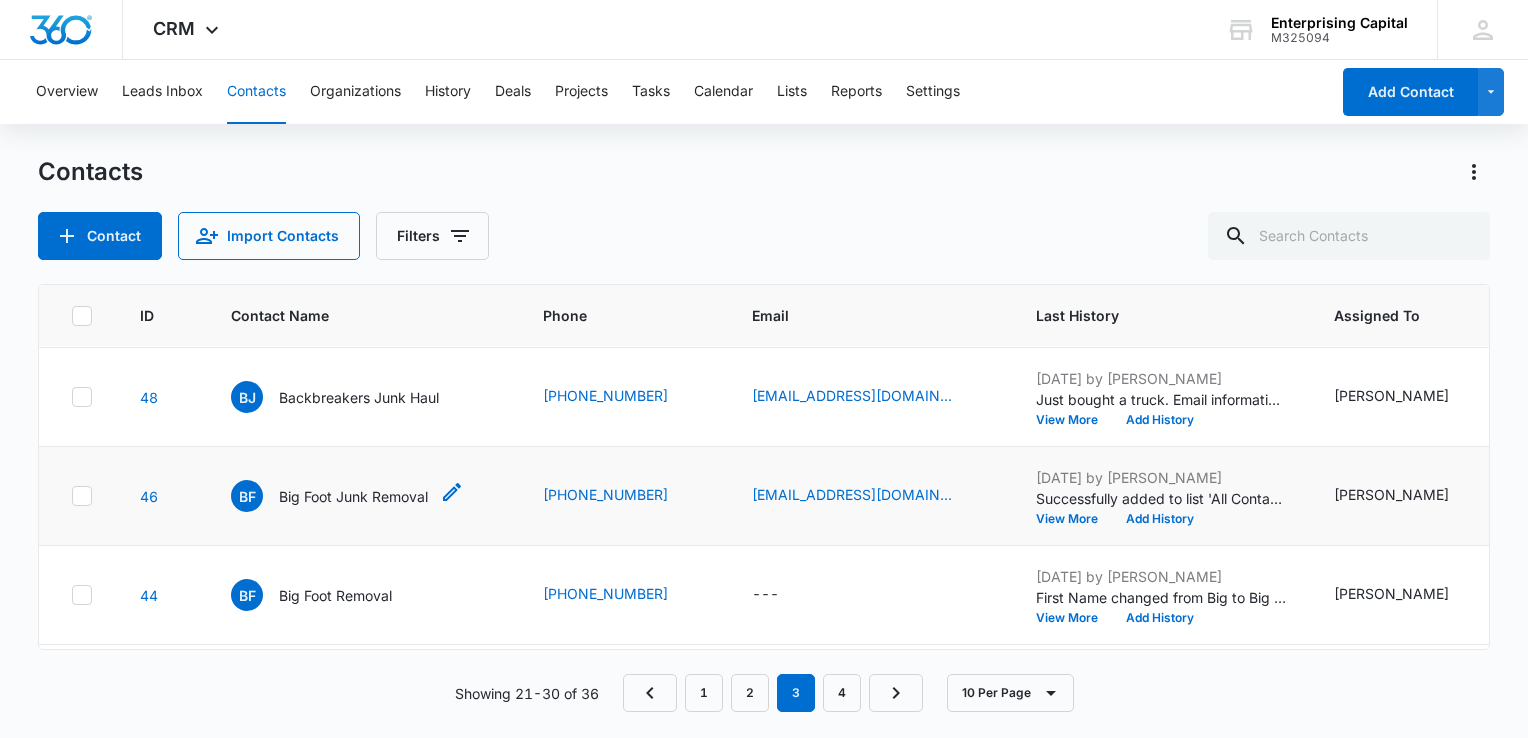 click on "Big Foot Junk Removal" at bounding box center (353, 496) 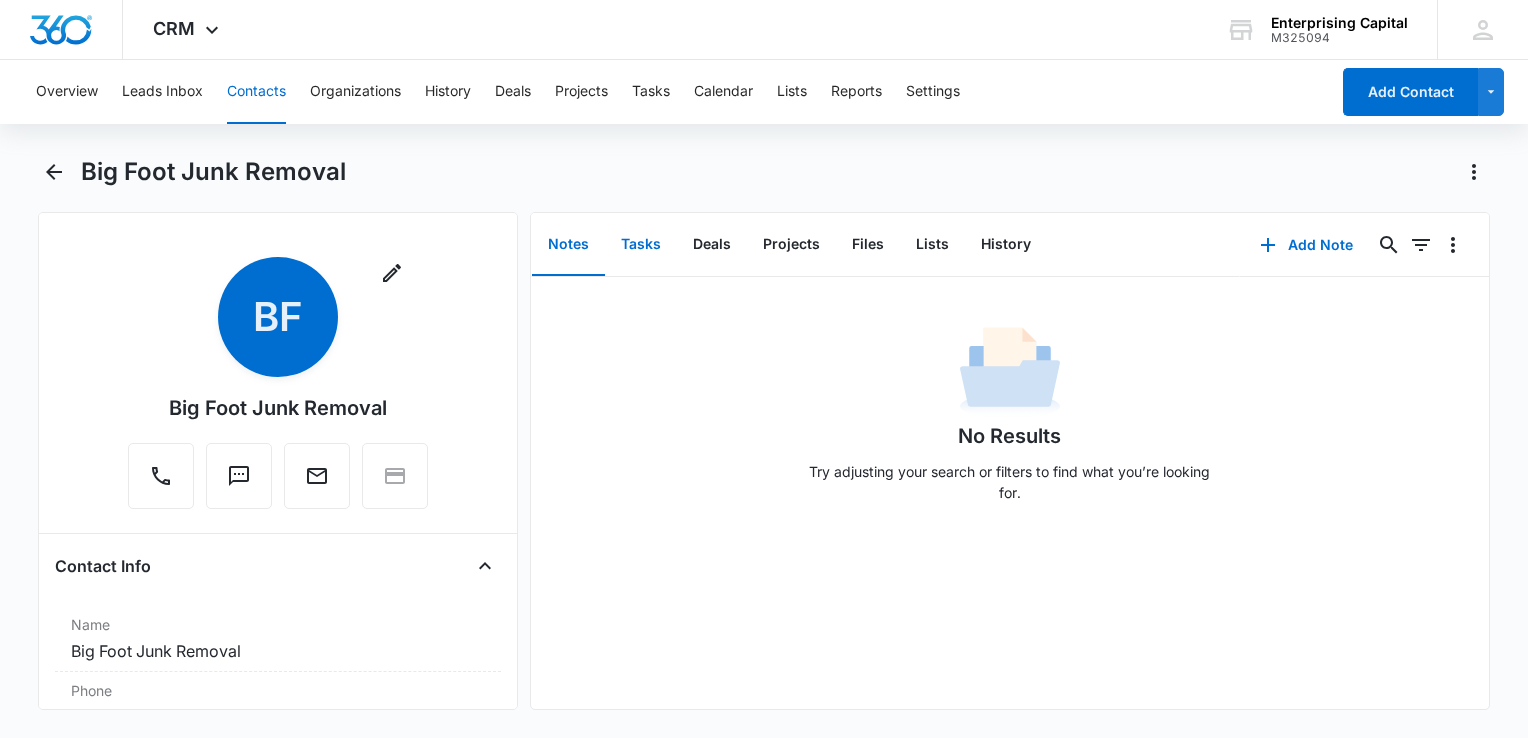 click on "Tasks" at bounding box center (641, 245) 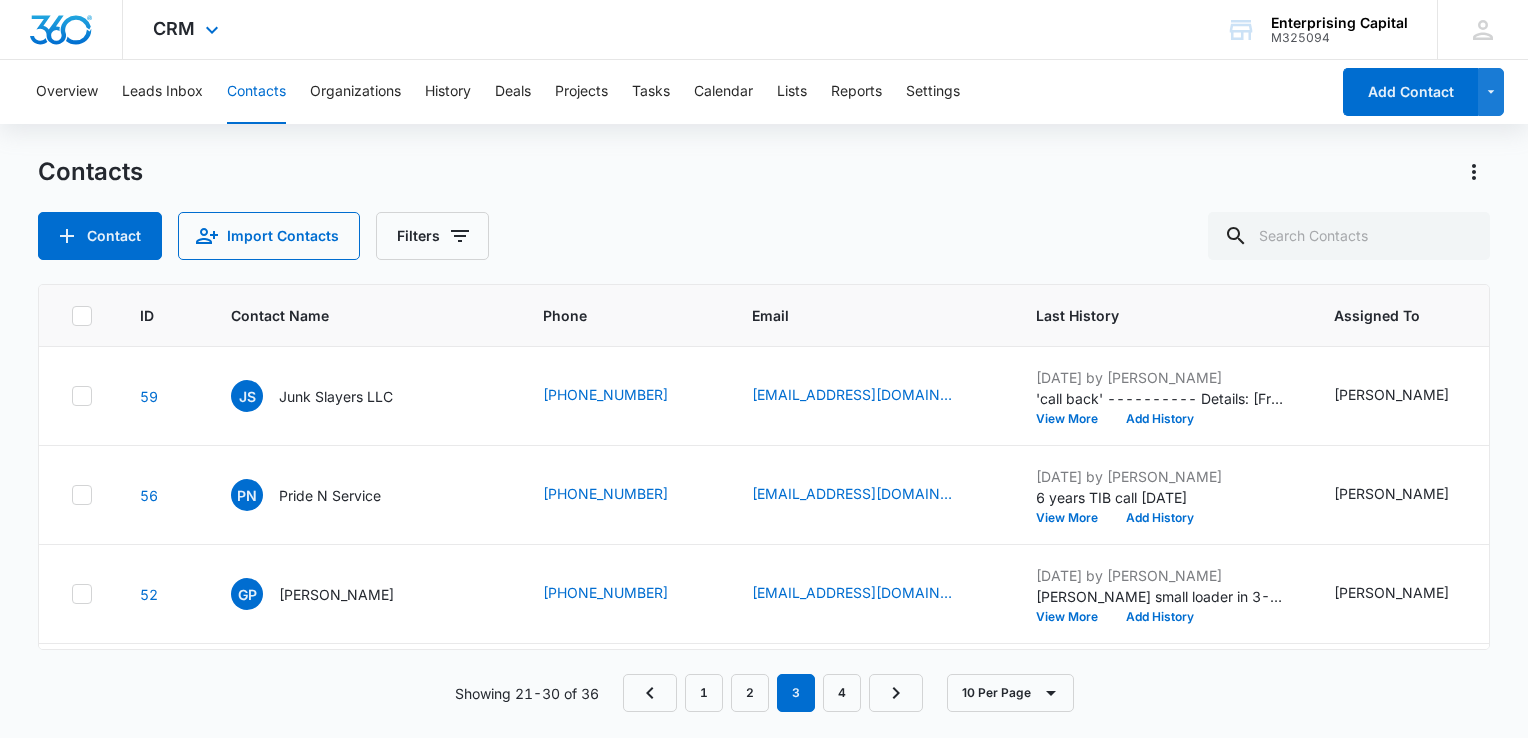 scroll, scrollTop: 296, scrollLeft: 0, axis: vertical 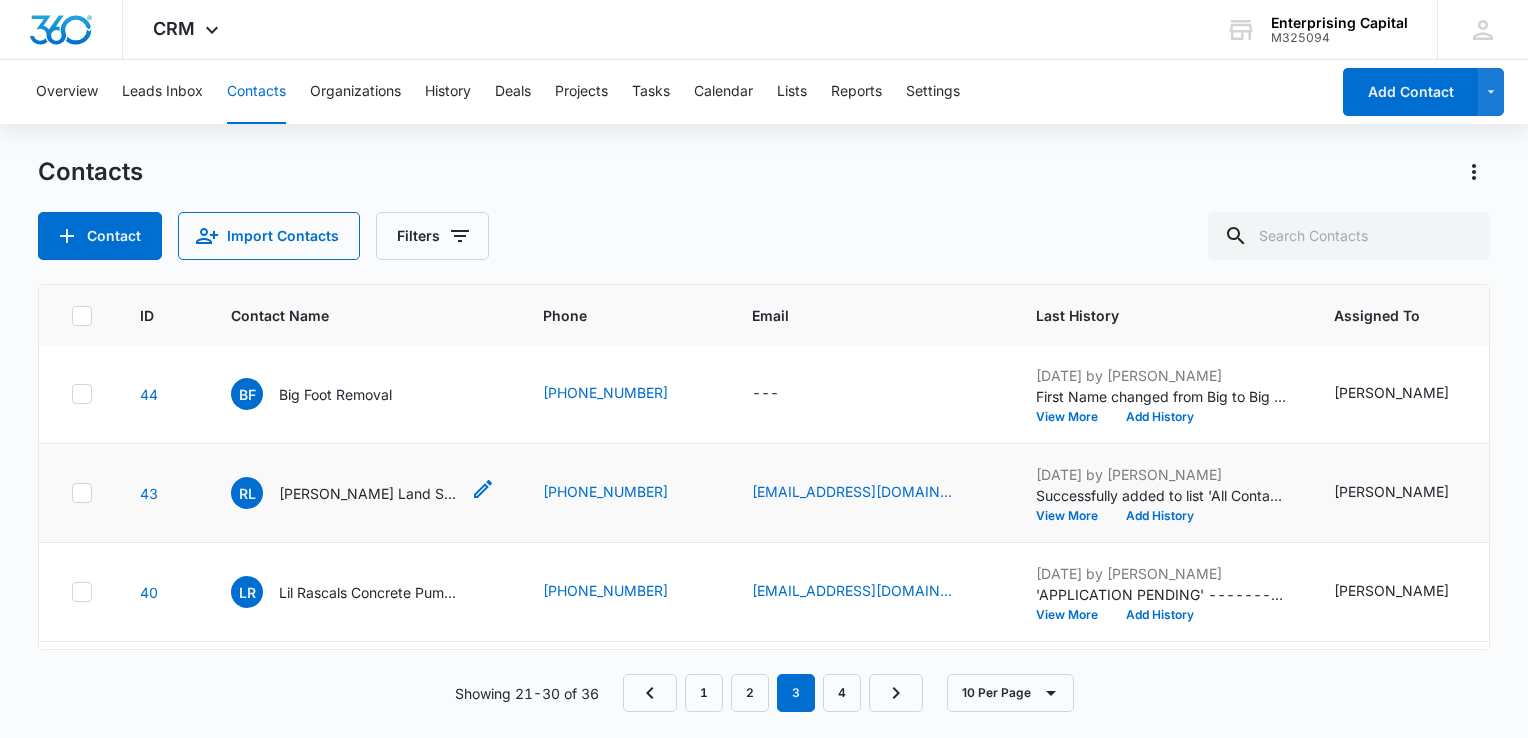 click on "Reid Land Services LLC" at bounding box center (369, 493) 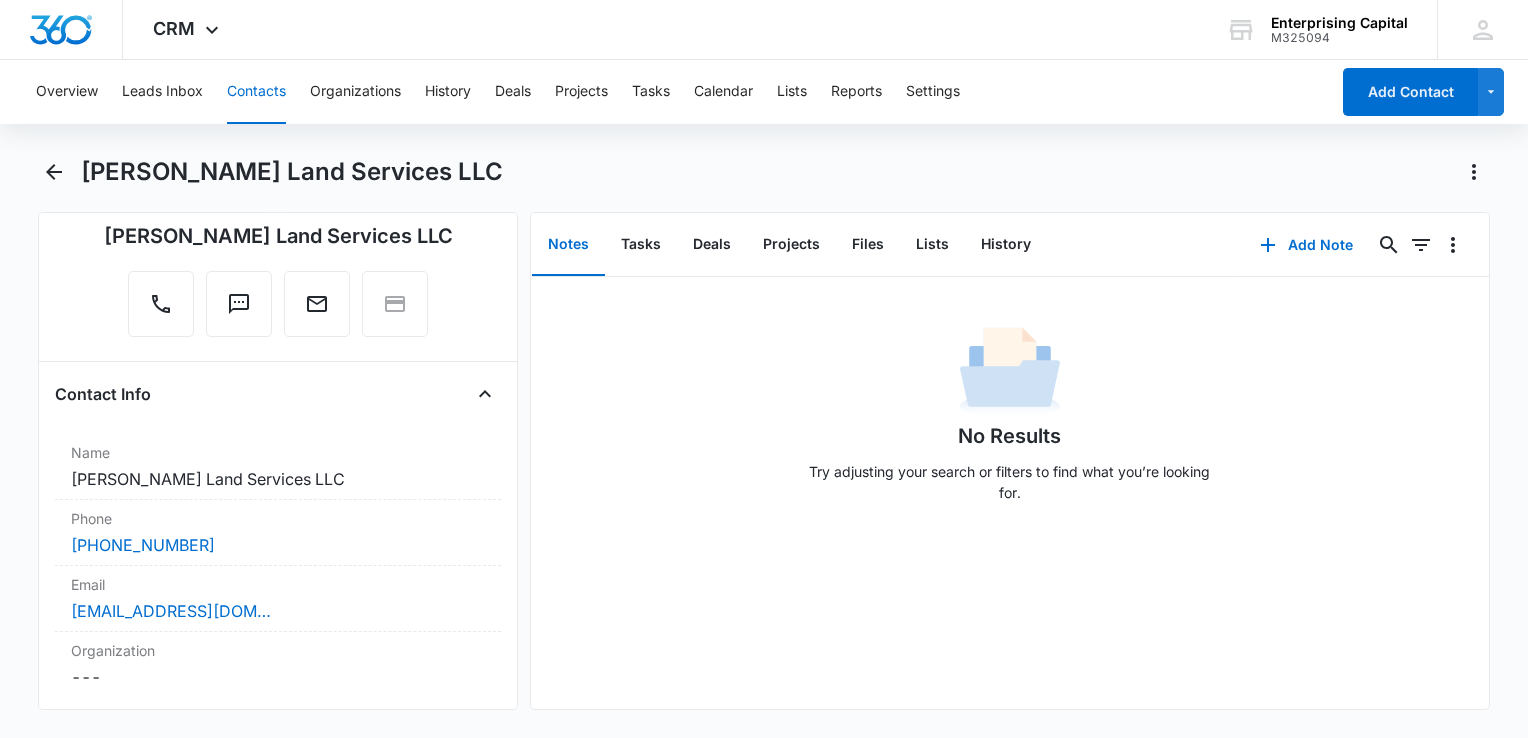 scroll, scrollTop: 180, scrollLeft: 0, axis: vertical 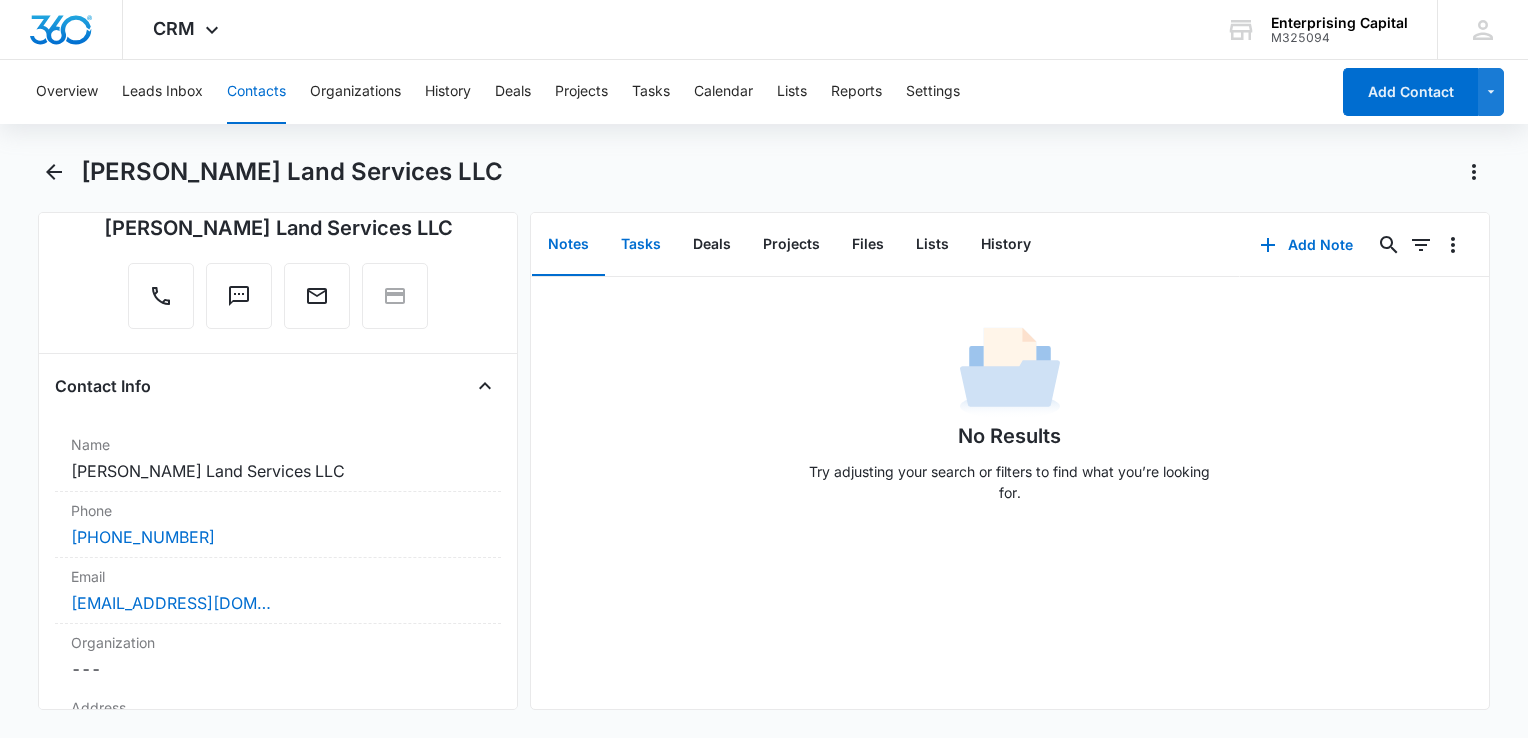 click on "Tasks" at bounding box center [641, 245] 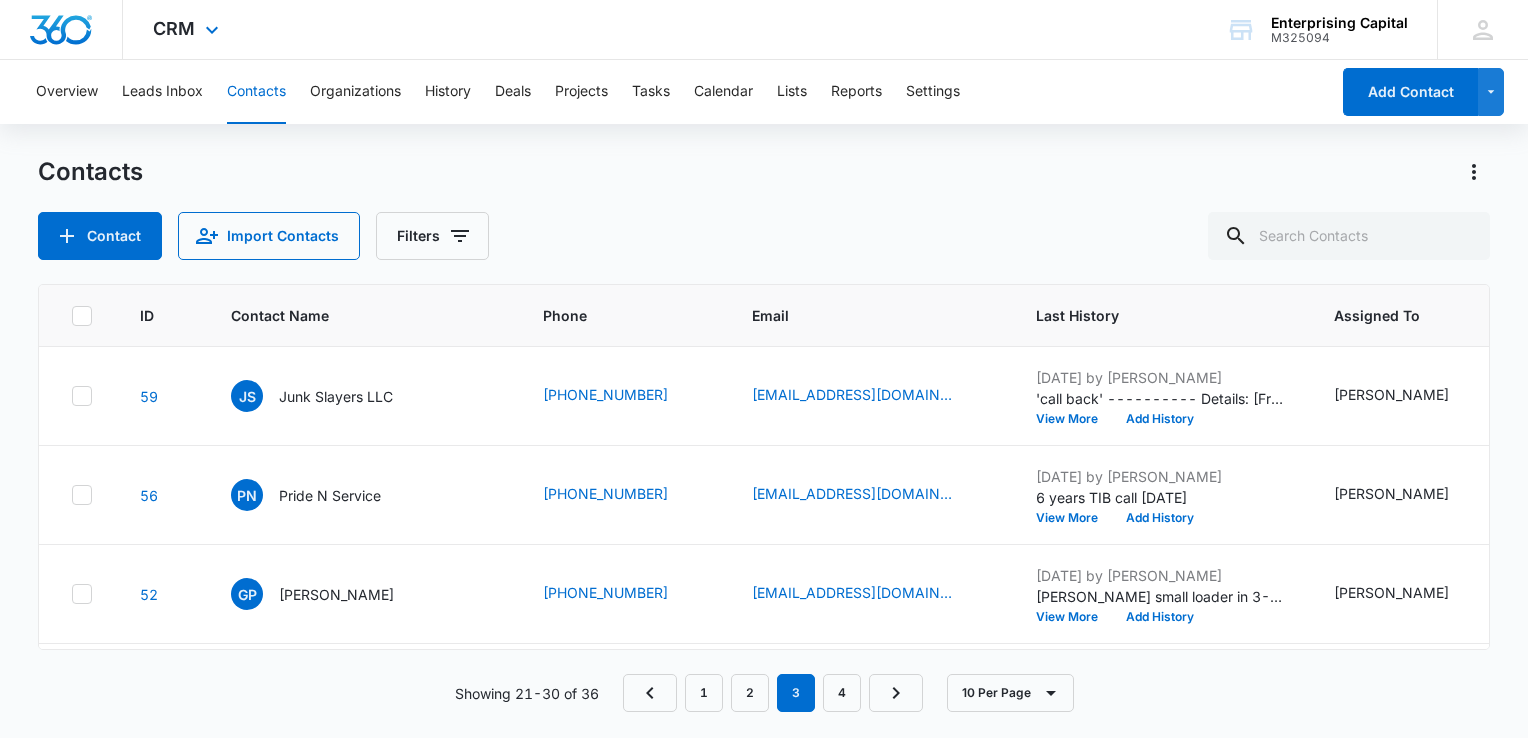 scroll, scrollTop: 497, scrollLeft: 0, axis: vertical 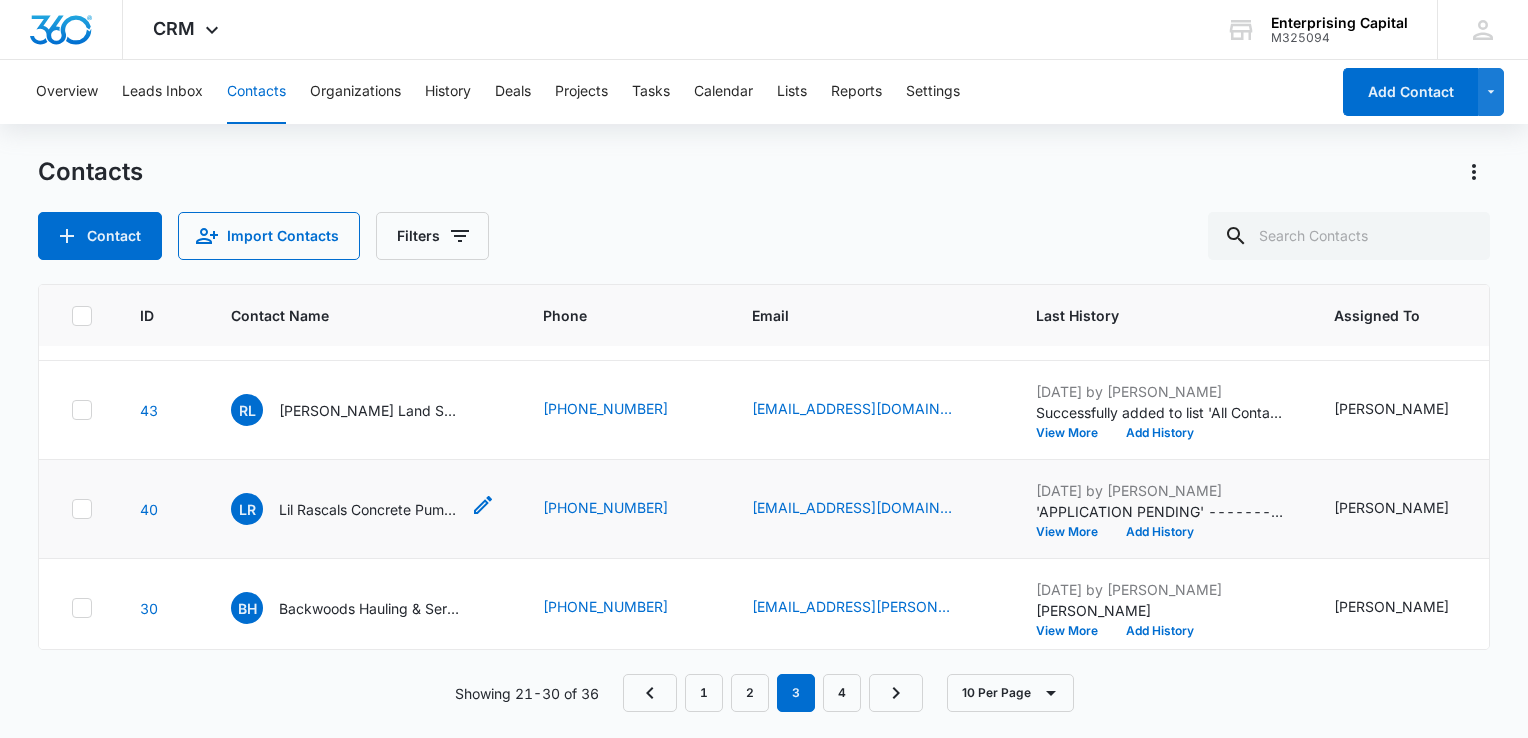 click on "Lil Rascals Concrete Pumping LLC" at bounding box center (369, 509) 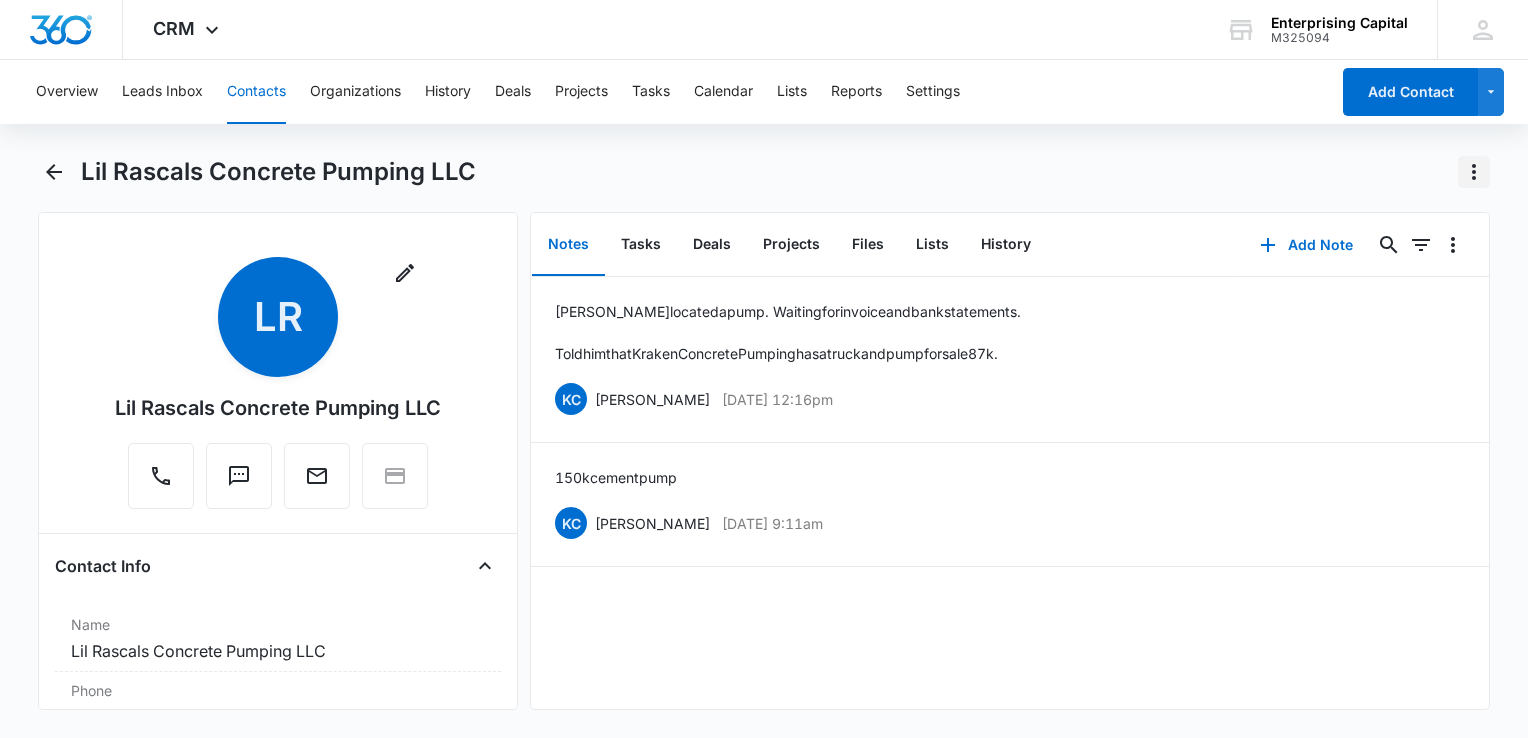 click 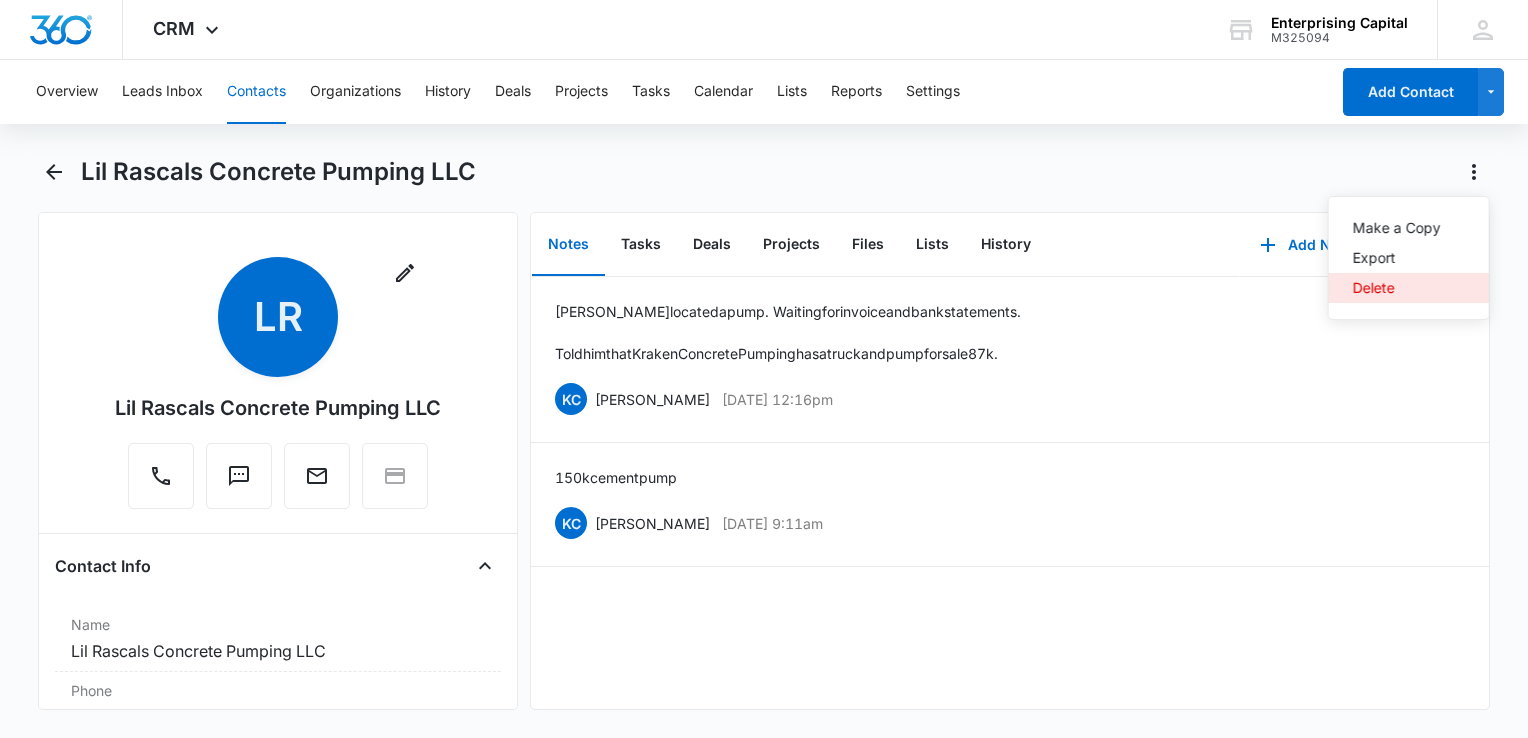click on "Delete" at bounding box center (1397, 288) 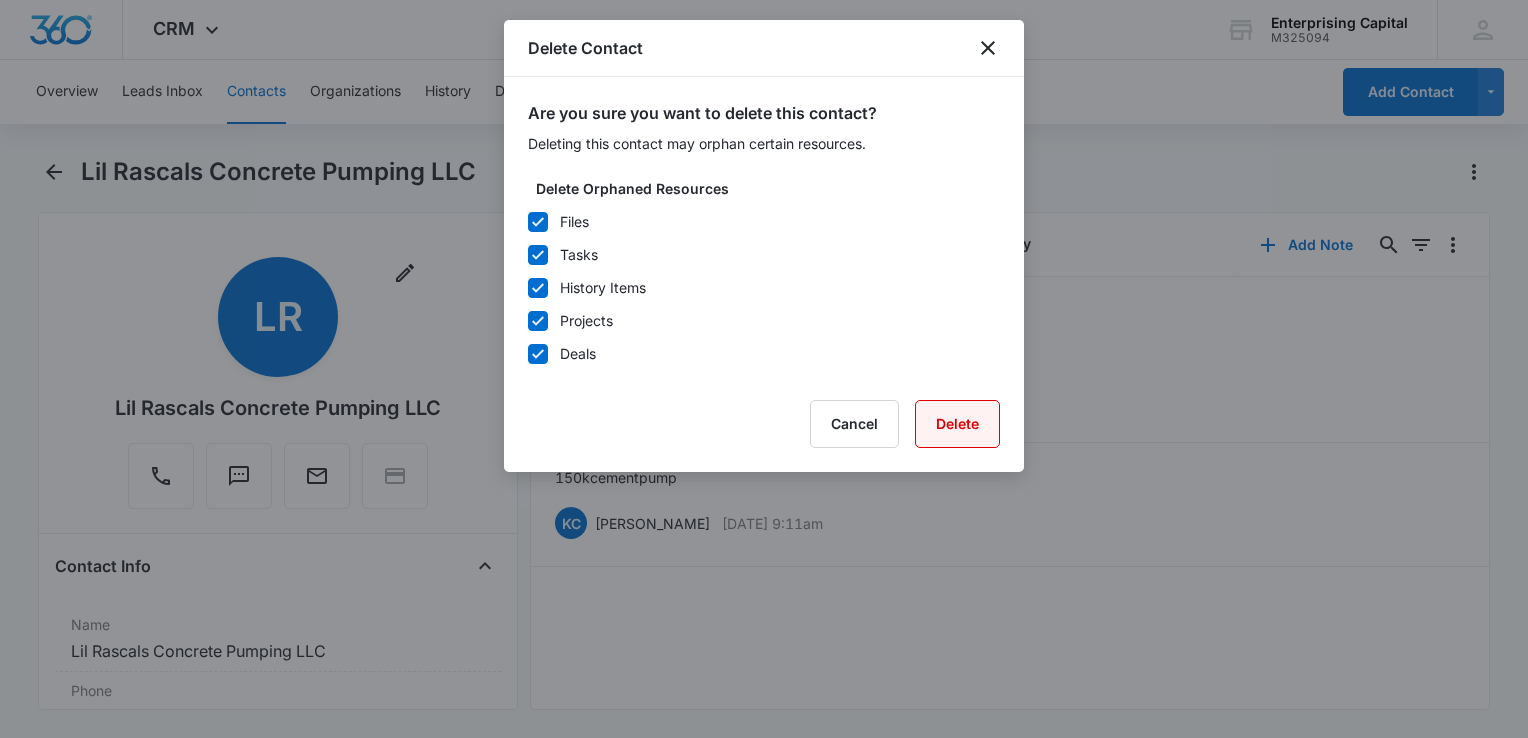 click on "Delete" at bounding box center [957, 424] 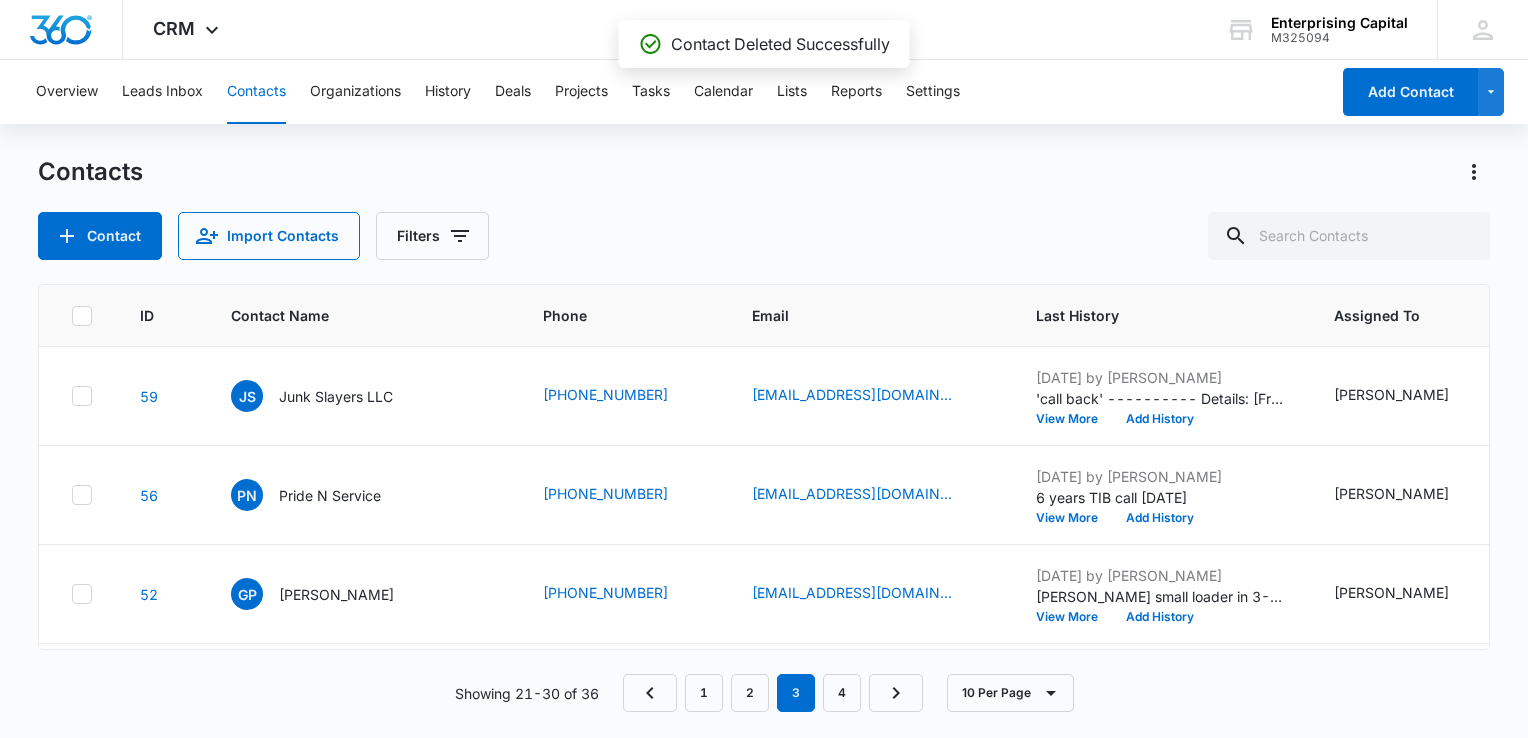 scroll, scrollTop: 580, scrollLeft: 0, axis: vertical 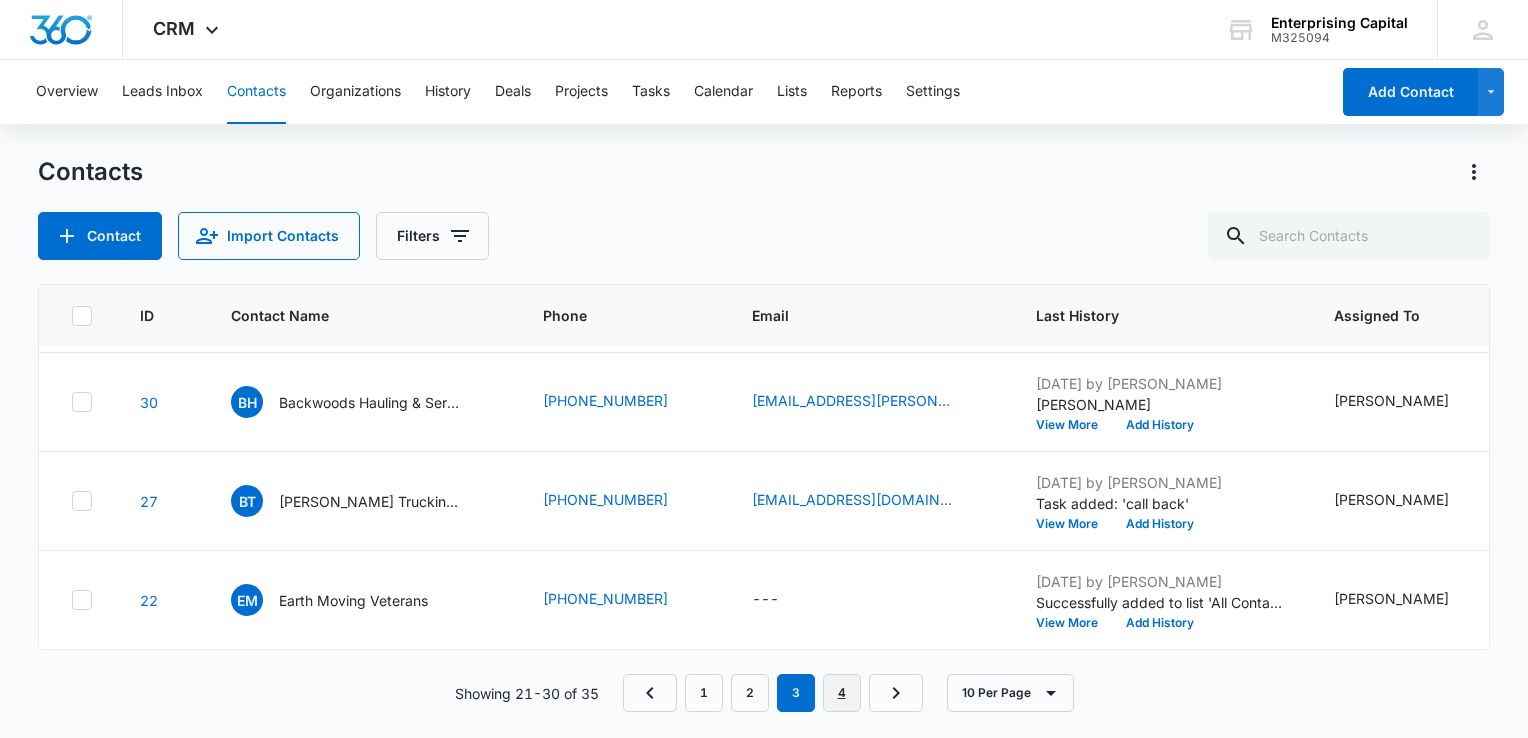 click on "4" at bounding box center [842, 693] 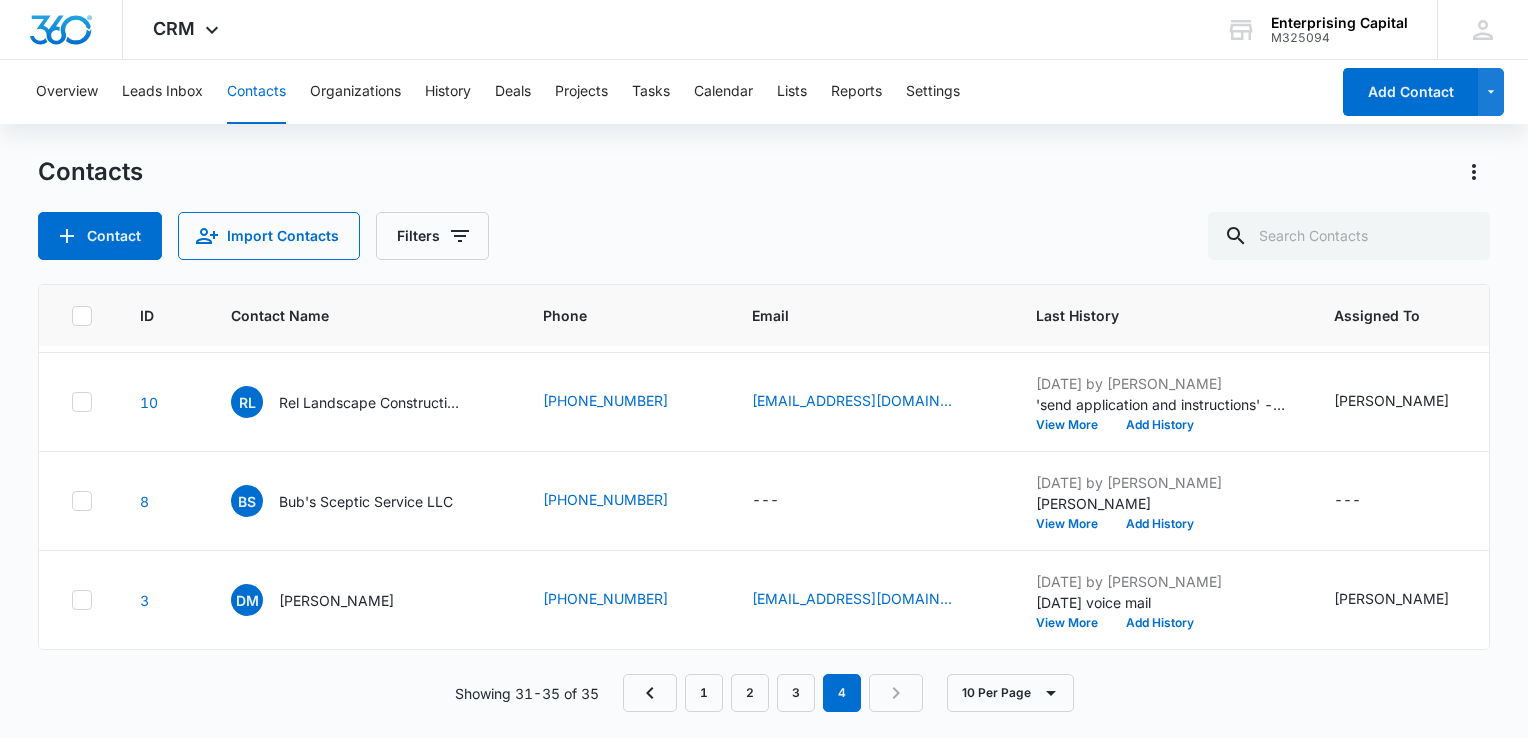 scroll, scrollTop: 0, scrollLeft: 0, axis: both 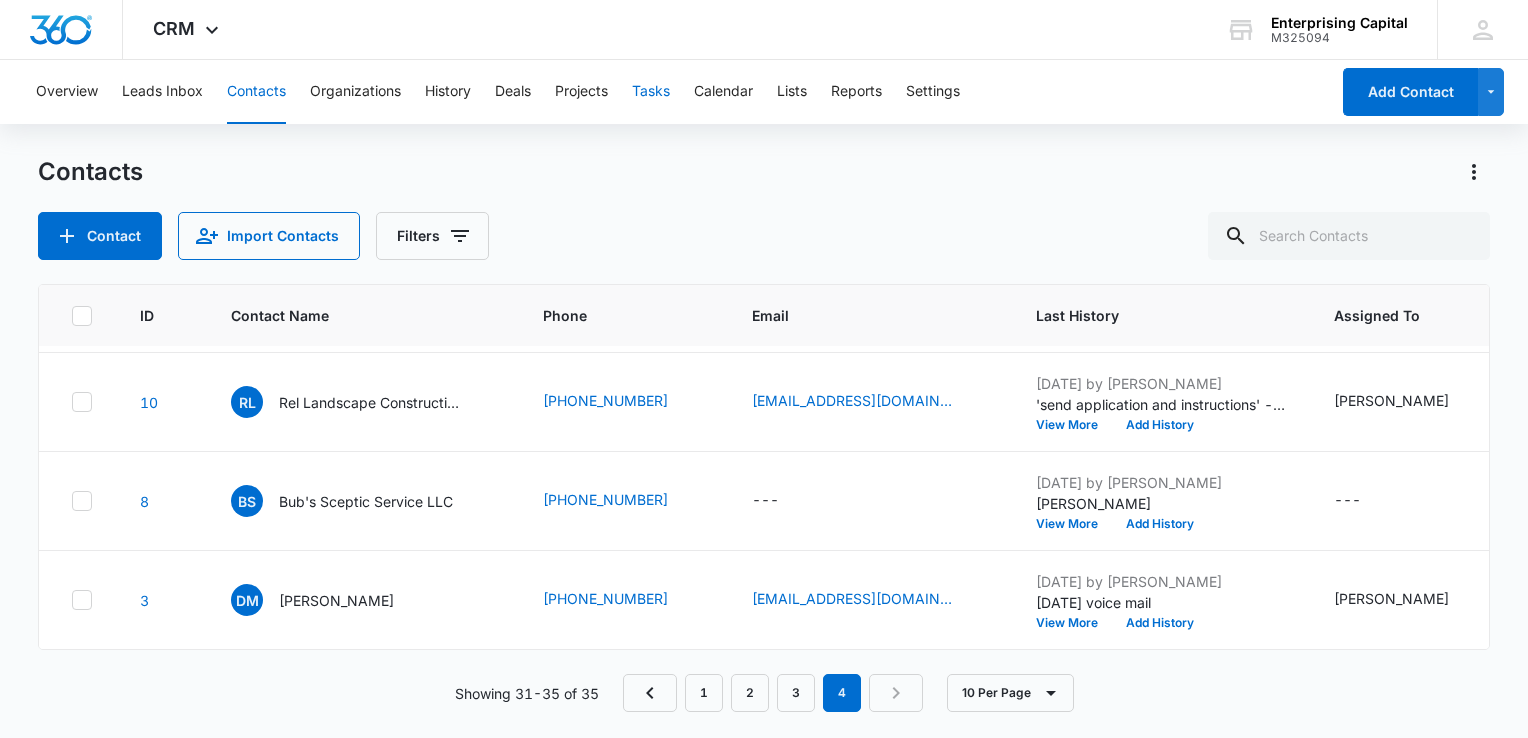 click on "Tasks" at bounding box center (651, 92) 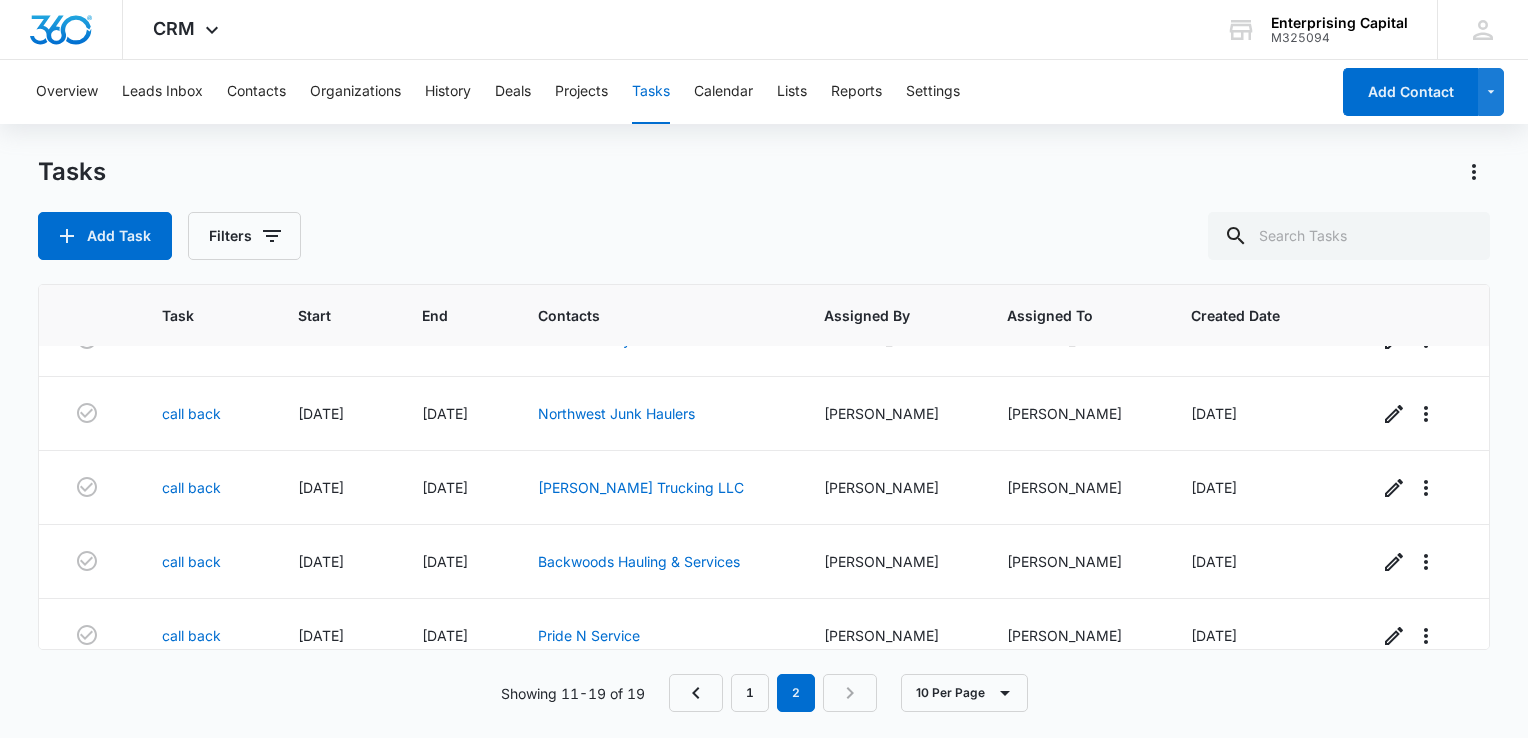 scroll, scrollTop: 368, scrollLeft: 0, axis: vertical 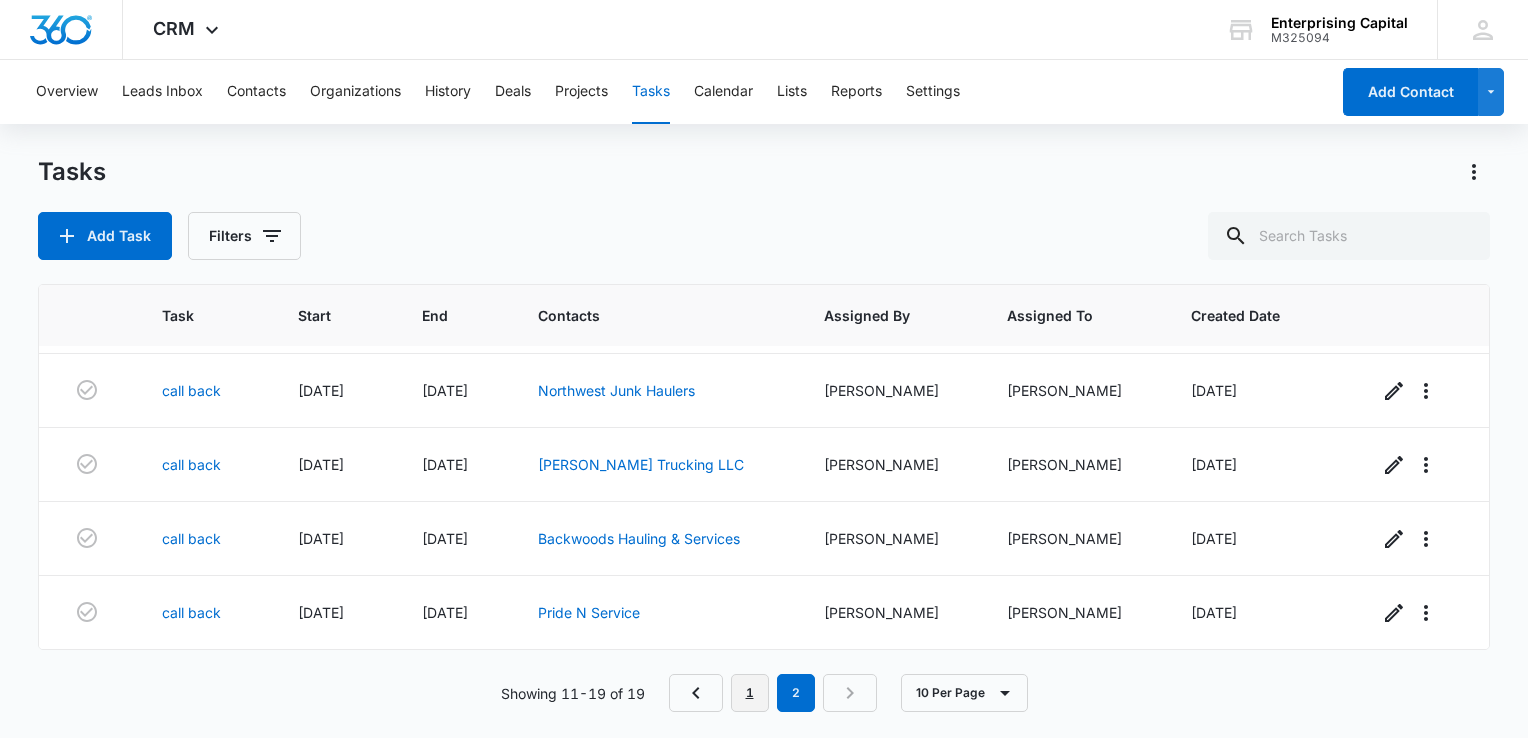 click on "1" at bounding box center (750, 693) 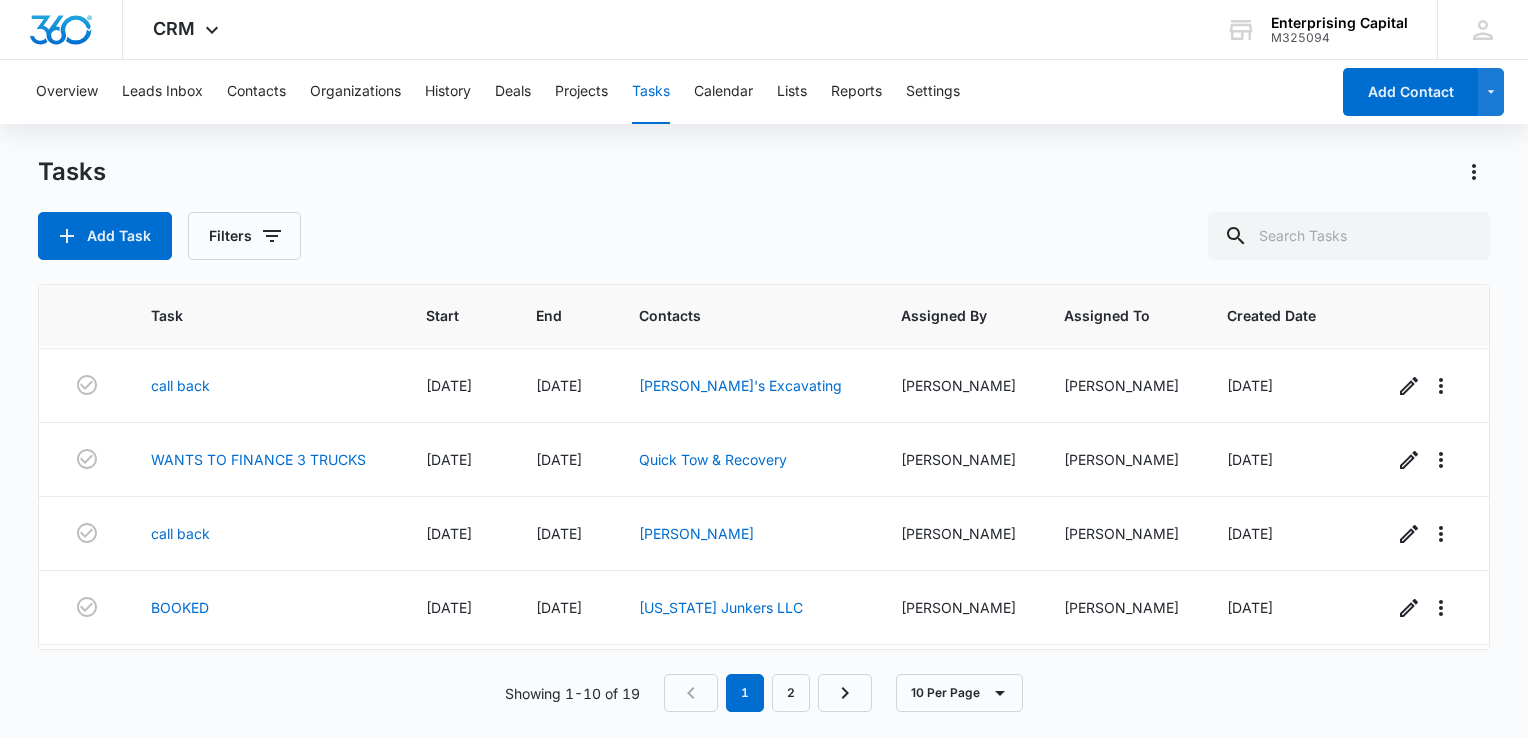 scroll, scrollTop: 0, scrollLeft: 0, axis: both 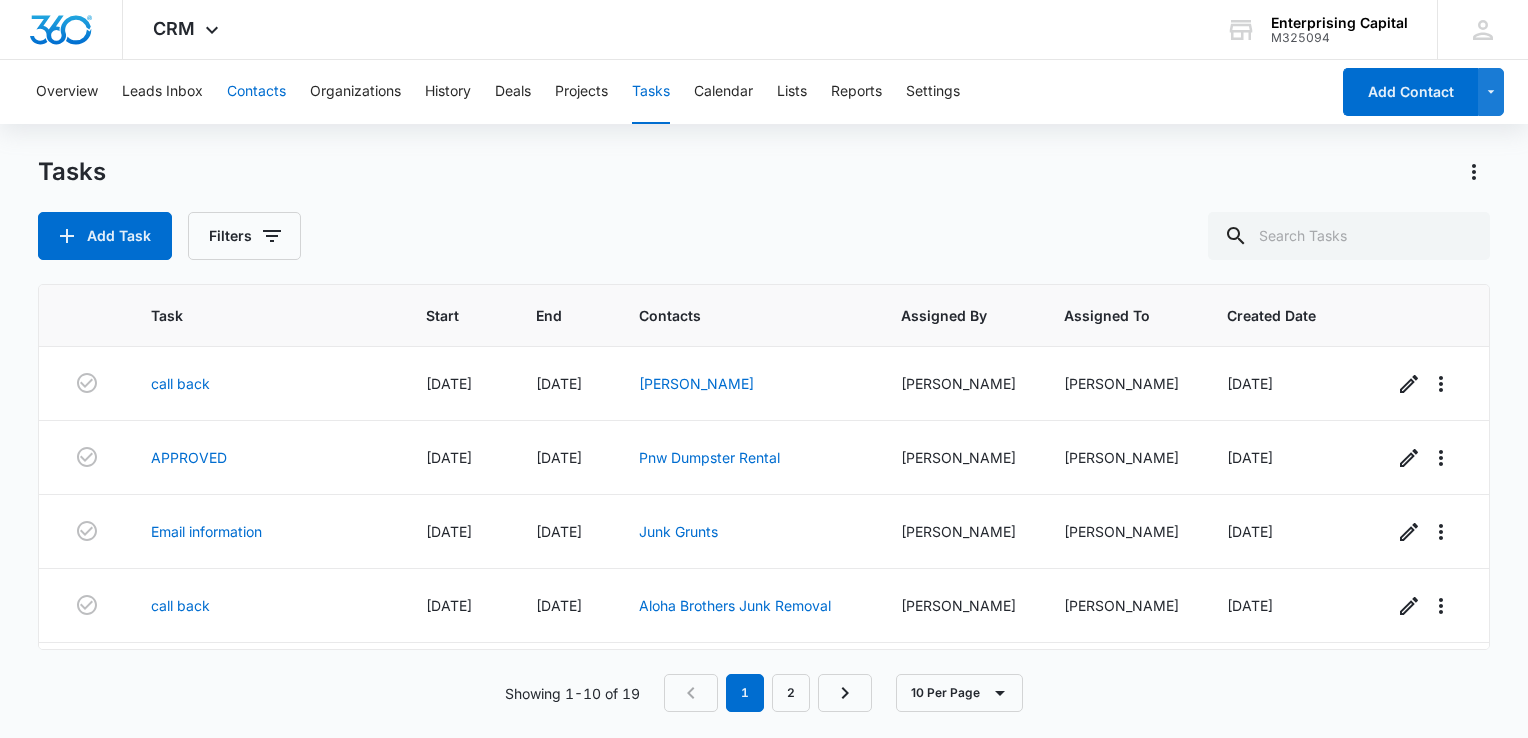 click on "Contacts" at bounding box center [256, 92] 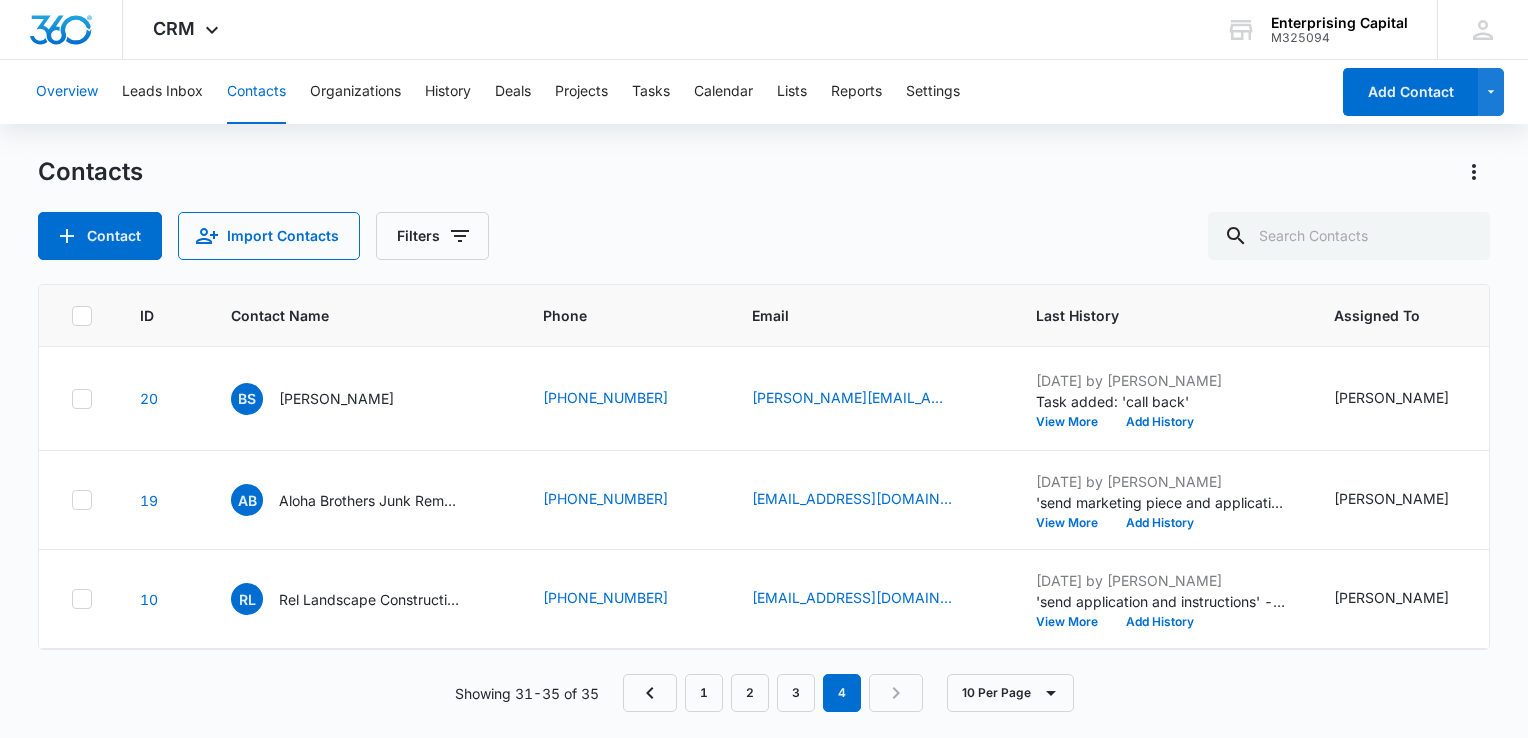 click on "Overview" at bounding box center (67, 92) 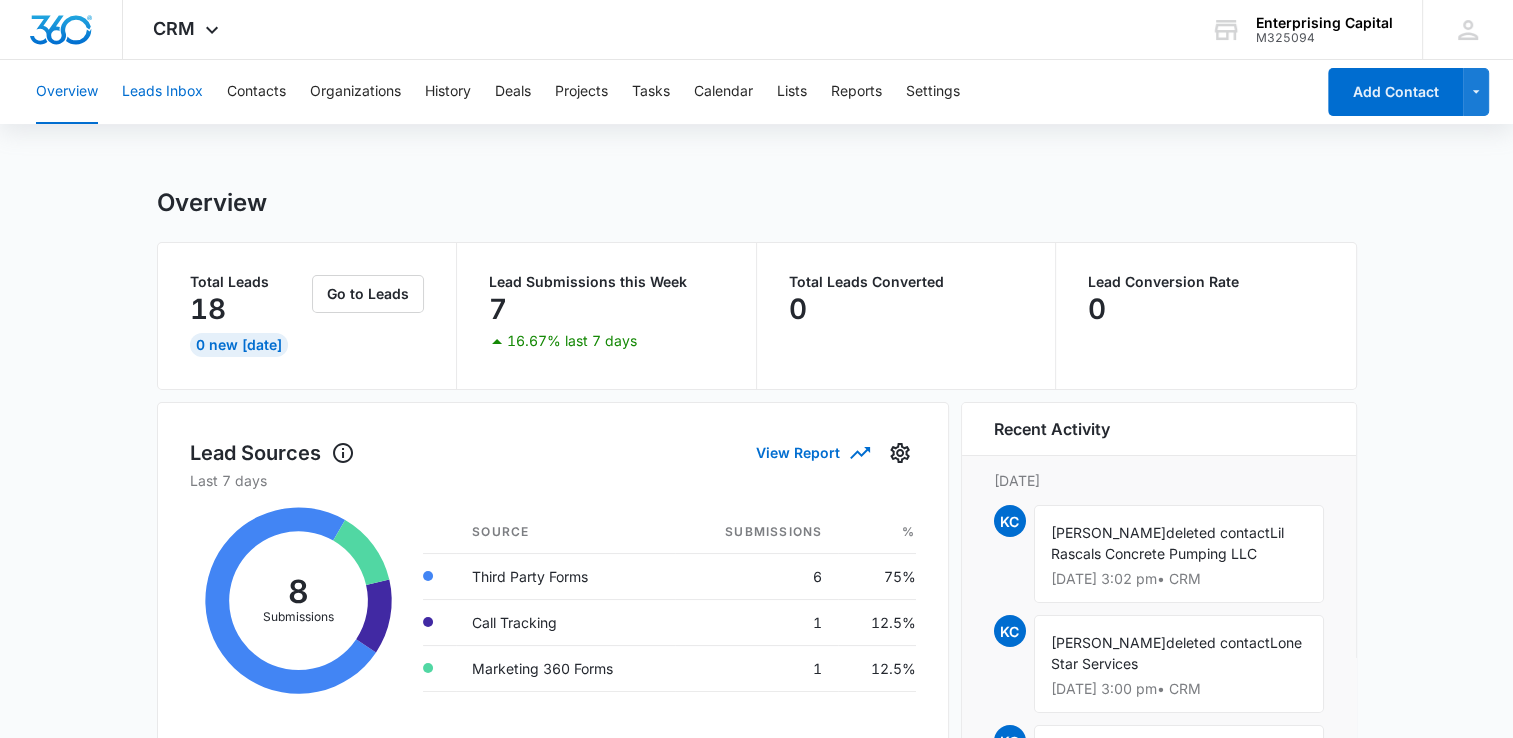 click on "Leads Inbox" at bounding box center [162, 92] 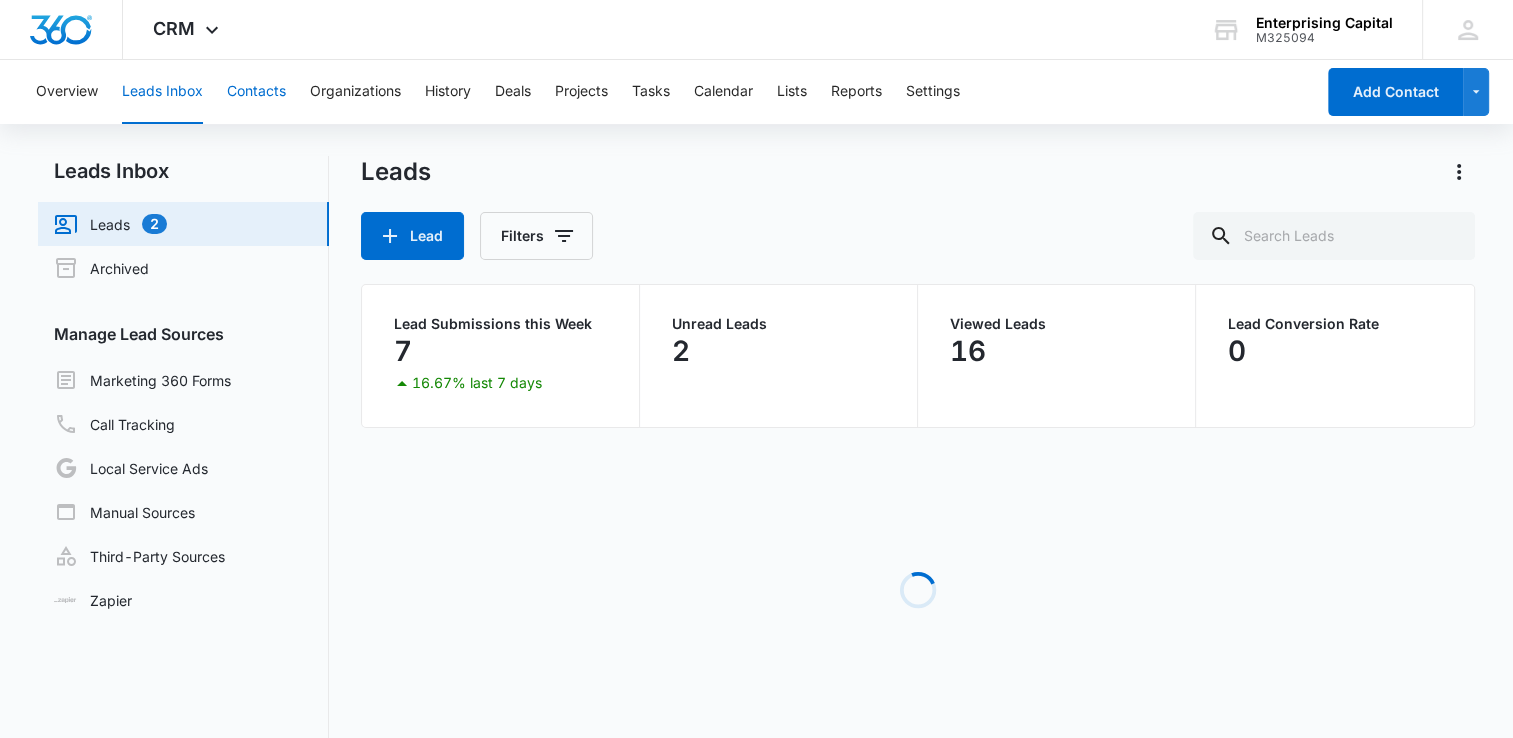 click on "Contacts" at bounding box center (256, 92) 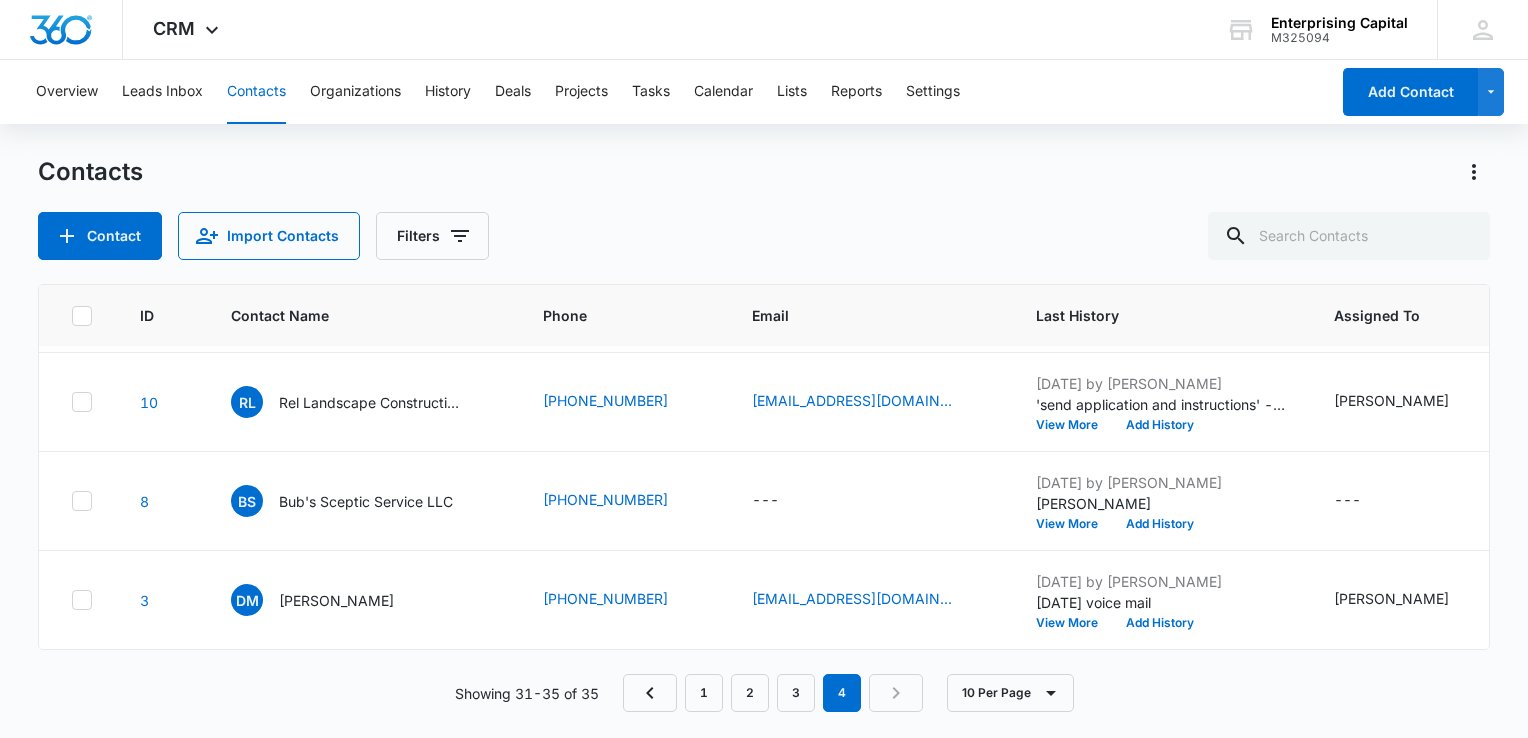 scroll, scrollTop: 315, scrollLeft: 0, axis: vertical 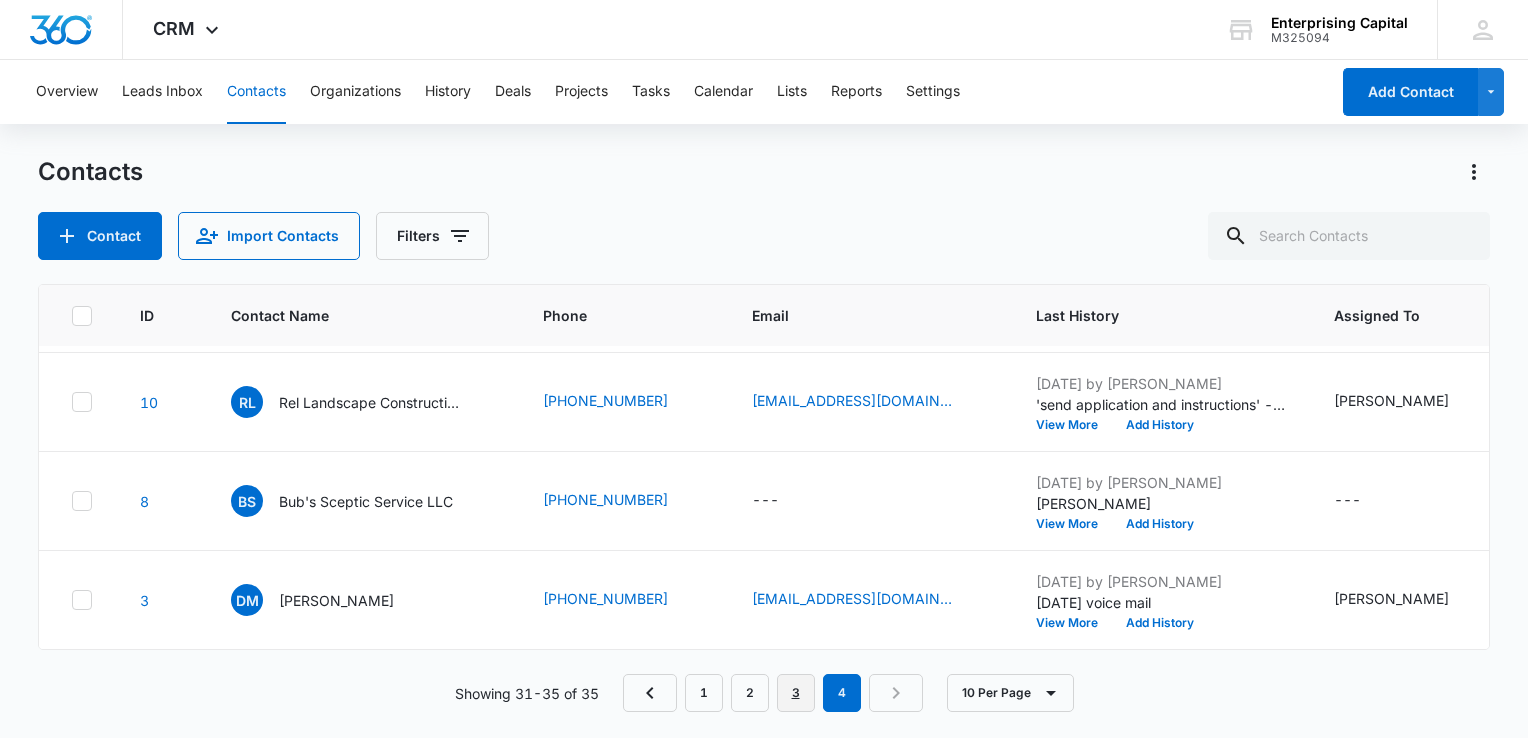 click on "3" at bounding box center (796, 693) 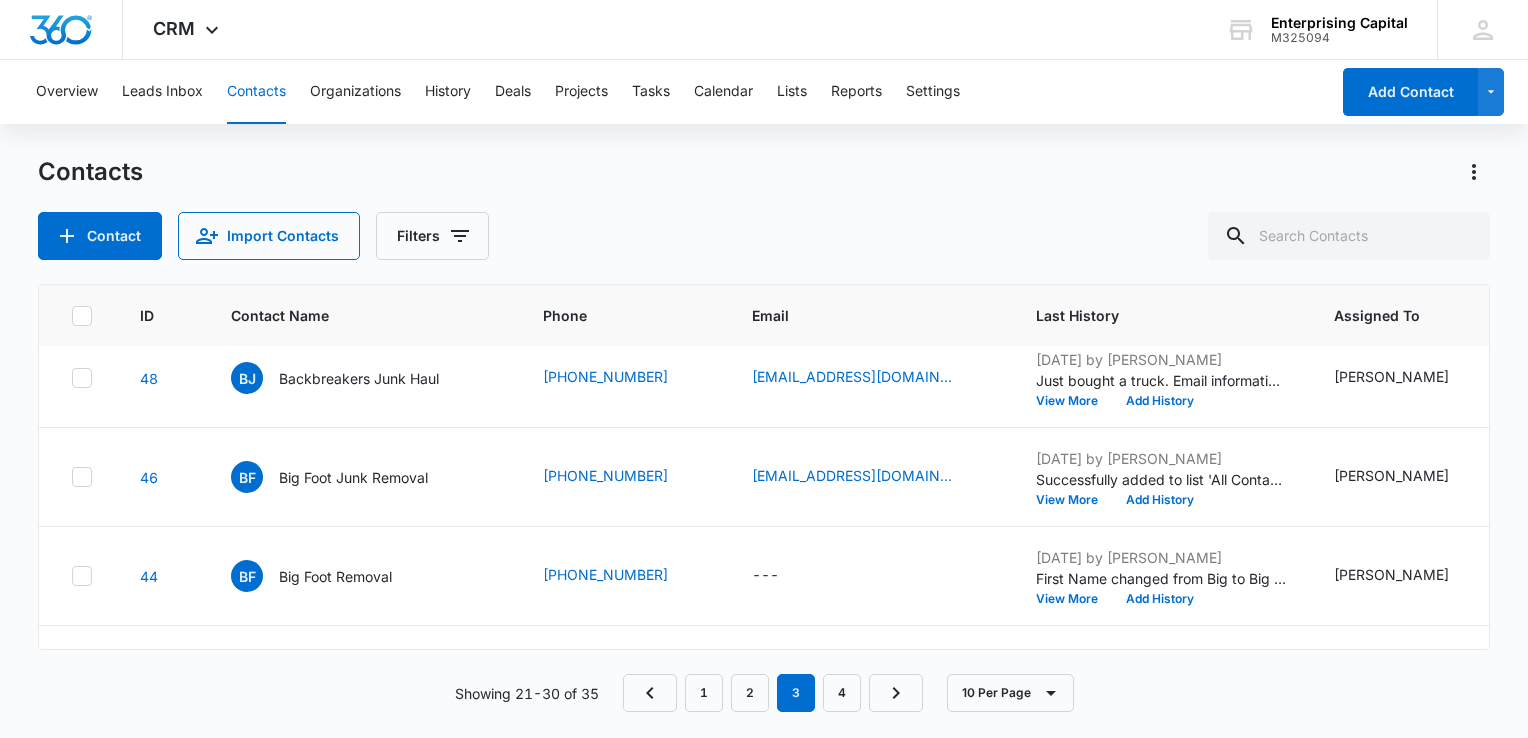 scroll, scrollTop: 0, scrollLeft: 0, axis: both 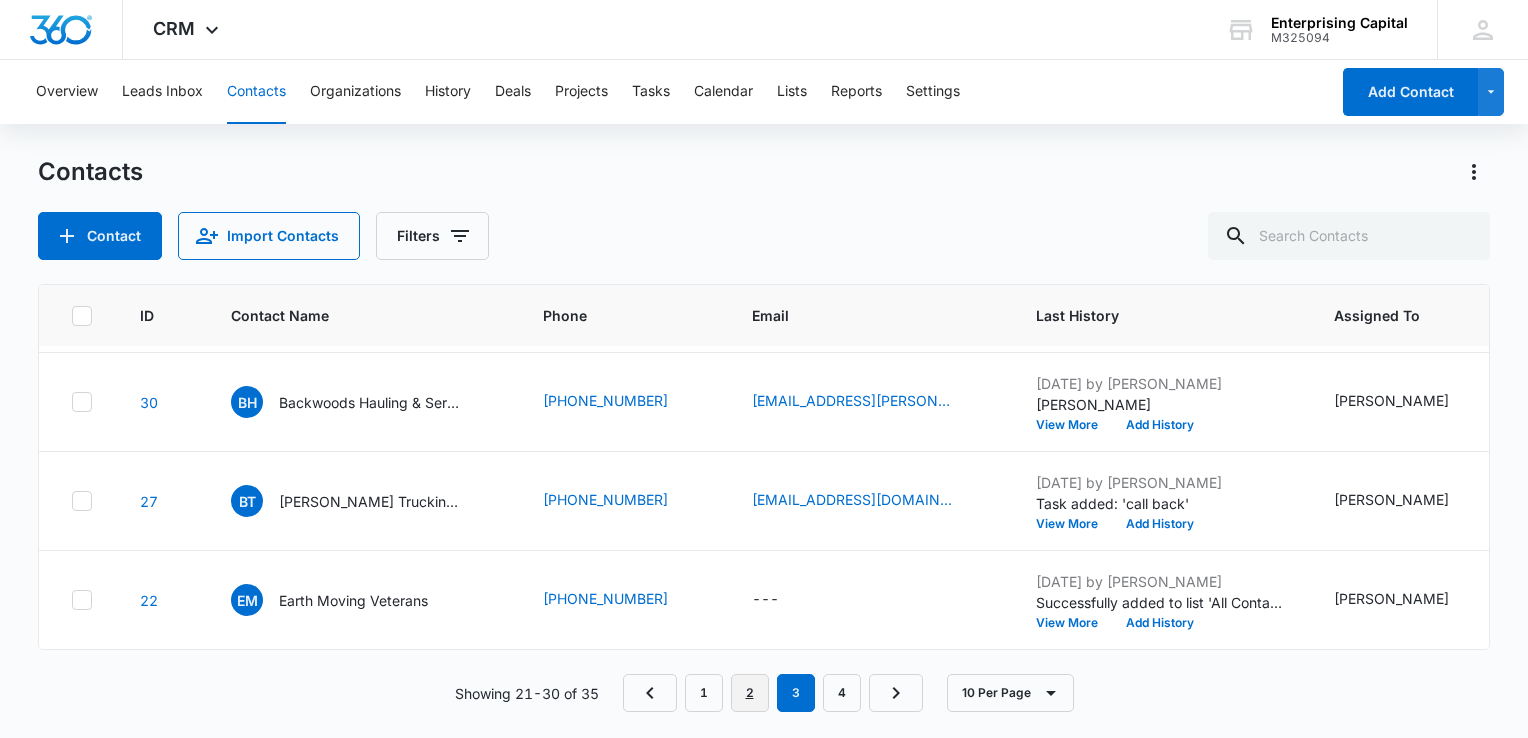 click on "2" at bounding box center [750, 693] 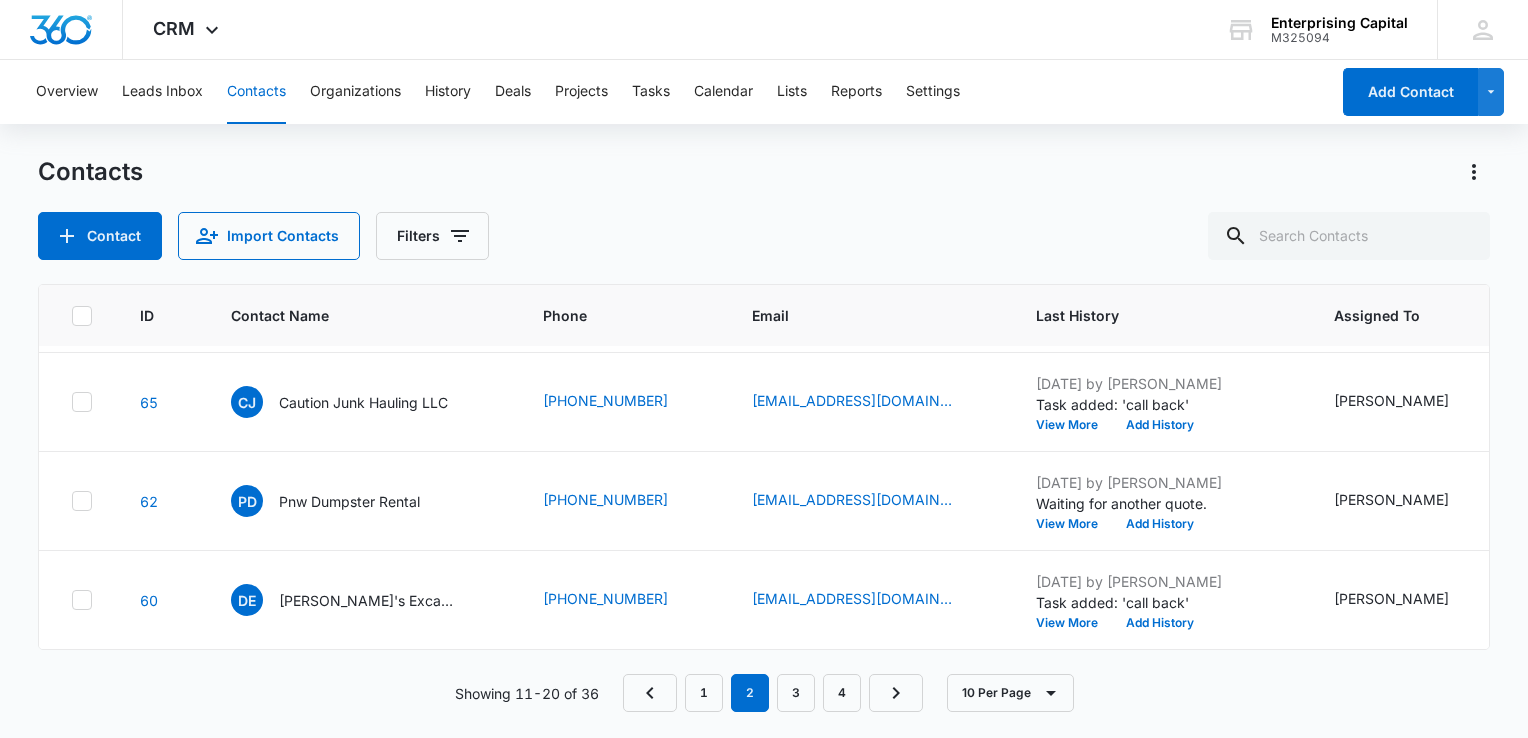 scroll, scrollTop: 0, scrollLeft: 0, axis: both 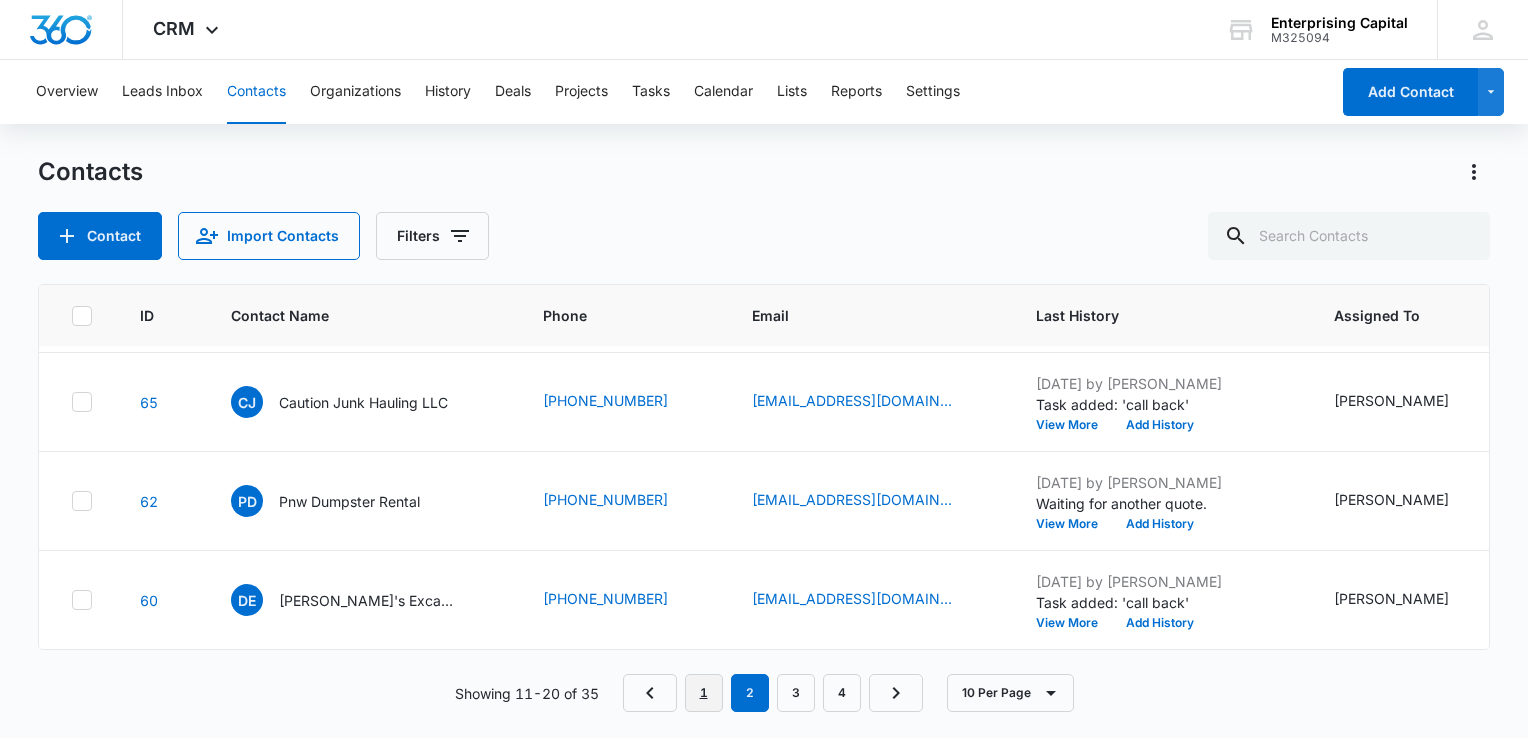 click on "1" at bounding box center [704, 693] 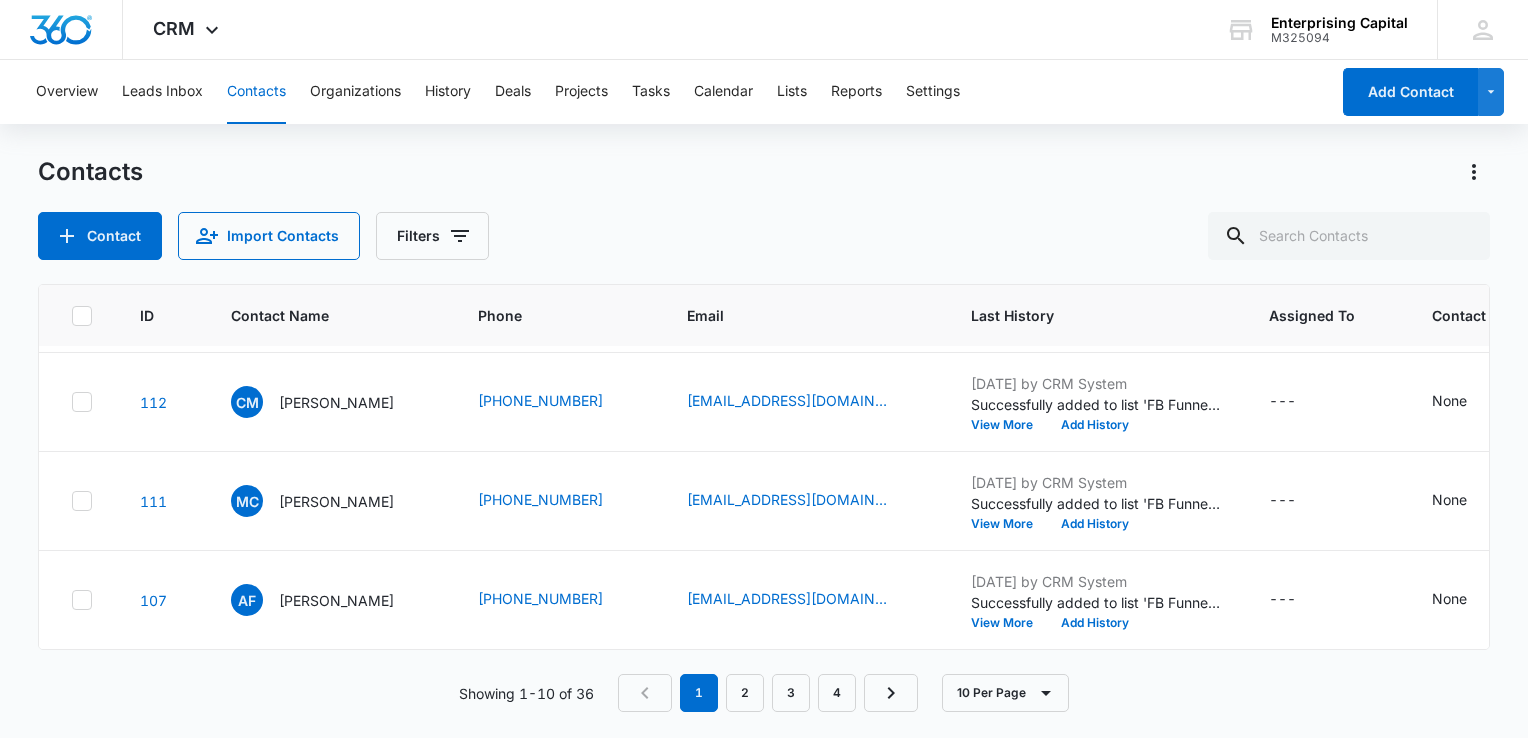 scroll, scrollTop: 0, scrollLeft: 0, axis: both 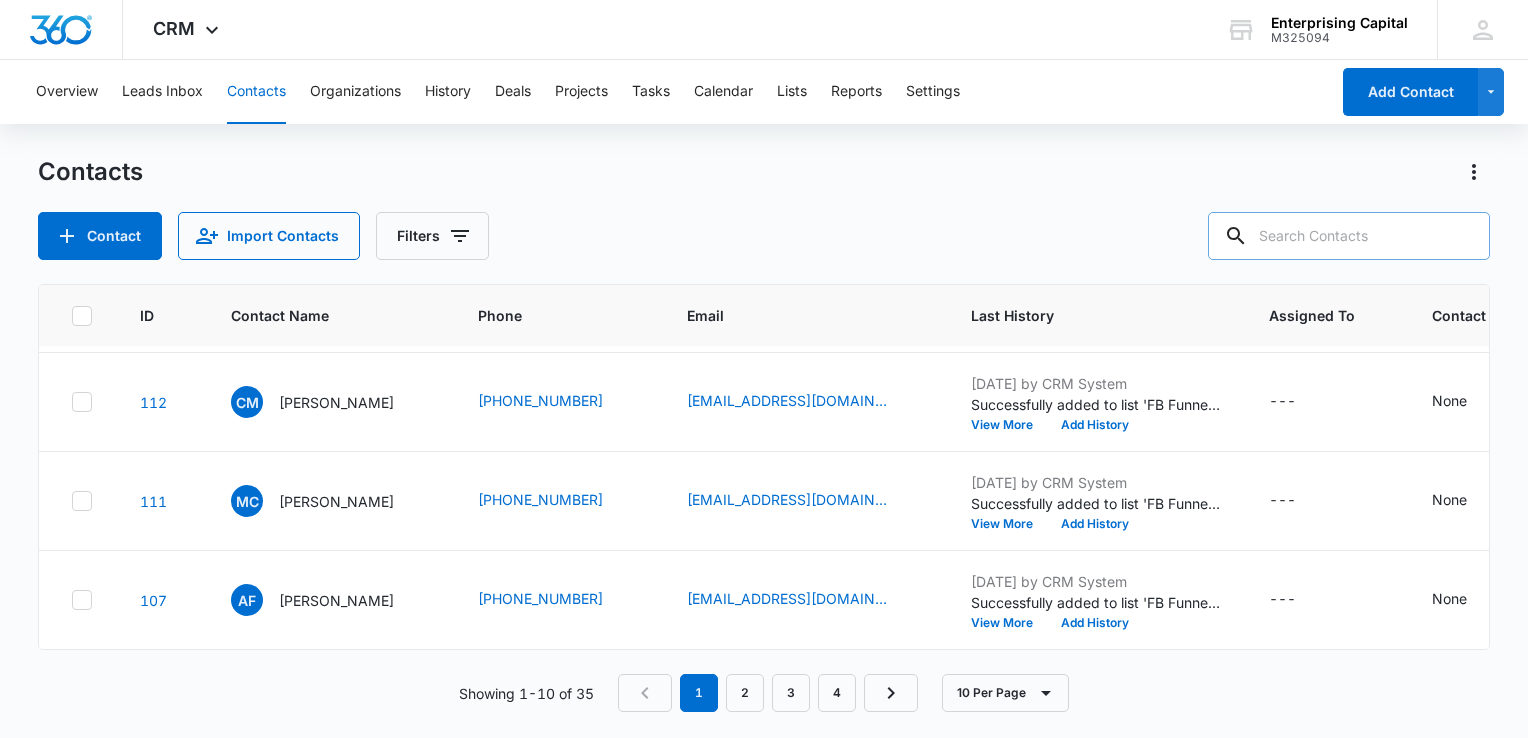 click at bounding box center (1349, 236) 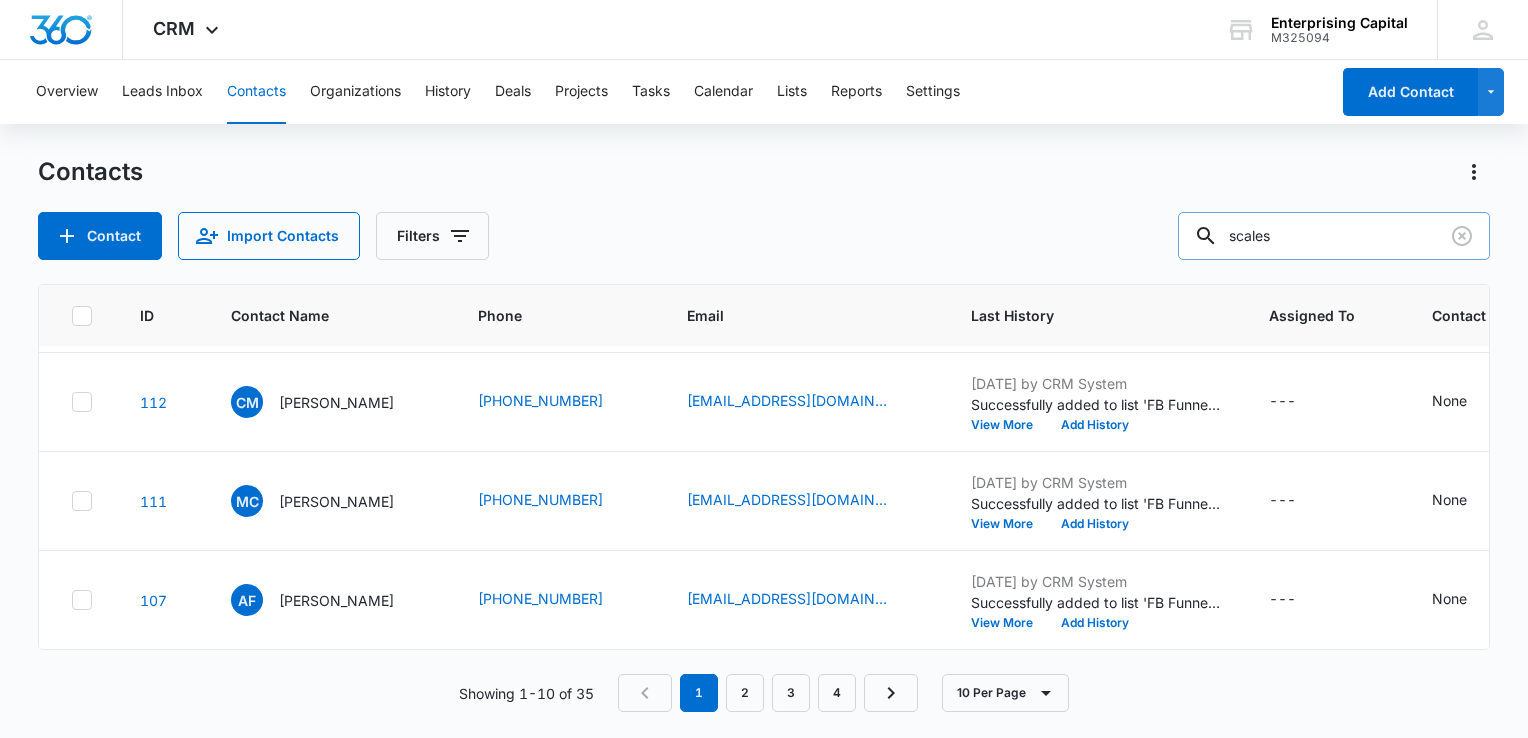 type on "scales" 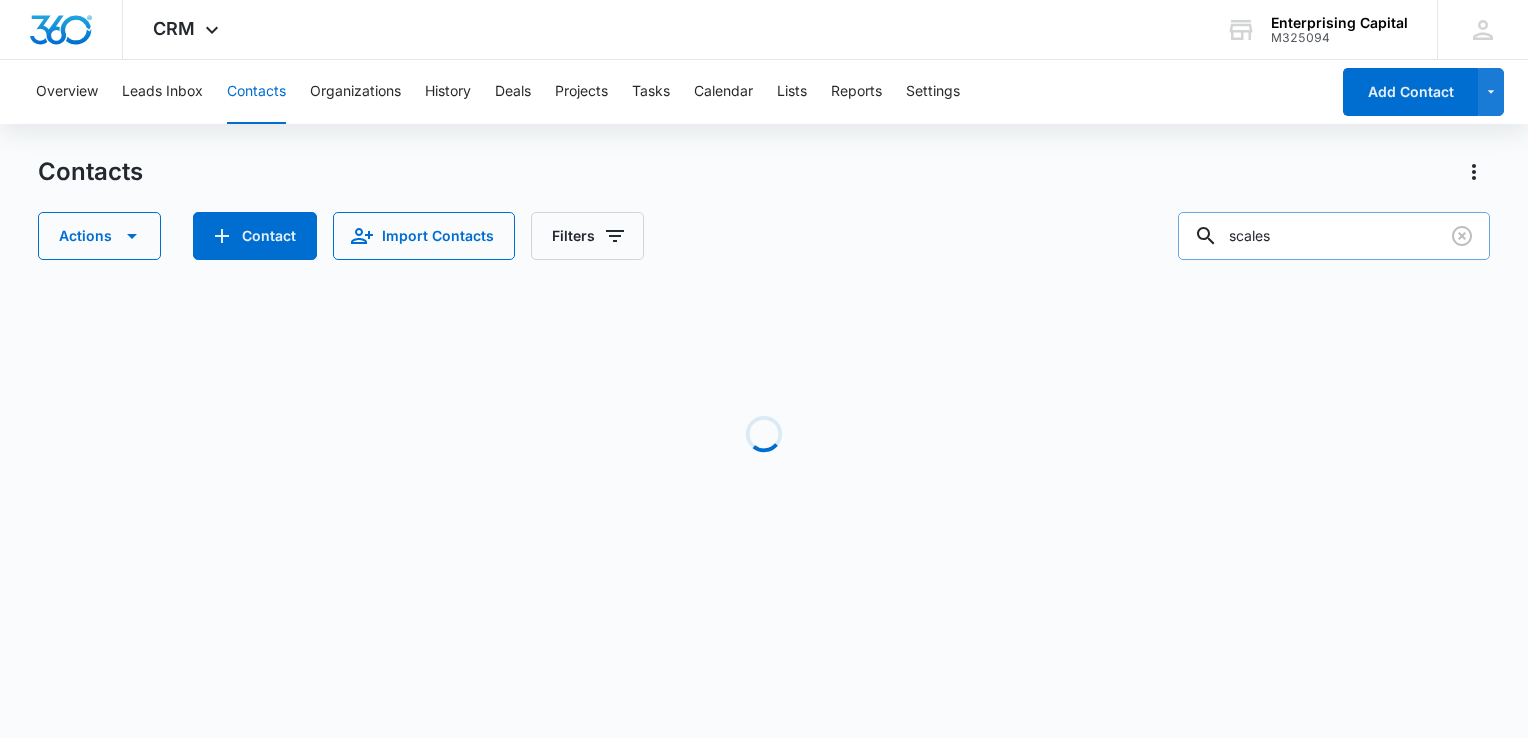 scroll, scrollTop: 0, scrollLeft: 0, axis: both 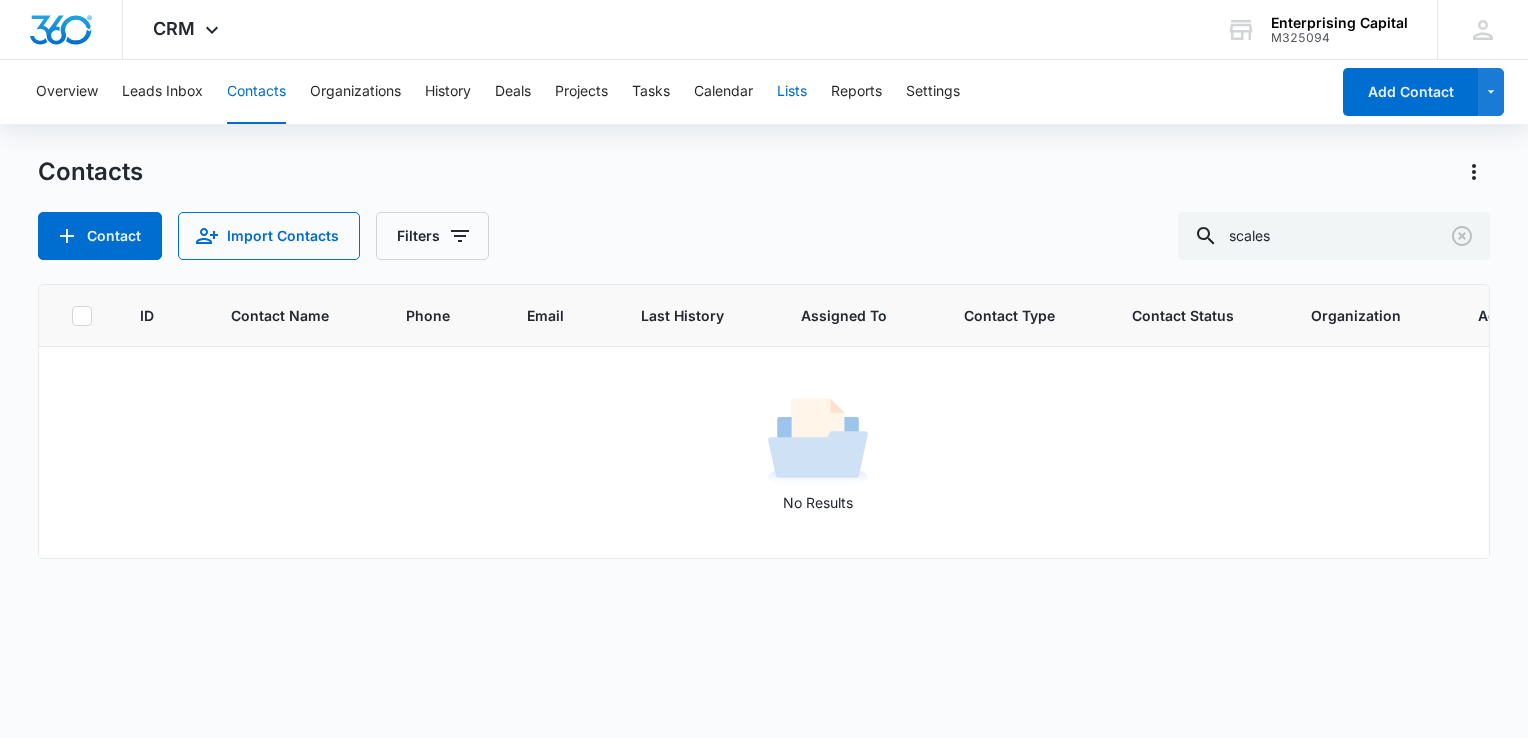 click on "Lists" at bounding box center (792, 92) 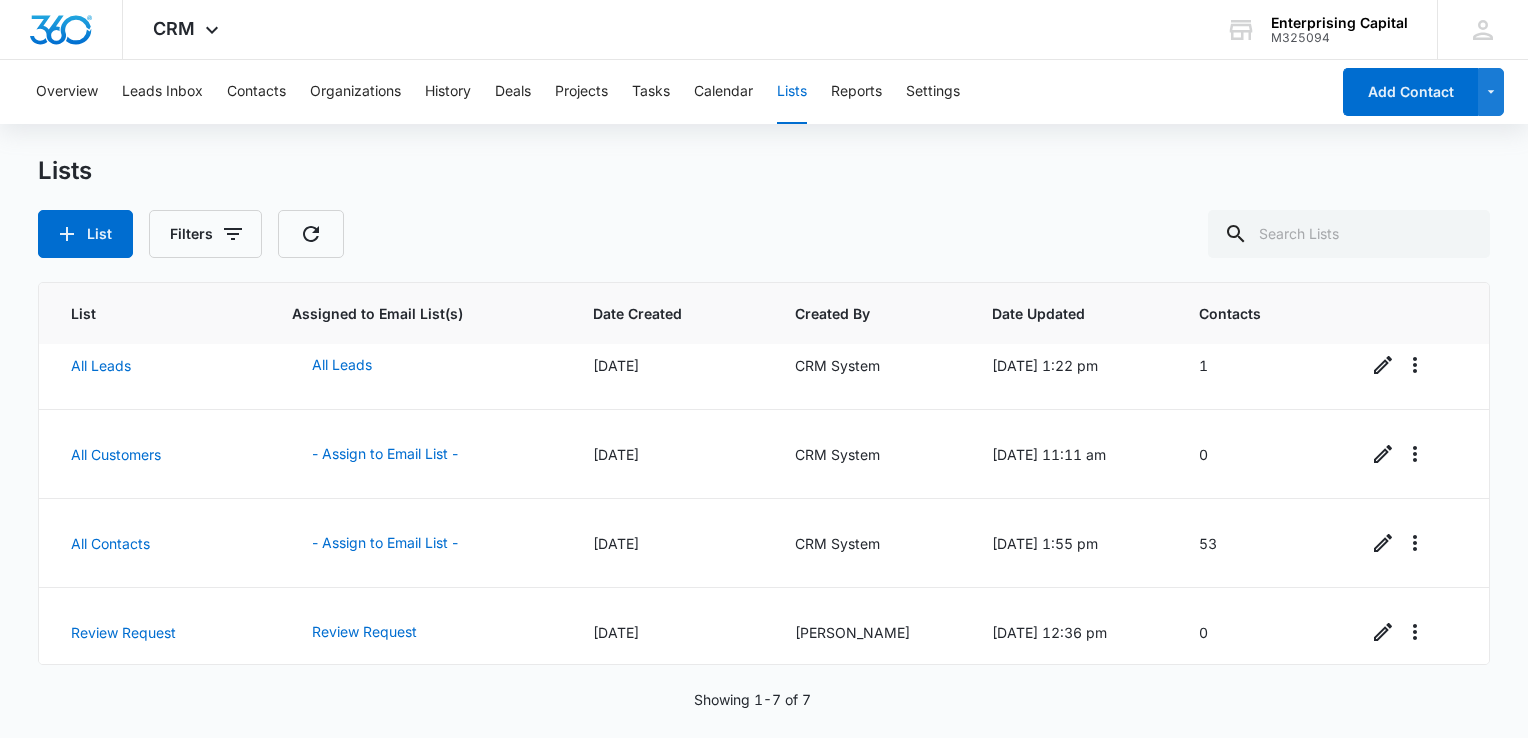 scroll, scrollTop: 0, scrollLeft: 0, axis: both 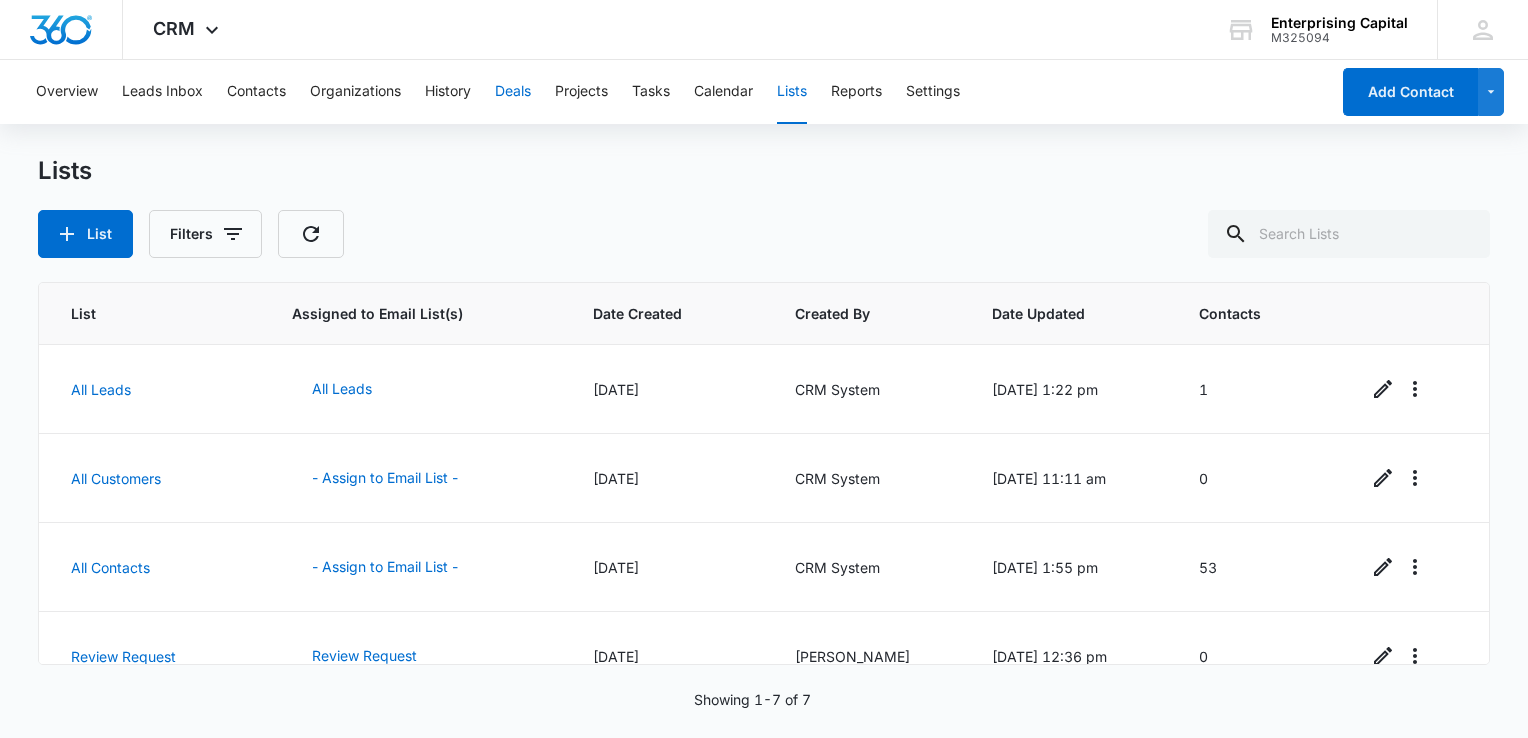 click on "Deals" at bounding box center (513, 92) 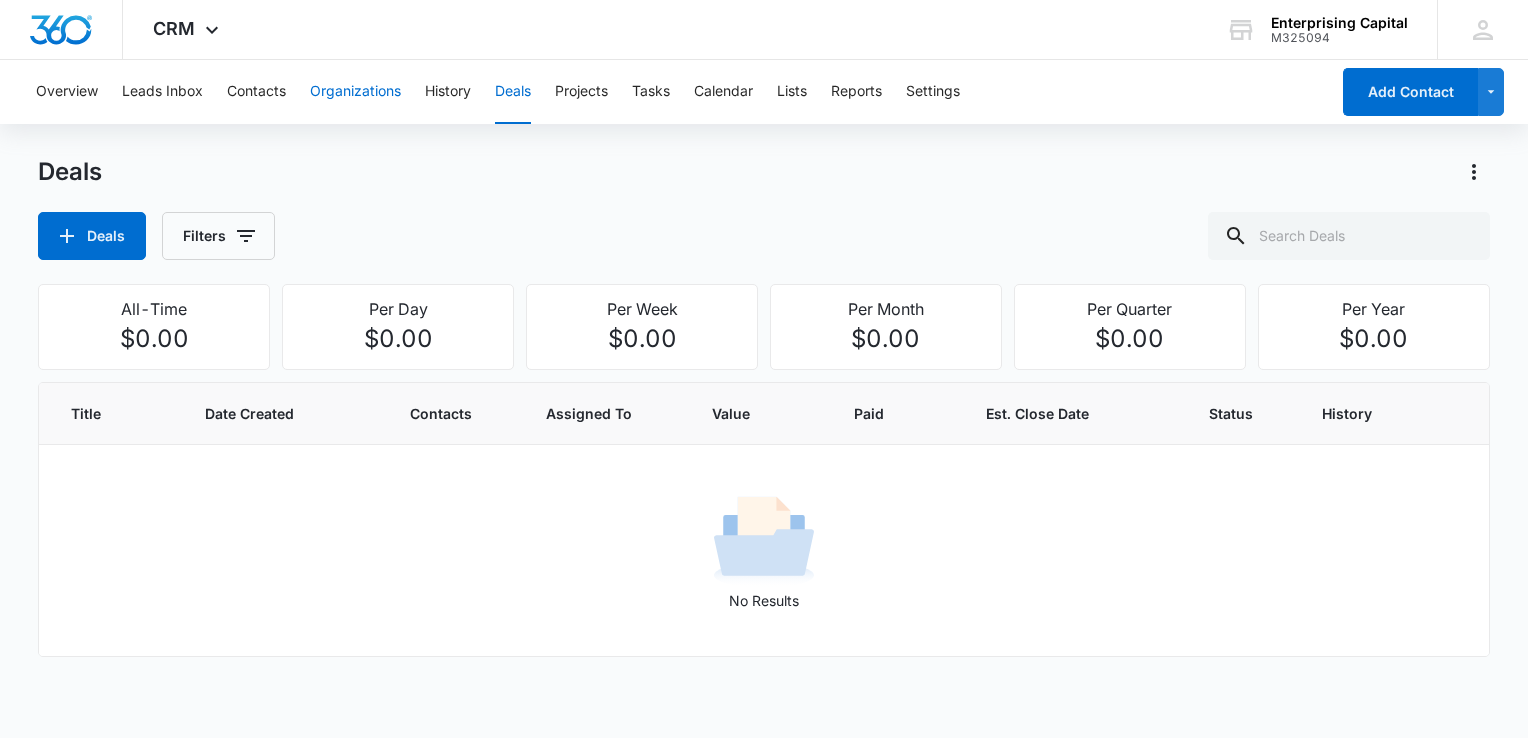 click on "Organizations" at bounding box center [355, 92] 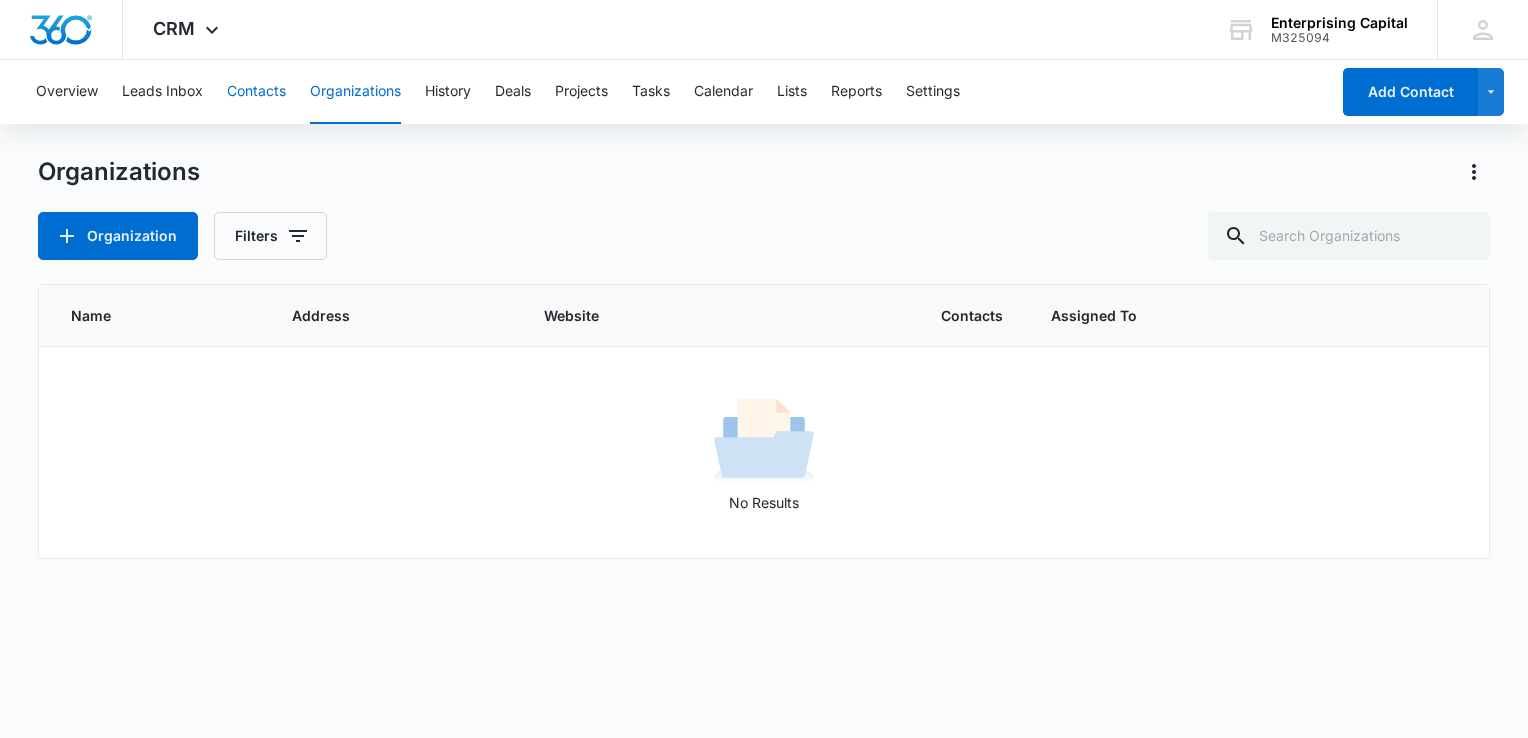click on "Contacts" at bounding box center [256, 92] 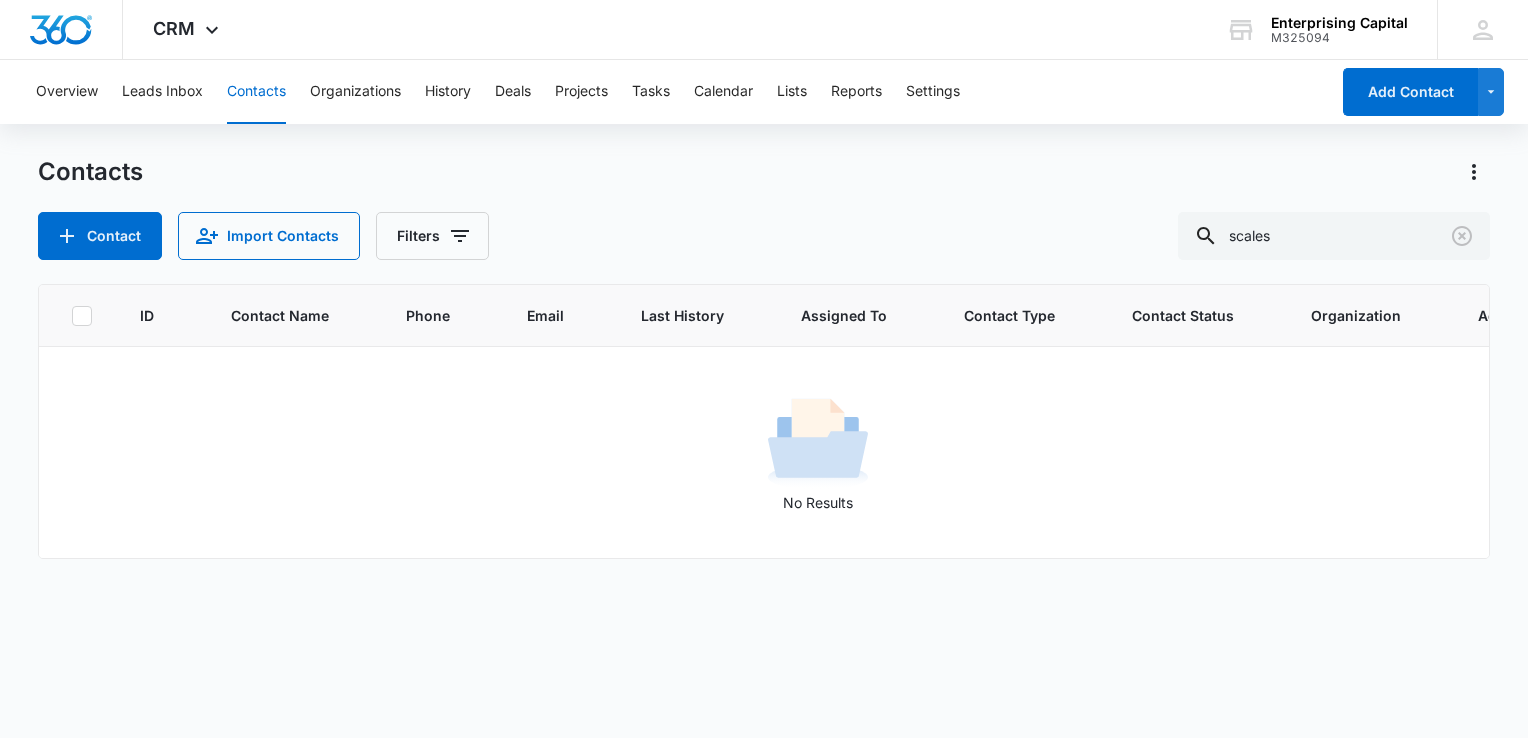 click on "Contacts" at bounding box center (256, 92) 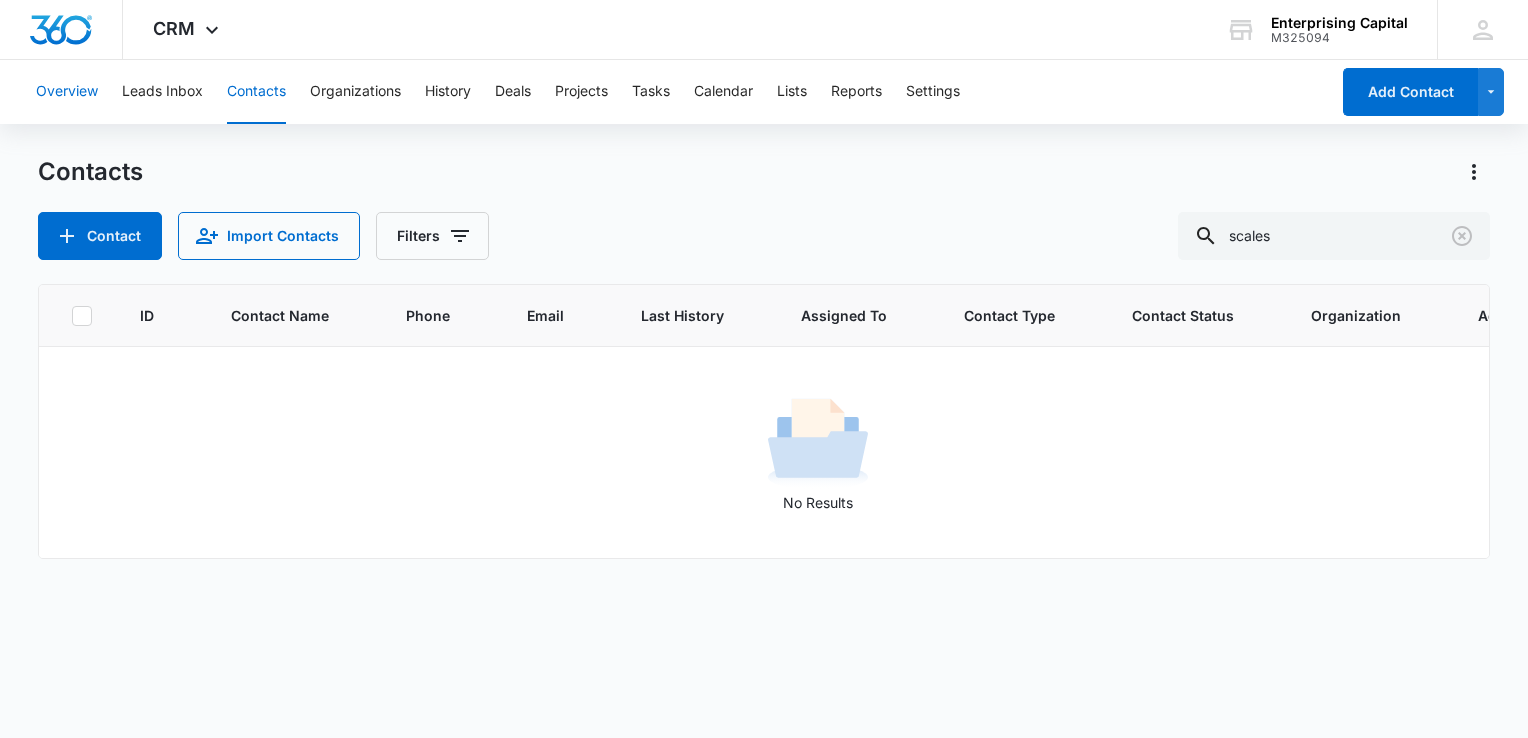 click on "Overview" at bounding box center (67, 92) 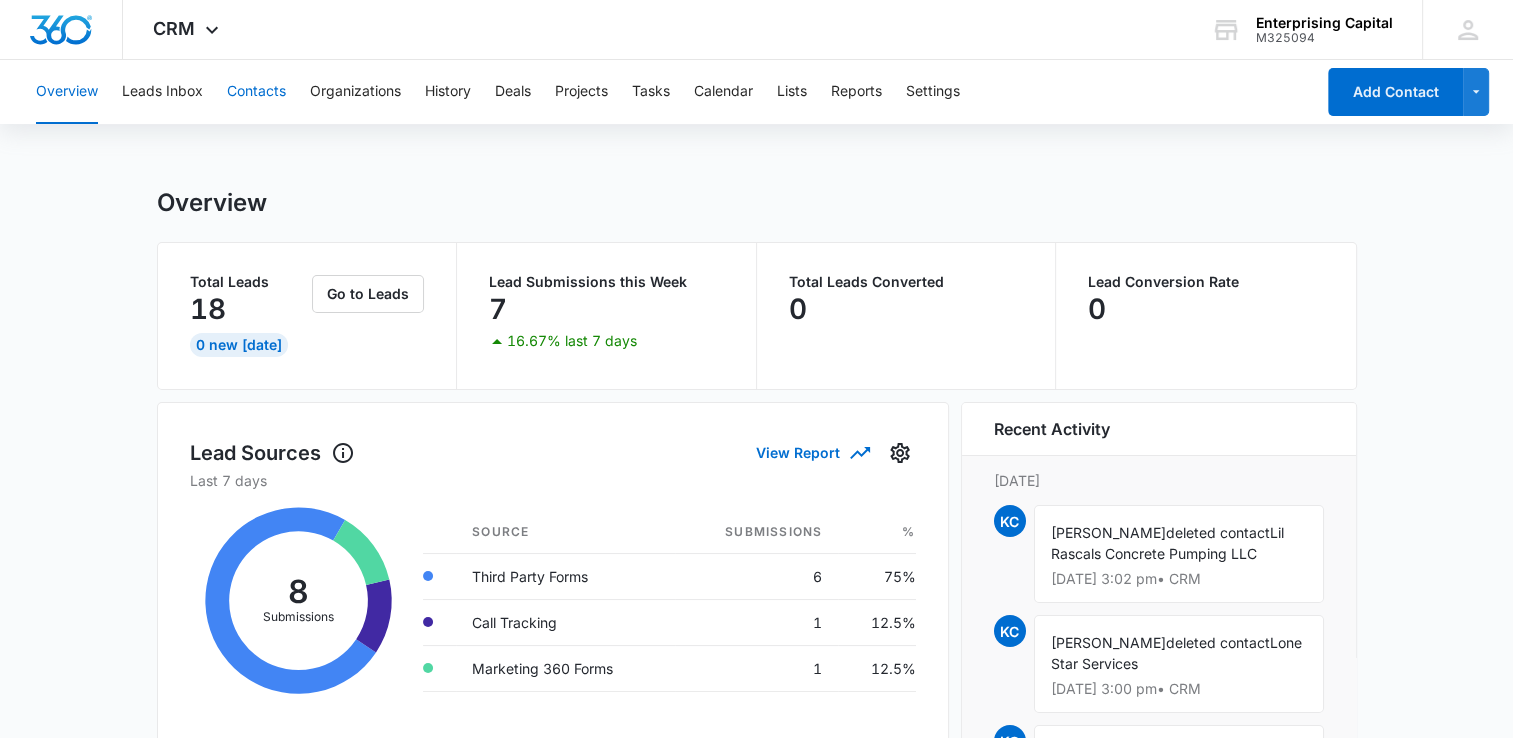 click on "Contacts" at bounding box center [256, 92] 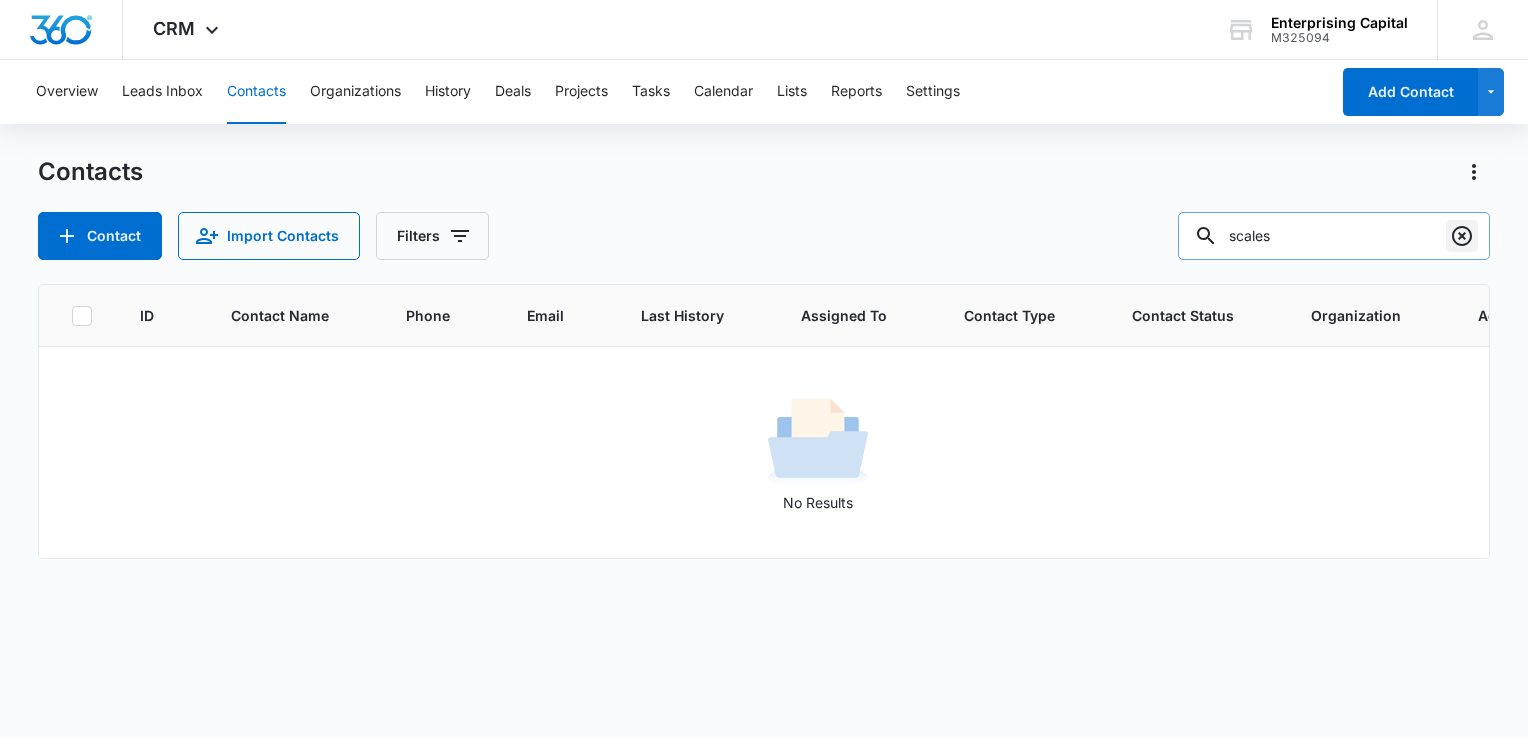 click 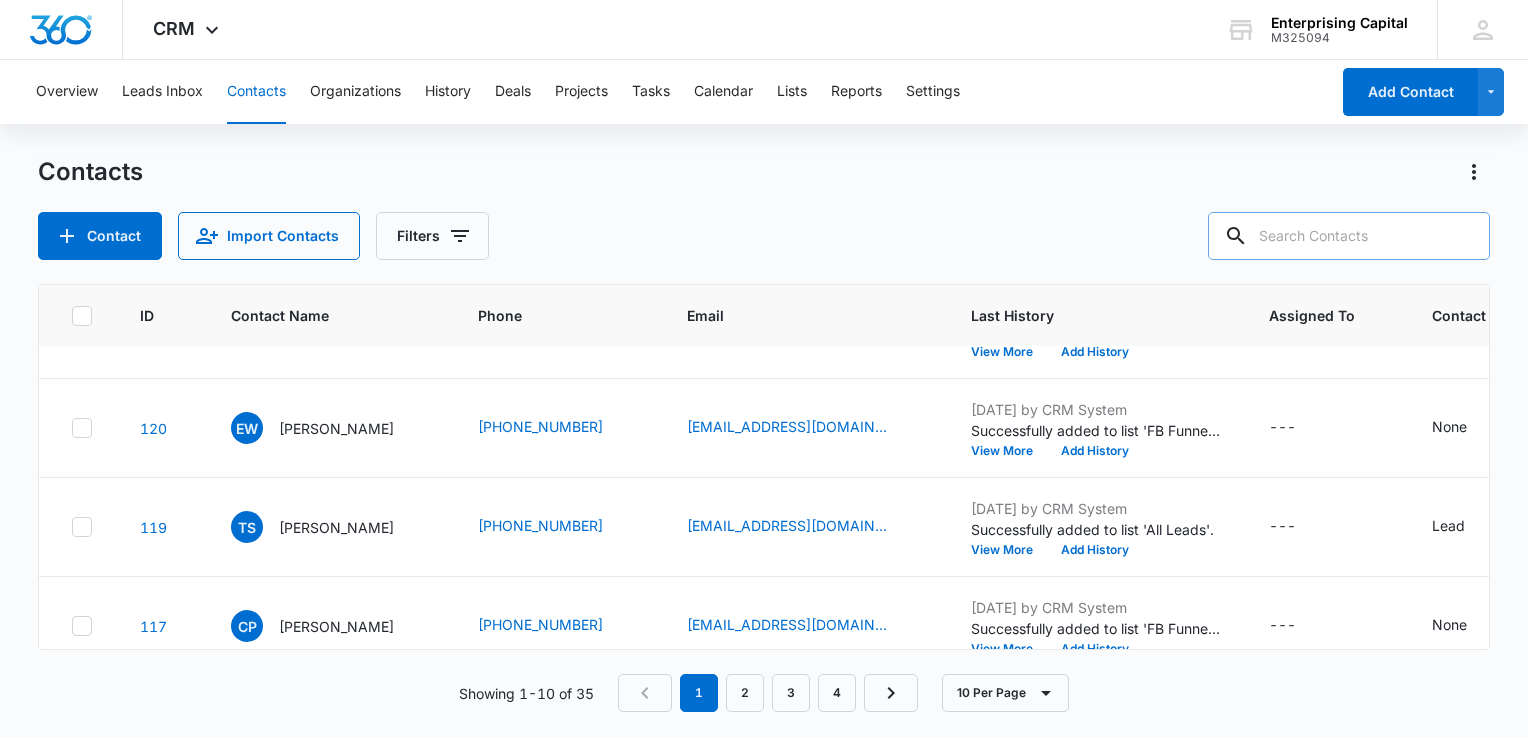 scroll, scrollTop: 0, scrollLeft: 0, axis: both 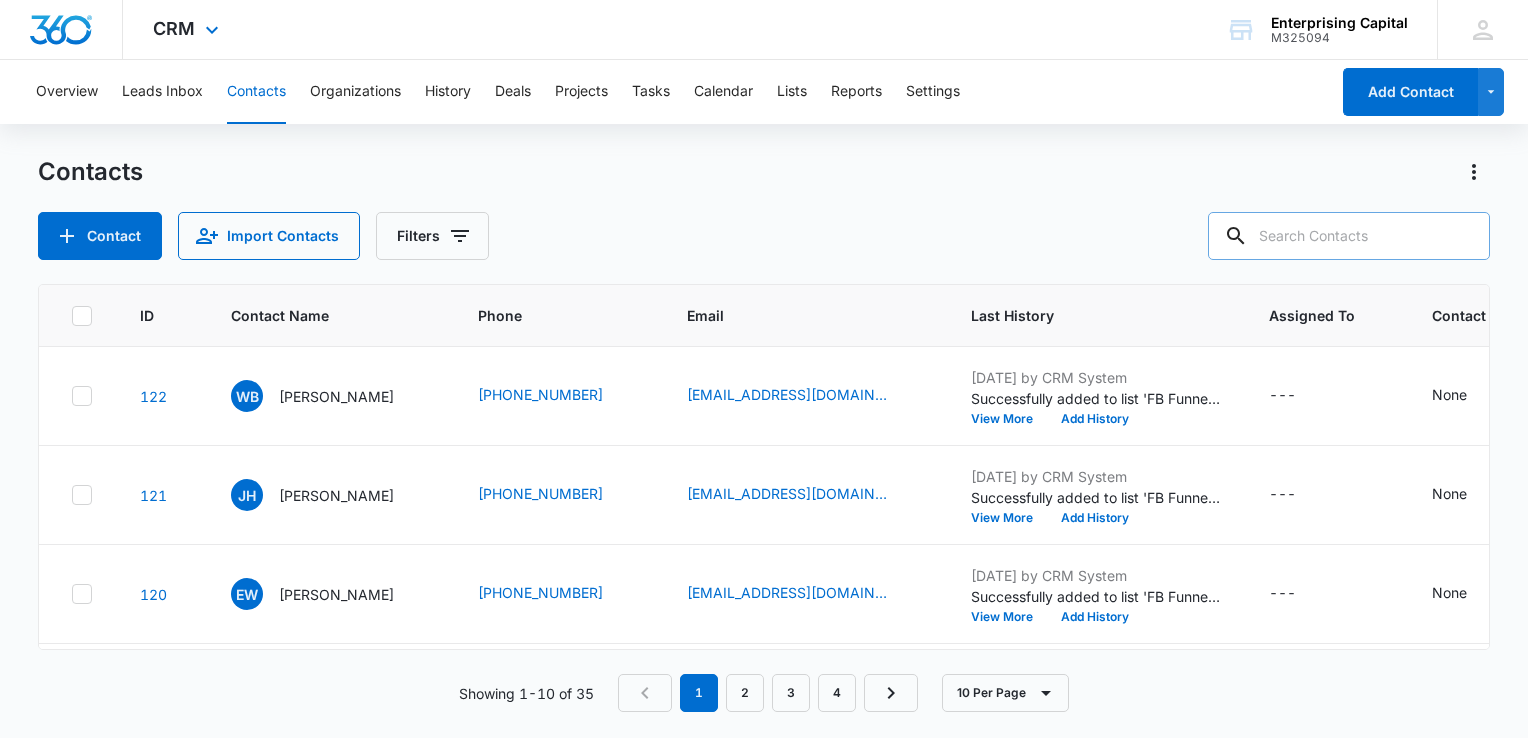 click at bounding box center (61, 30) 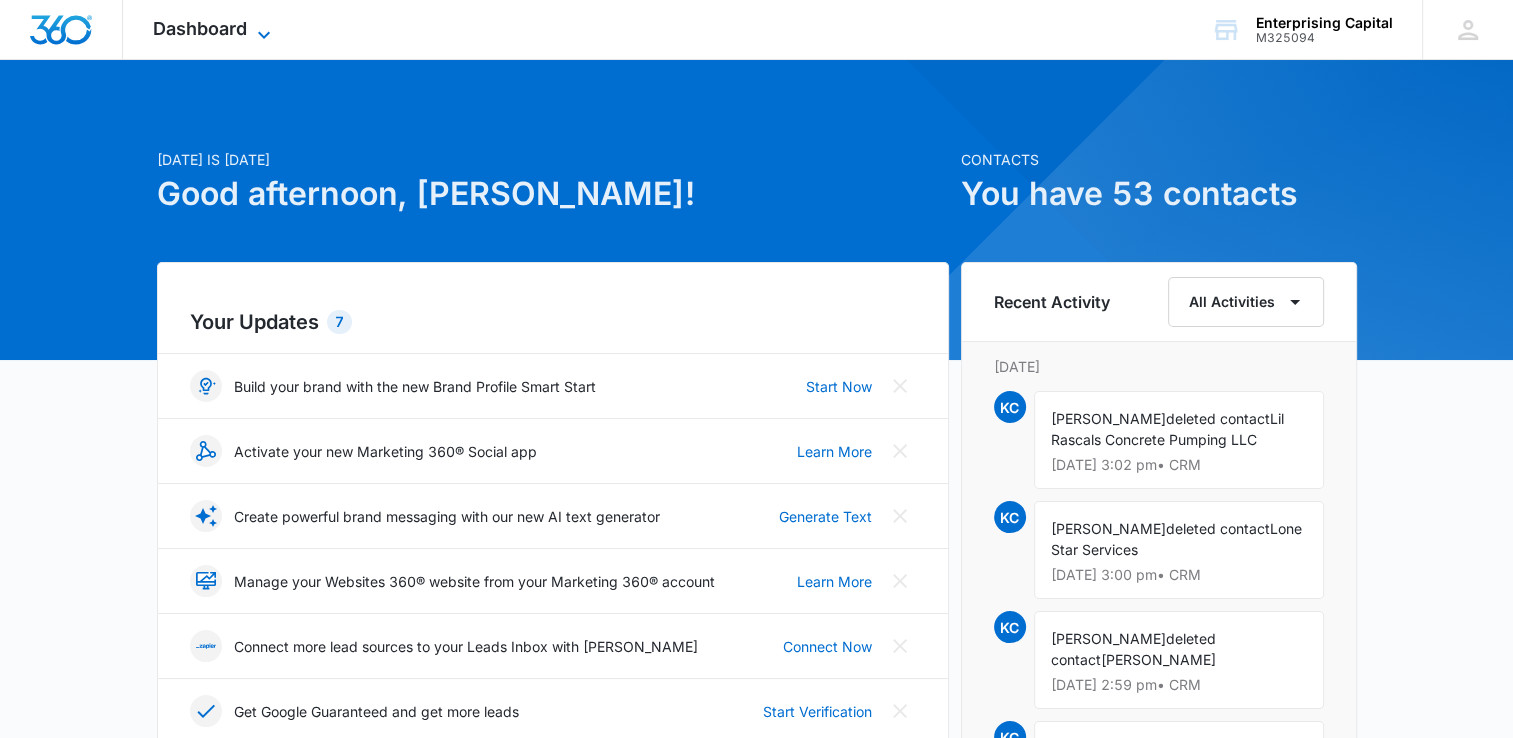 click 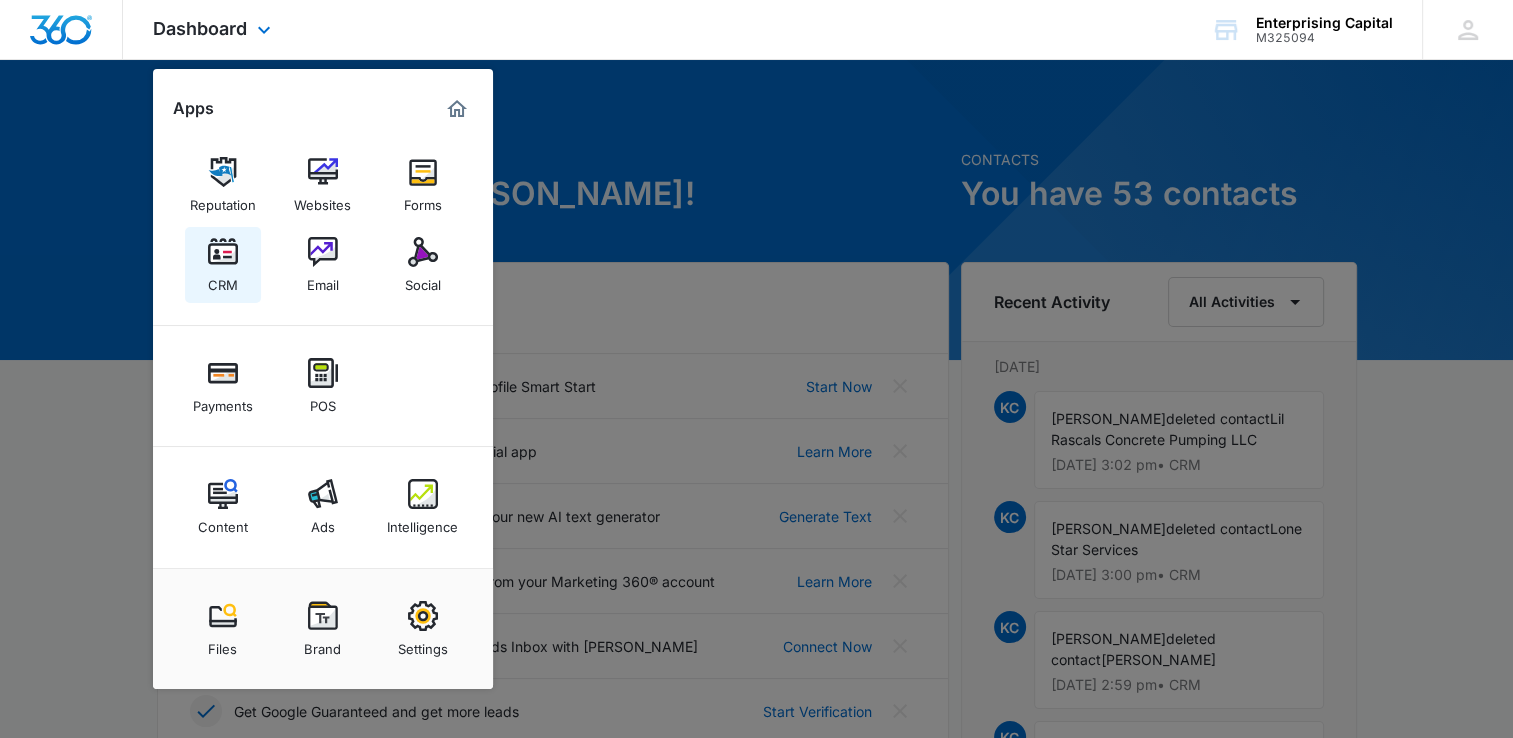 click at bounding box center [223, 252] 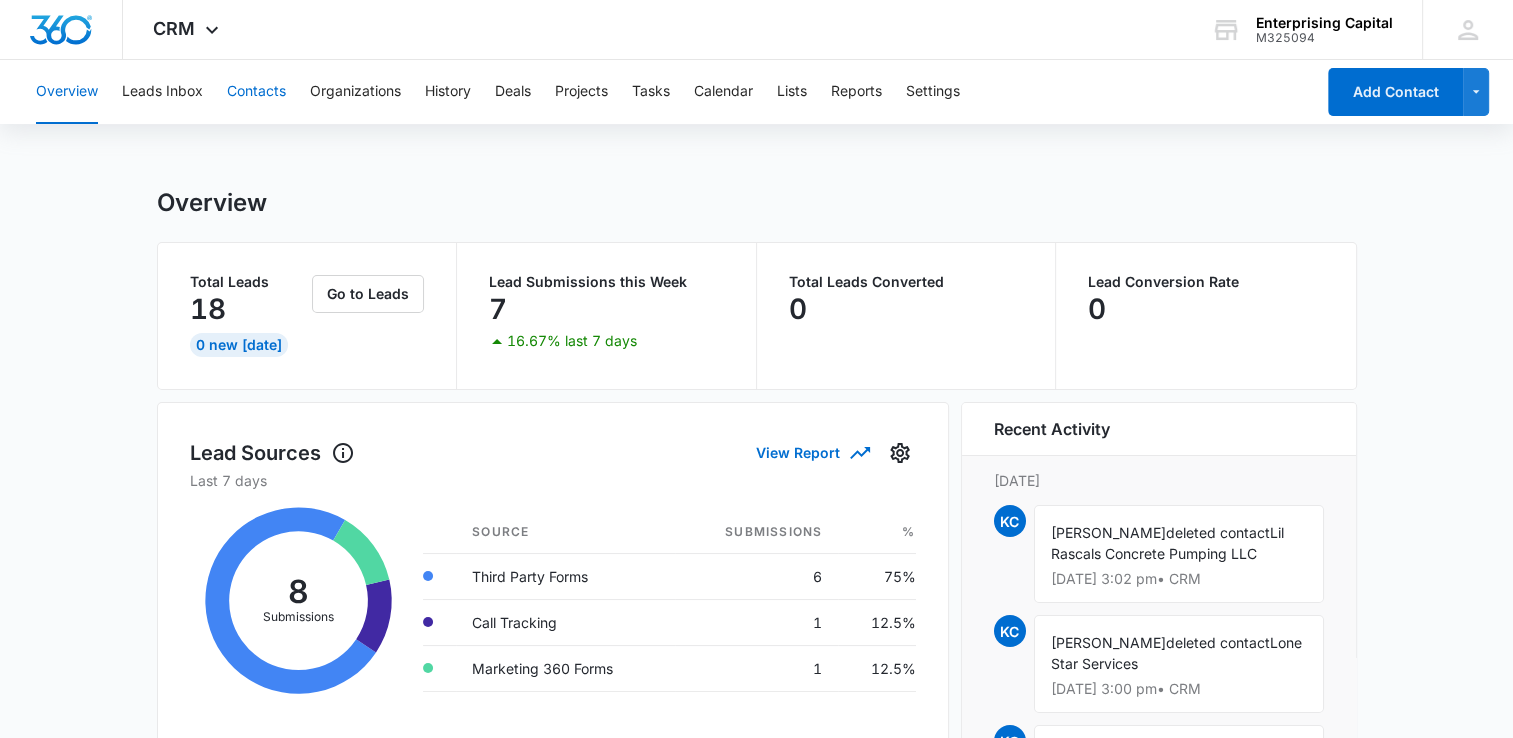 click on "Contacts" at bounding box center (256, 92) 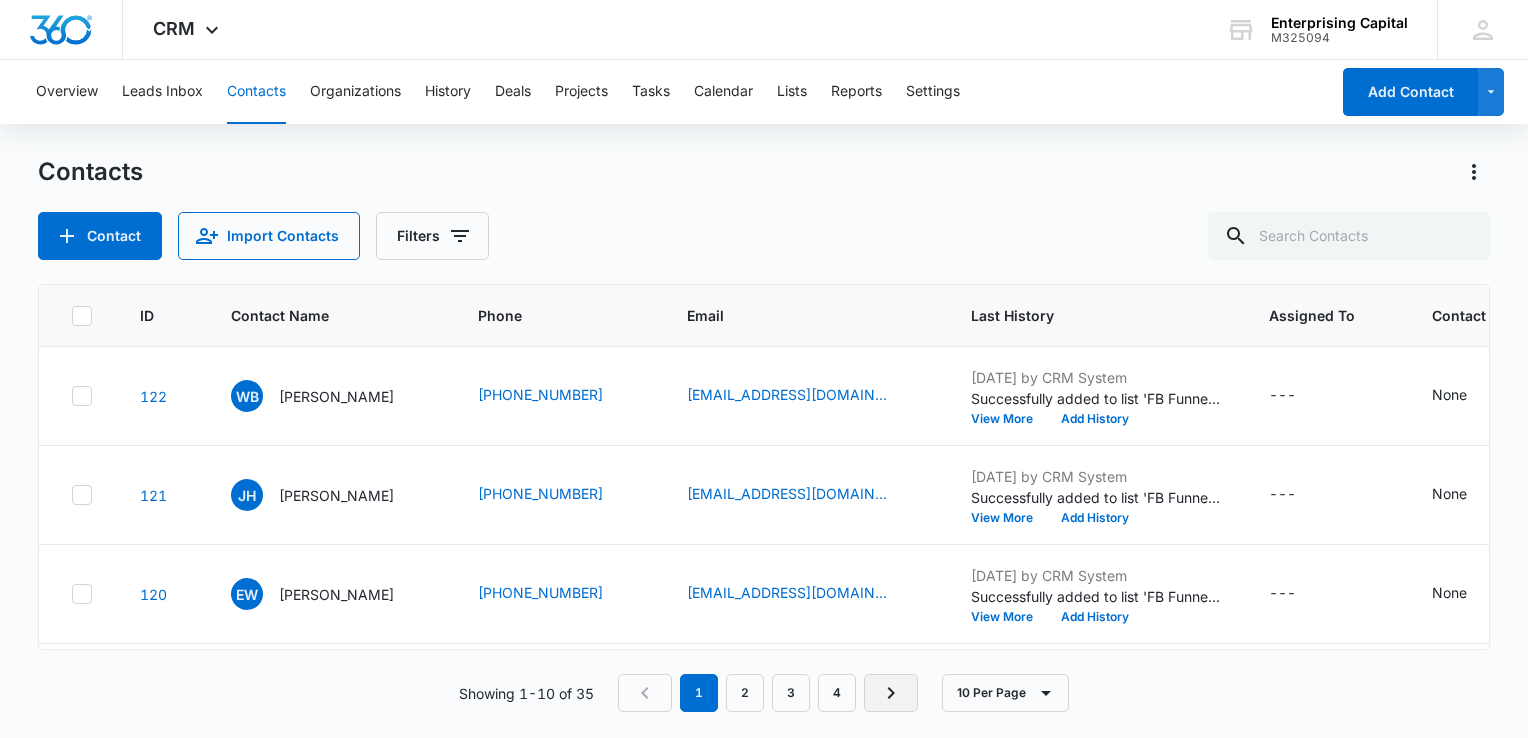 click 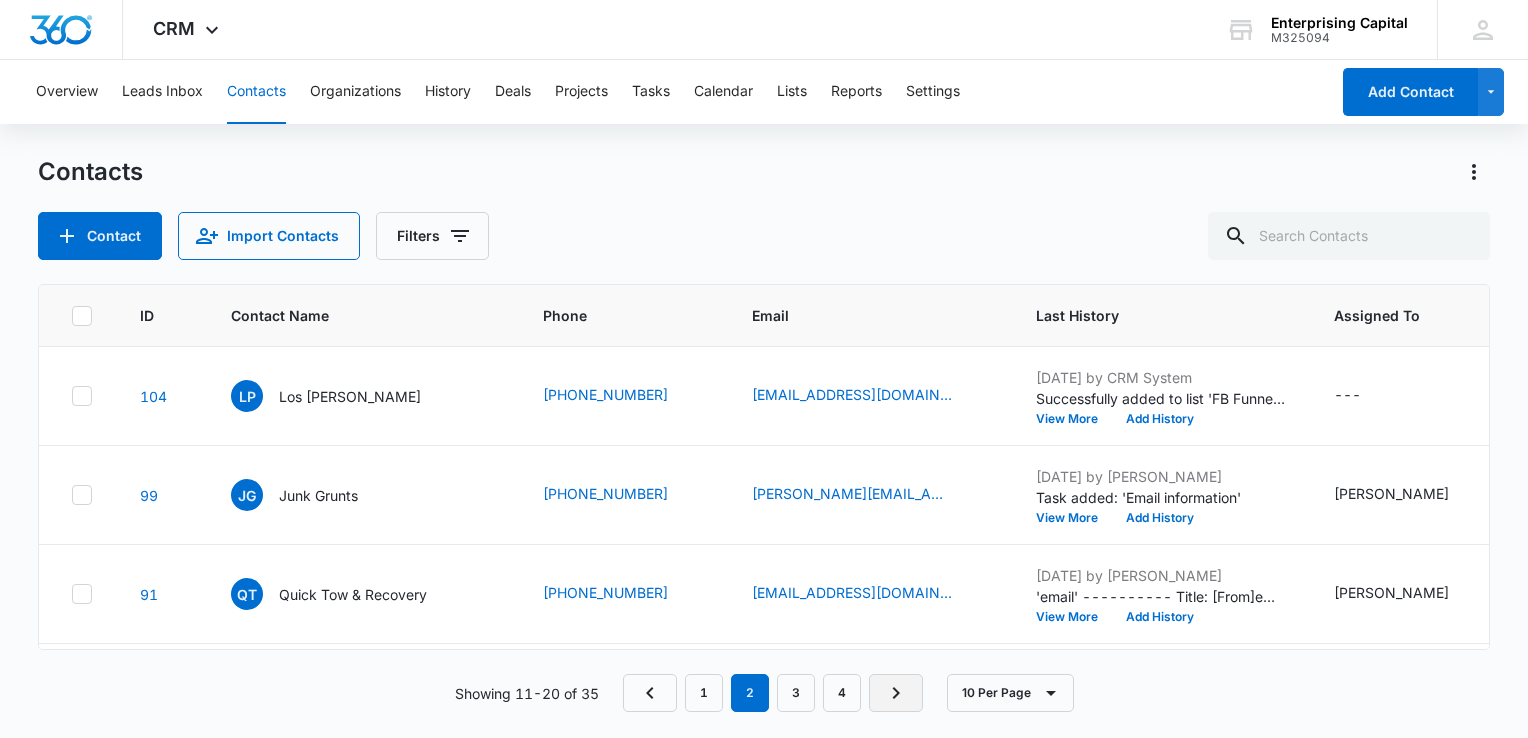 click 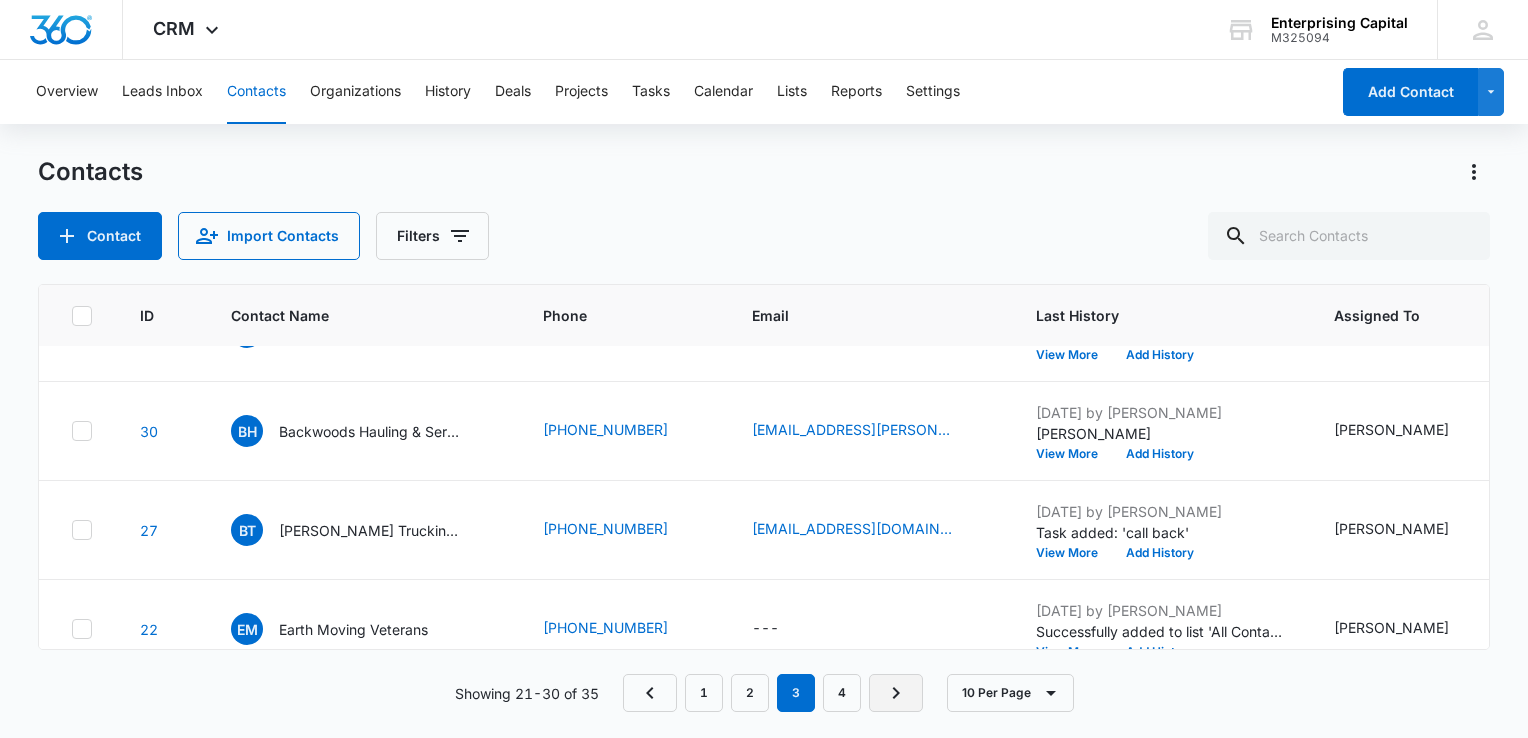 scroll, scrollTop: 699, scrollLeft: 0, axis: vertical 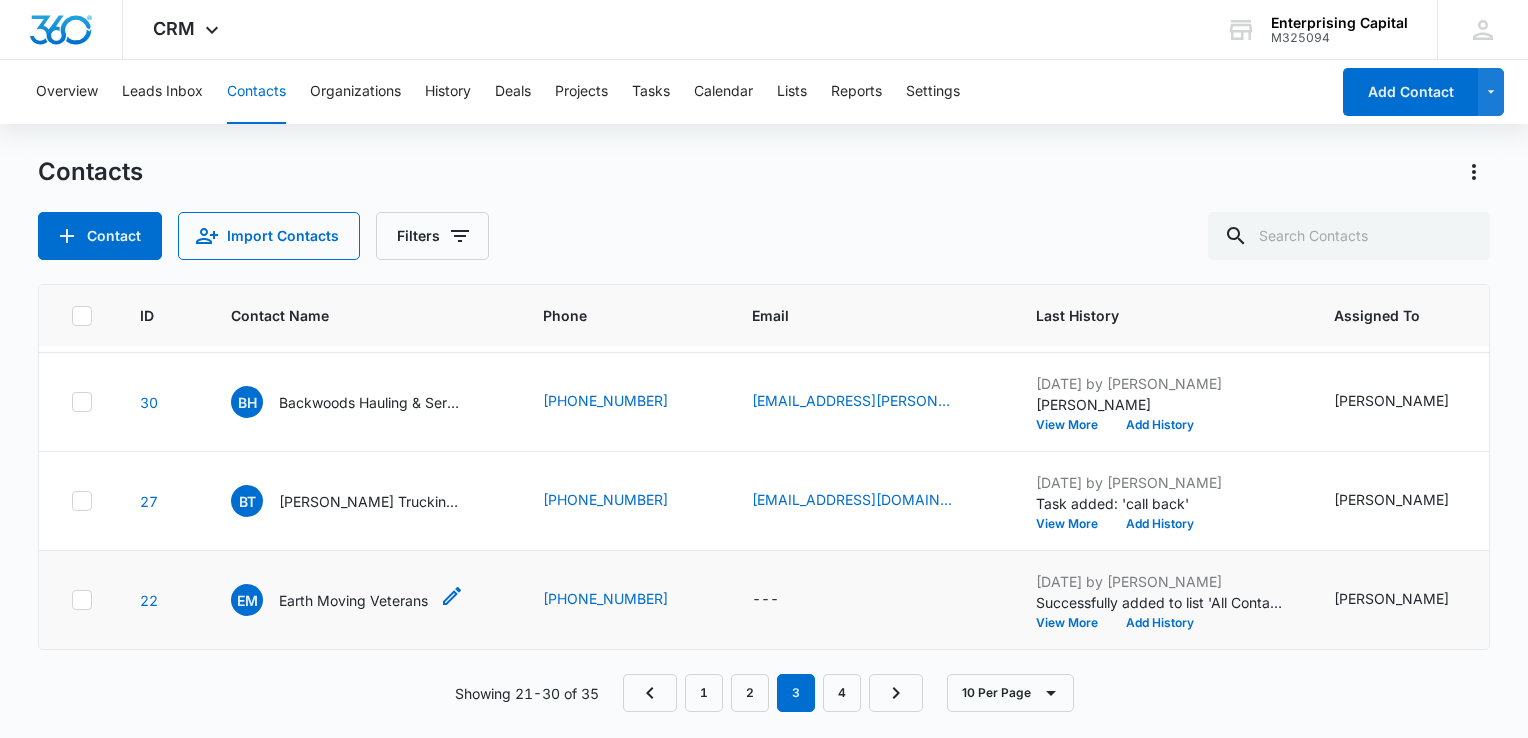 click on "Earth Moving Veterans" at bounding box center (353, 600) 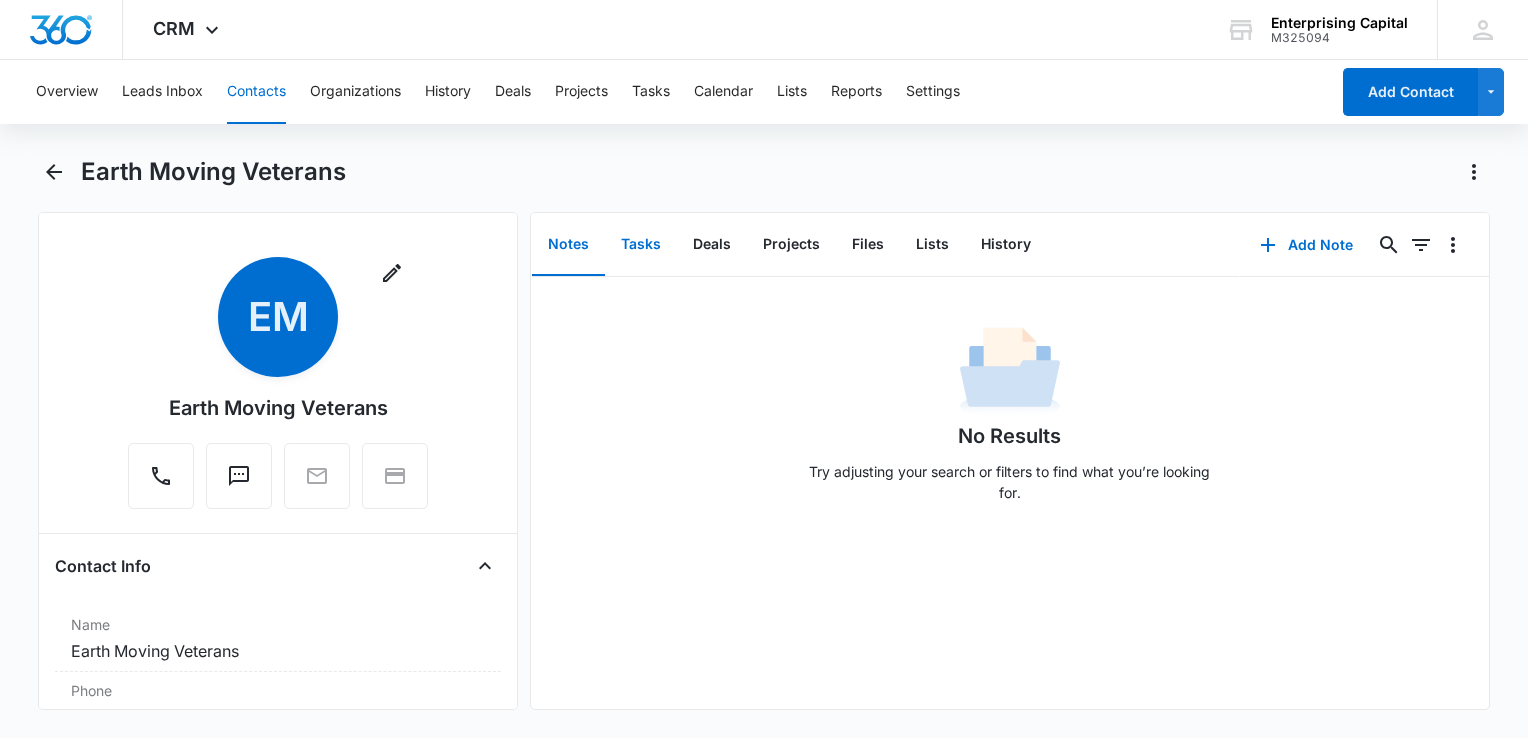 click on "Tasks" at bounding box center (641, 245) 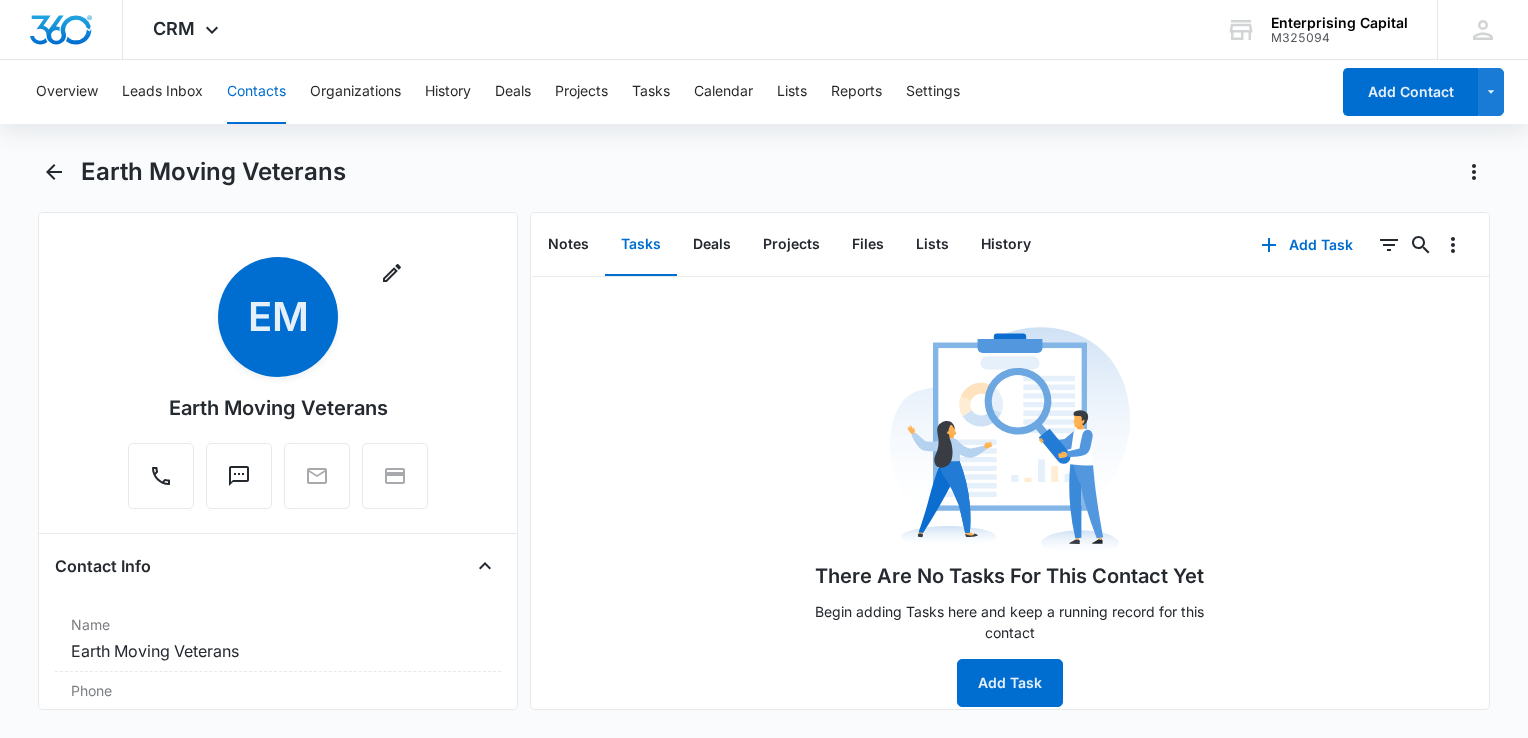 scroll, scrollTop: 12, scrollLeft: 0, axis: vertical 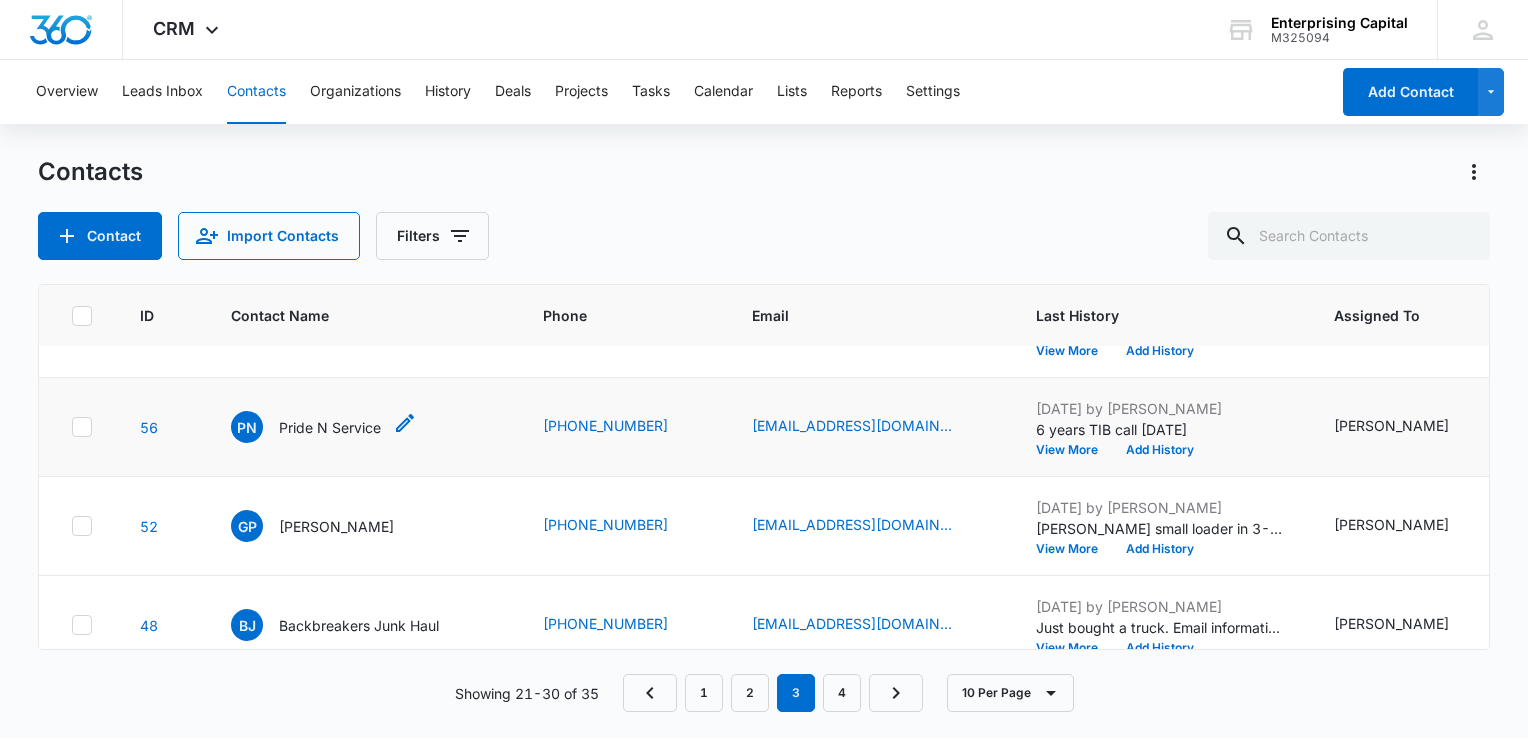 click on "Pride N Service" at bounding box center (330, 427) 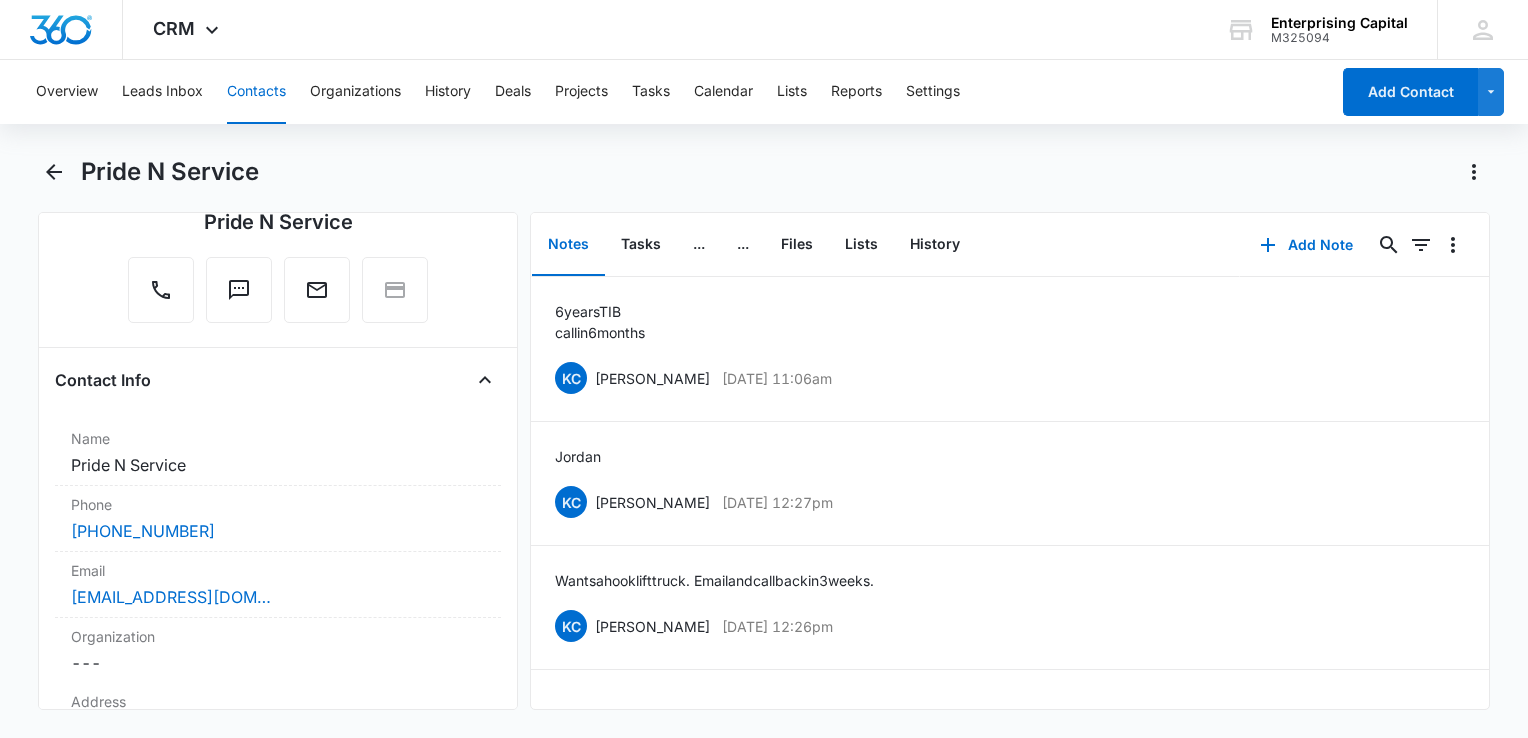 scroll, scrollTop: 0, scrollLeft: 0, axis: both 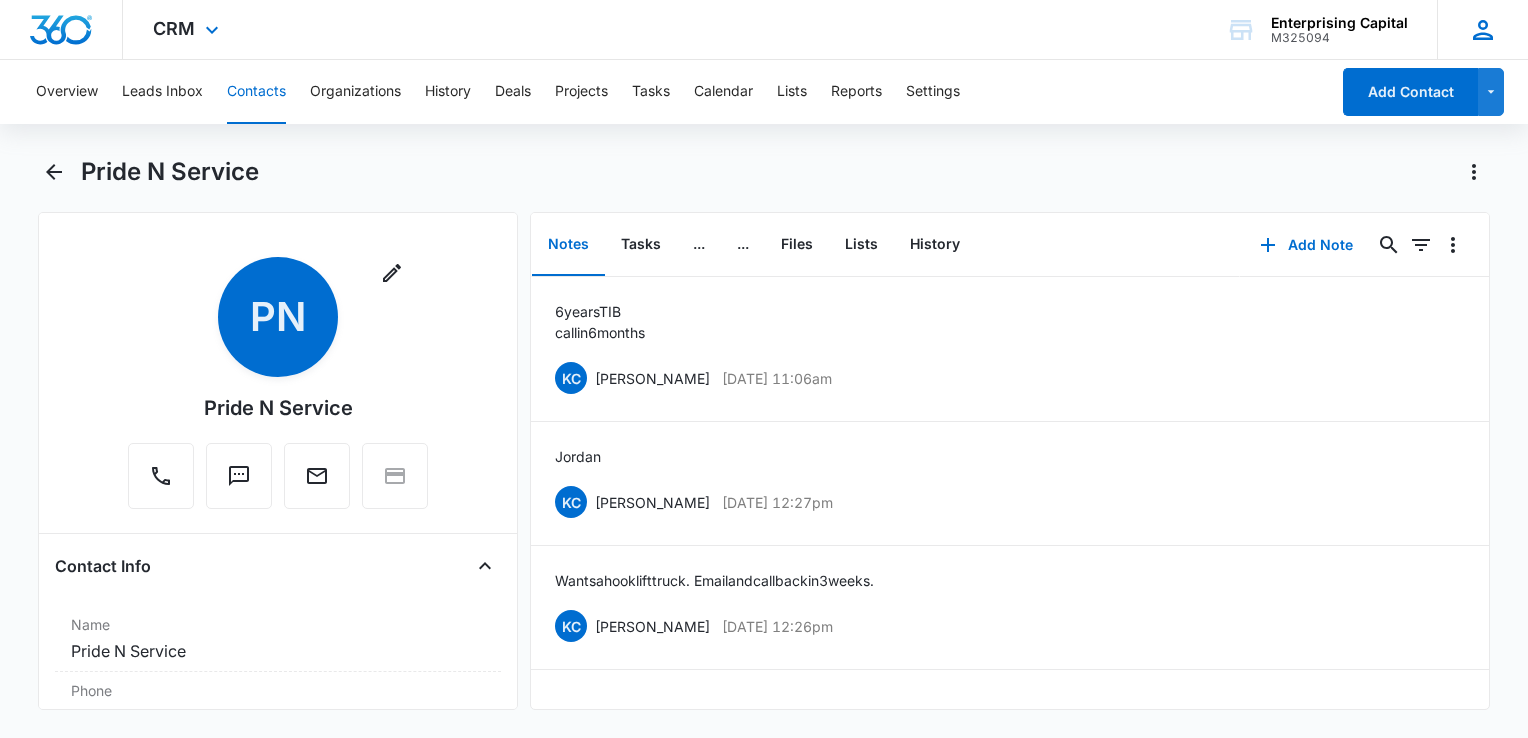 click 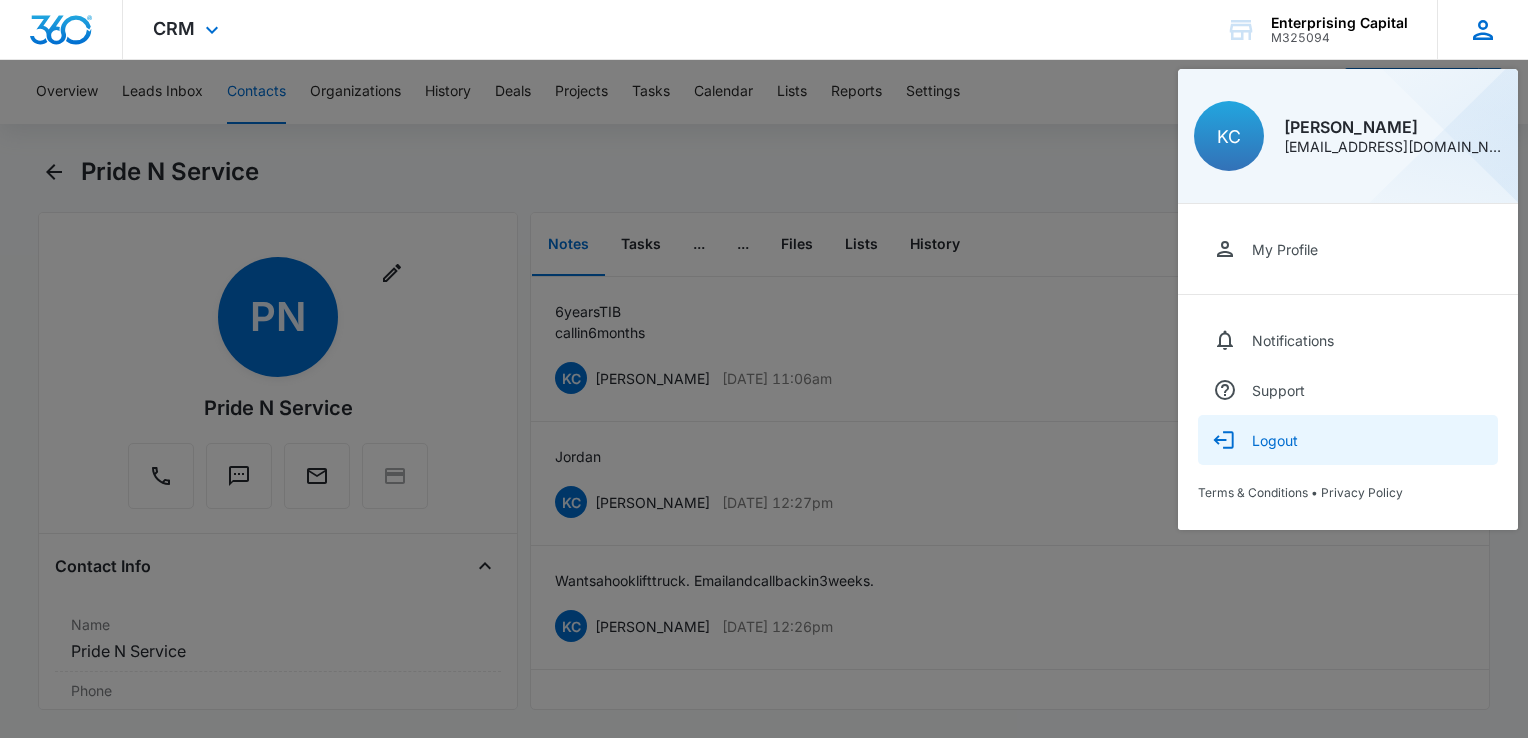 click on "Logout" at bounding box center [1275, 440] 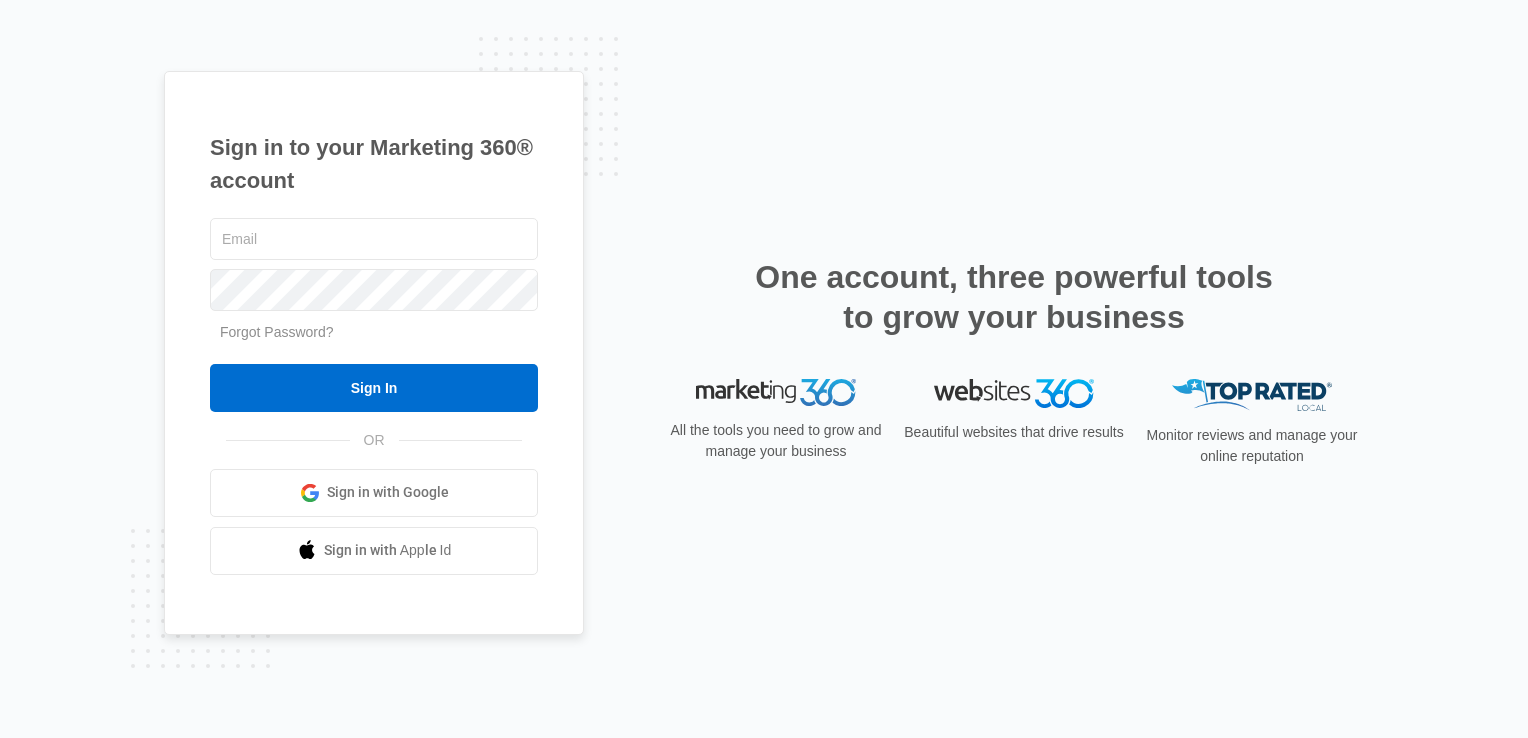 scroll, scrollTop: 0, scrollLeft: 0, axis: both 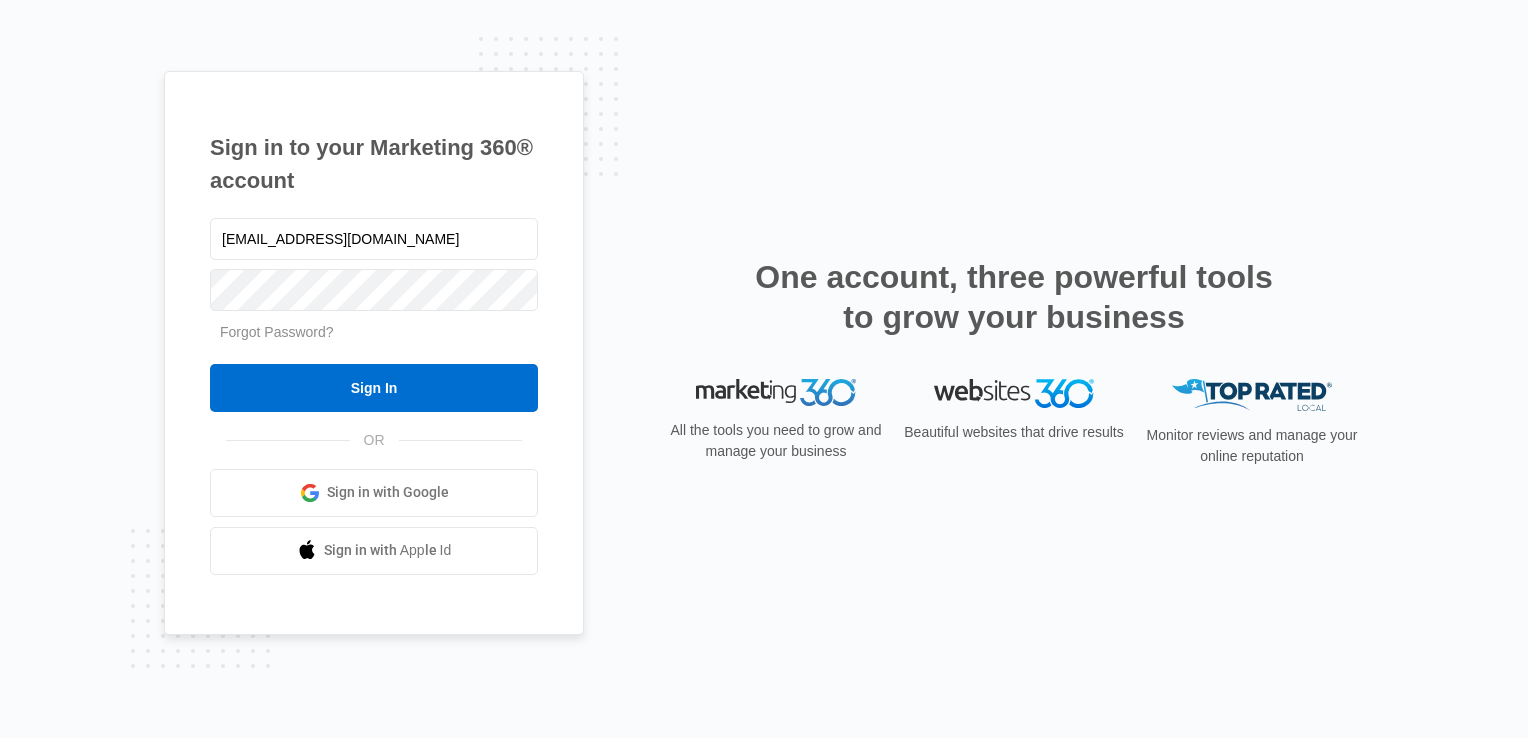type on "[EMAIL_ADDRESS][DOMAIN_NAME]" 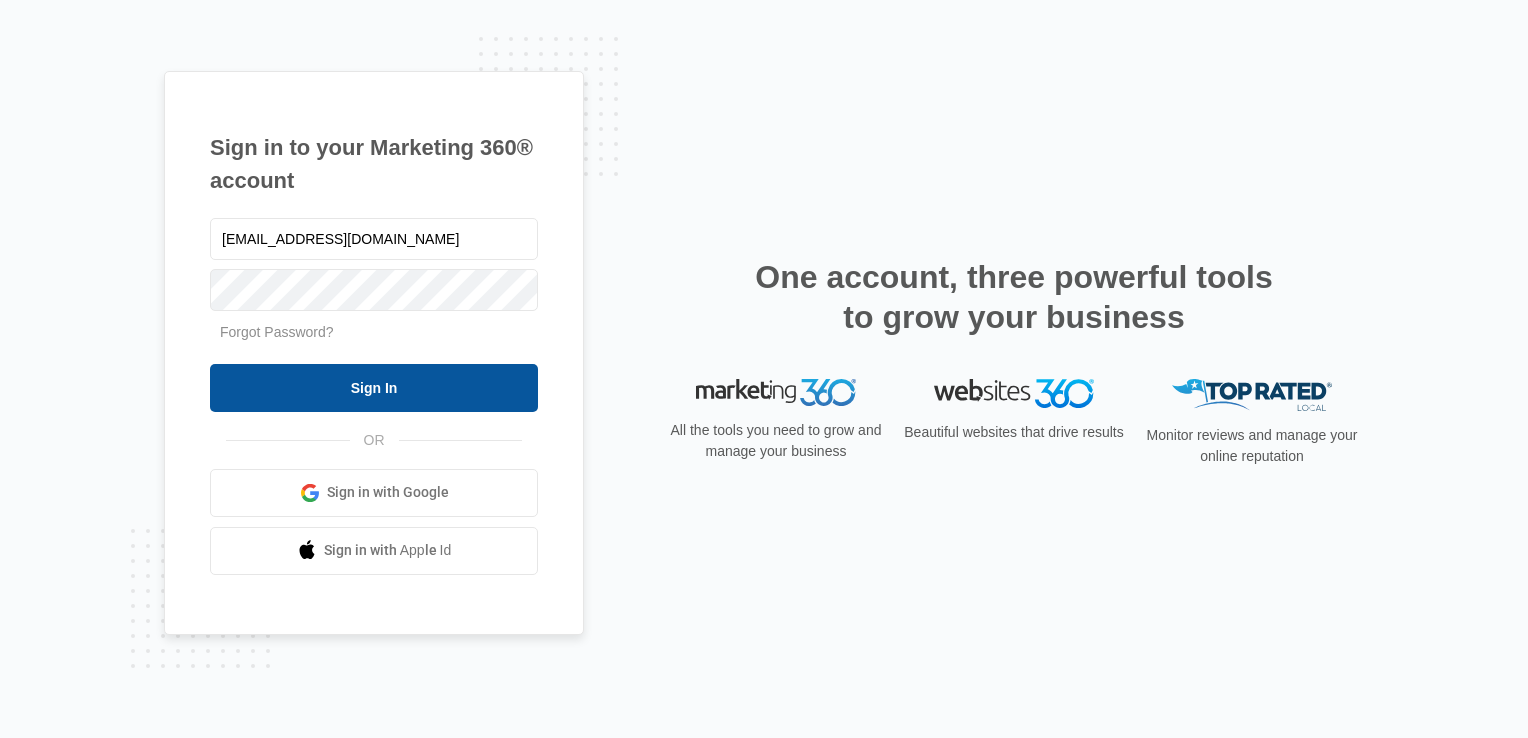 click on "Sign In" at bounding box center [374, 388] 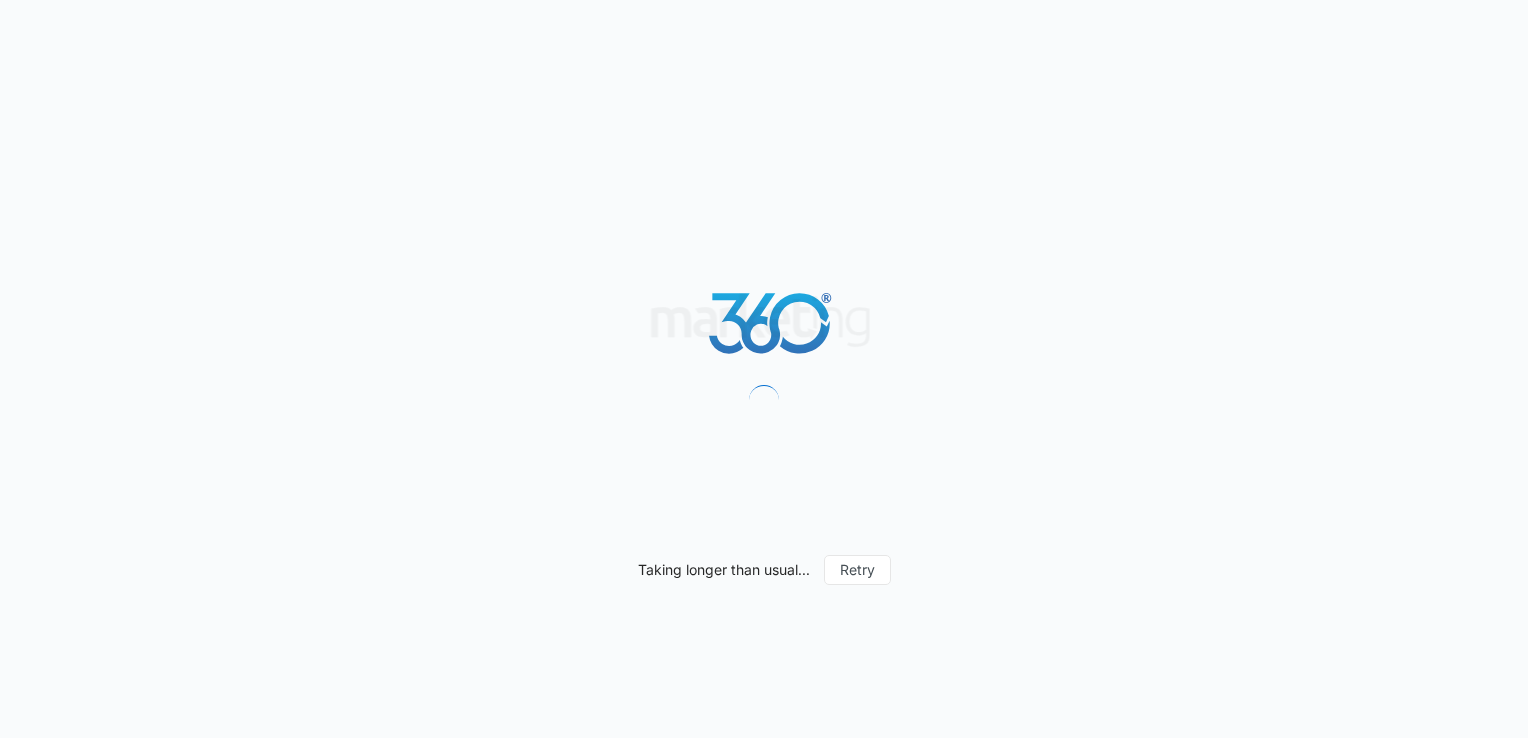 scroll, scrollTop: 0, scrollLeft: 0, axis: both 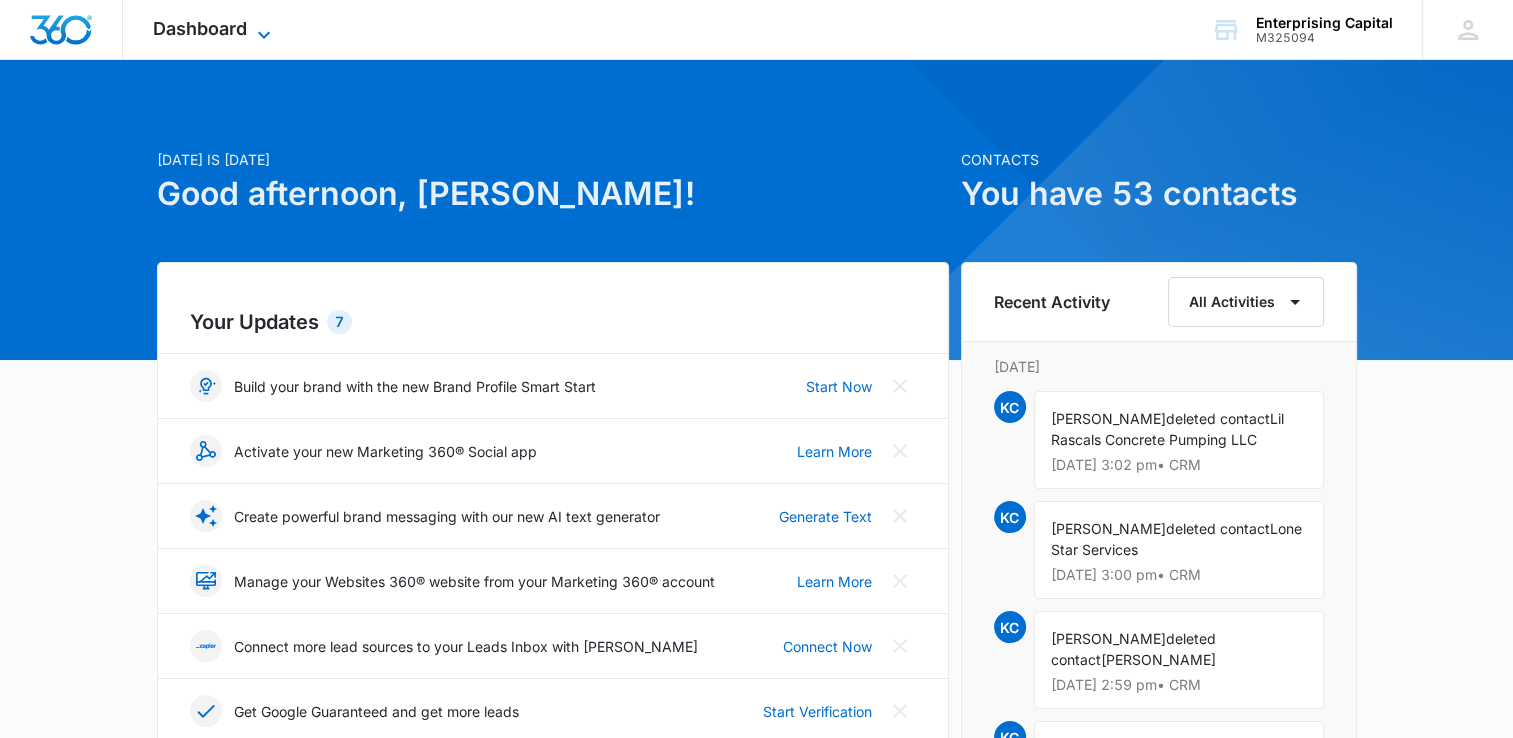 click 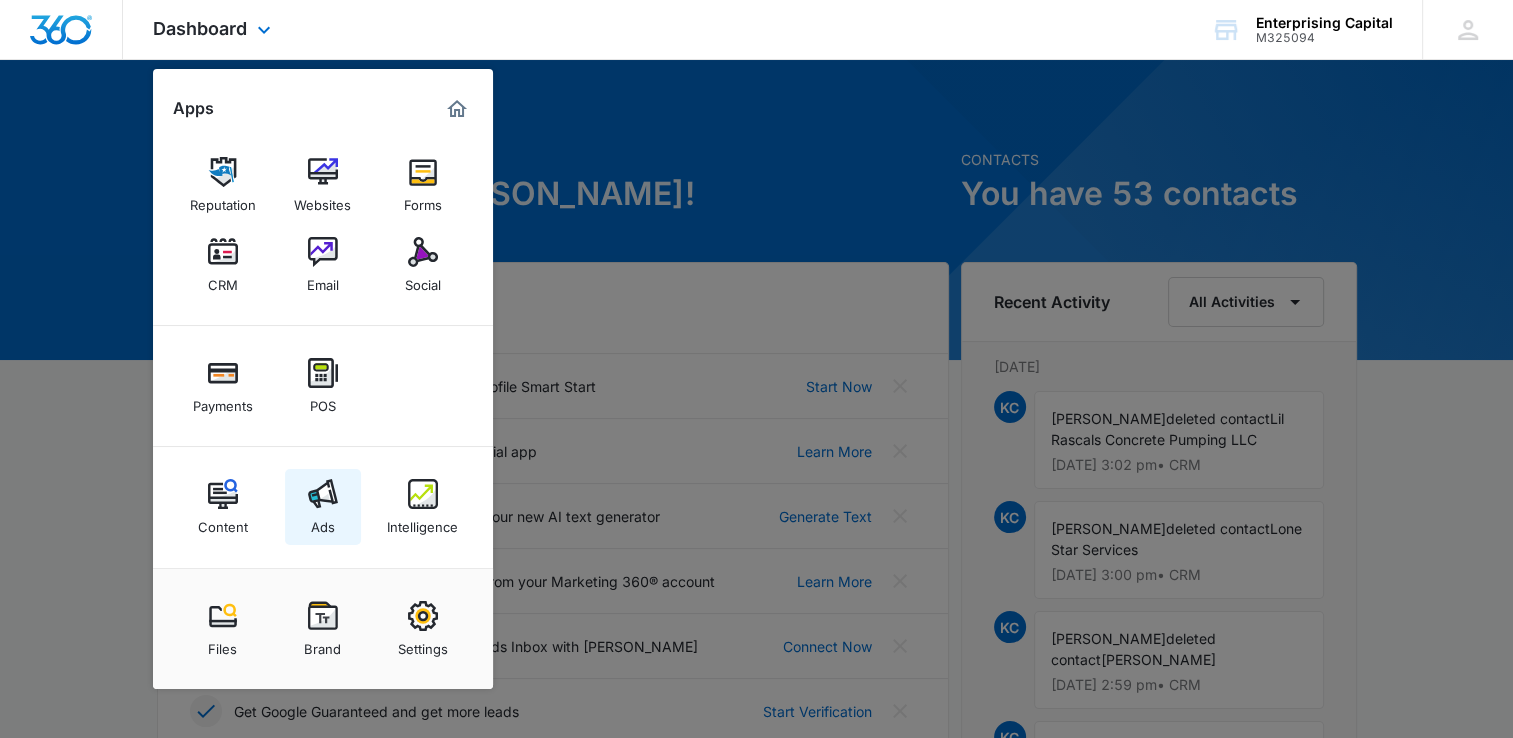 click at bounding box center (323, 494) 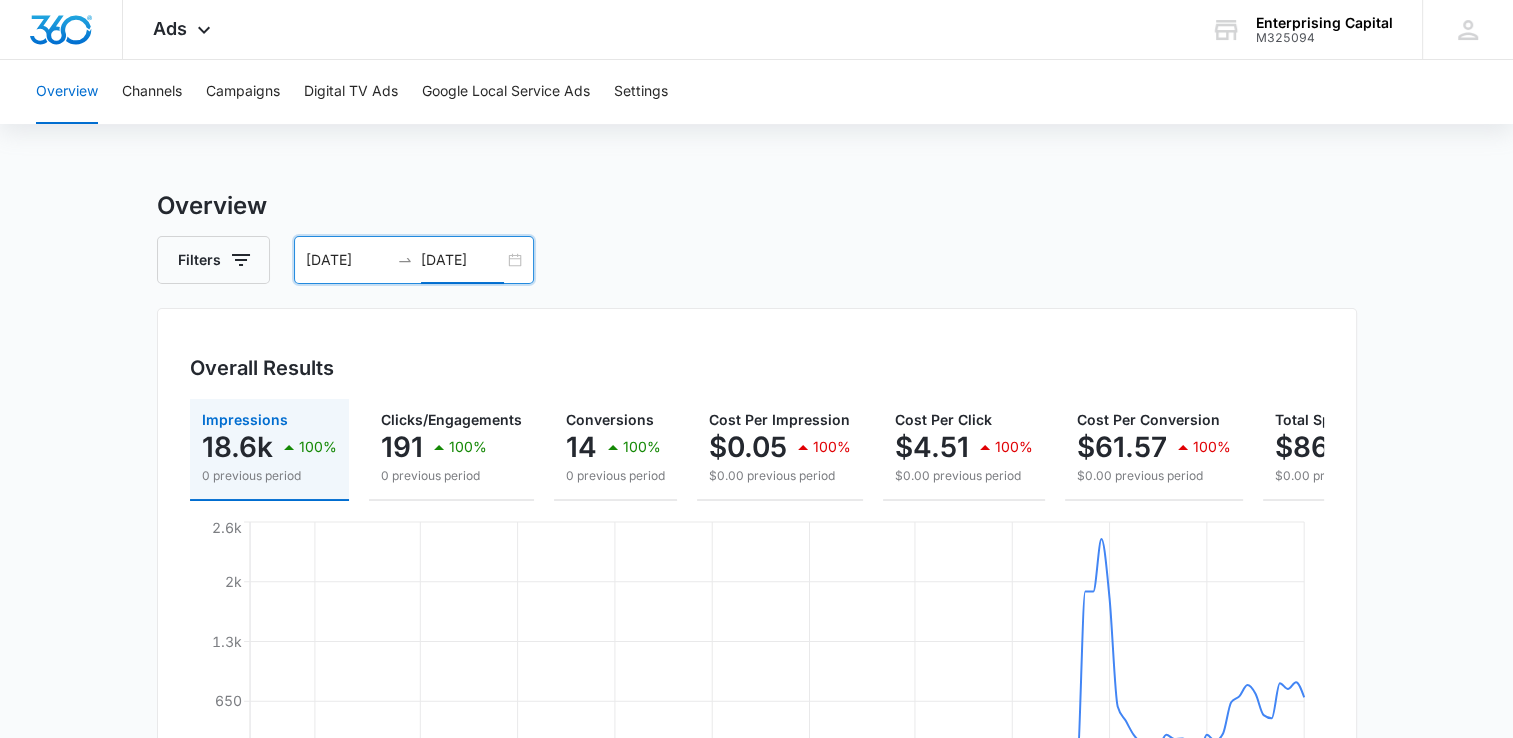 click on "[DATE]" at bounding box center (462, 260) 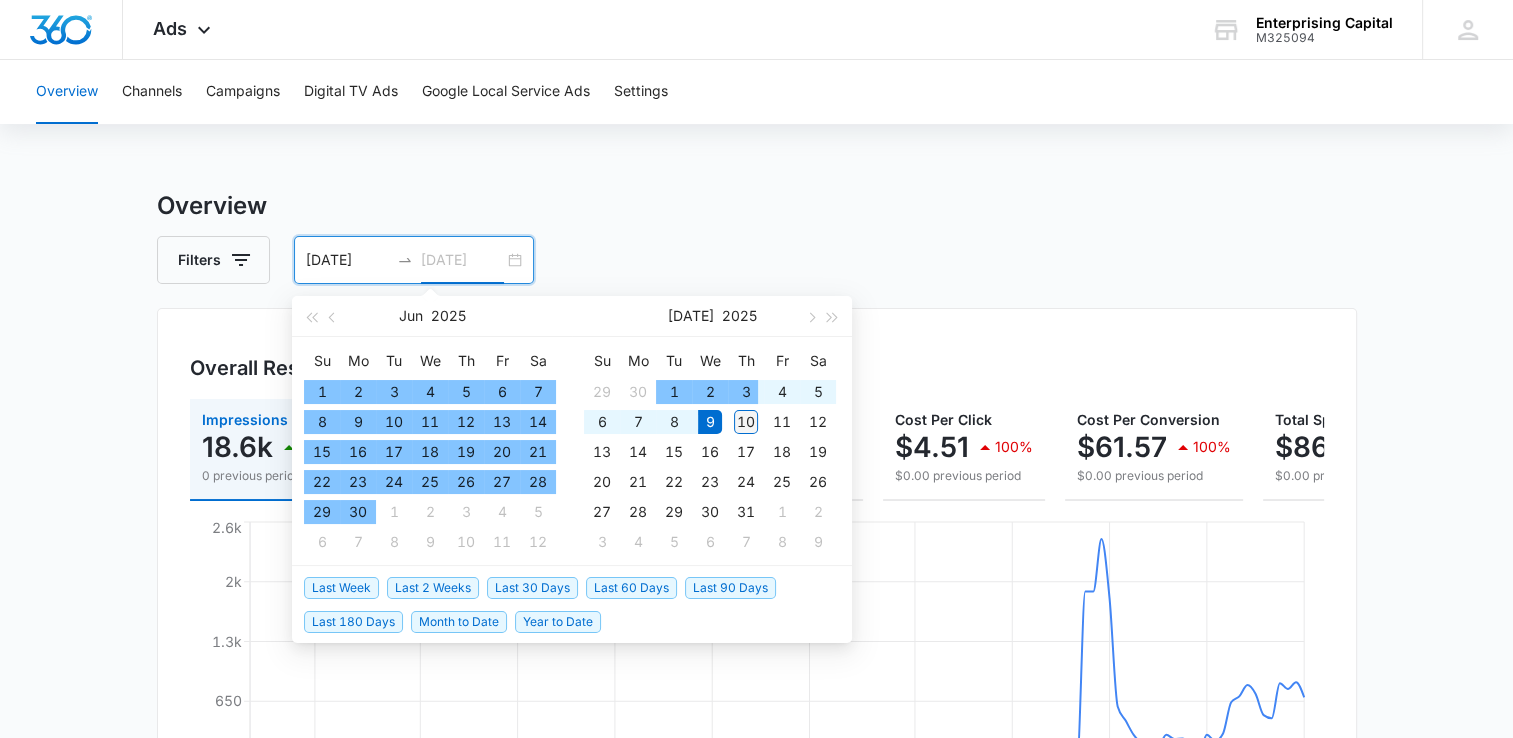 type on "[DATE]" 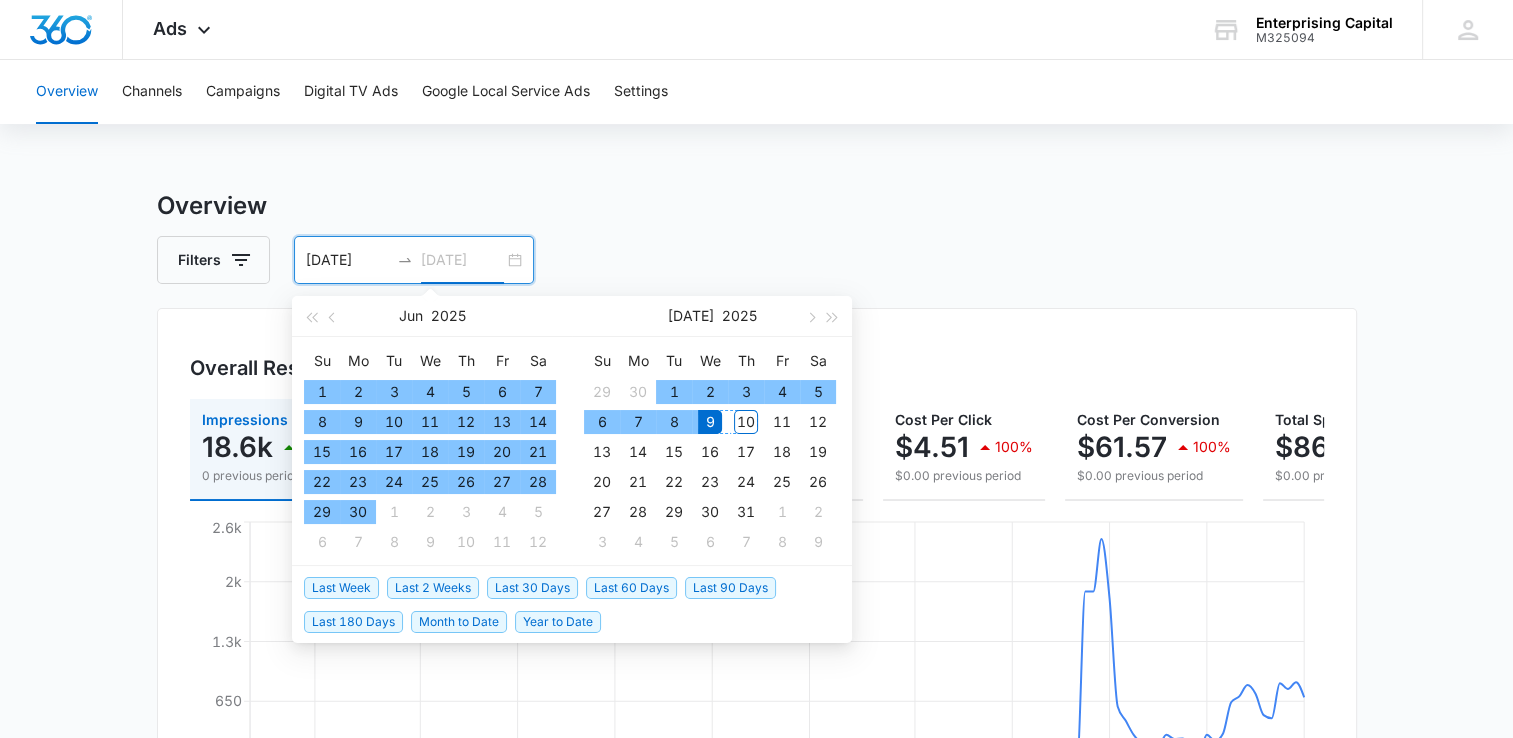 click on "10" at bounding box center (746, 422) 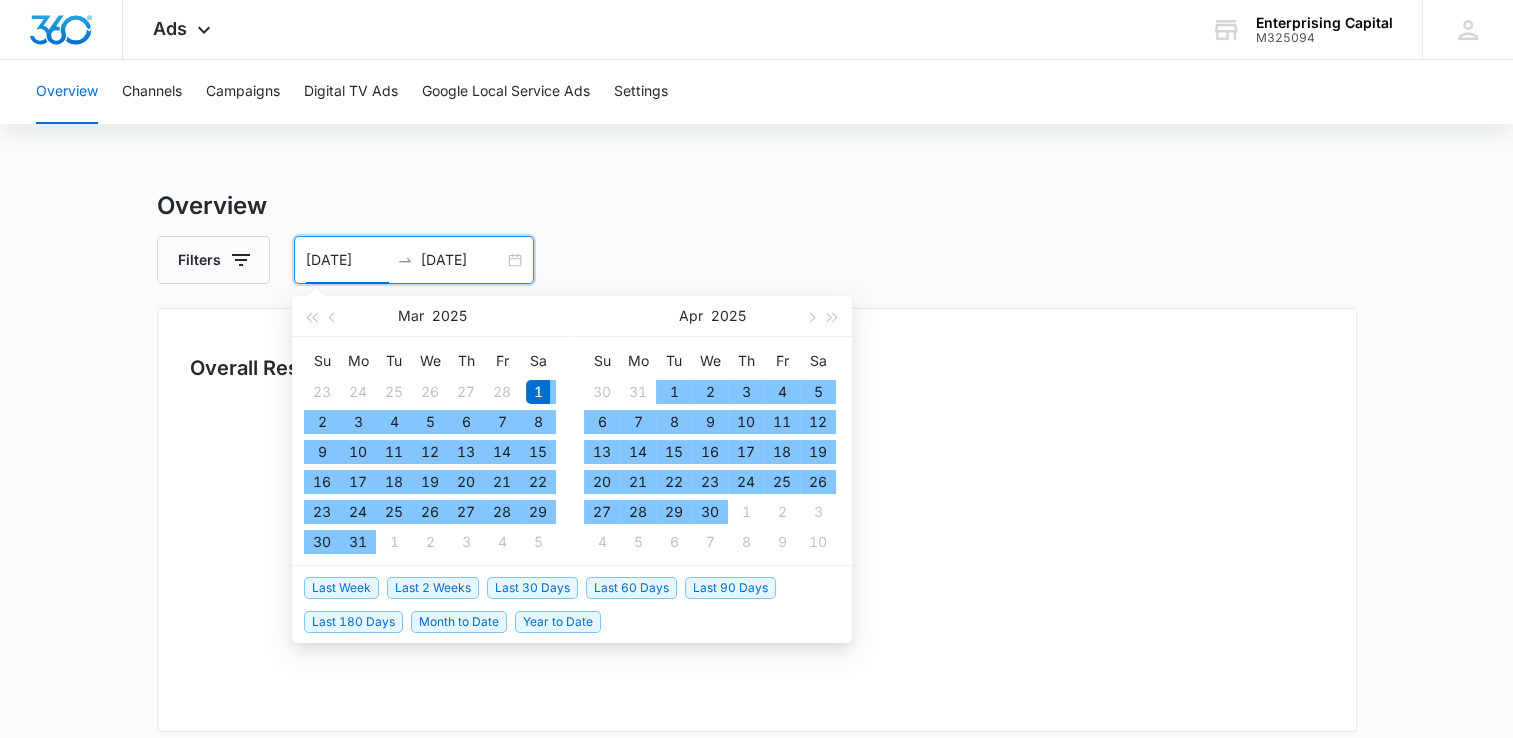 type on "[DATE]" 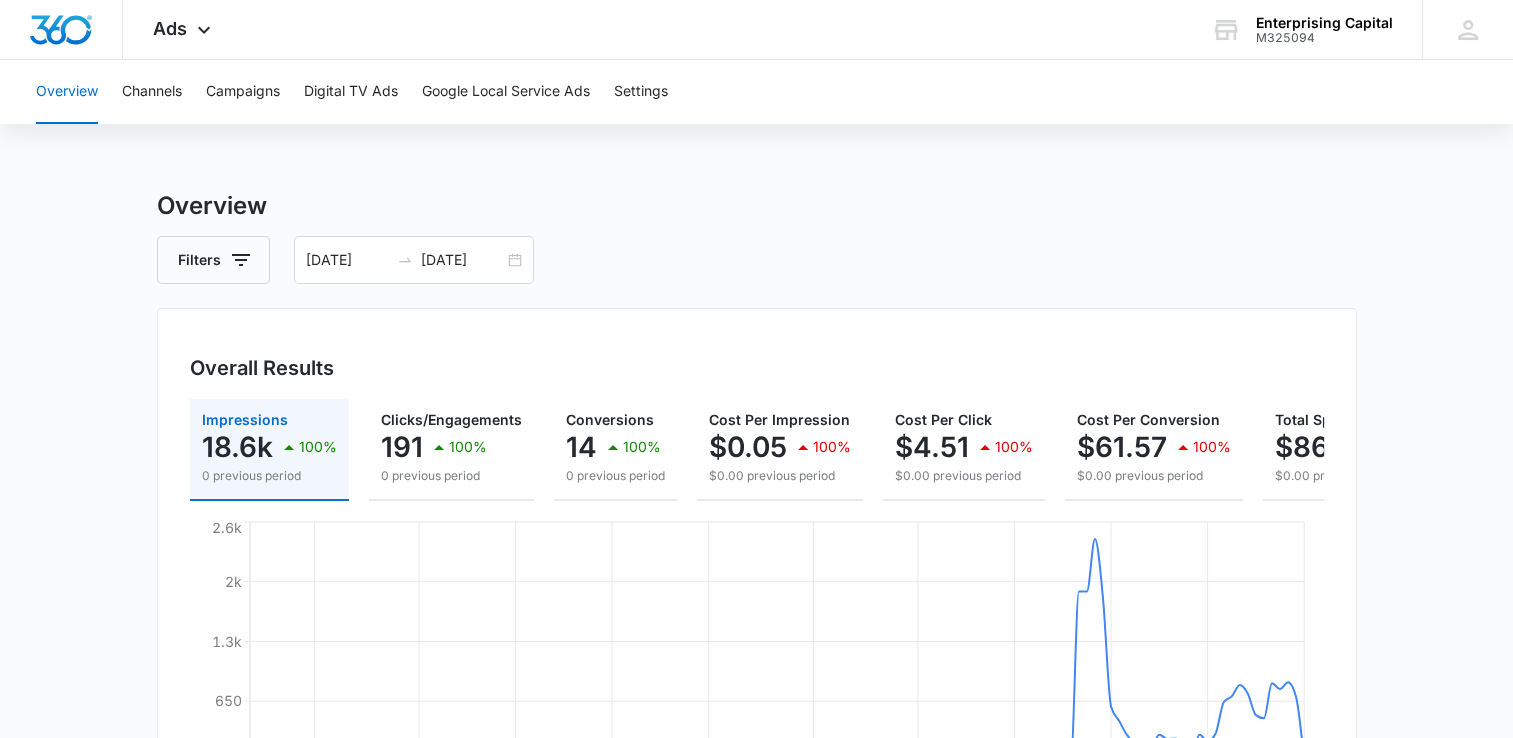 click on "Overview Channels Campaigns Digital TV Ads Google Local Service Ads Settings Overview Filters [DATE] [DATE] Overall Results Impressions 18.6k 100%  0 previous period Clicks/Engagements 191 100%  0 previous period Conversions 14 100%  0 previous period Cost Per Impression $0.05 100%  $0.00 previous period Cost Per Click $4.51 100%  $0.00 previous period Cost Per Conversion $61.57 100%  $0.00 previous period Total Spend $861.96 100%  $0.00 previous period [DATE] Mar [DATE] [DATE] Apr [DATE] May [DATE] [DATE] Jun [DATE] 0 650 1.3k 2k 2.6k Facebook / Instagram Overall Visibility [DATE] - [DATE] Impressions 18,617 100%  from 0 [DATE] [DATE] 0 1.3k 2.6k [DATE] - [DATE] [DATE] - [DATE] Market Share (Search channels only) 0% 0%  from 0% Cost Per Impression $0.05 100%  from $0.00 Overall Conversions [DATE] - [DATE] Conversions 14 100%  from 0 [DATE] [DATE] 0 1.5 [DATE] - [DATE] [DATE] - [DATE] Conversion Rate 7.3% 0" at bounding box center (756, 842) 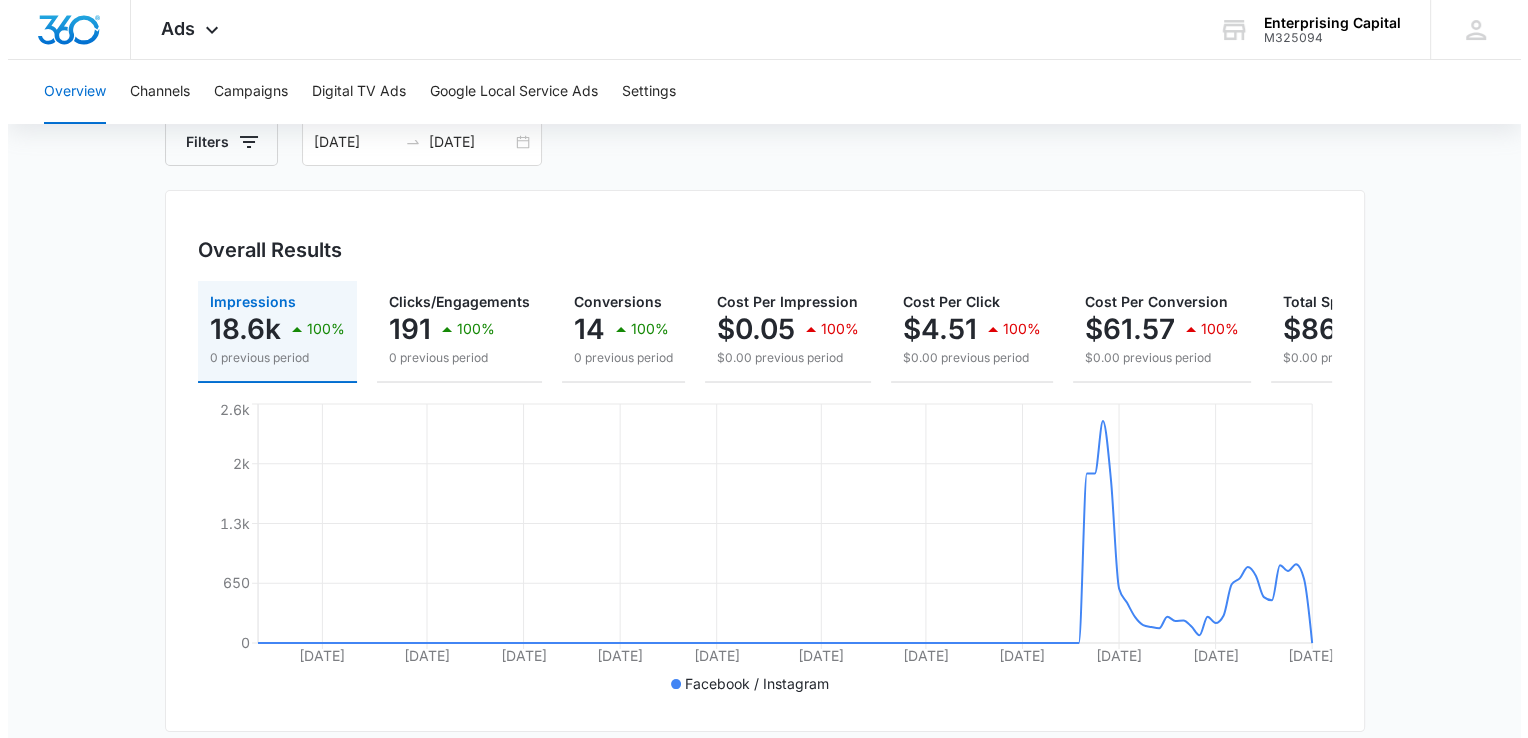 scroll, scrollTop: 0, scrollLeft: 0, axis: both 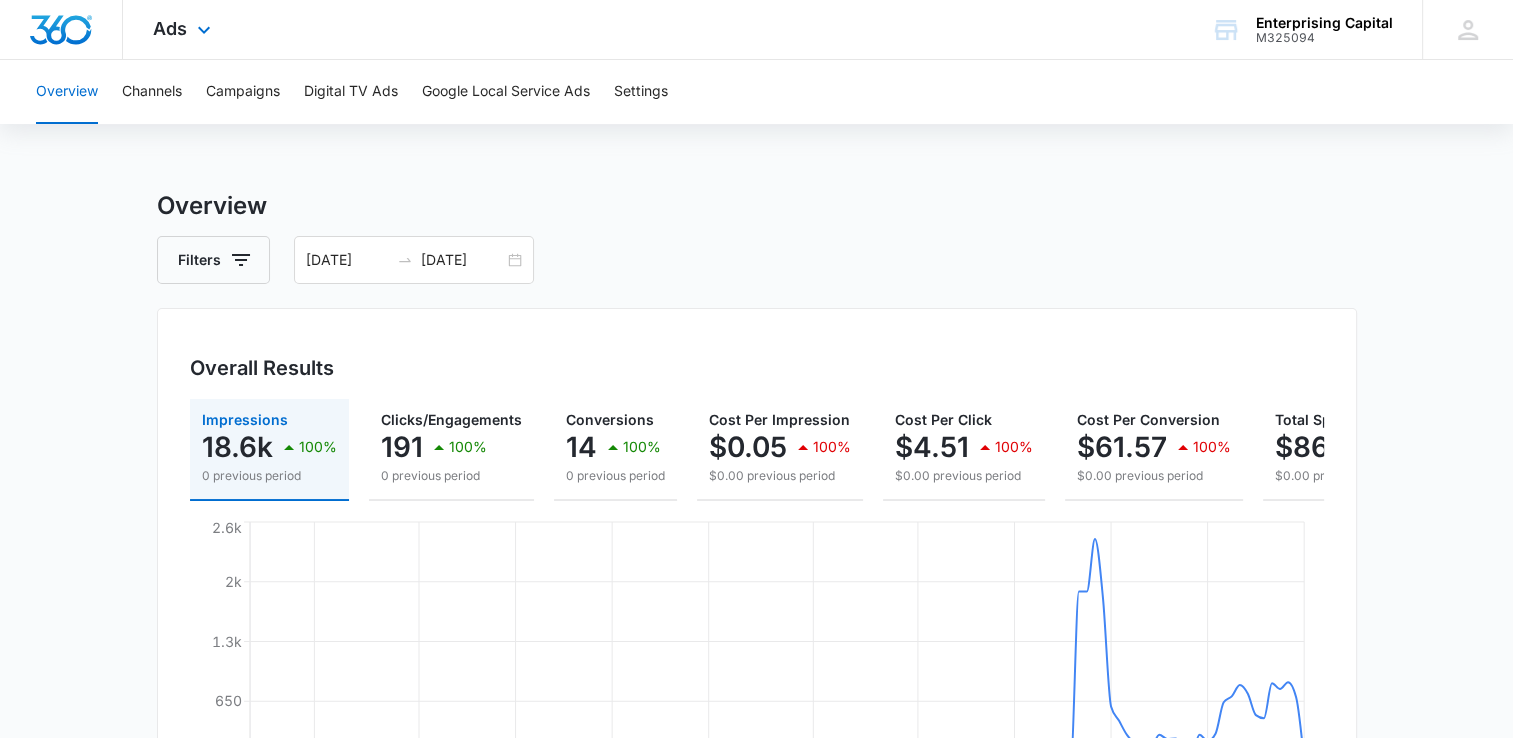 click at bounding box center (61, 30) 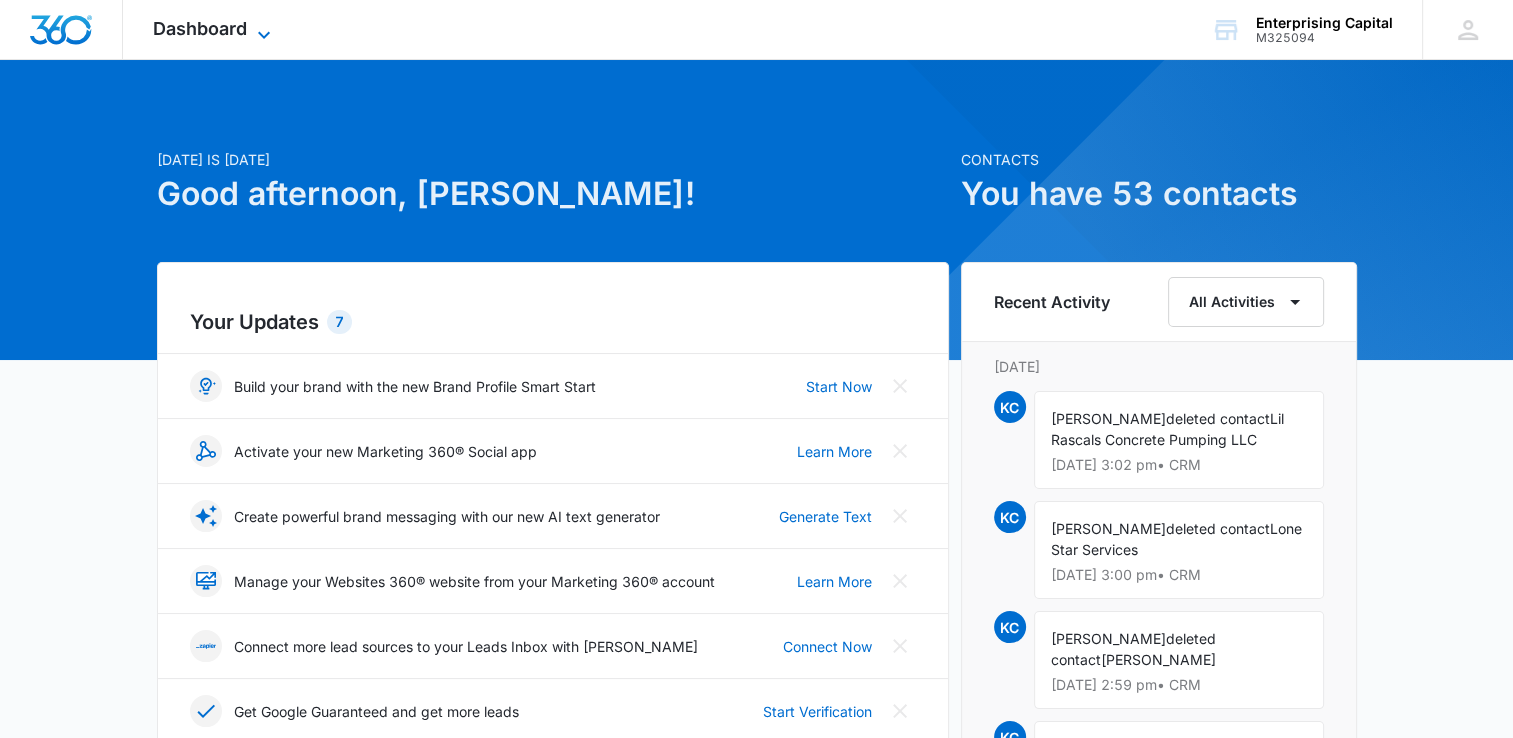 click 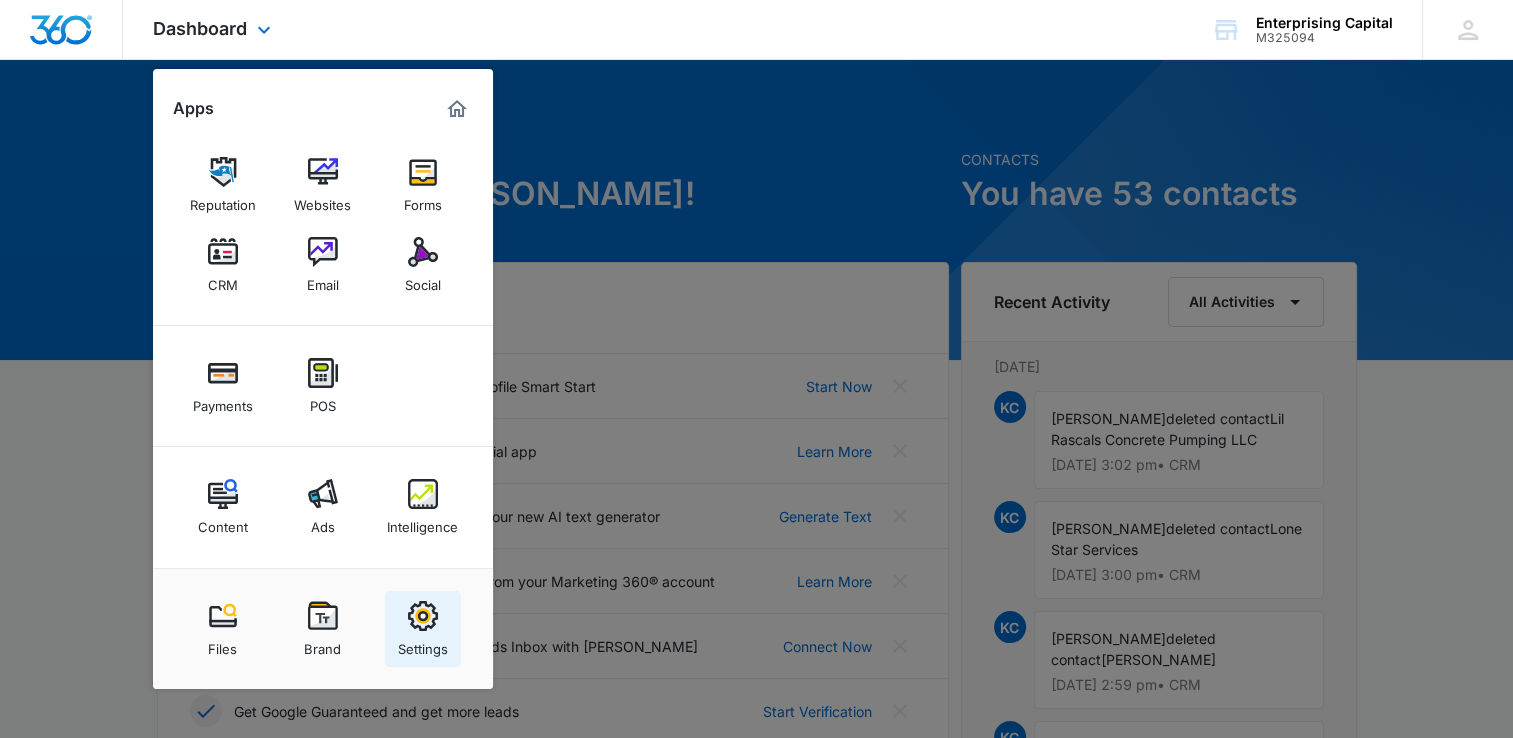 click at bounding box center [423, 616] 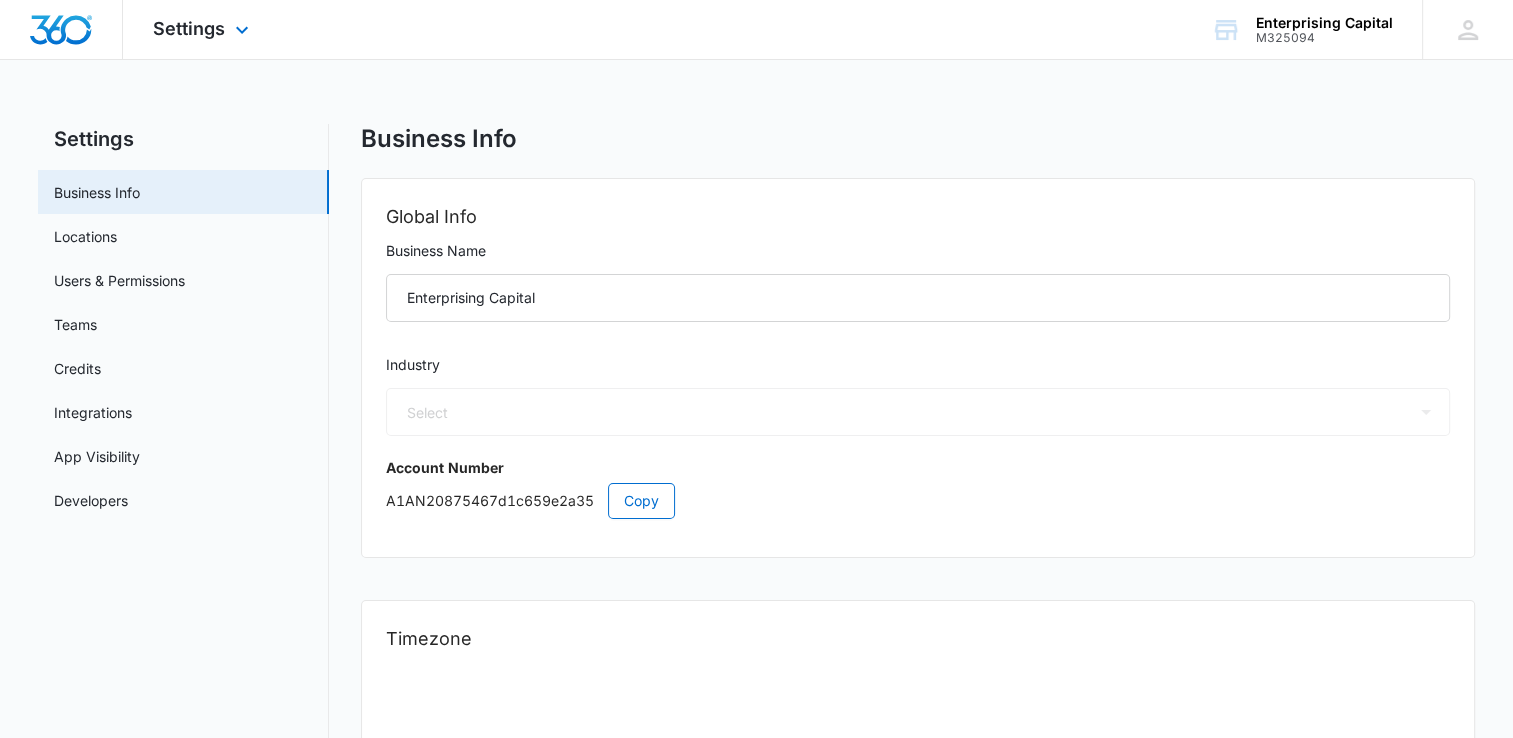 select on "31" 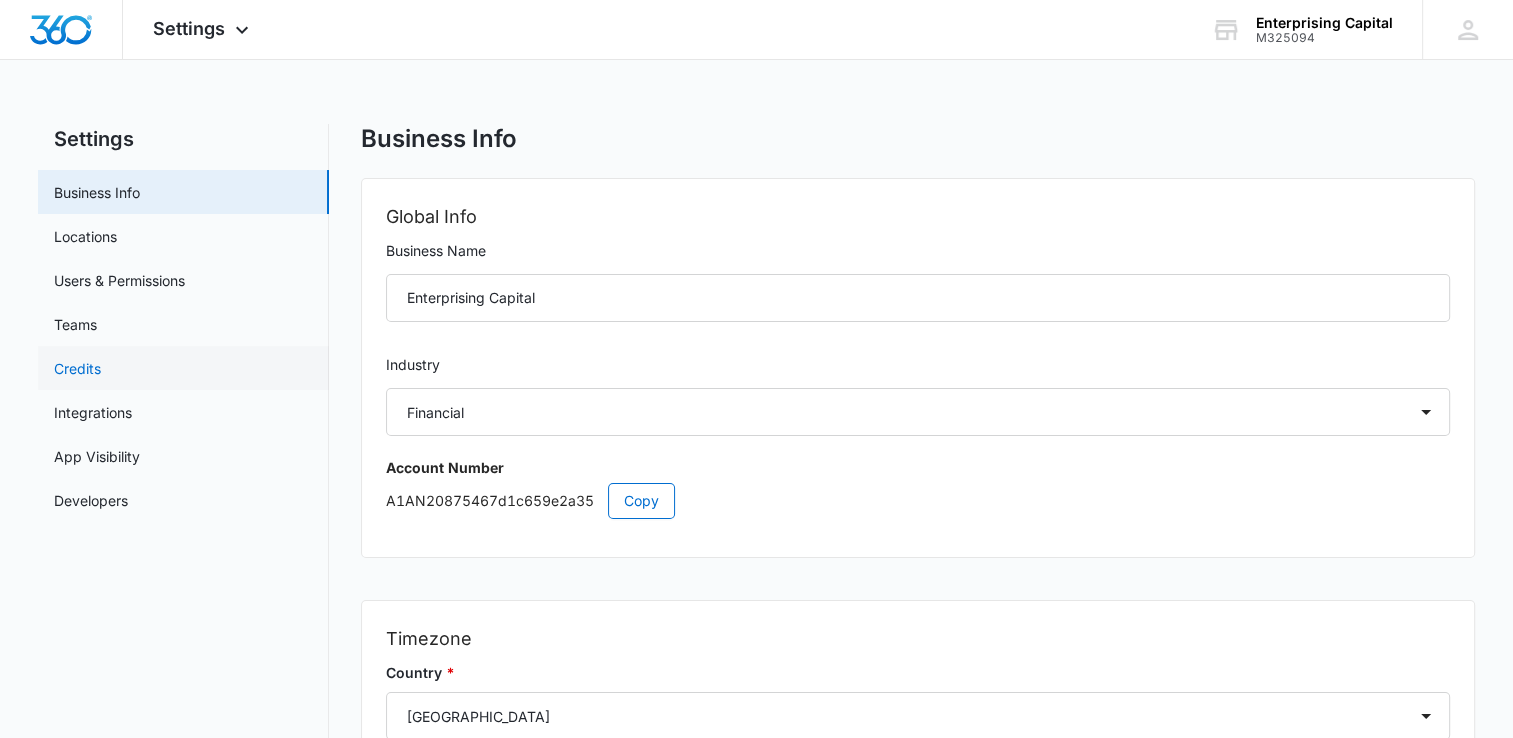 click on "Credits" at bounding box center [77, 368] 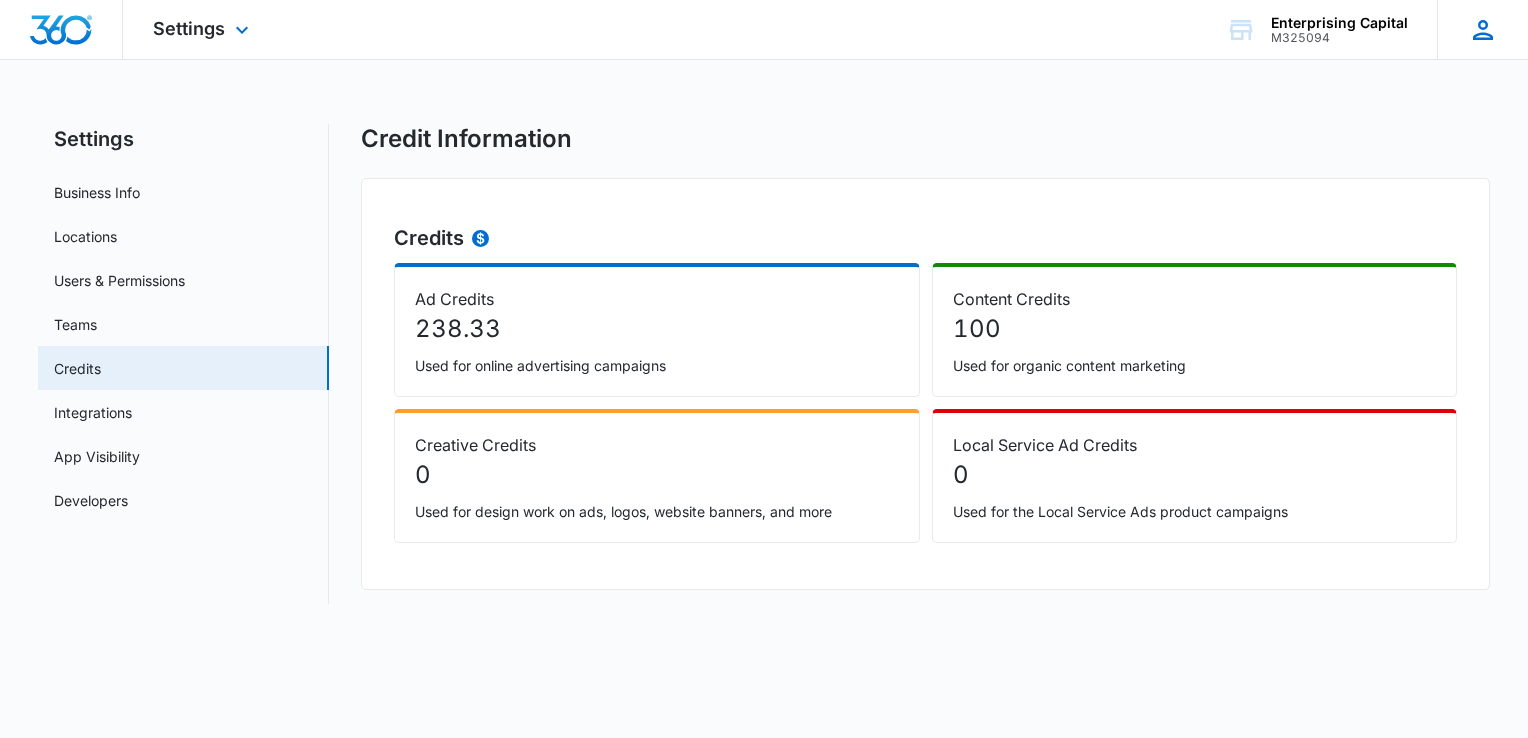click 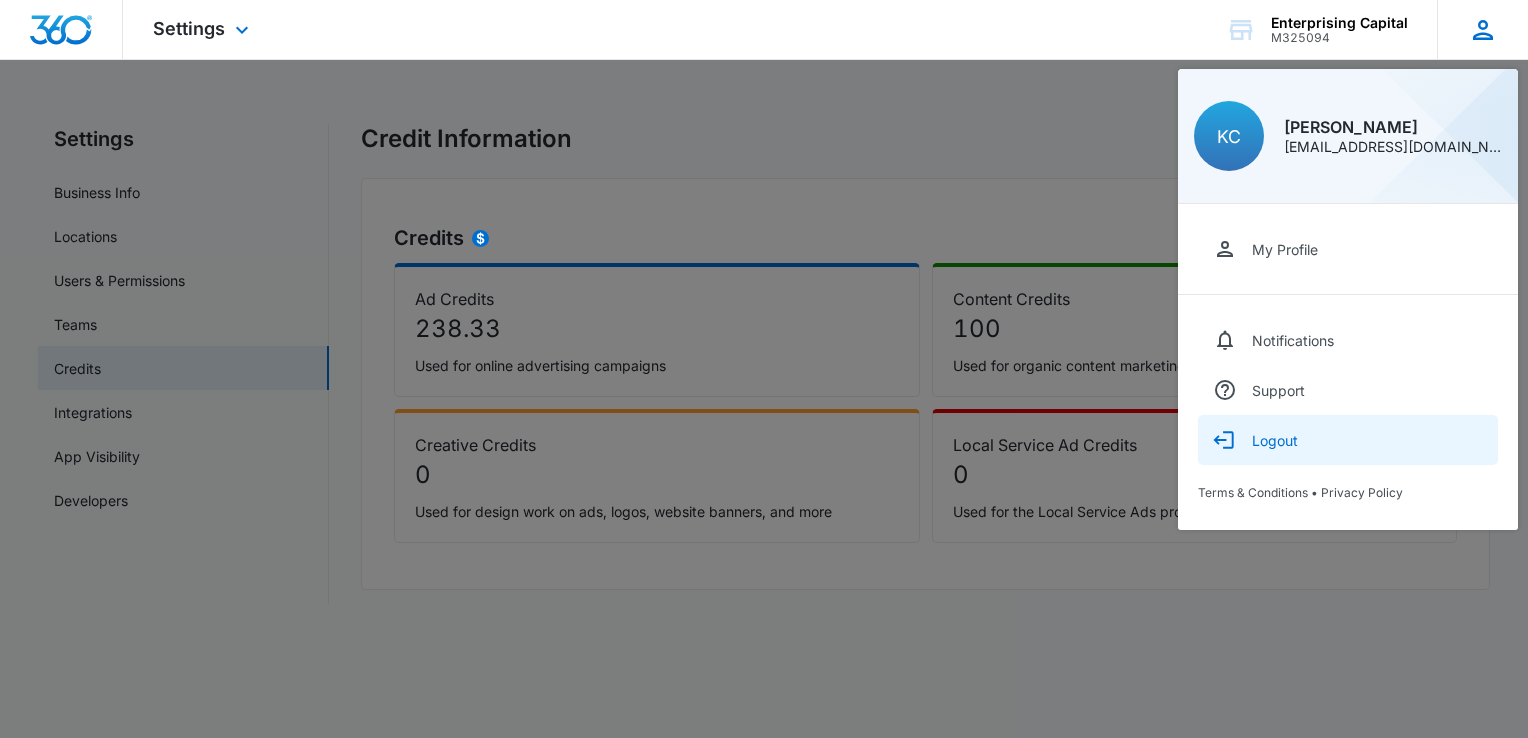 click on "Logout" at bounding box center [1275, 440] 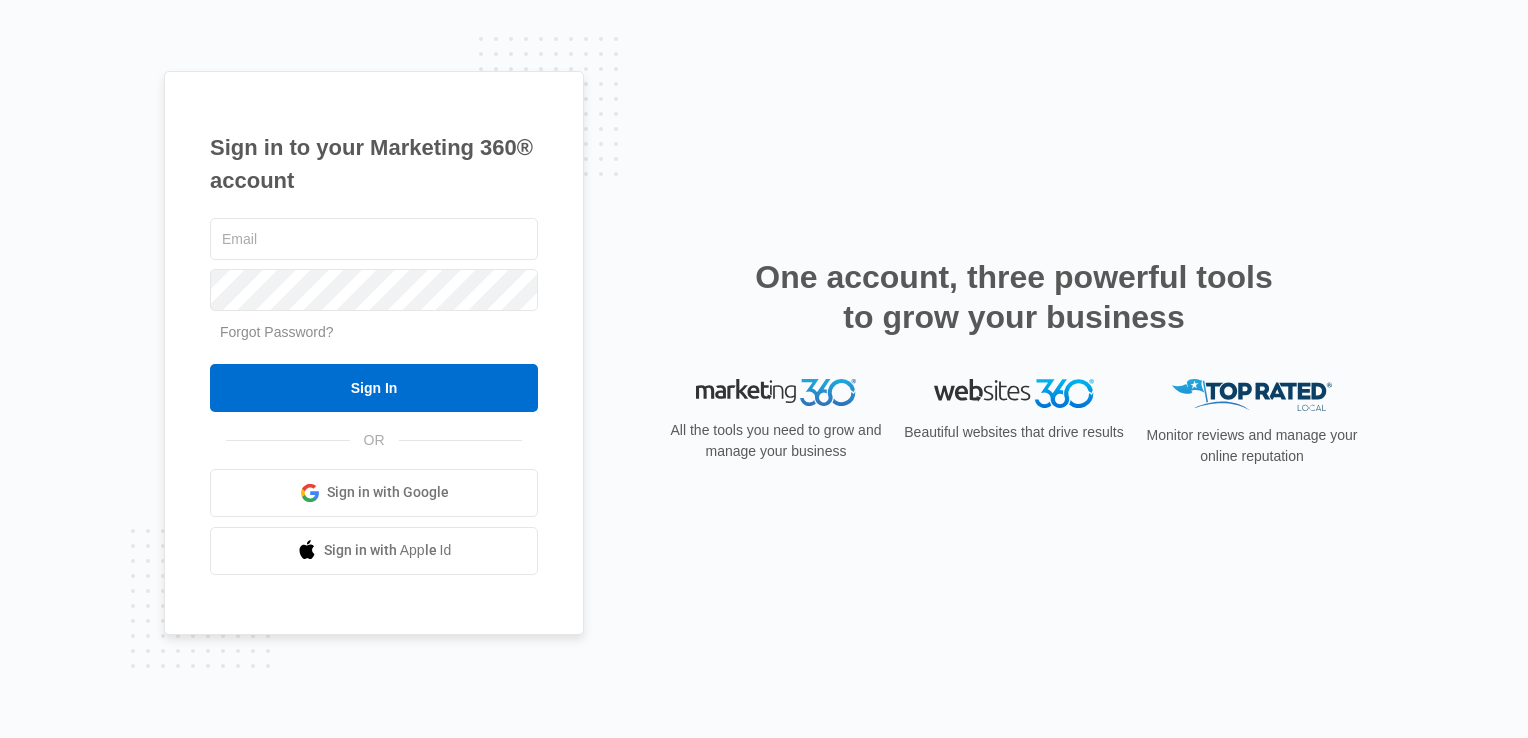 scroll, scrollTop: 0, scrollLeft: 0, axis: both 